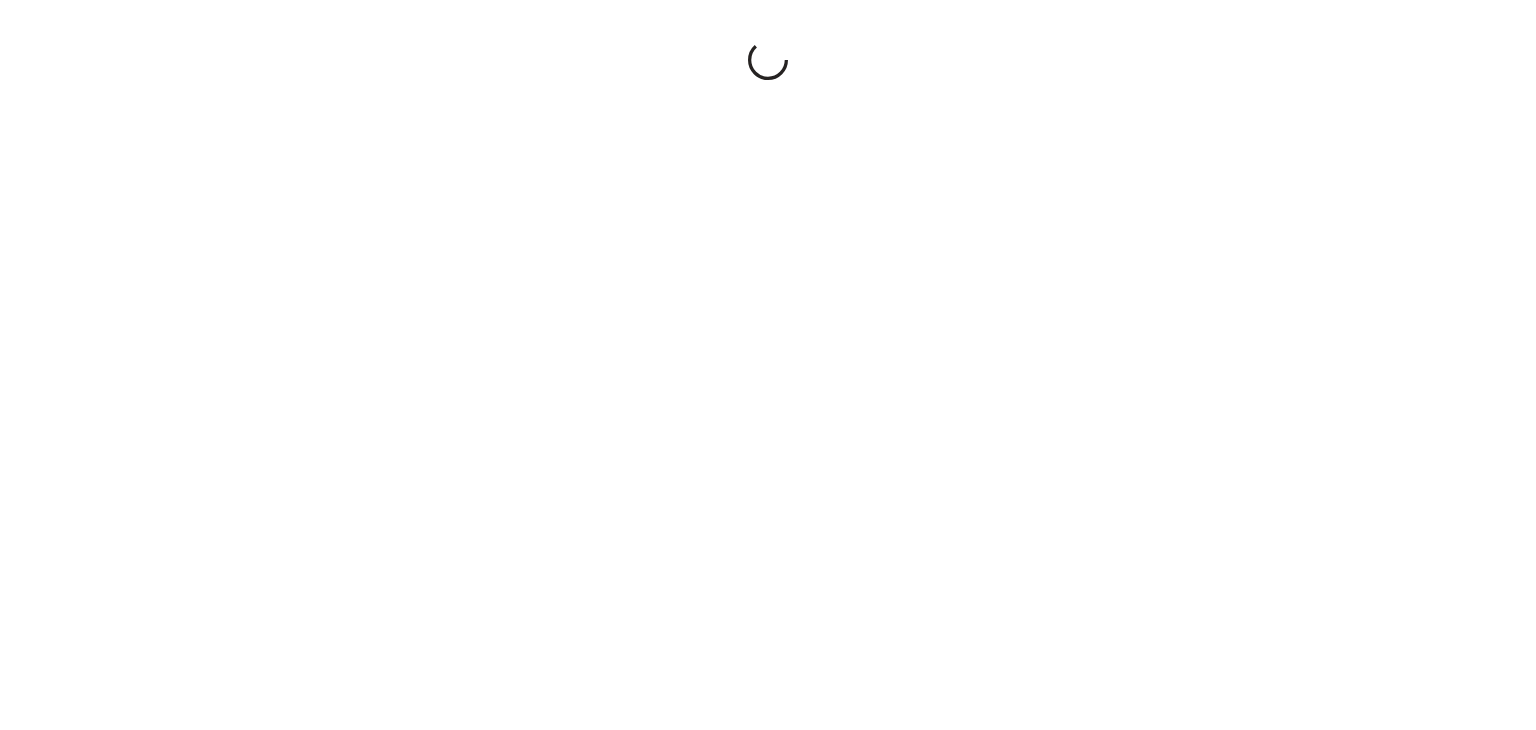 scroll, scrollTop: 0, scrollLeft: 0, axis: both 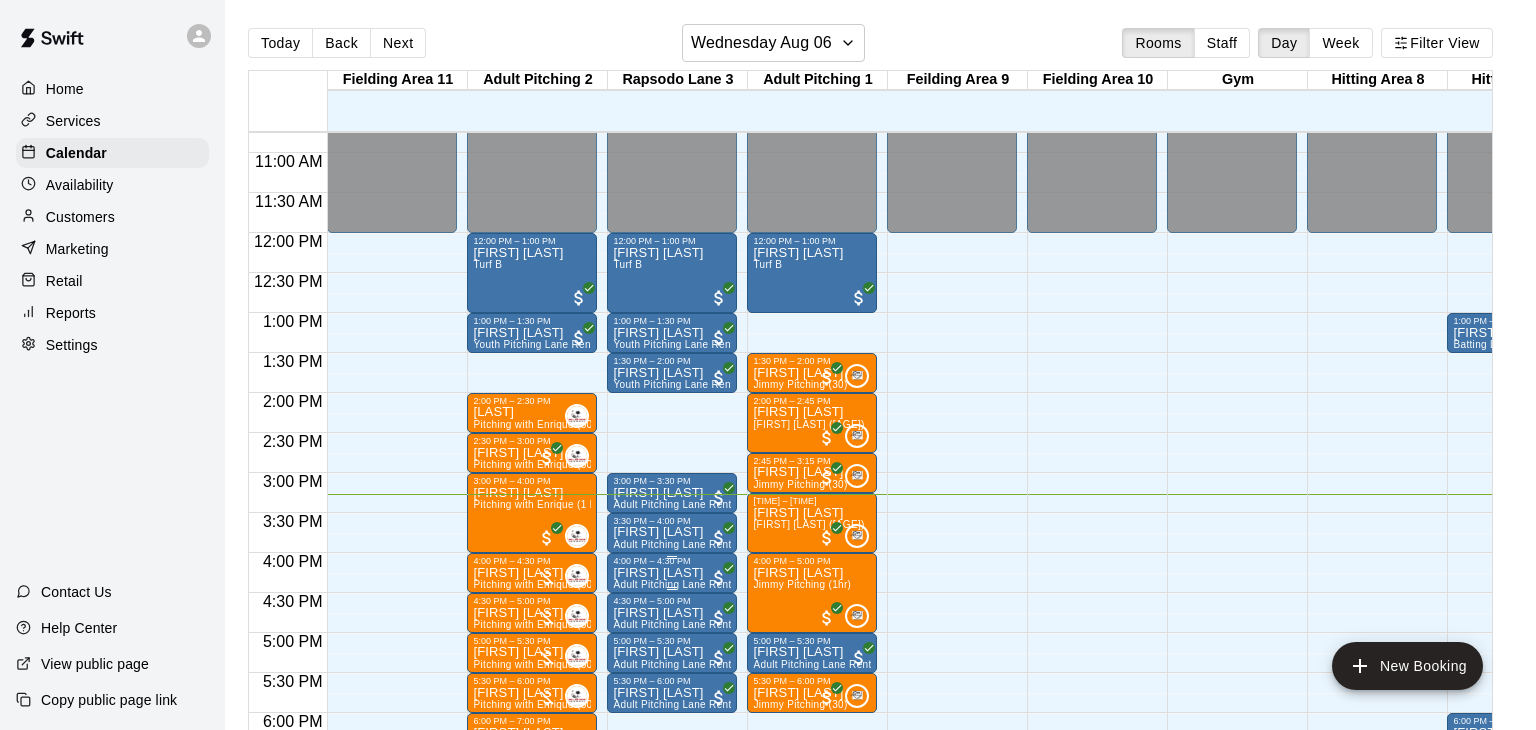 click on "4:00 PM – 4:30 PM" at bounding box center (672, 561) 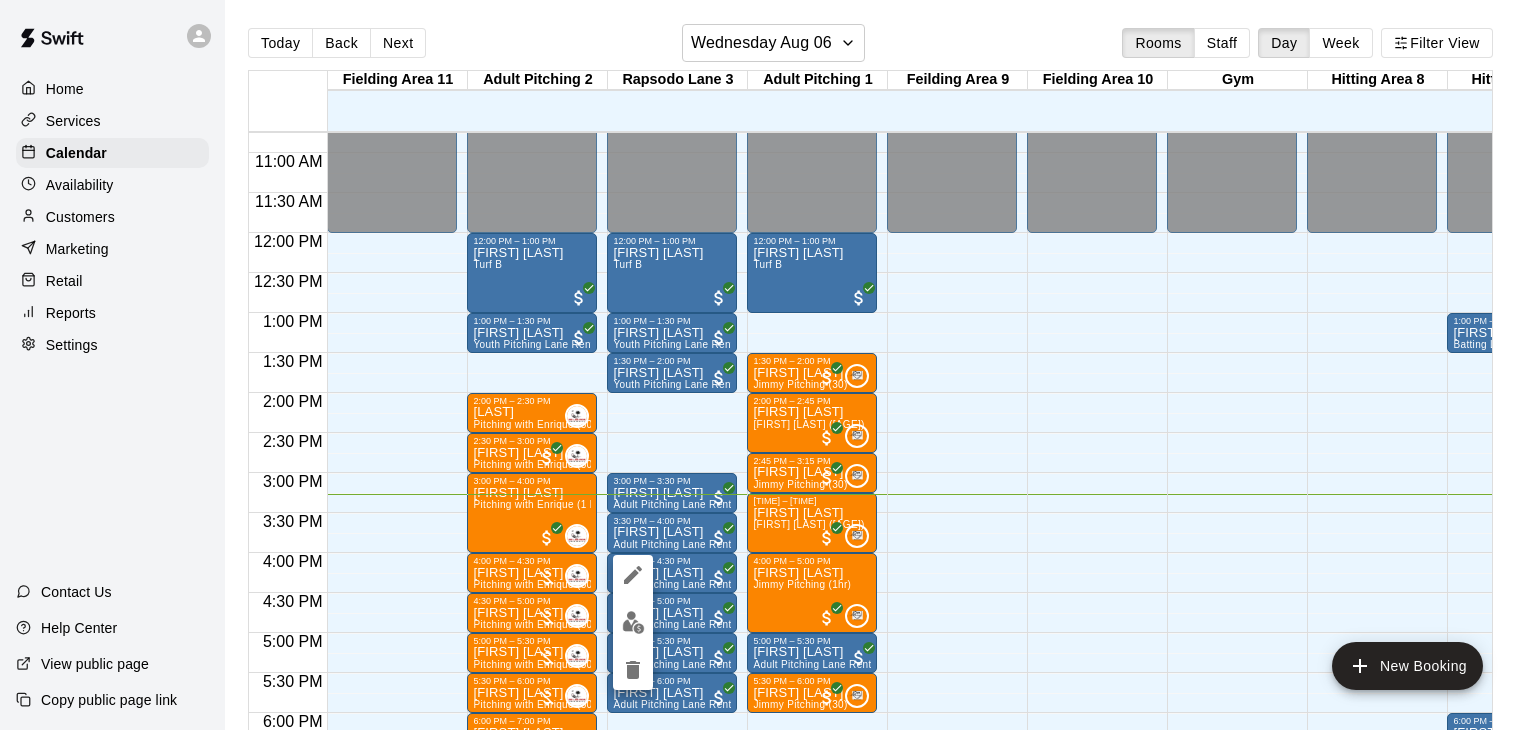 click at bounding box center [768, 365] 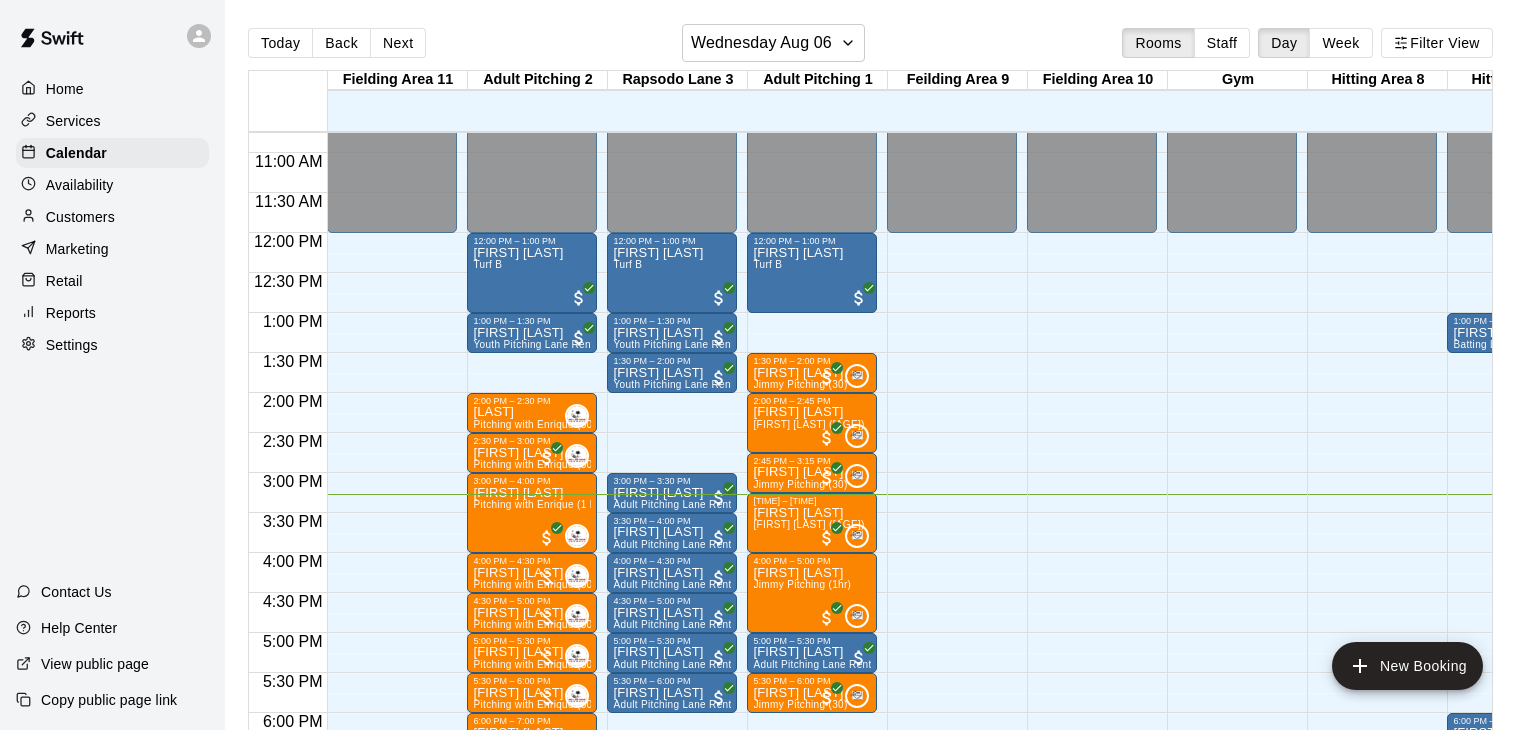 scroll, scrollTop: 860, scrollLeft: 99, axis: both 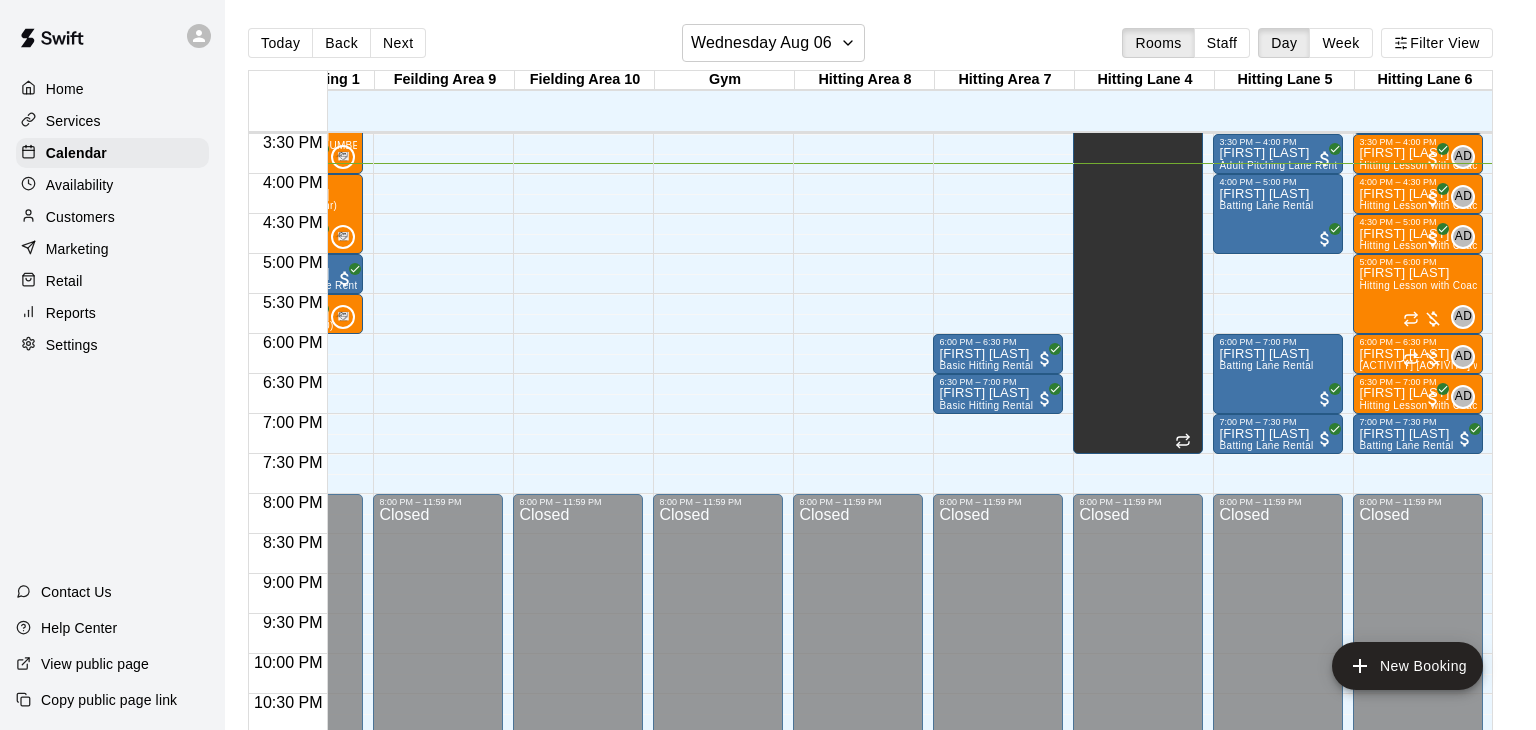 click on "Customers" at bounding box center [80, 217] 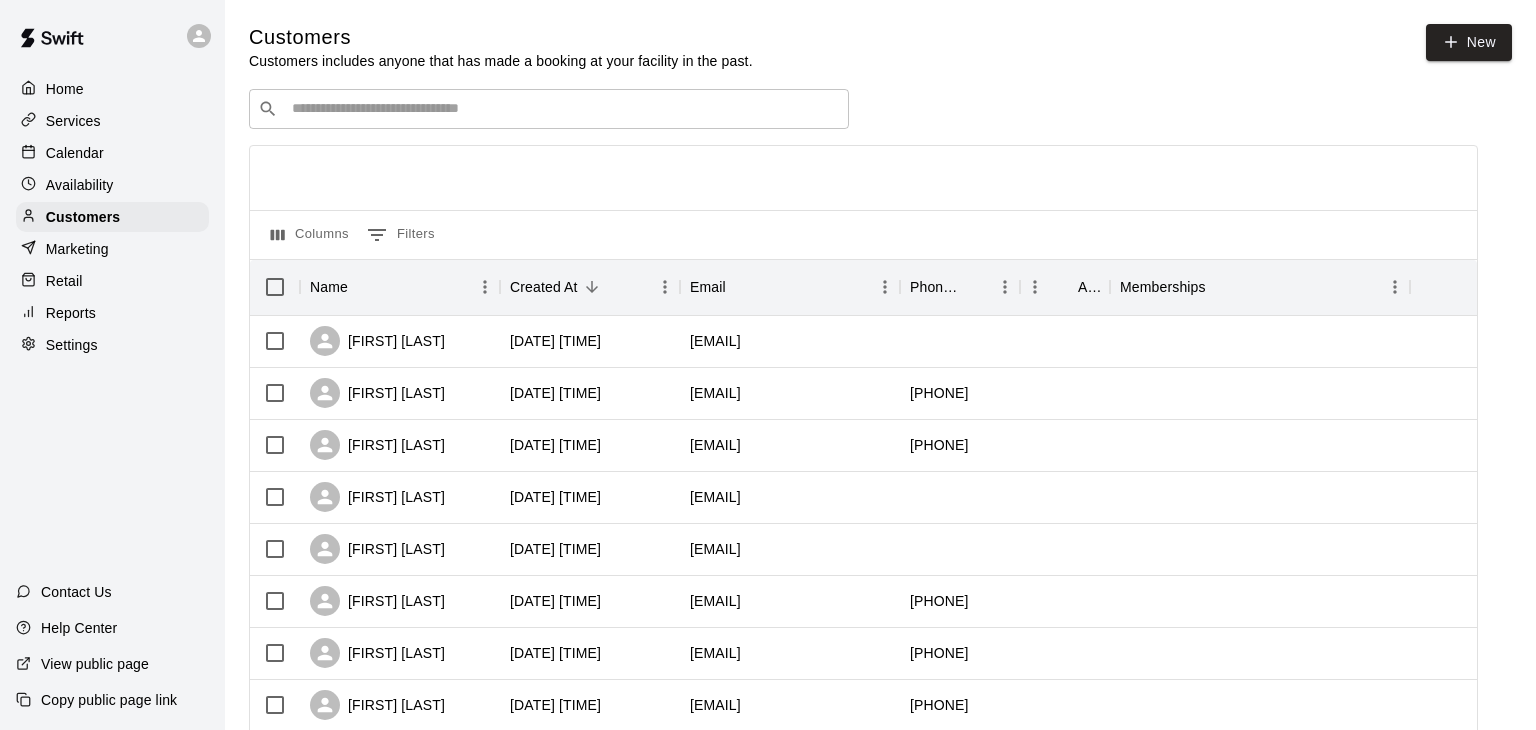 click at bounding box center (563, 109) 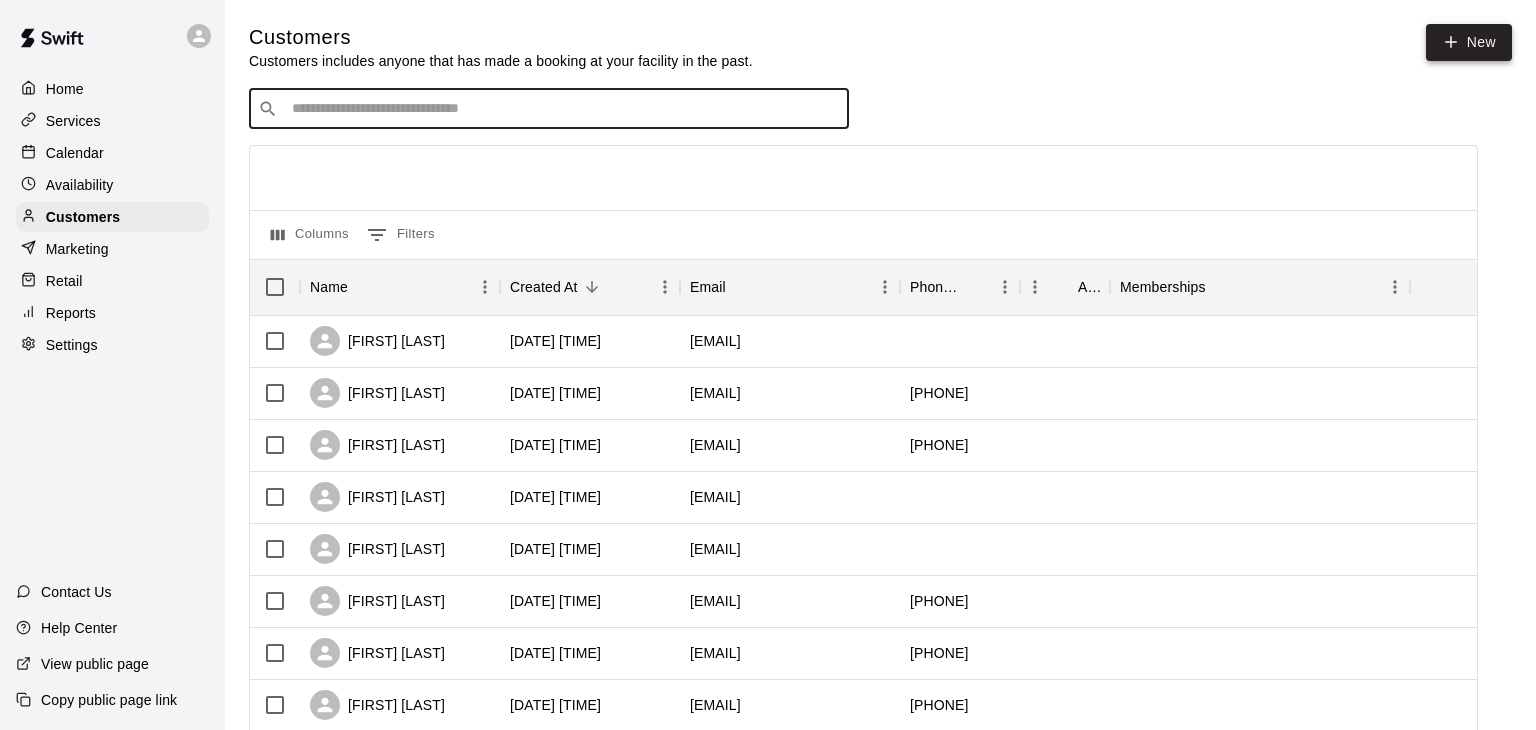 click on "New" at bounding box center (1469, 42) 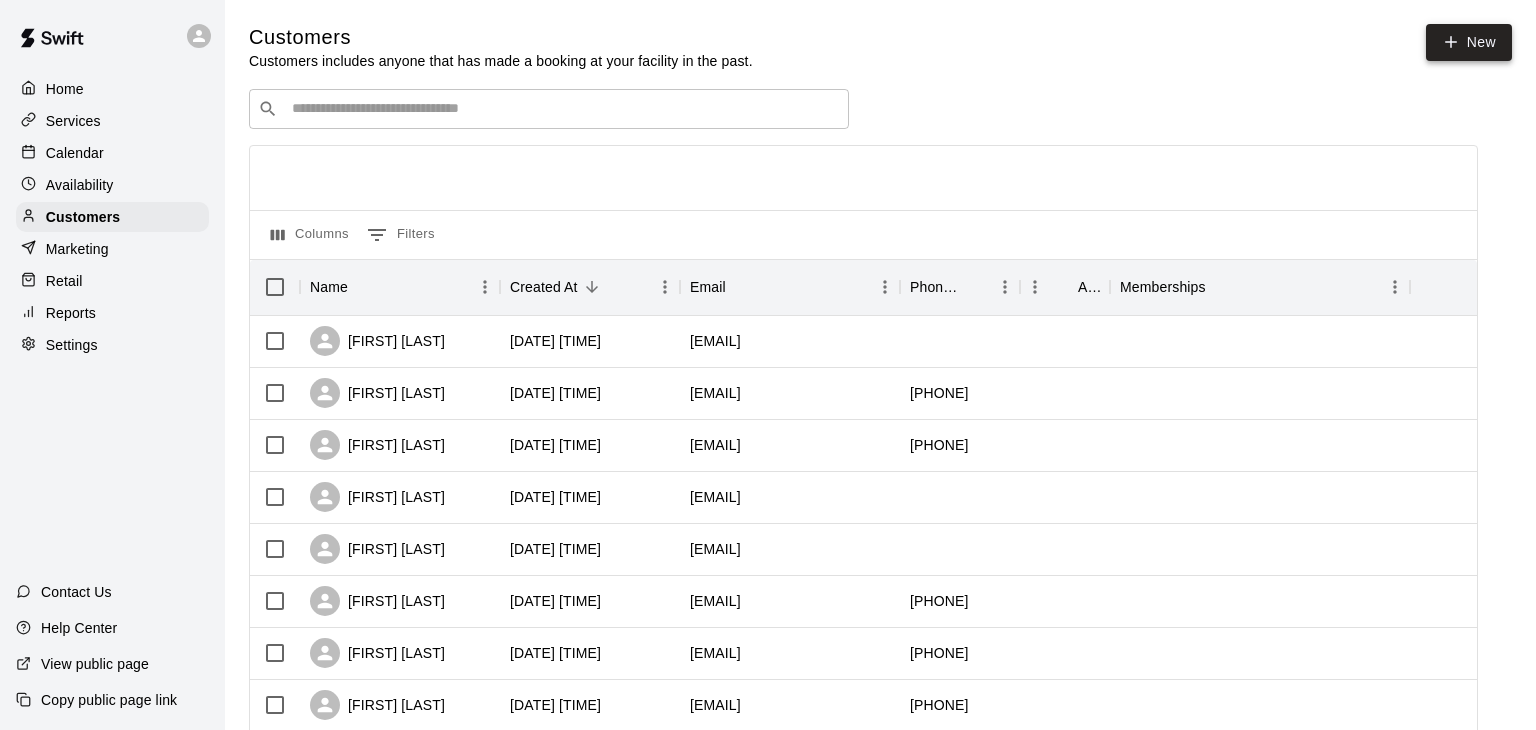 select on "**" 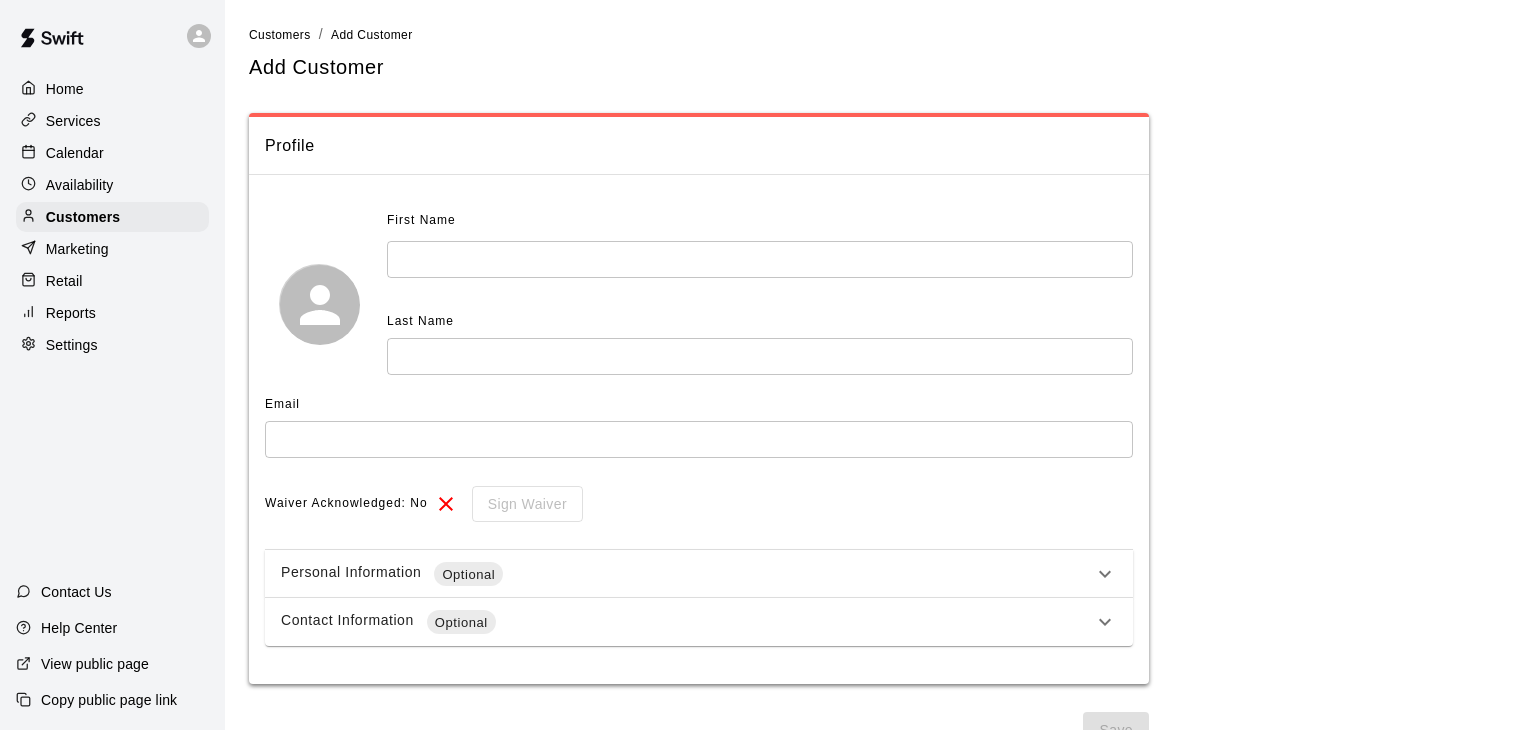click at bounding box center [760, 259] 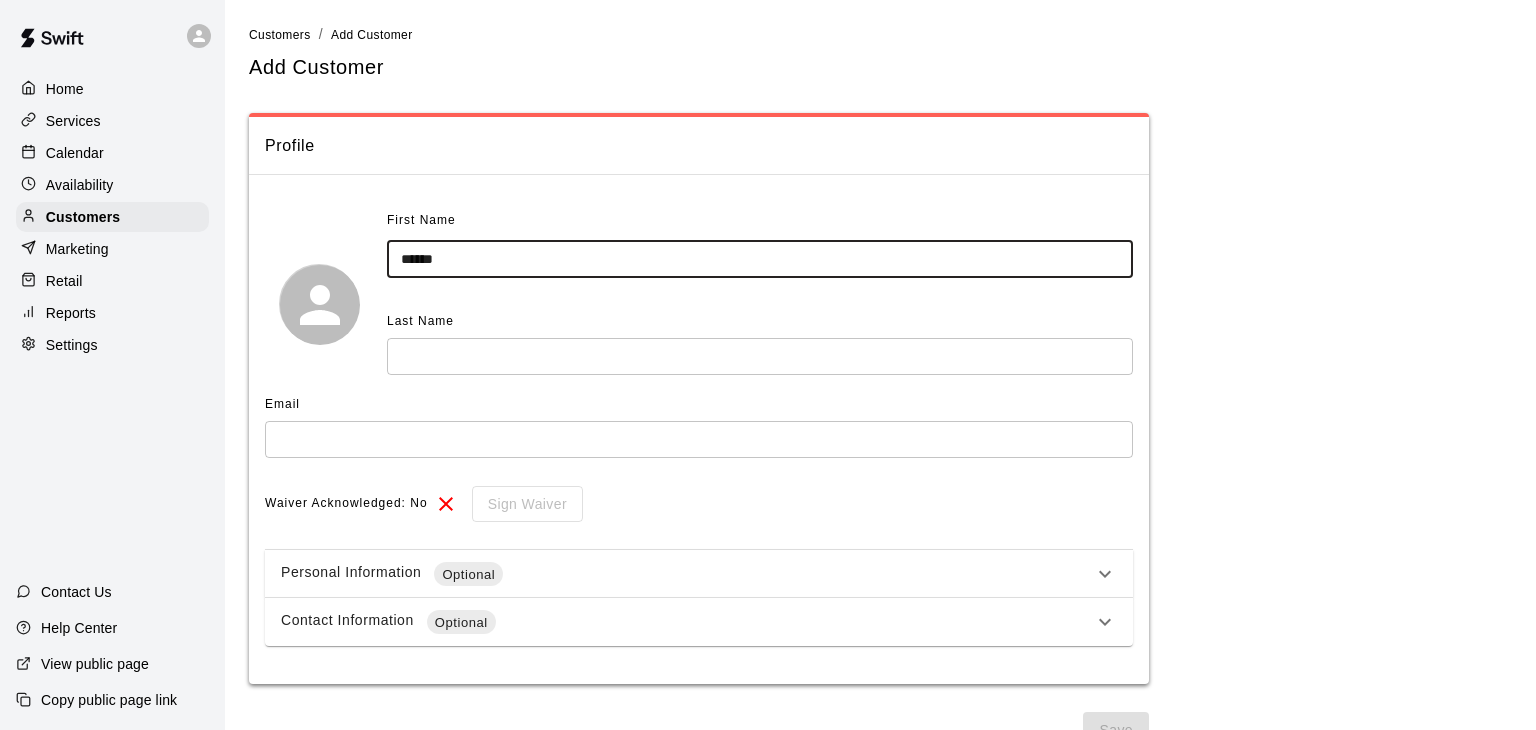 type on "*****" 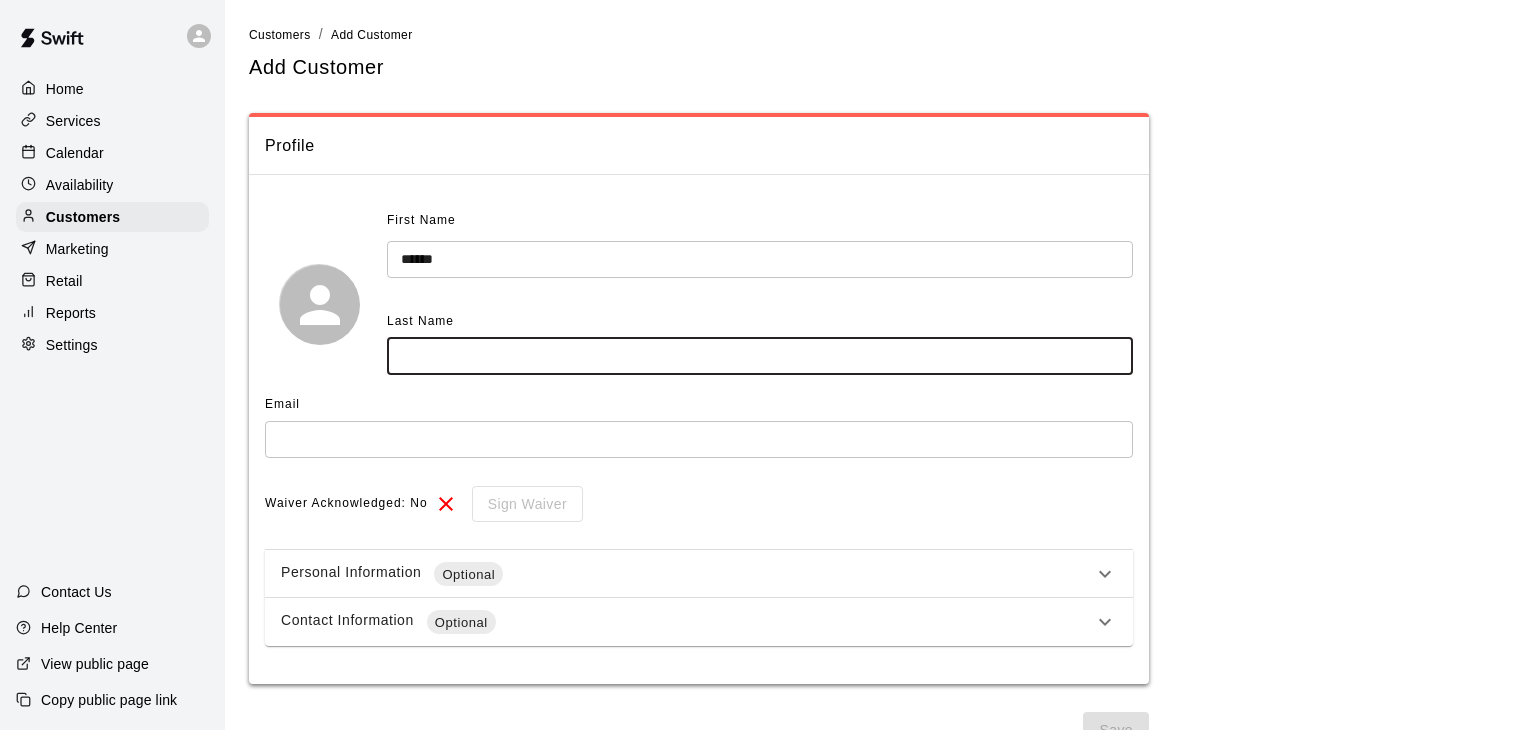 click at bounding box center (760, 356) 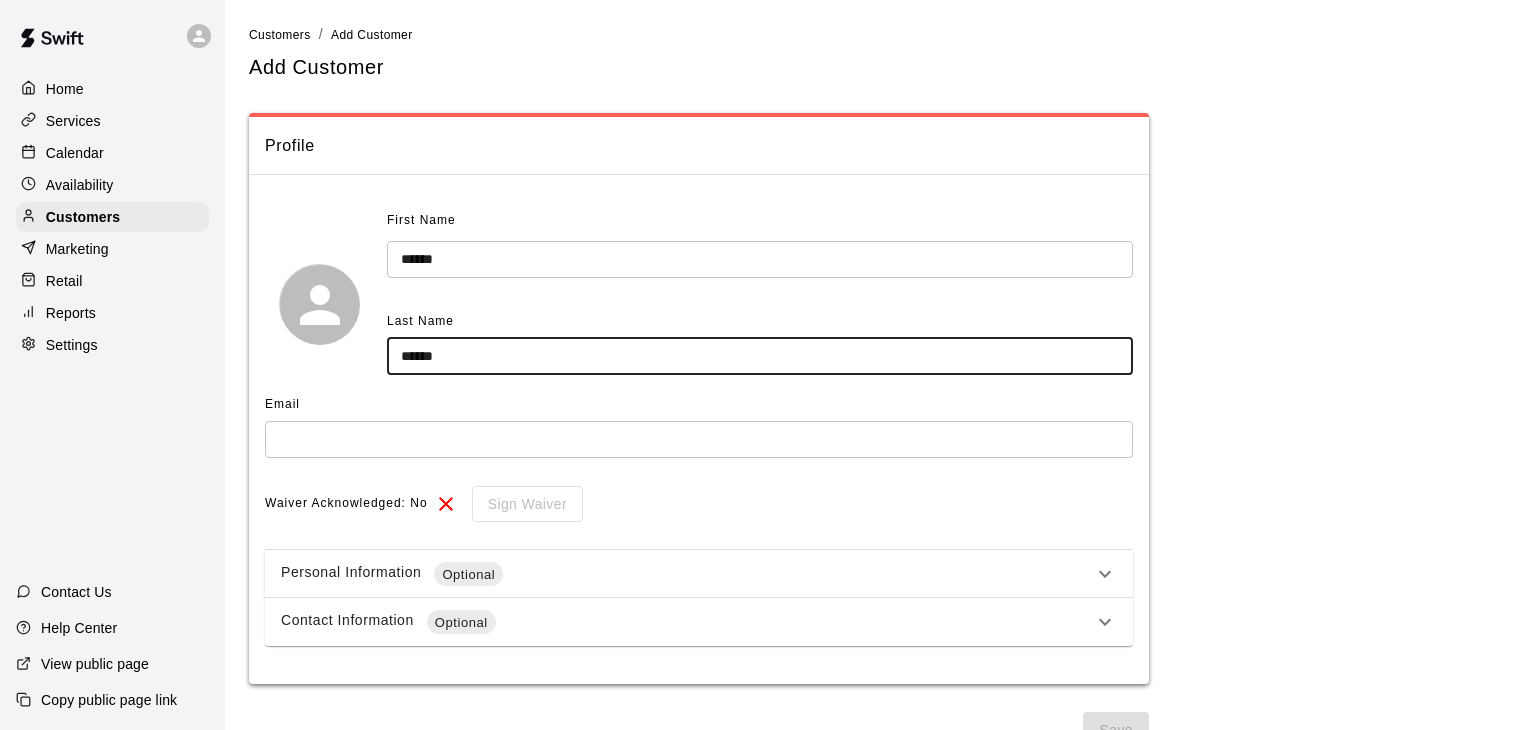 type on "******" 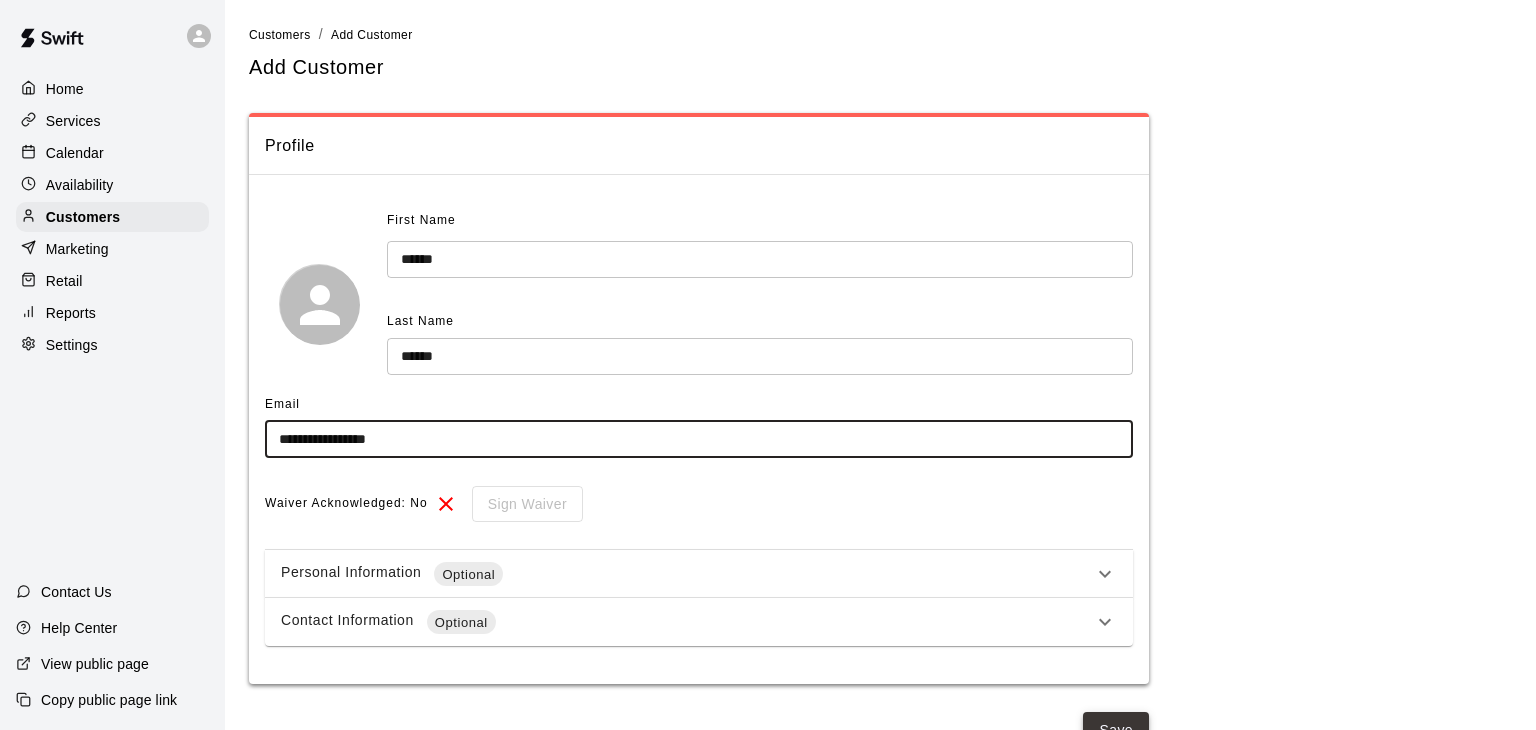 type on "**********" 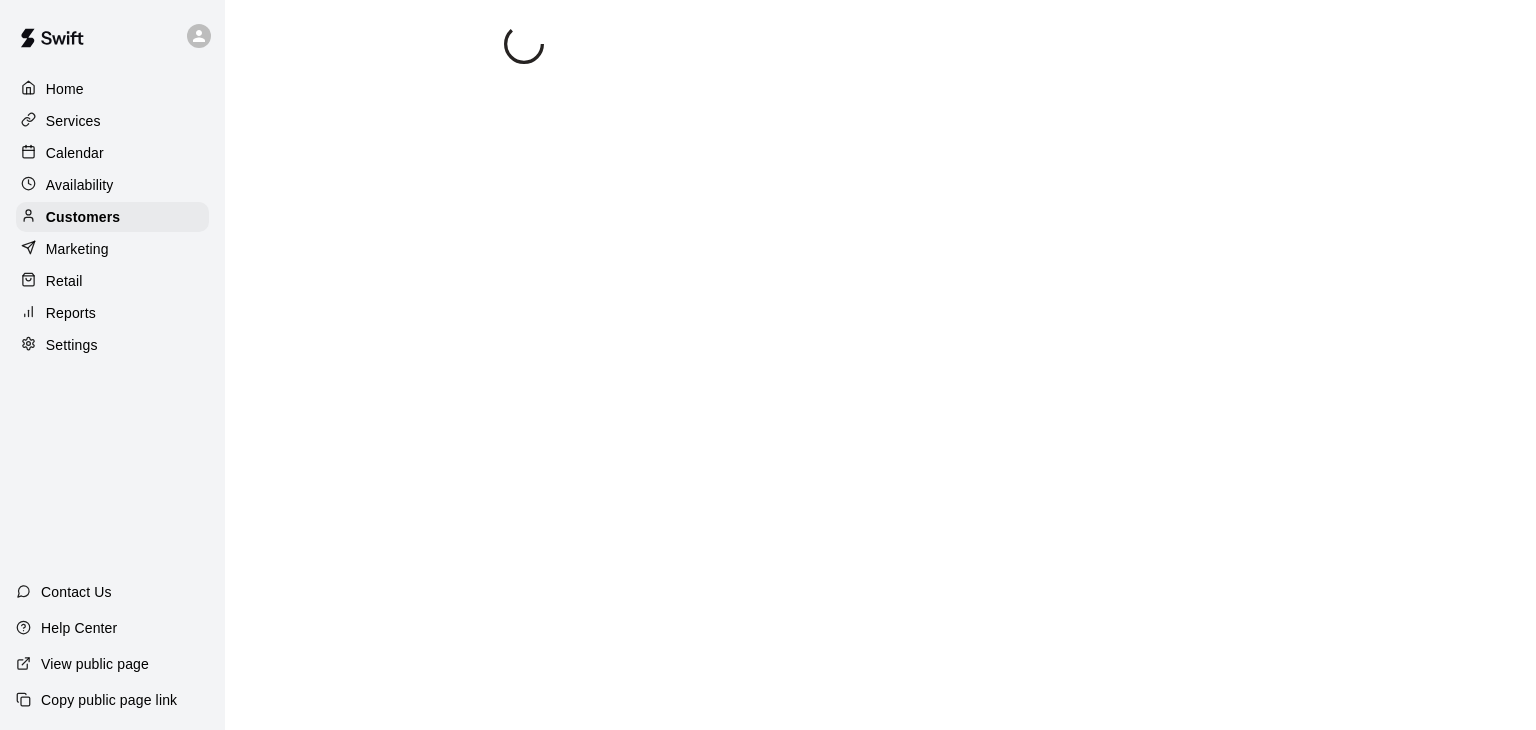 select on "**" 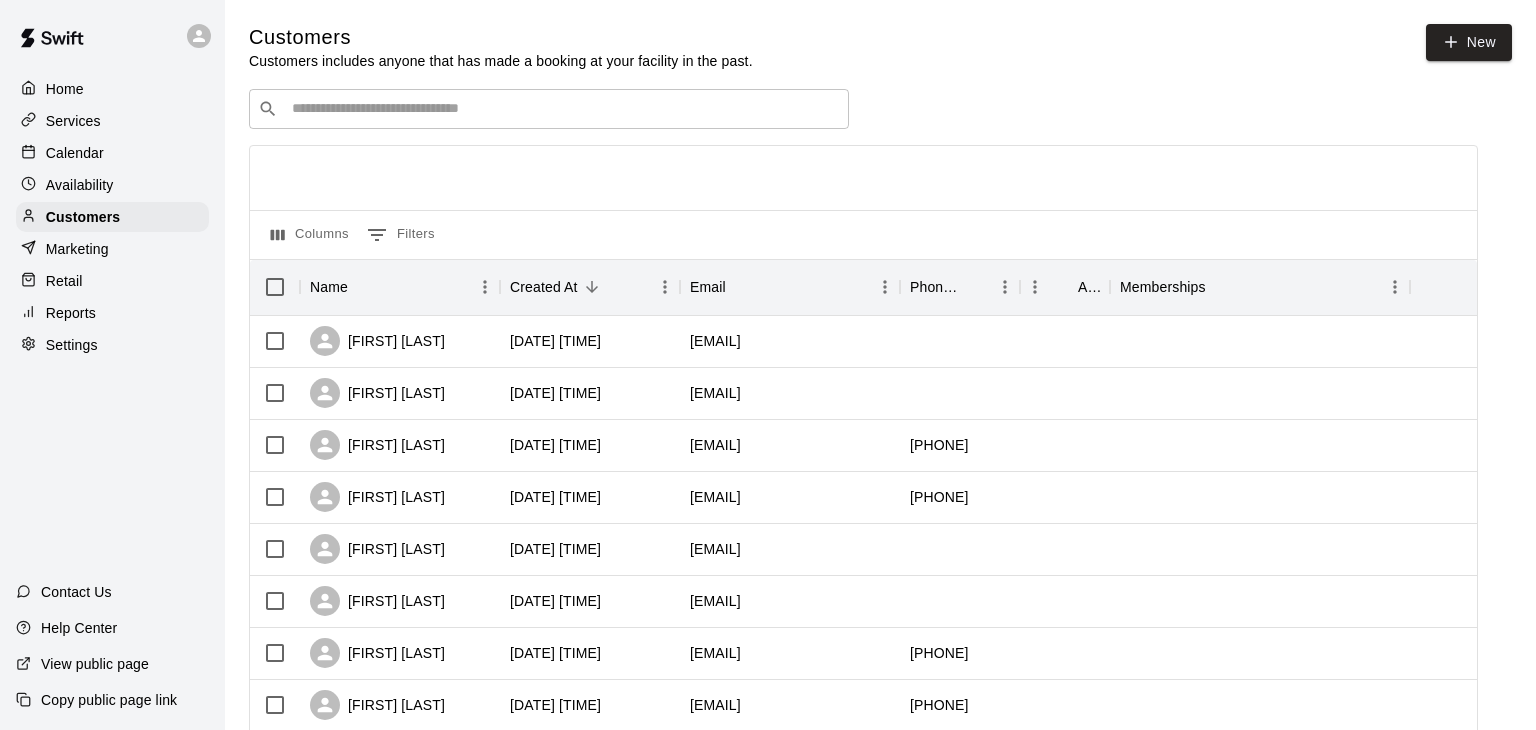 click at bounding box center (563, 109) 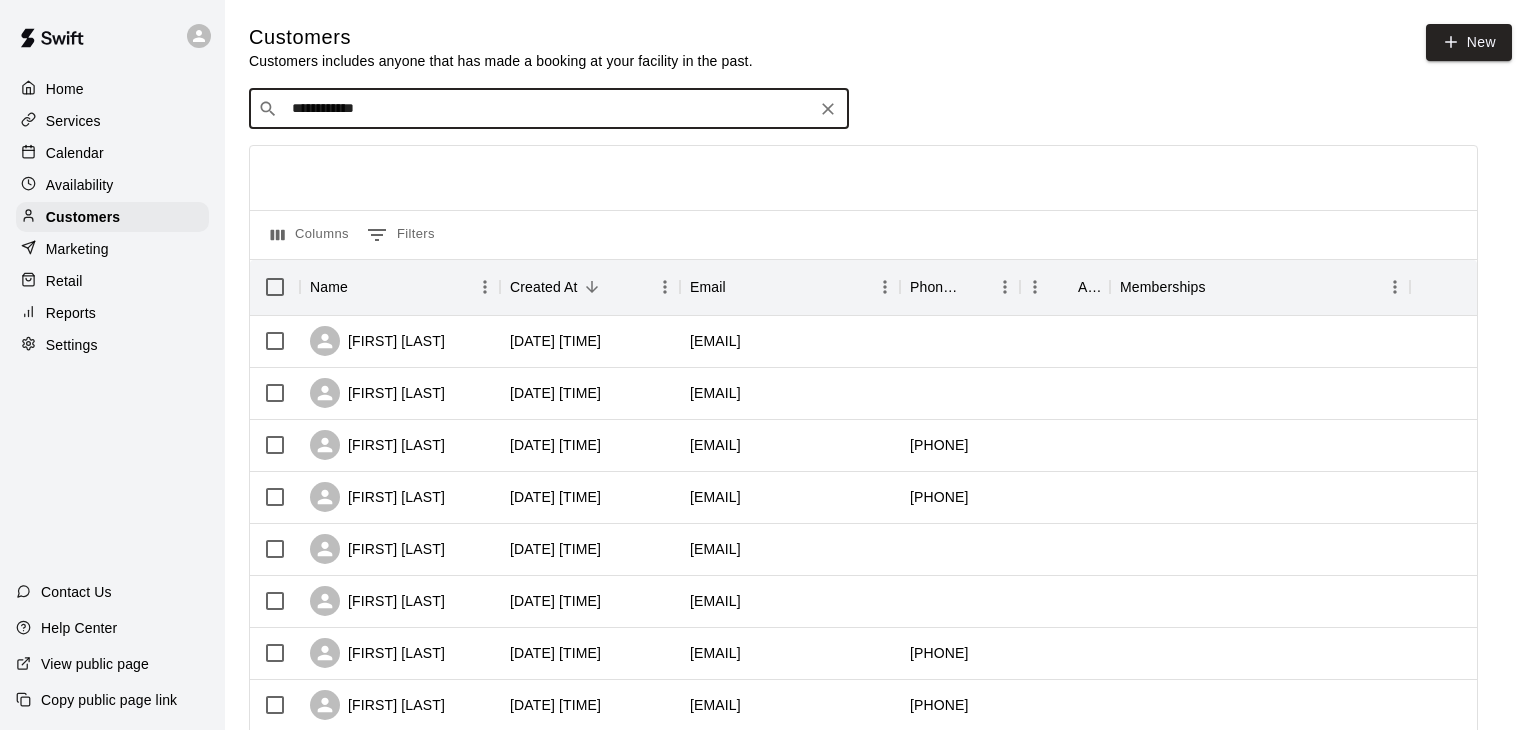 type on "**********" 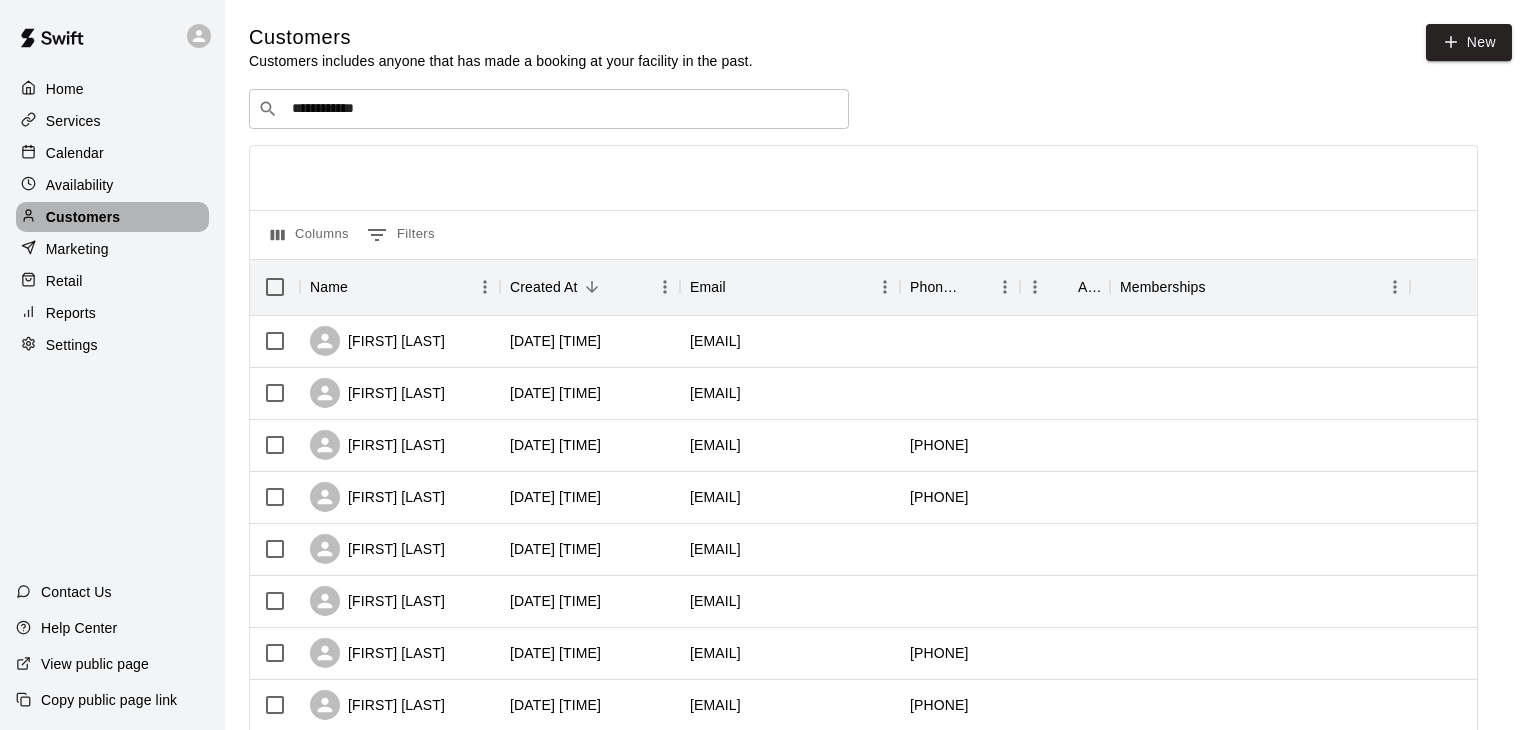 click on "Customers" at bounding box center [83, 217] 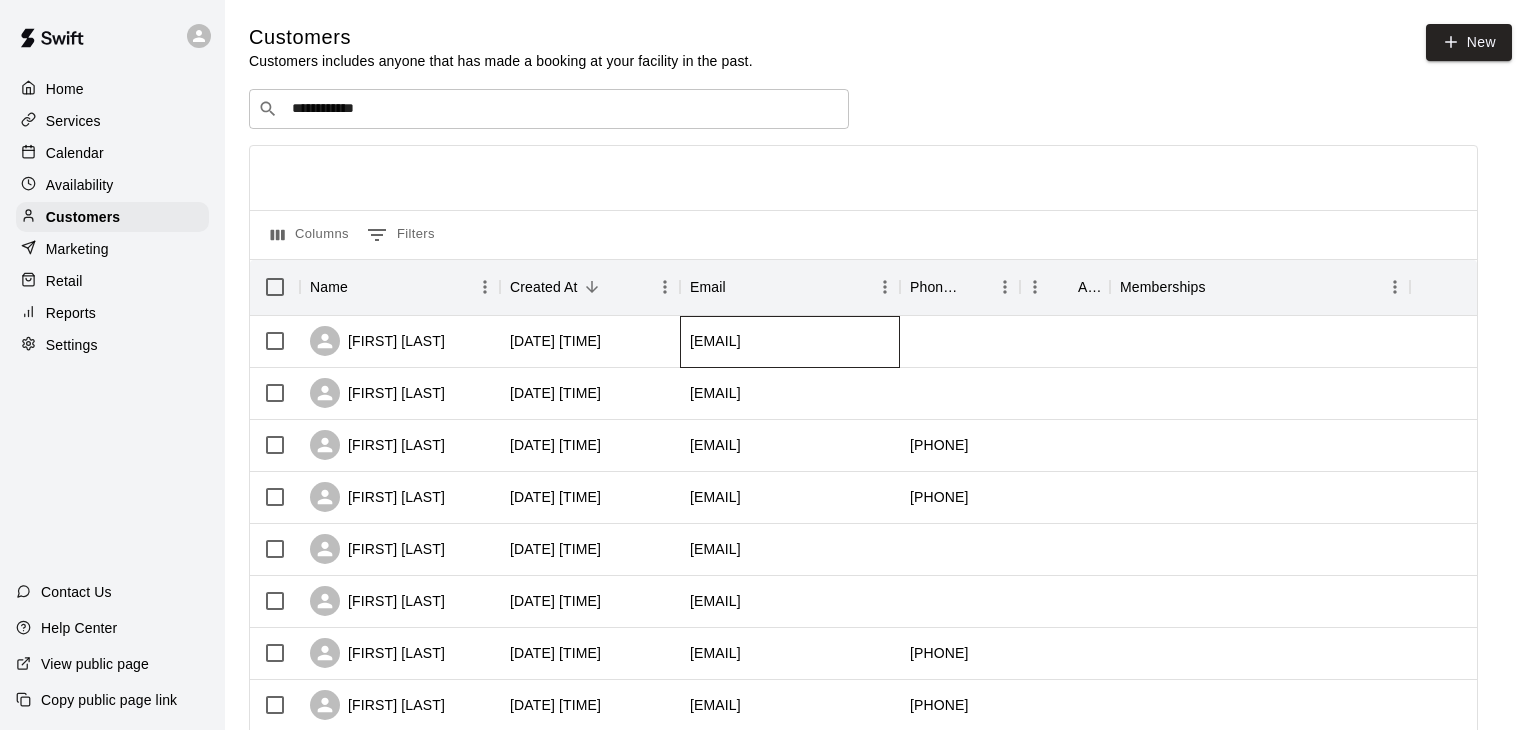click on "dpitney@gmail.com" at bounding box center (715, 341) 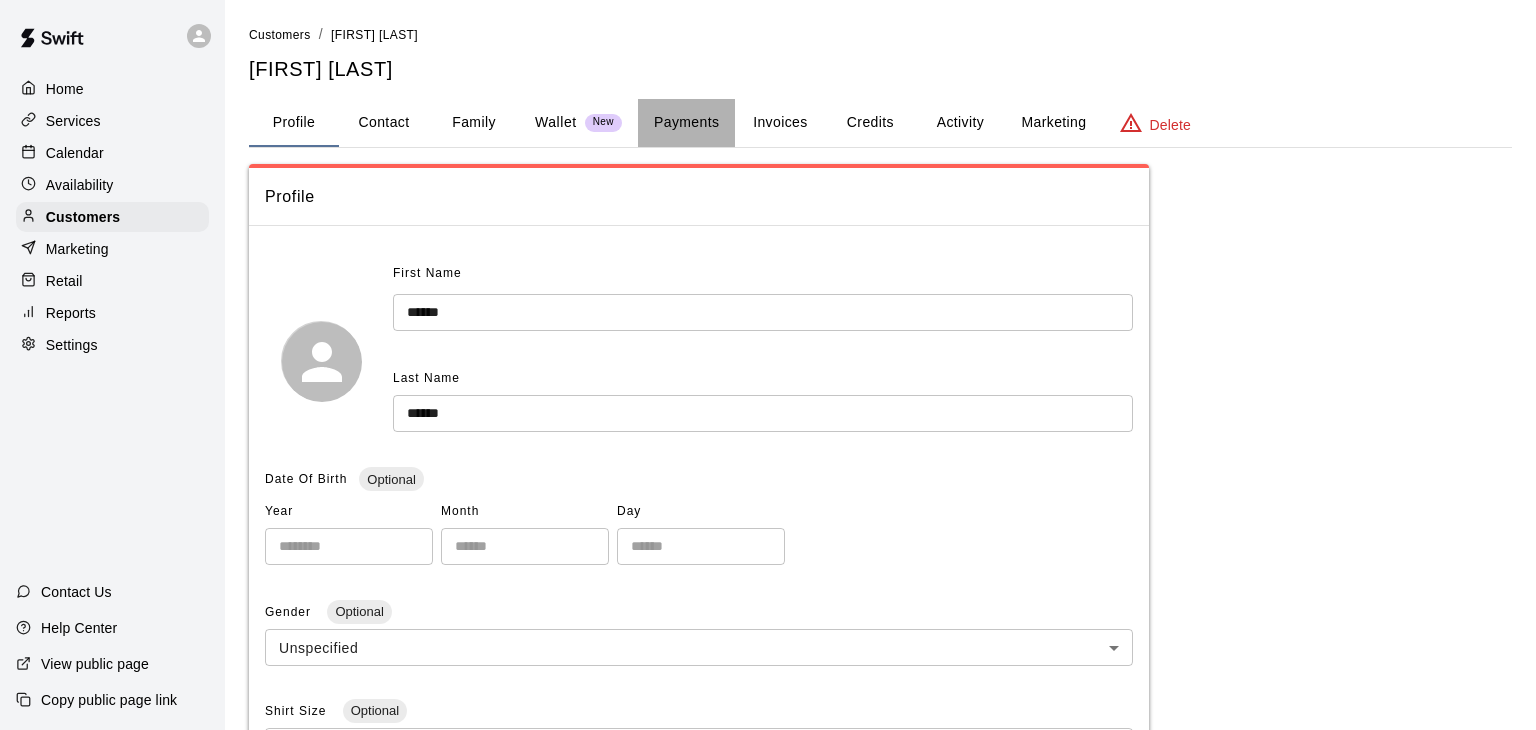 click on "Payments" at bounding box center (686, 123) 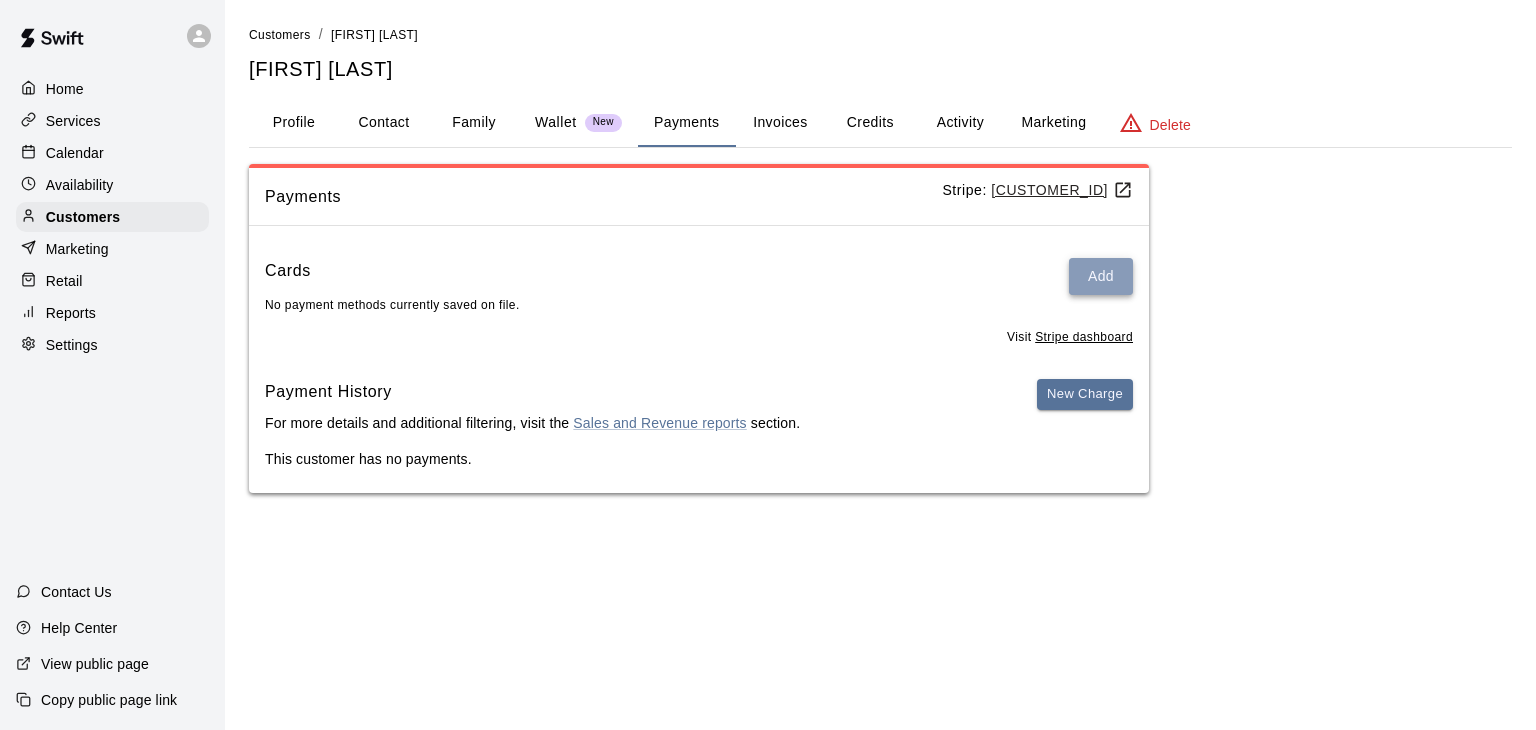 click on "Add" at bounding box center (1101, 276) 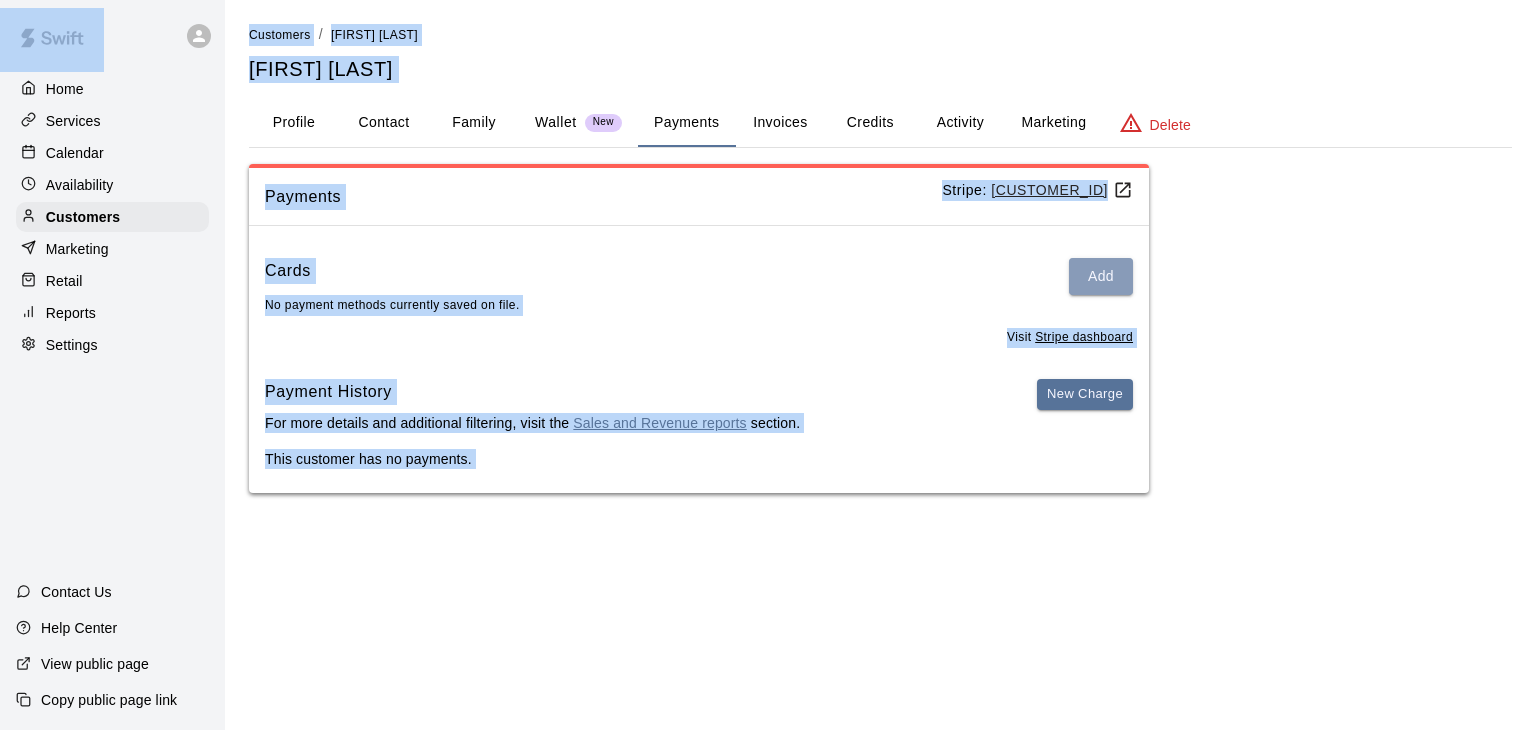 click on "Add" at bounding box center [1101, 276] 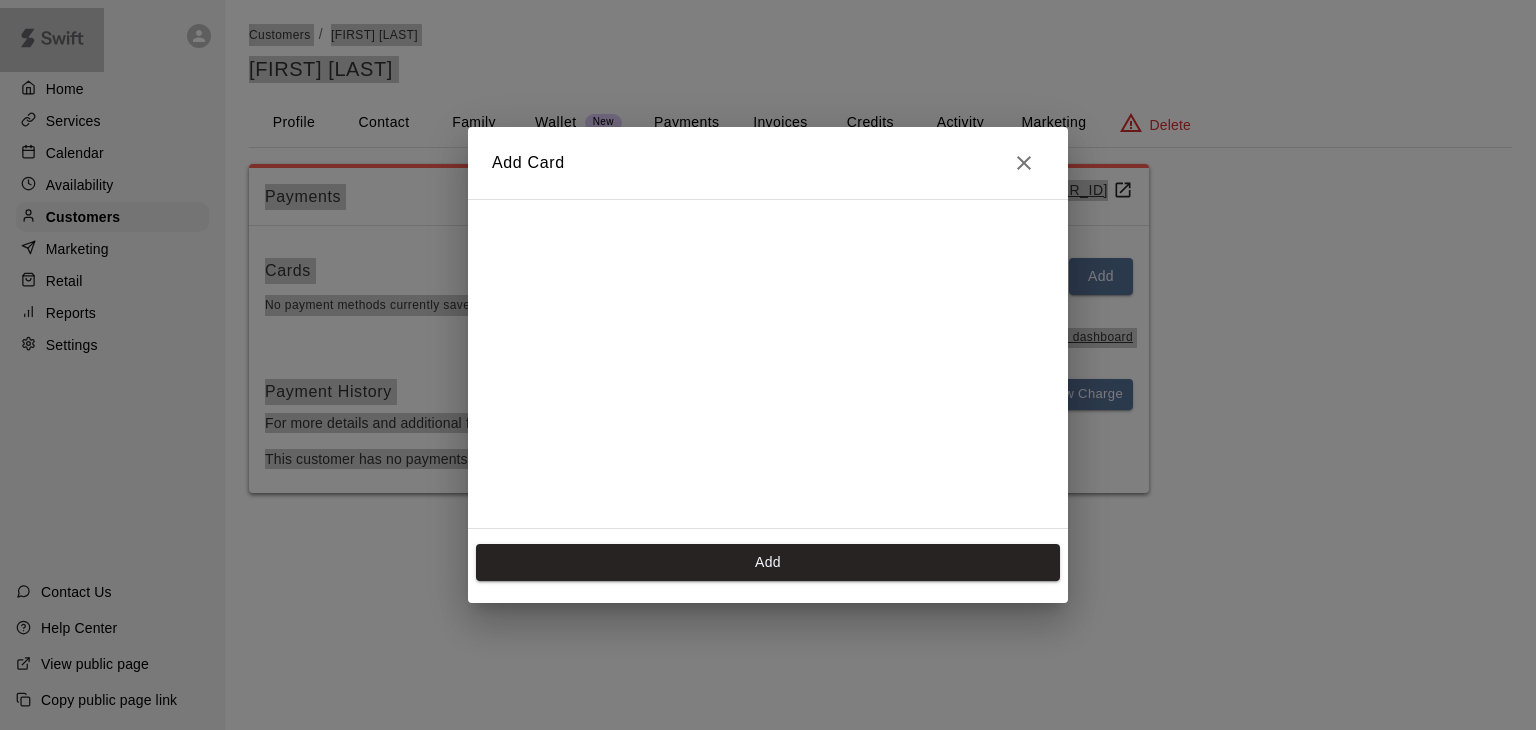 scroll, scrollTop: 260, scrollLeft: 0, axis: vertical 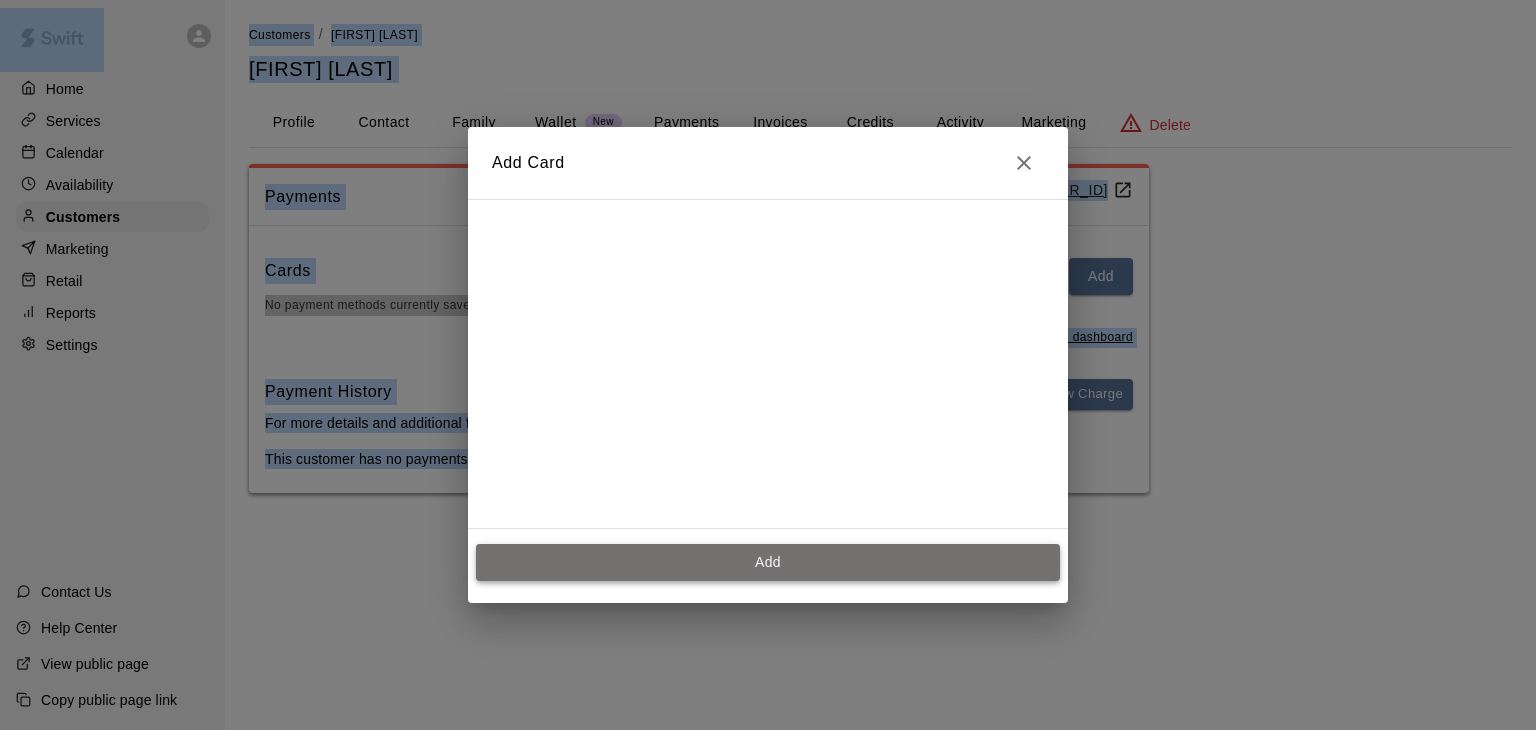 click on "Add" at bounding box center (768, 562) 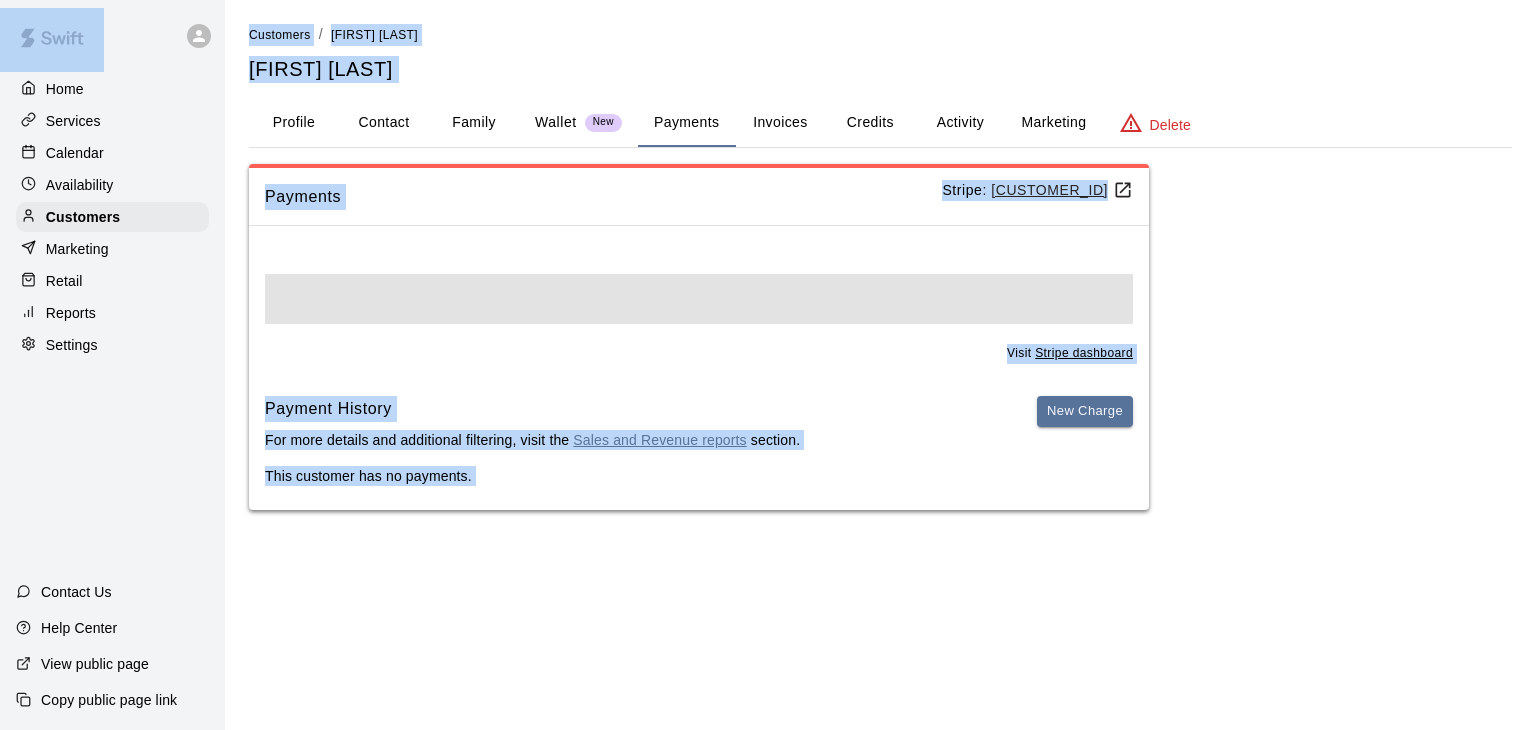 scroll, scrollTop: 0, scrollLeft: 0, axis: both 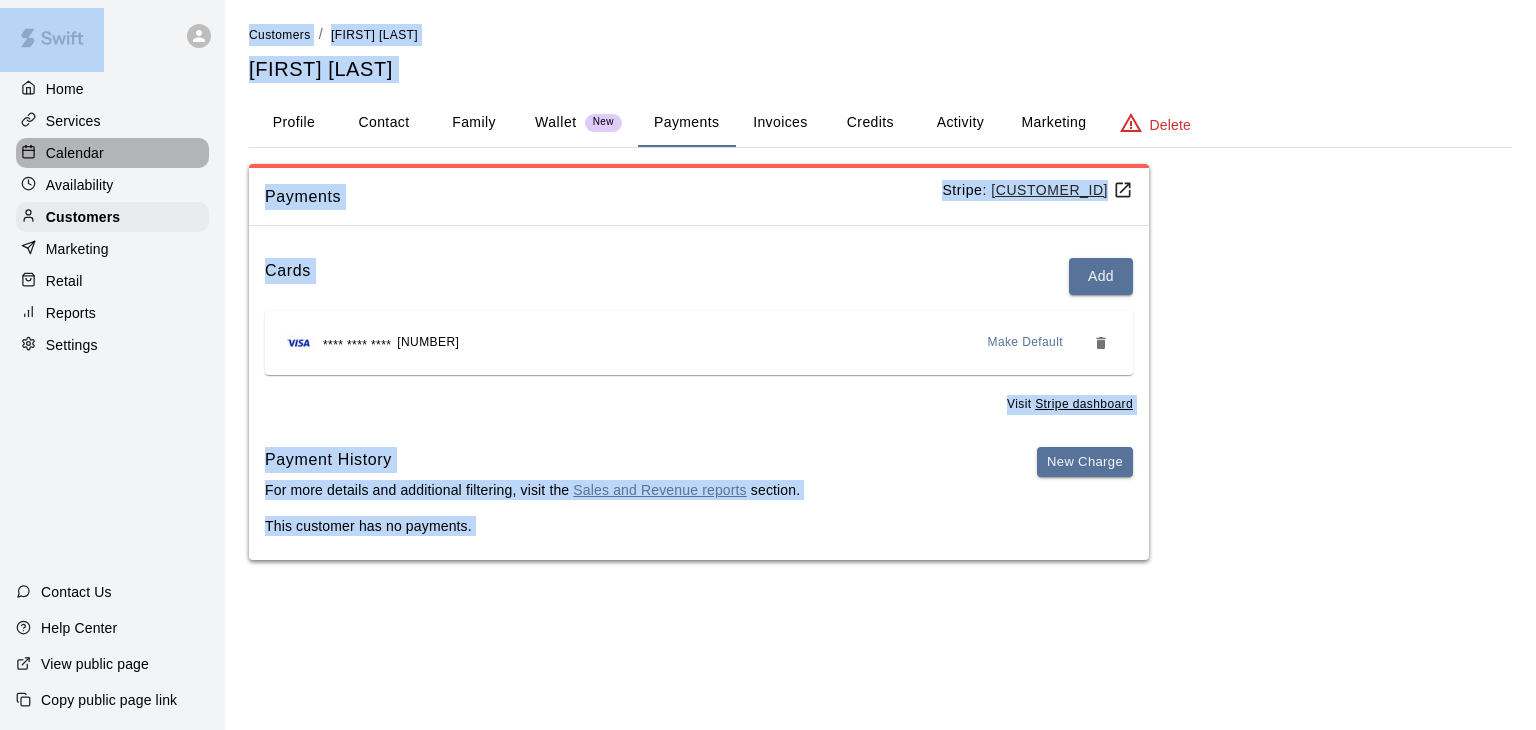 click on "Calendar" at bounding box center [75, 153] 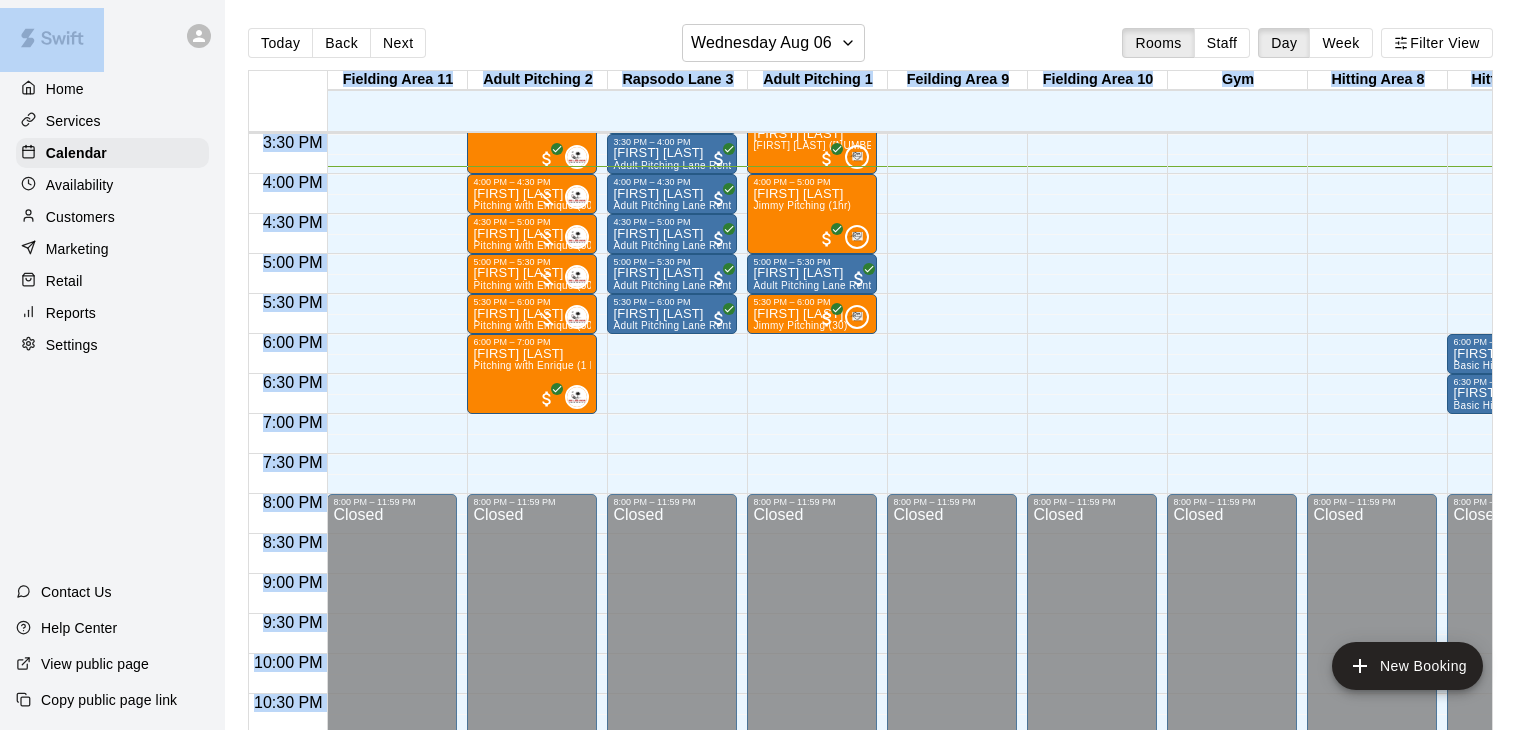 scroll, scrollTop: 1239, scrollLeft: 151, axis: both 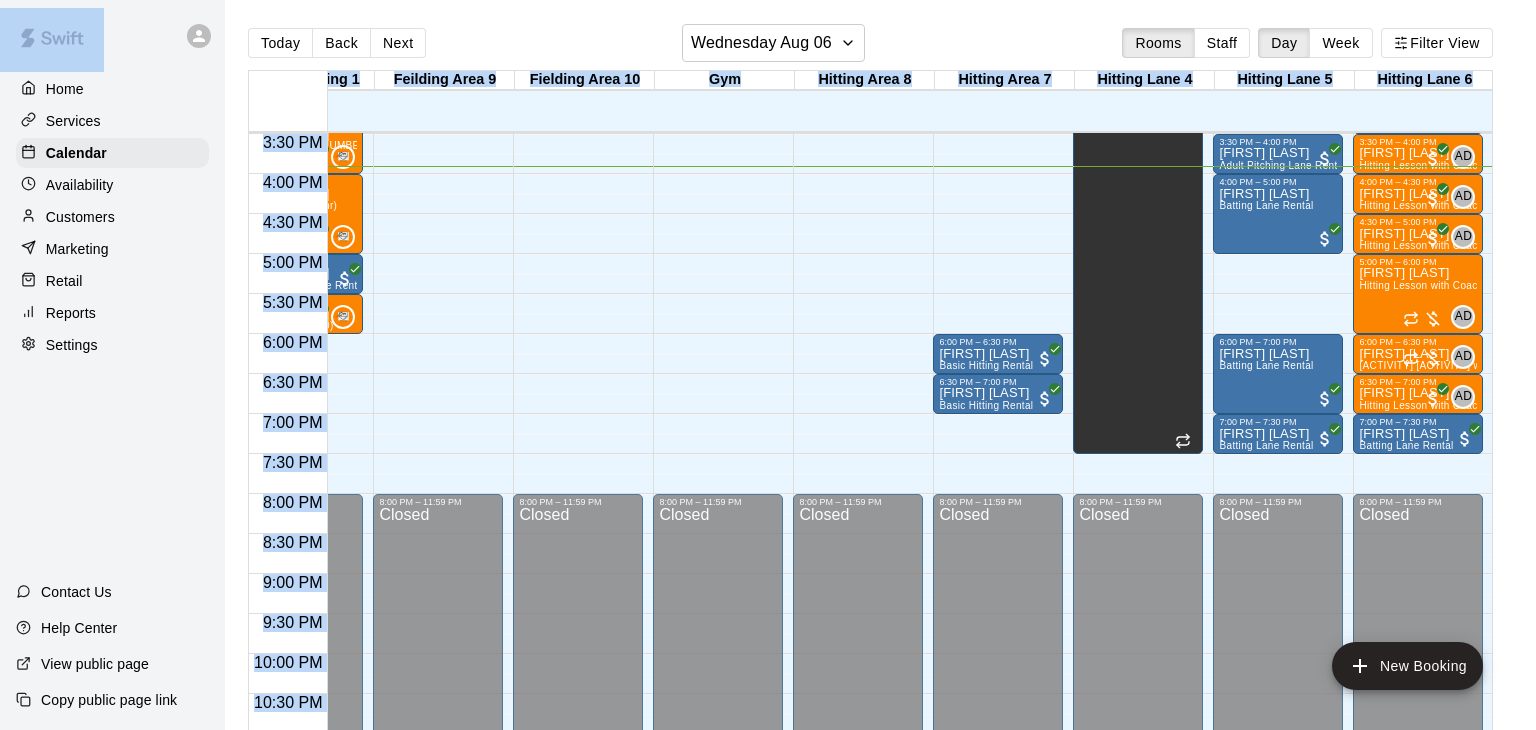 click on "12:00 AM – 12:00 PM Closed 12:00 PM – 1:00 PM Marshall Friend Batting Lane Rental   1:00 PM – 1:30 PM Basic Hitting Rental 1:30 PM – 2:00 PM James Wathen Batting Lane Rental   3:30 PM – 4:00 PM McKenzie  Daniels Adult Pitching Lane Rental  4:00 PM – 5:00 PM Skyler Miller Batting Lane Rental   6:00 PM – 7:00 PM Andrew Buehler Batting Lane Rental   7:00 PM – 7:30 PM Kurt Schroyer Batting Lane Rental   8:00 PM – 11:59 PM Closed" at bounding box center [1278, -146] 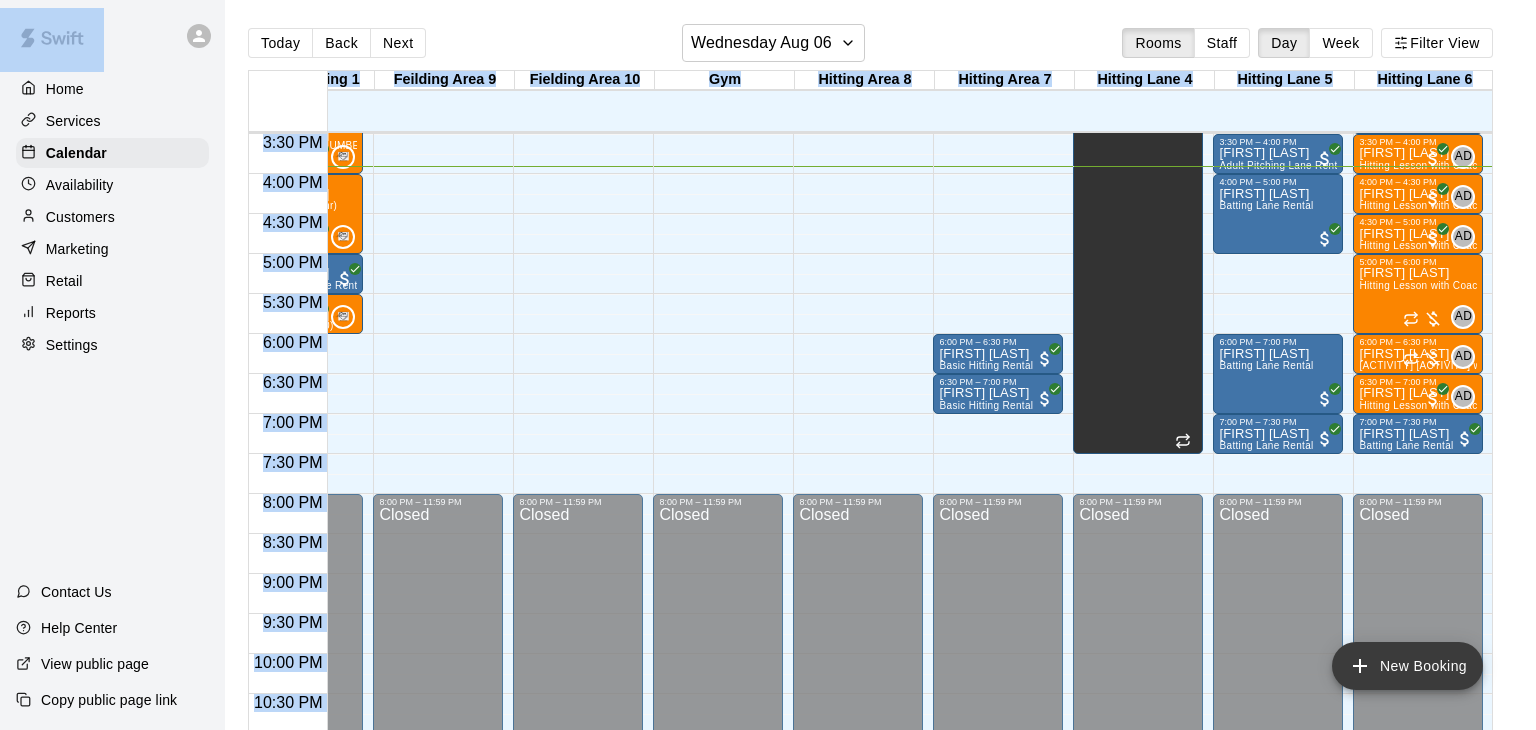 click on "New Booking" at bounding box center (1407, 666) 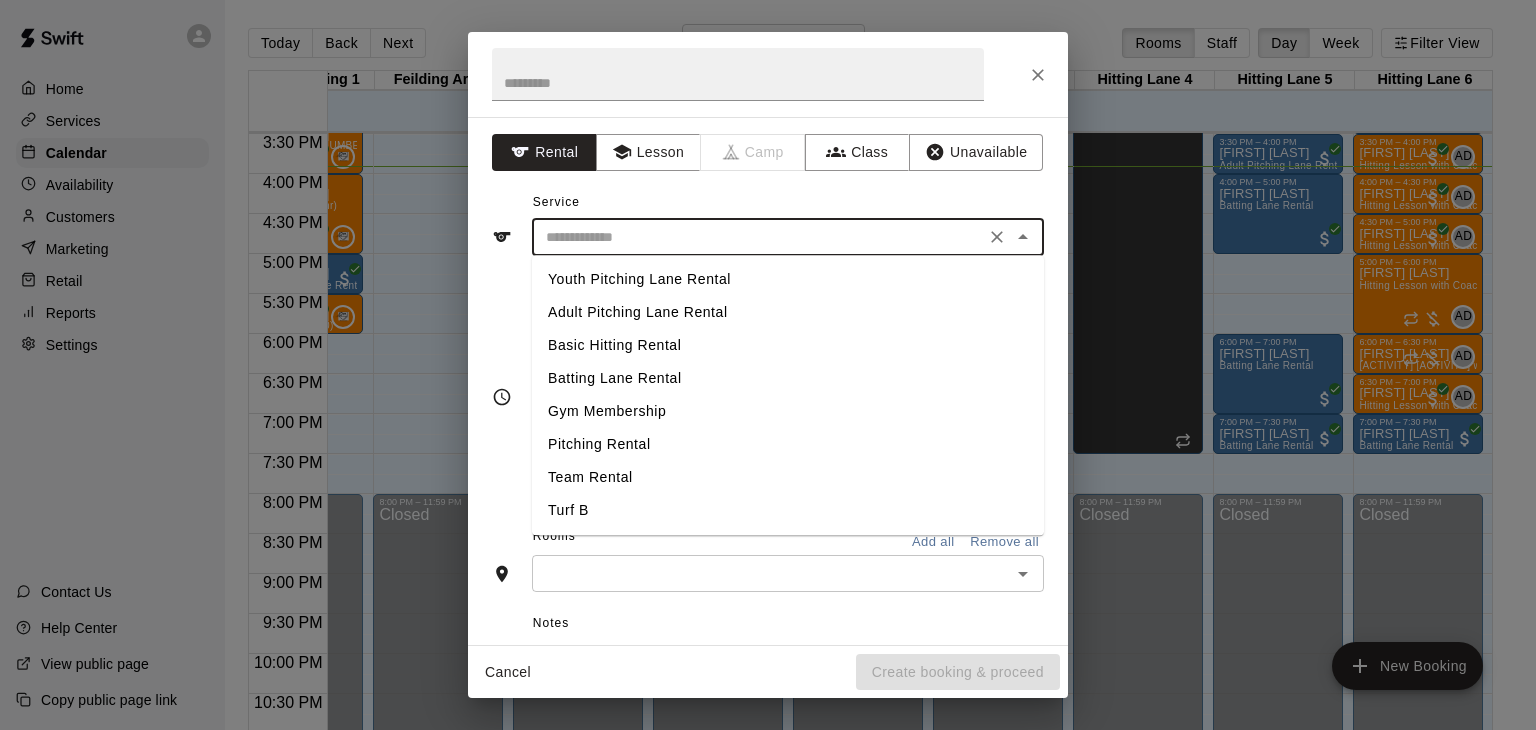 click at bounding box center (758, 237) 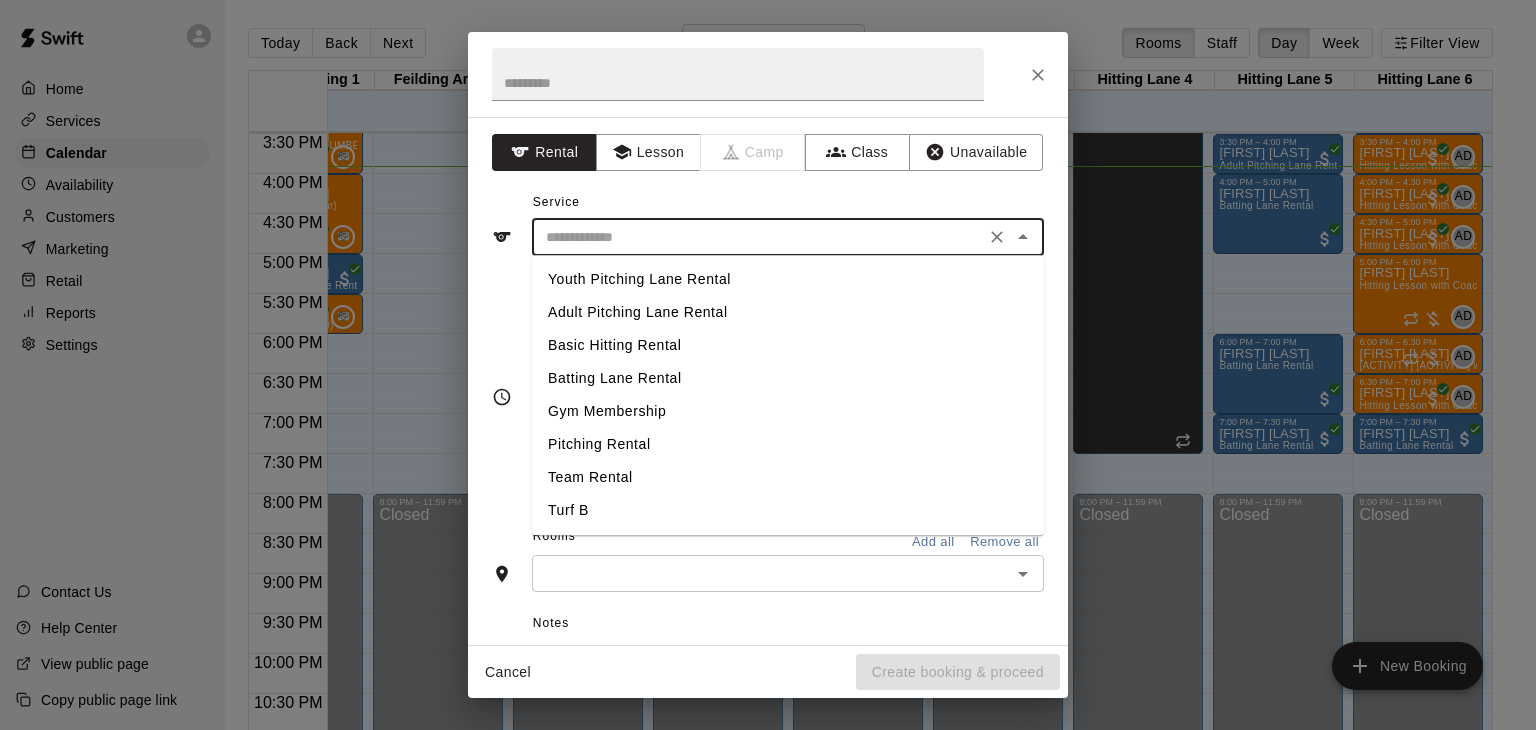 click at bounding box center (758, 237) 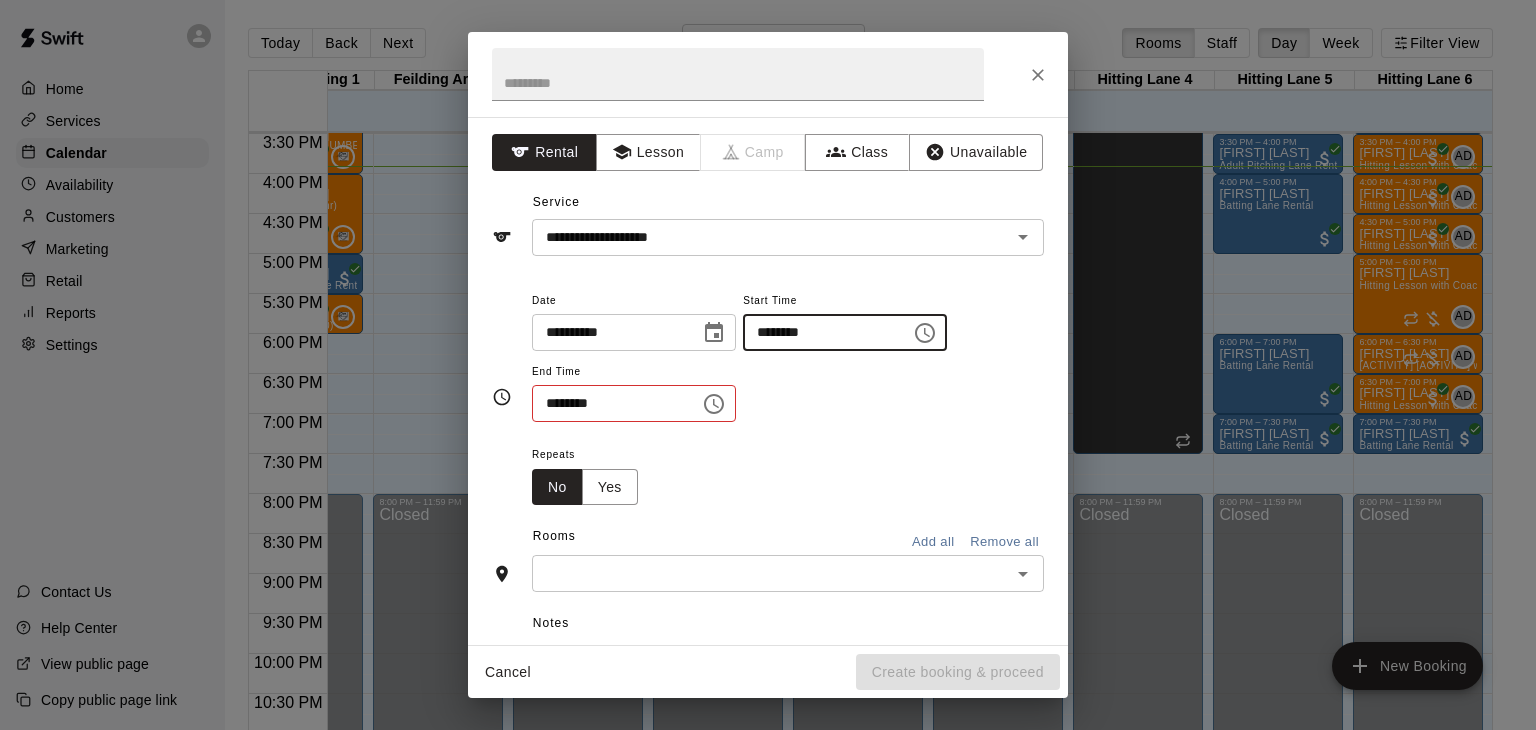 type on "********" 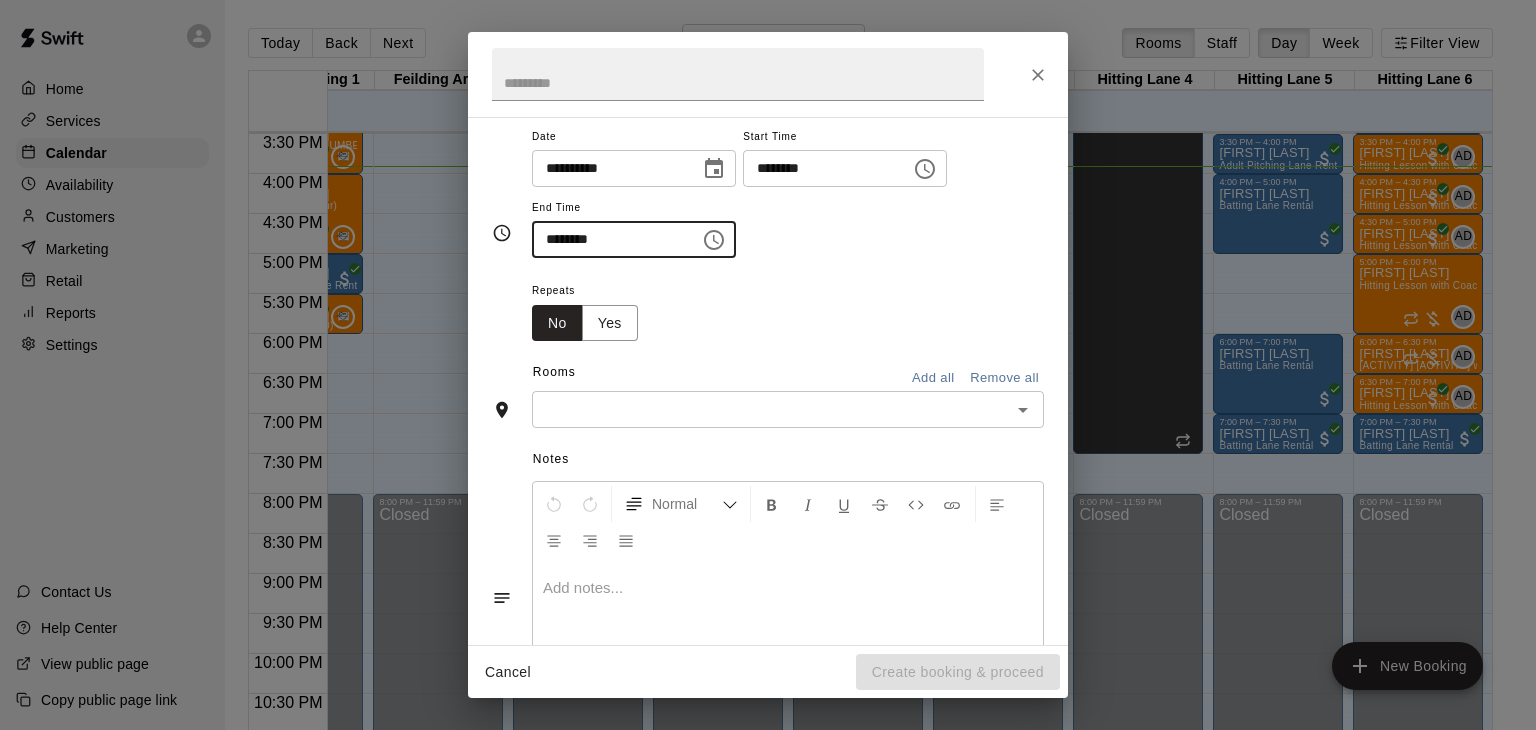 scroll, scrollTop: 340, scrollLeft: 0, axis: vertical 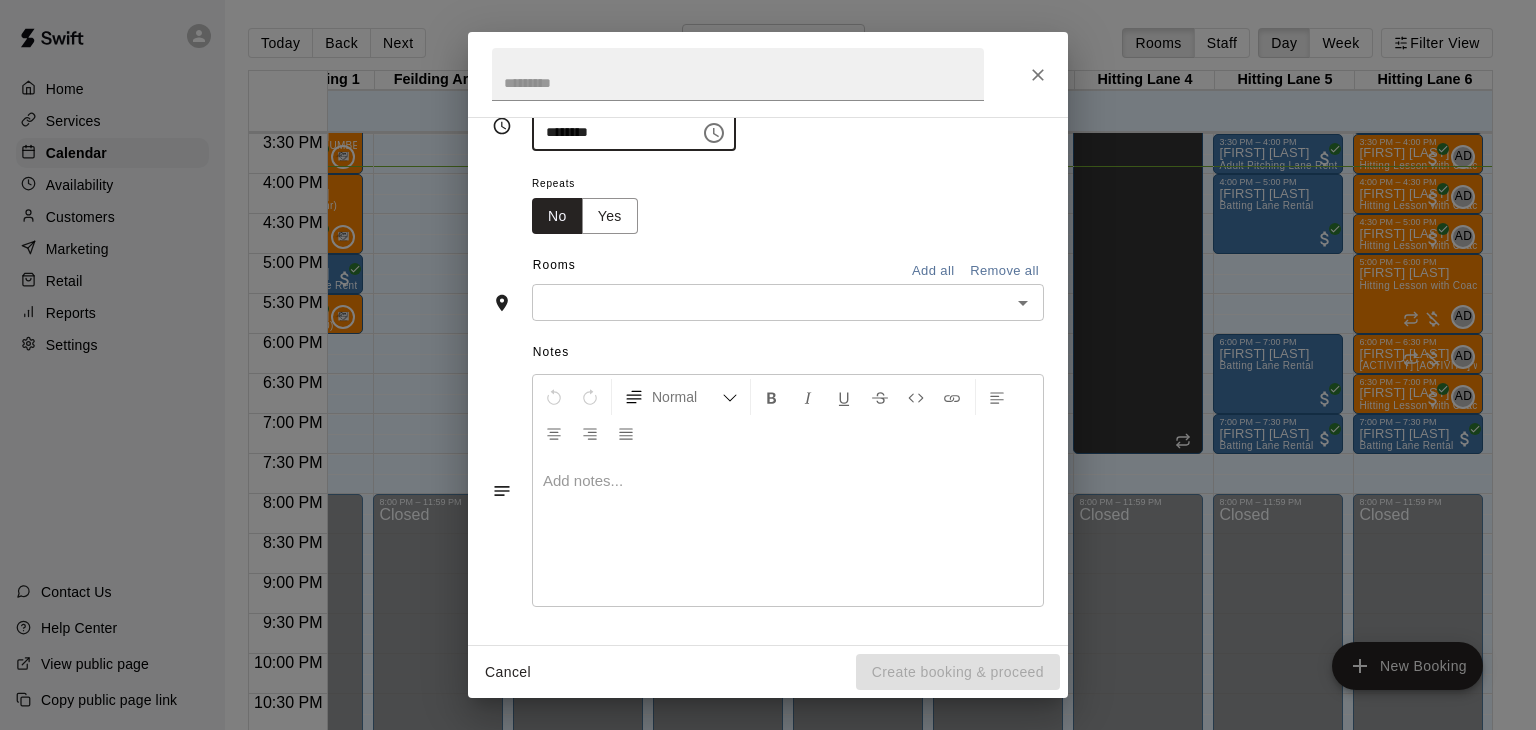 type on "********" 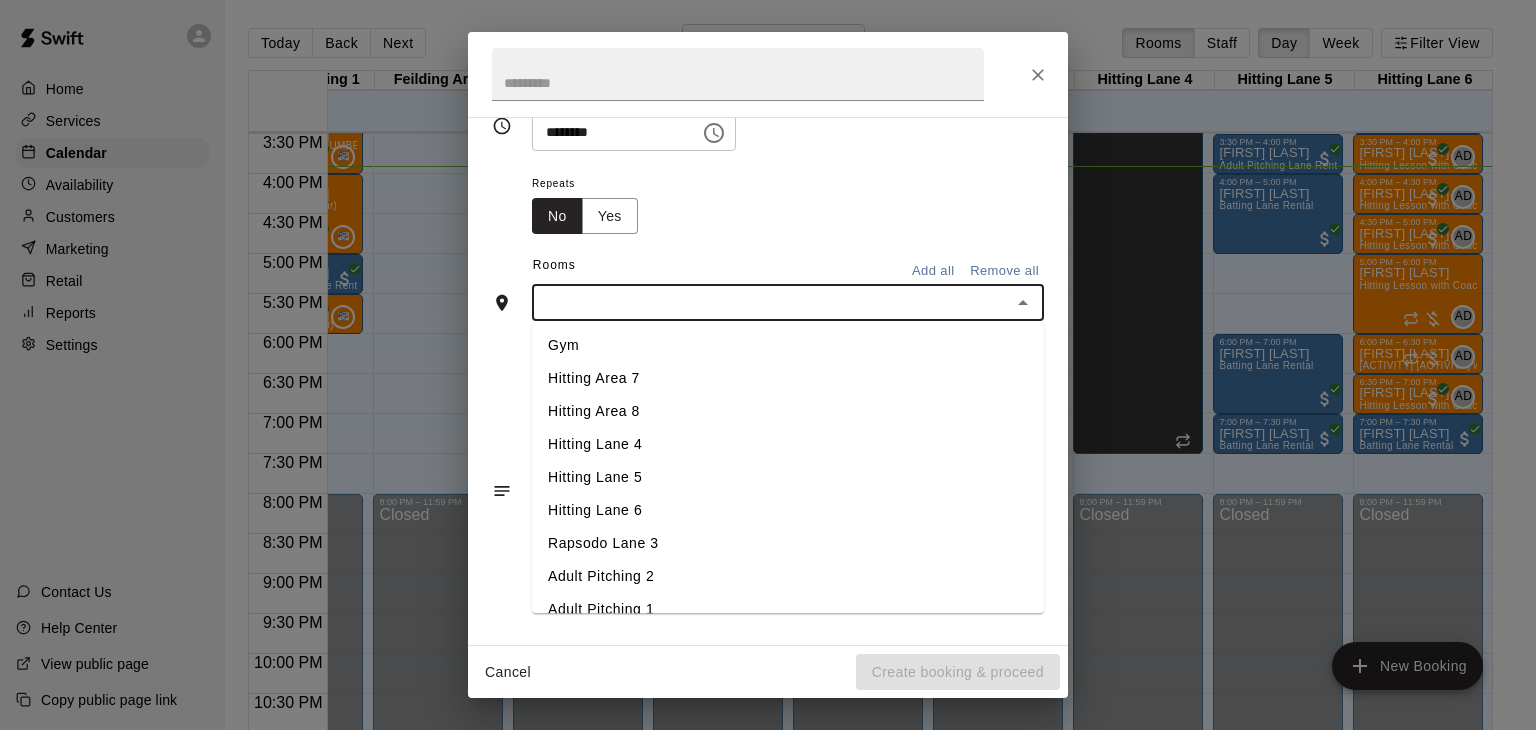 click on "Hitting Lane 5" at bounding box center [788, 478] 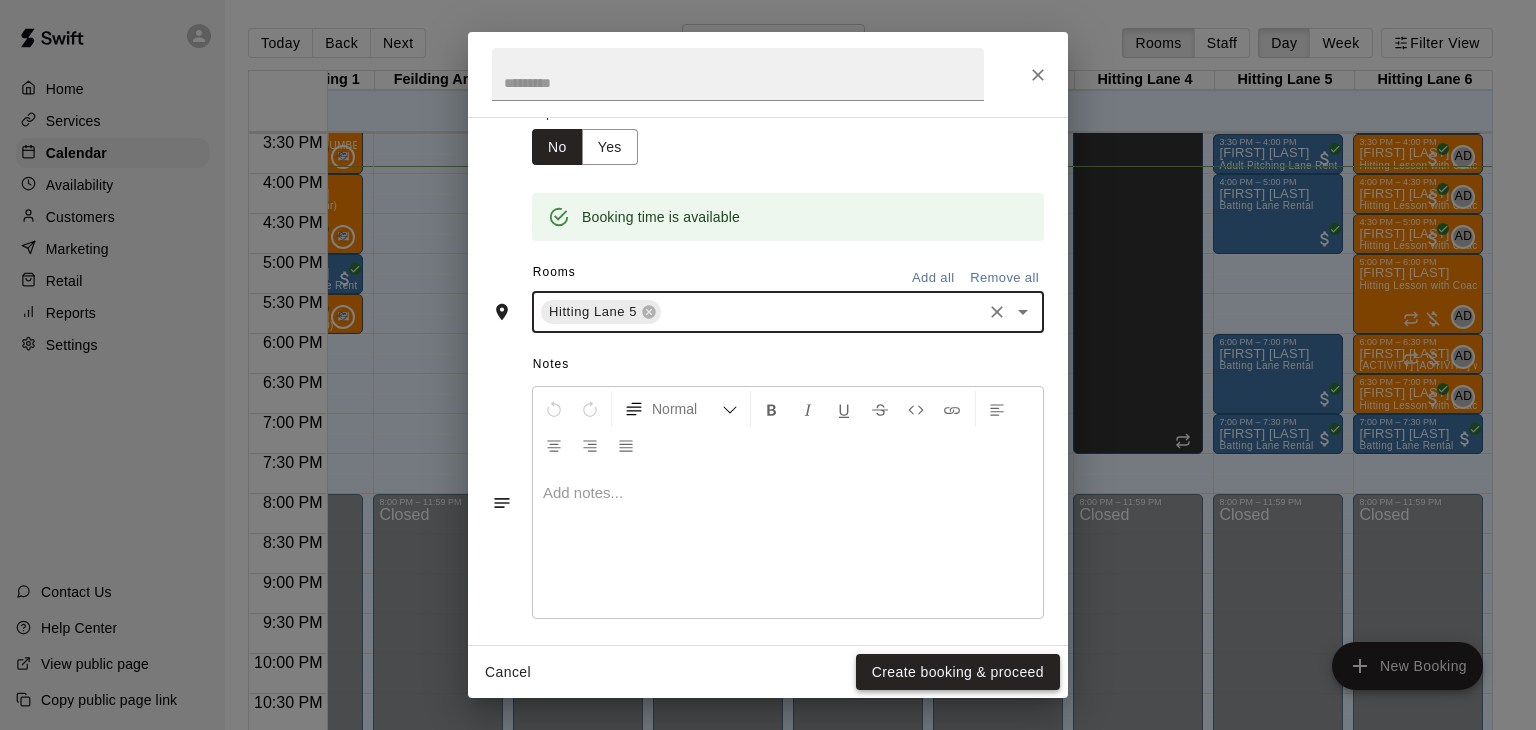 click on "Create booking & proceed" at bounding box center (958, 672) 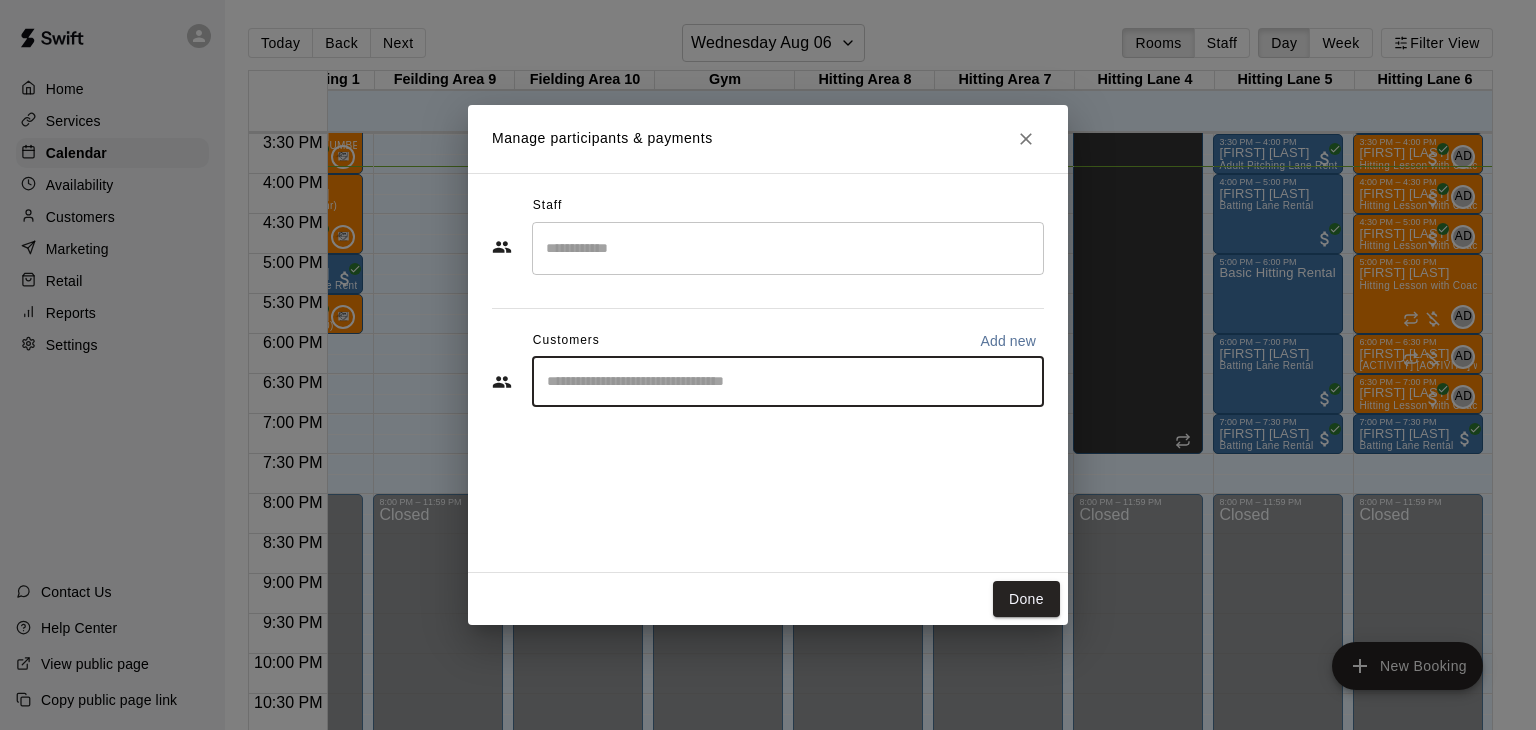 click at bounding box center [788, 382] 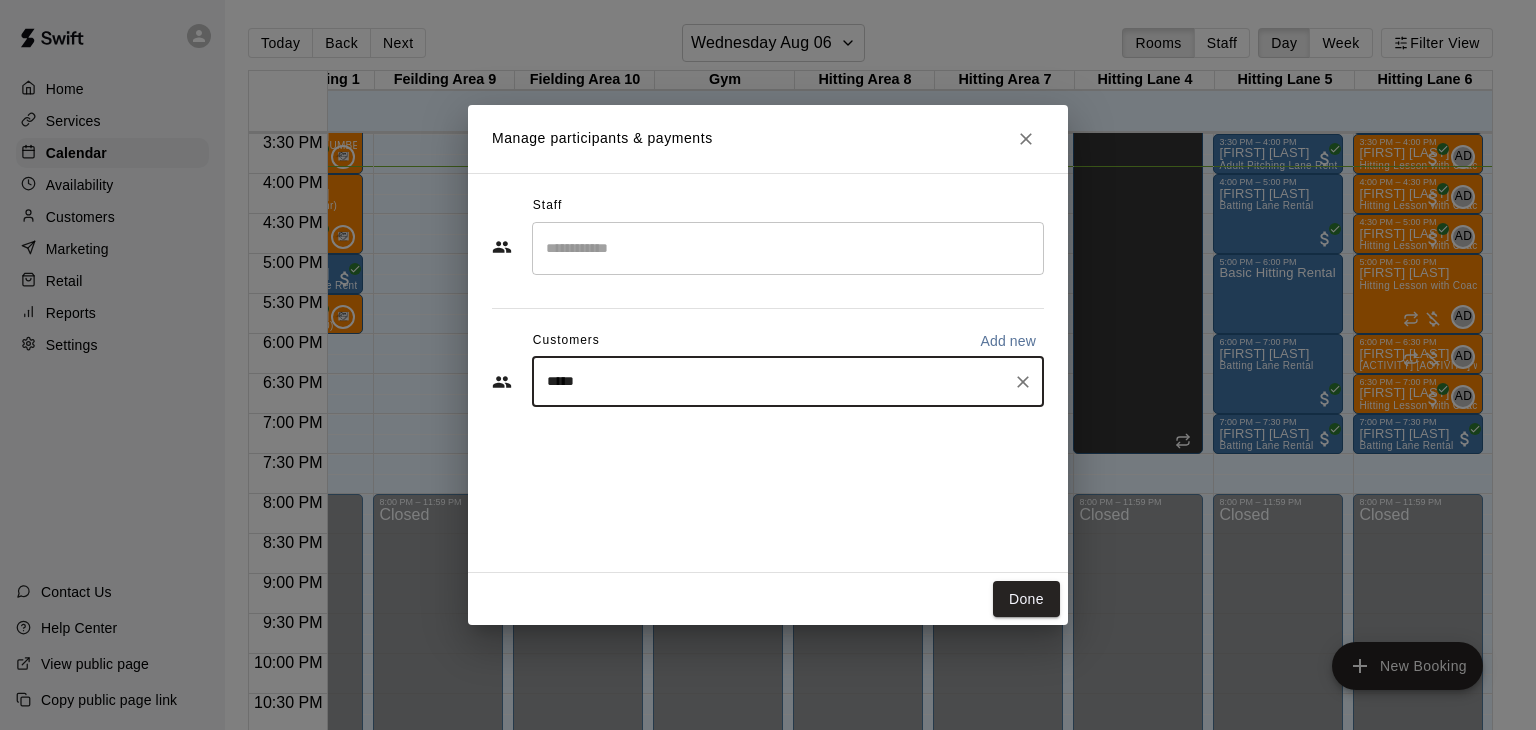 type on "*****" 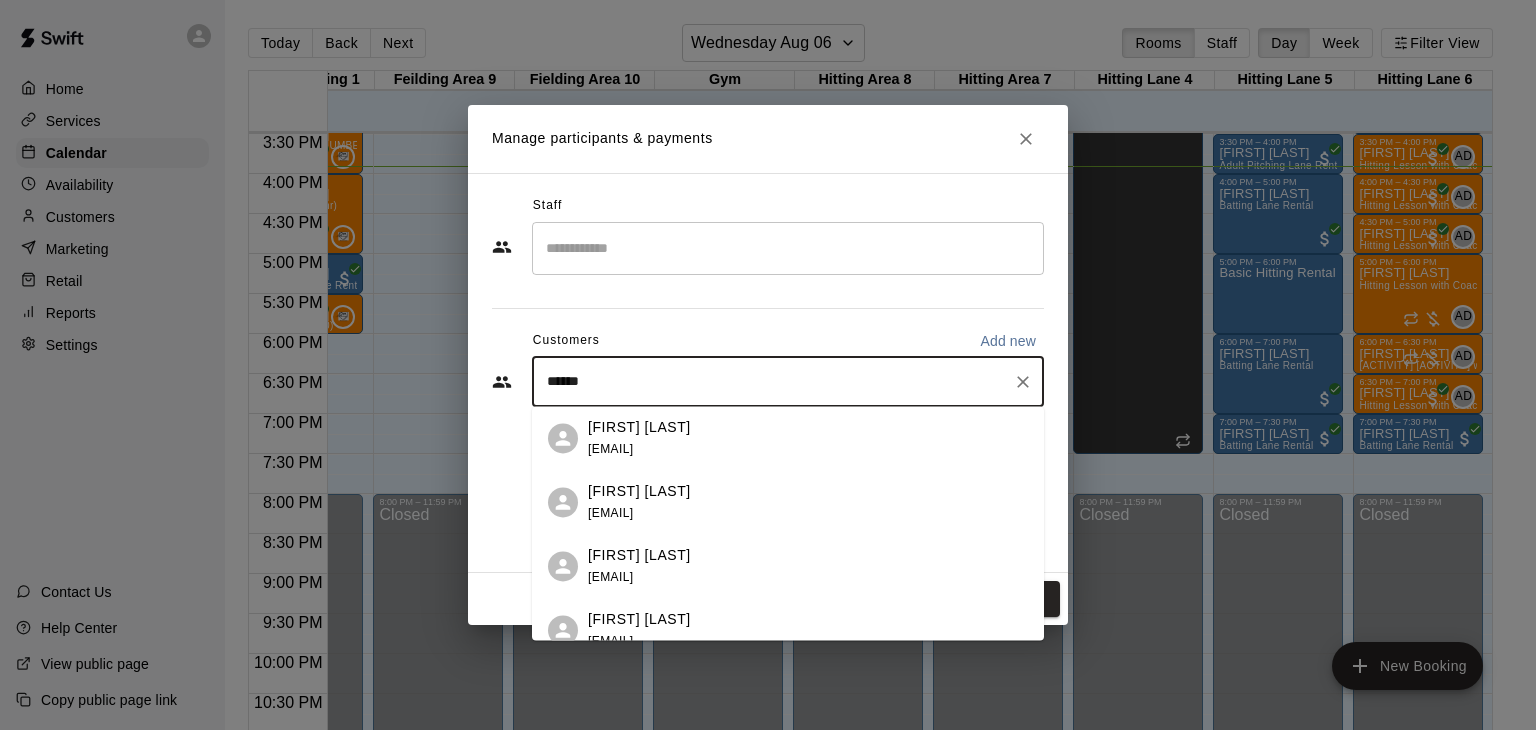 click on "David  Pitney dpitney@gmail.com" at bounding box center [639, 438] 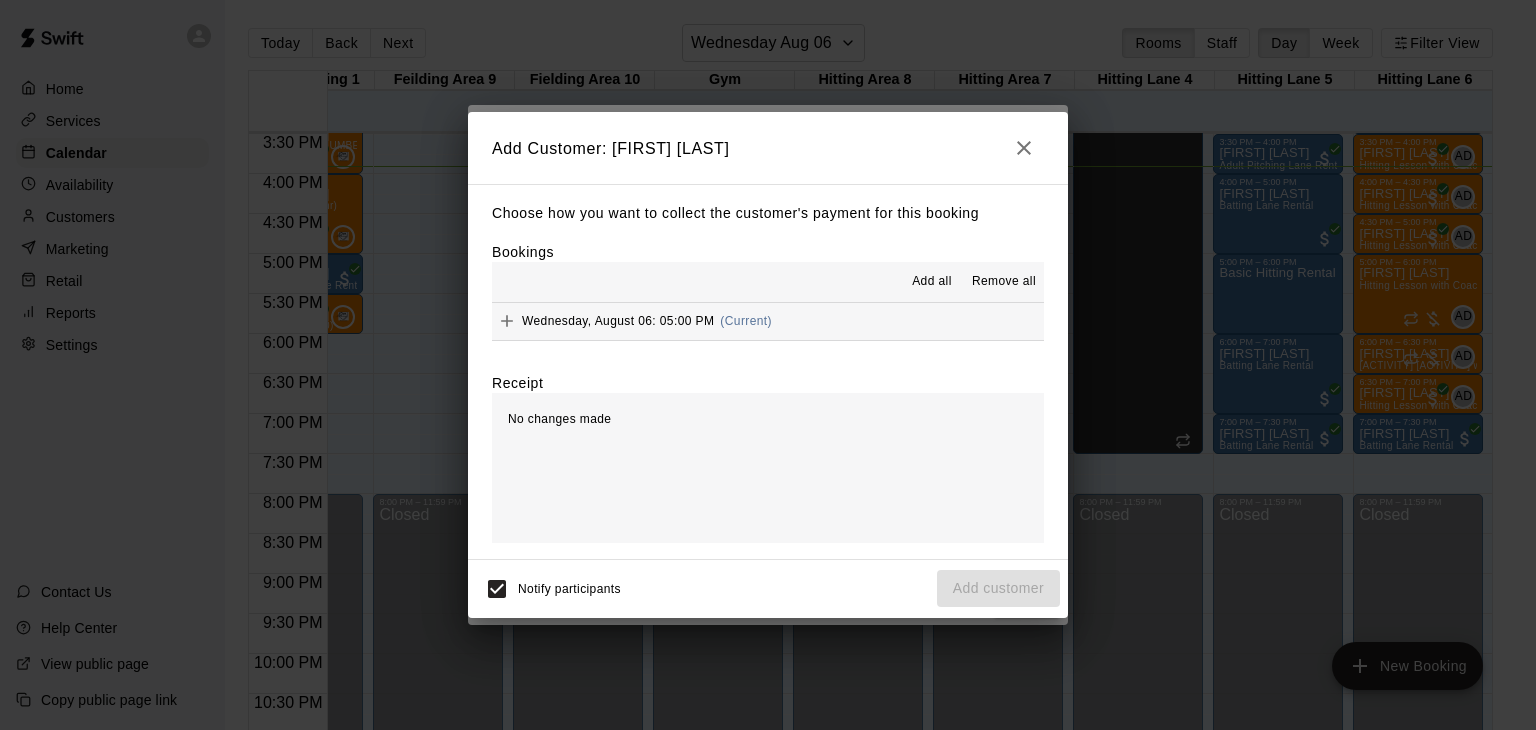 click on "Add all" at bounding box center [932, 282] 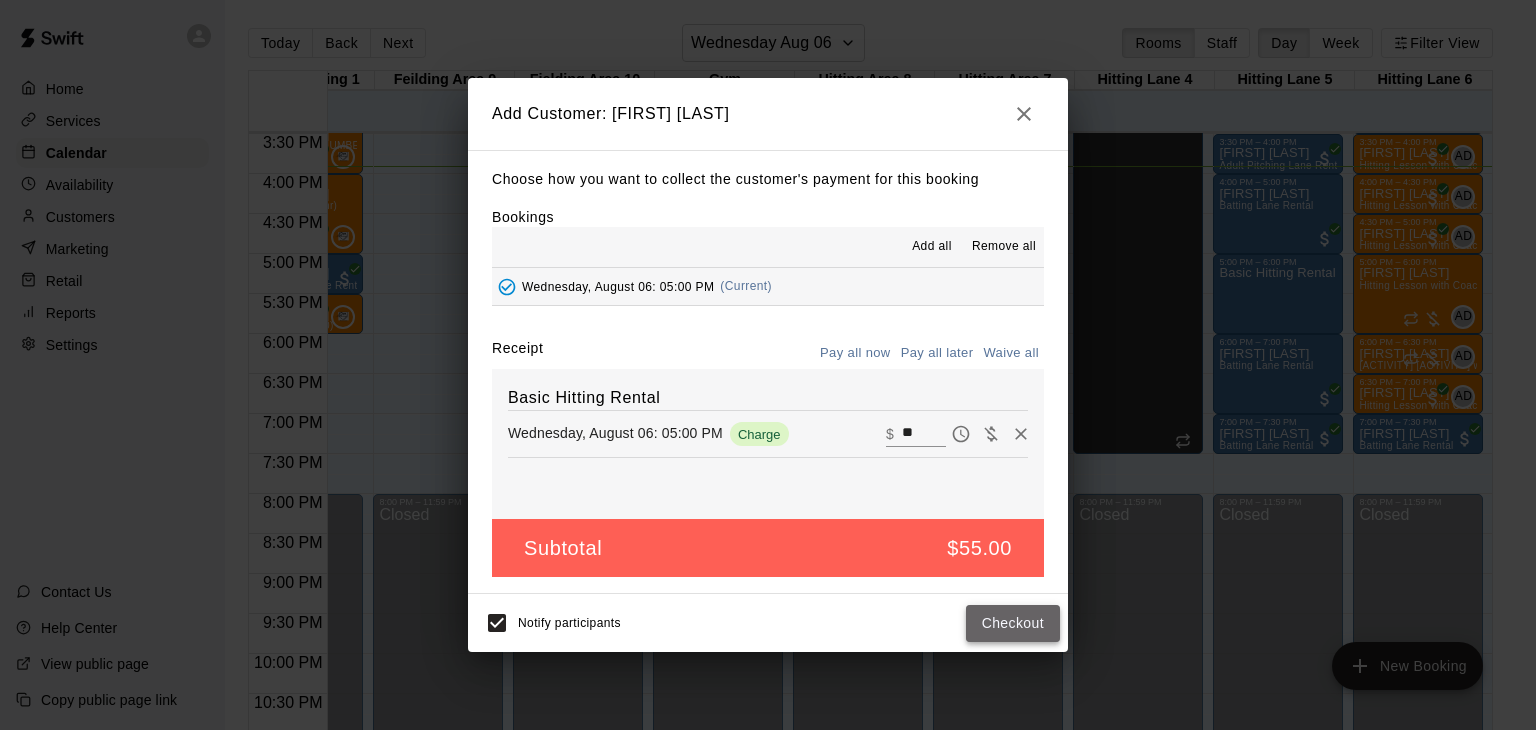 click on "Checkout" at bounding box center [1013, 623] 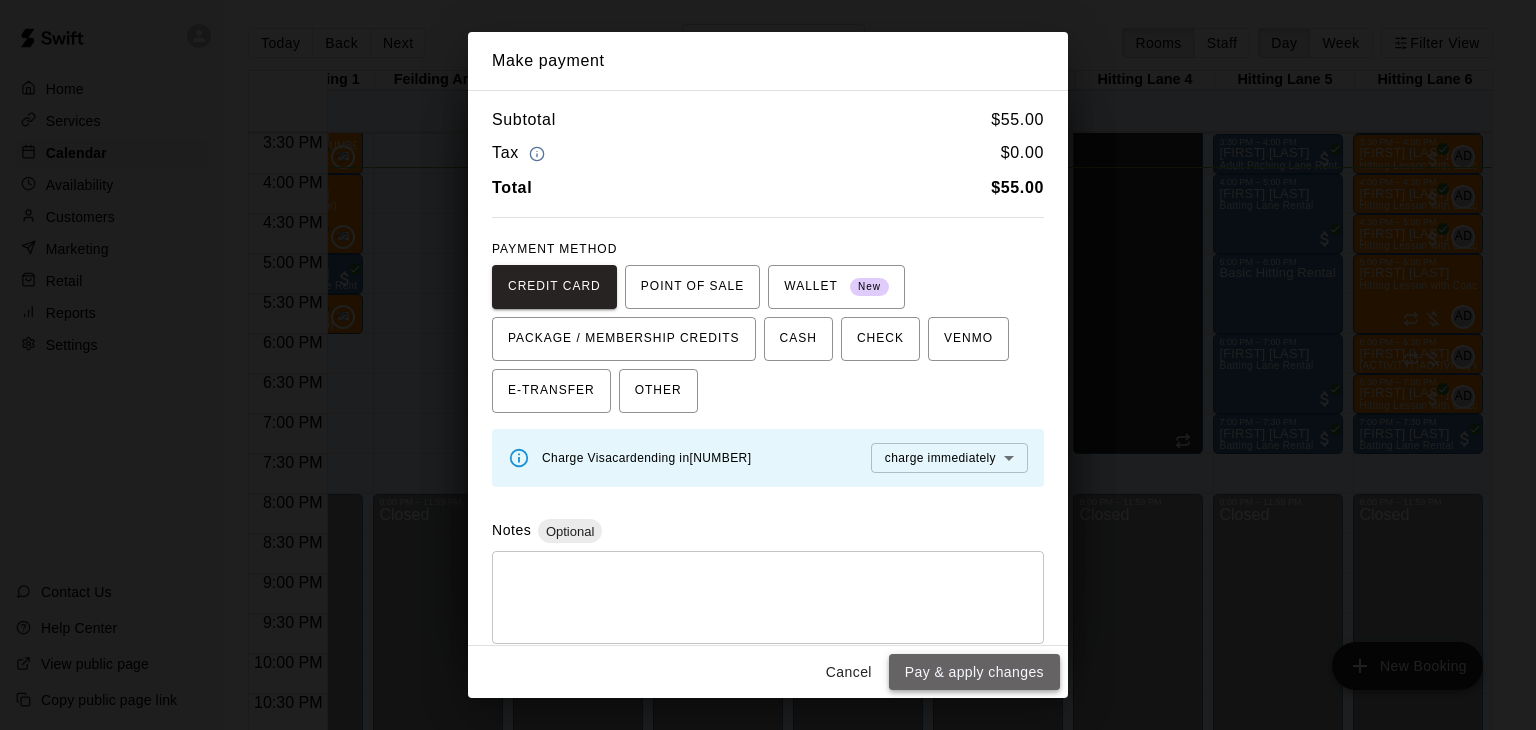 click on "Pay & apply changes" at bounding box center (974, 672) 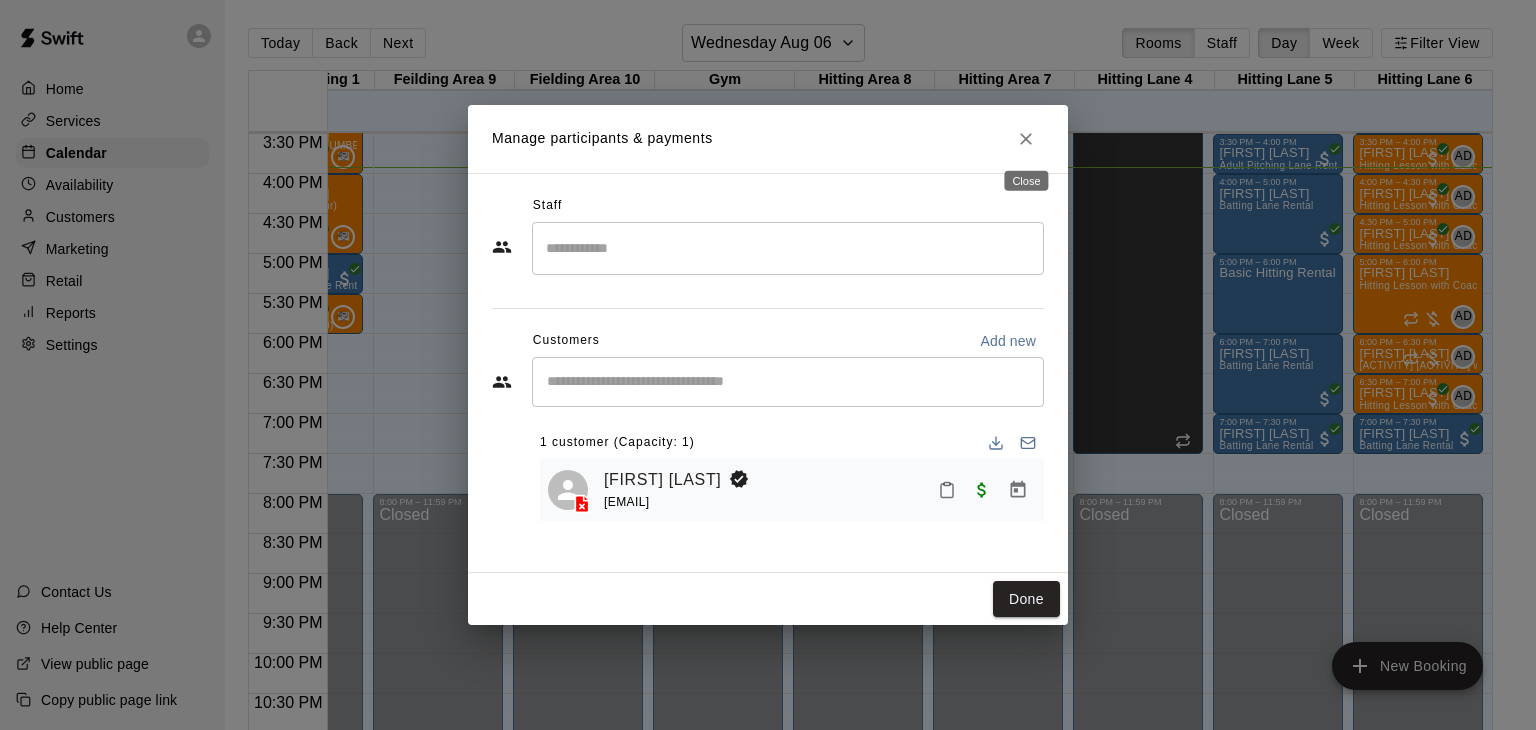 click 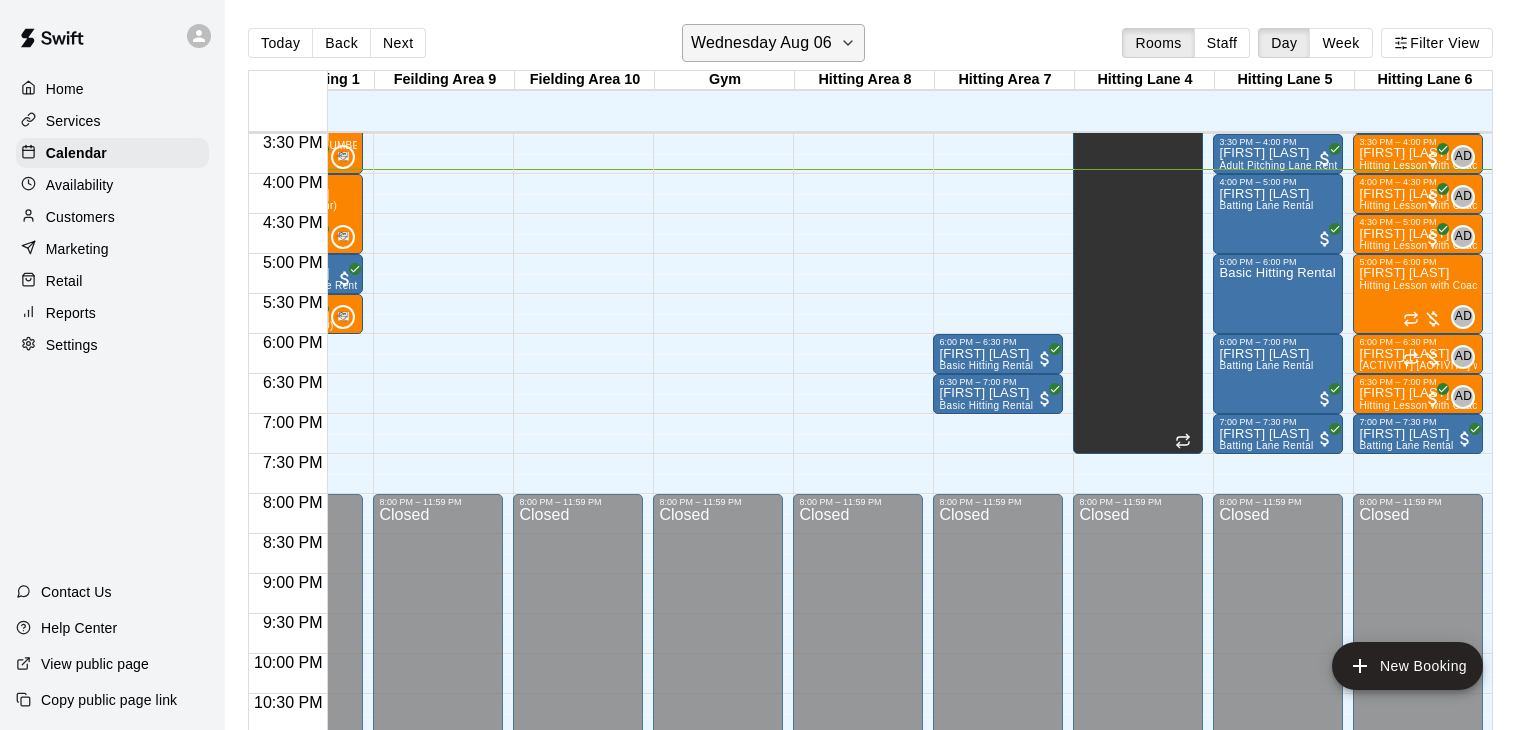 click 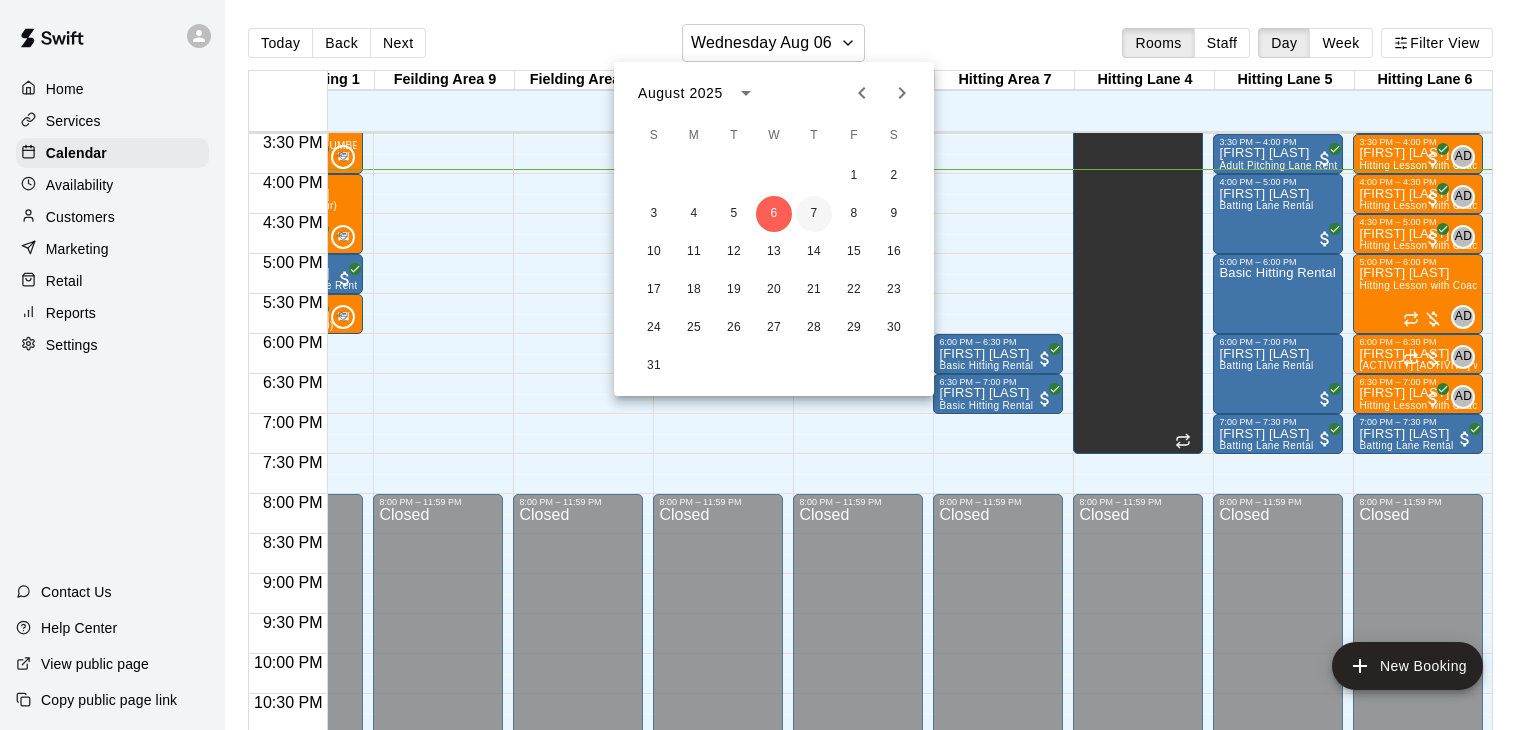 click on "7" at bounding box center (814, 214) 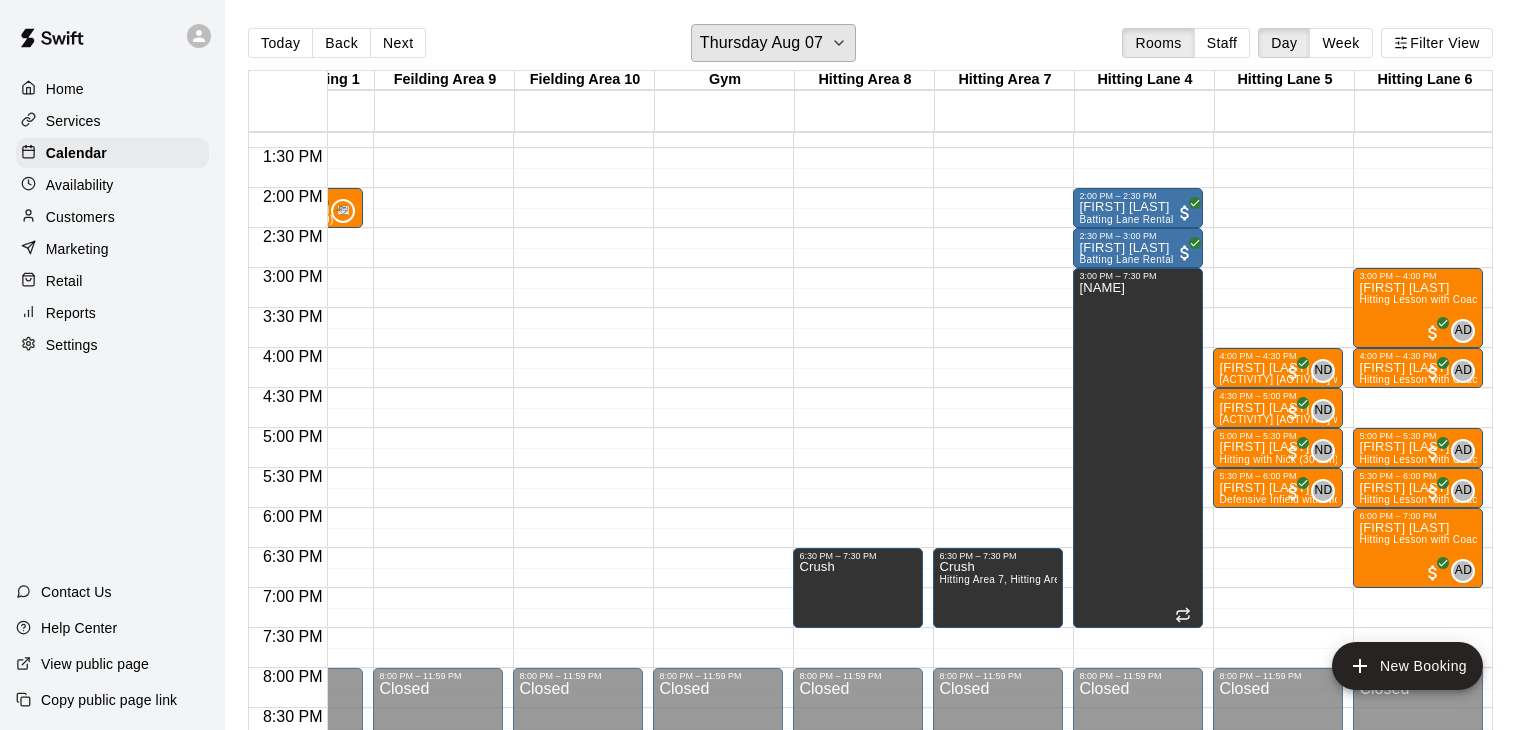 scroll, scrollTop: 1070, scrollLeft: 514, axis: both 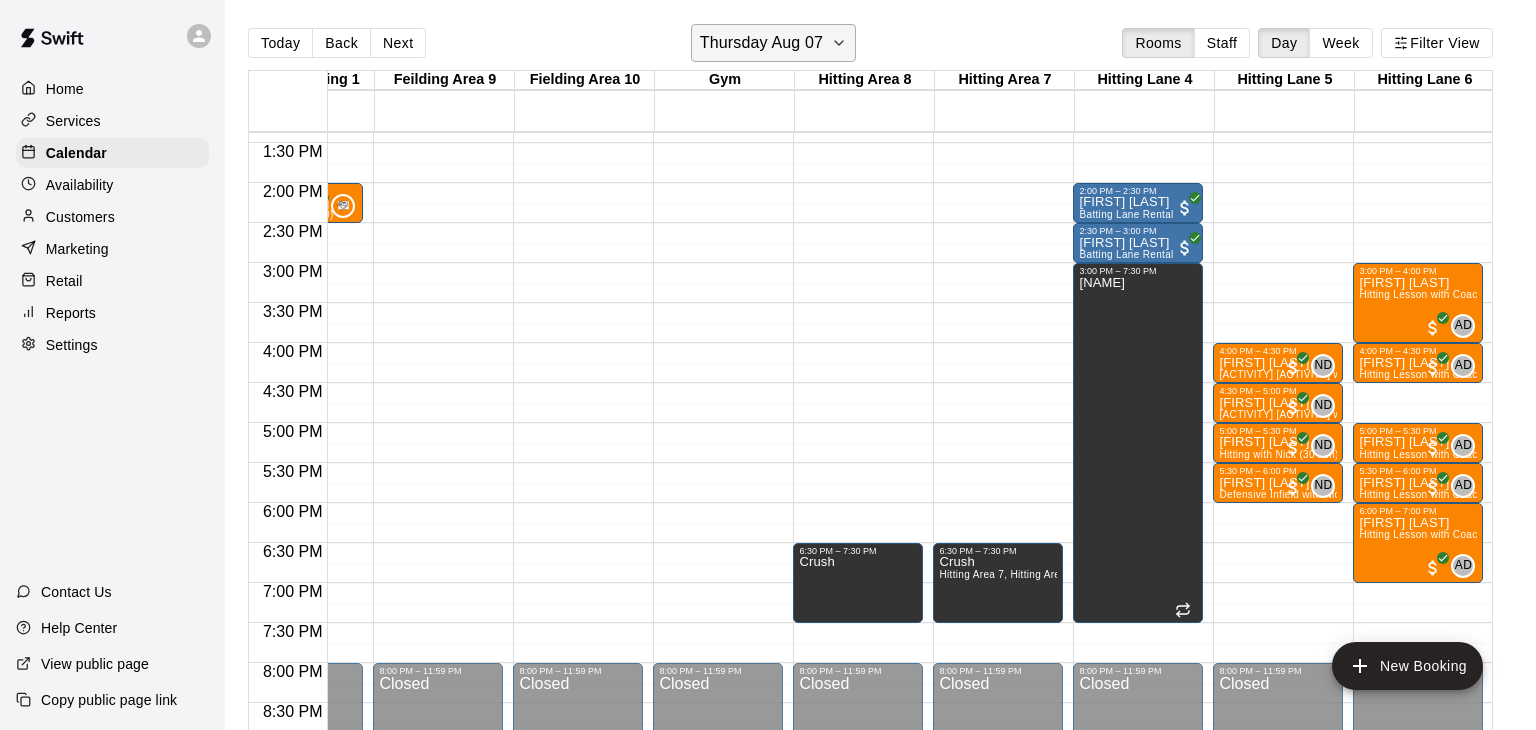 click 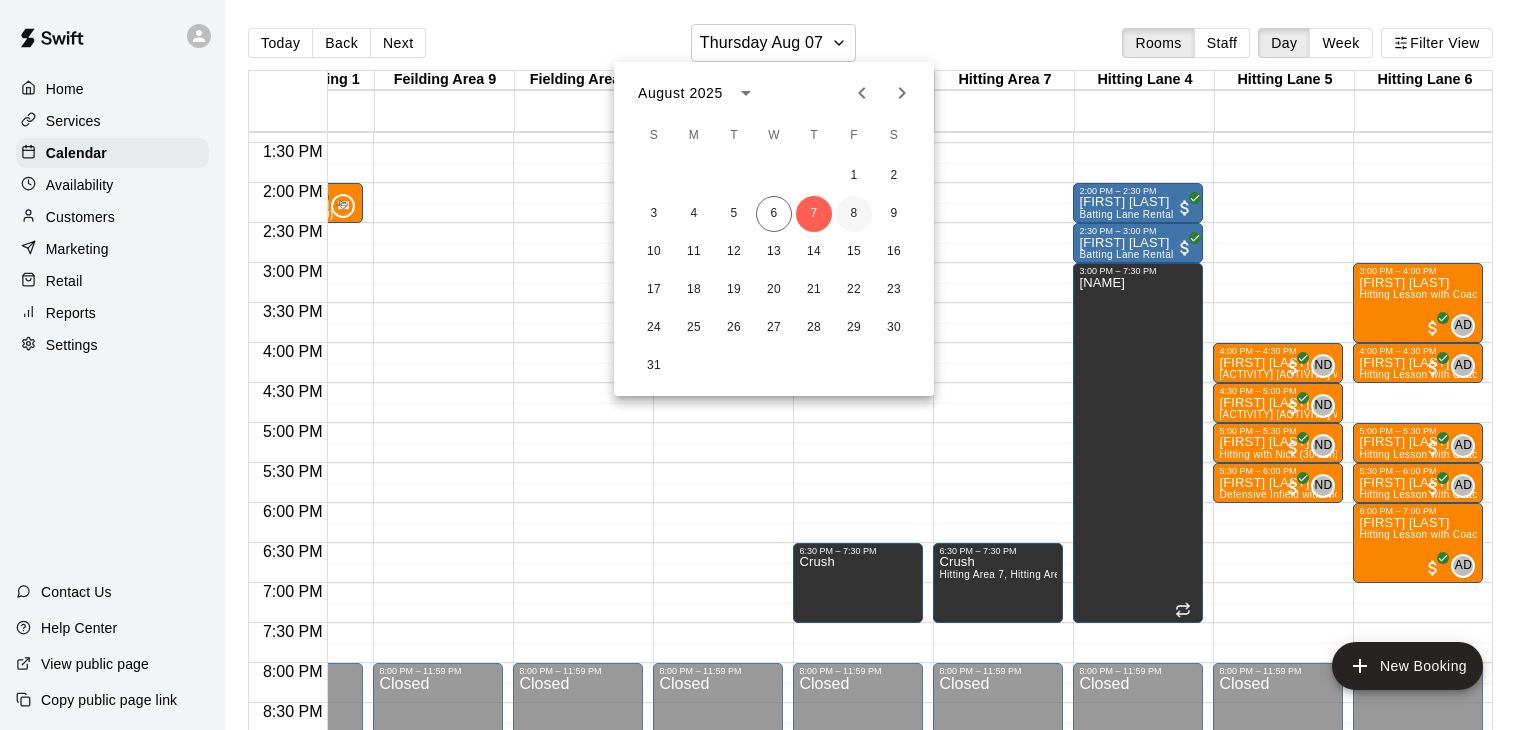 click on "8" at bounding box center (854, 214) 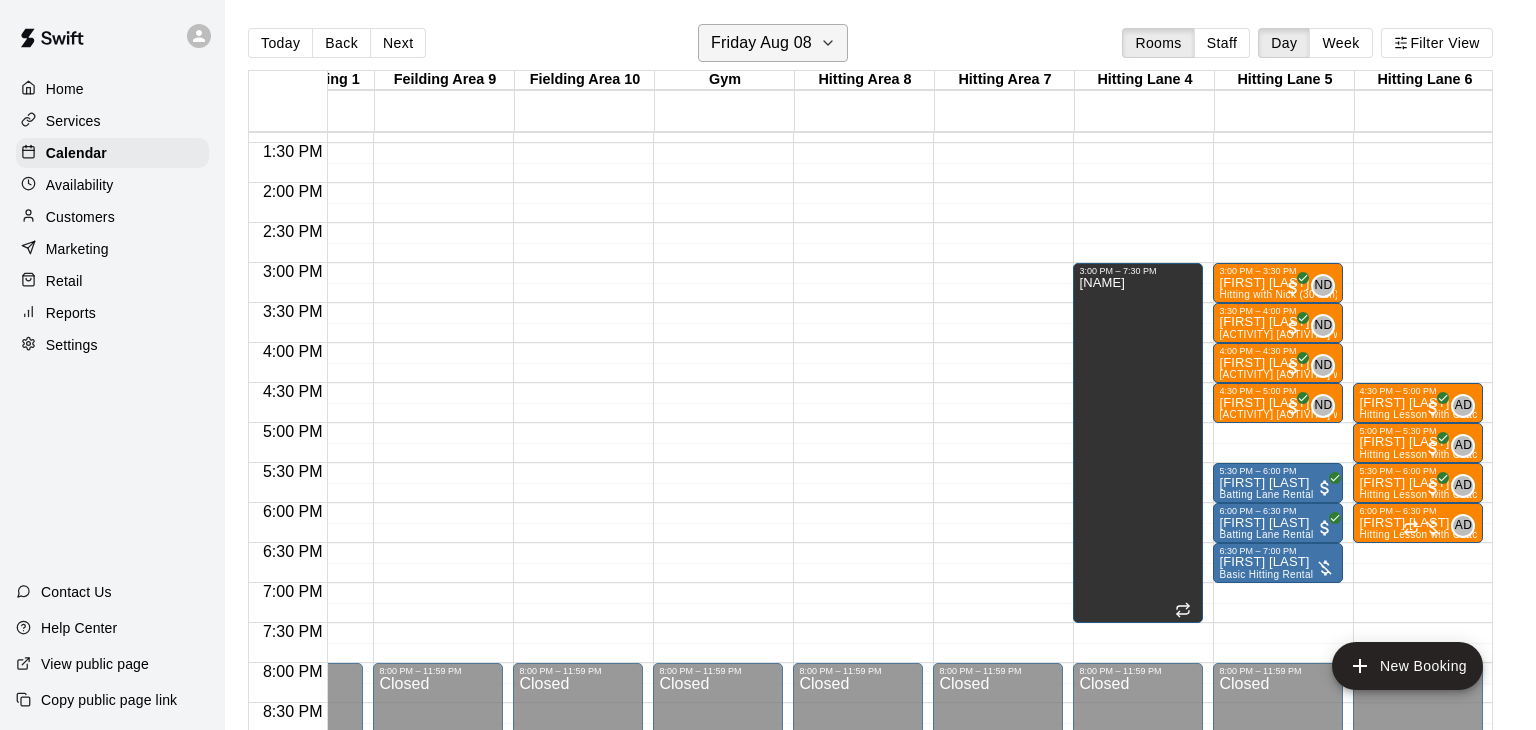 click 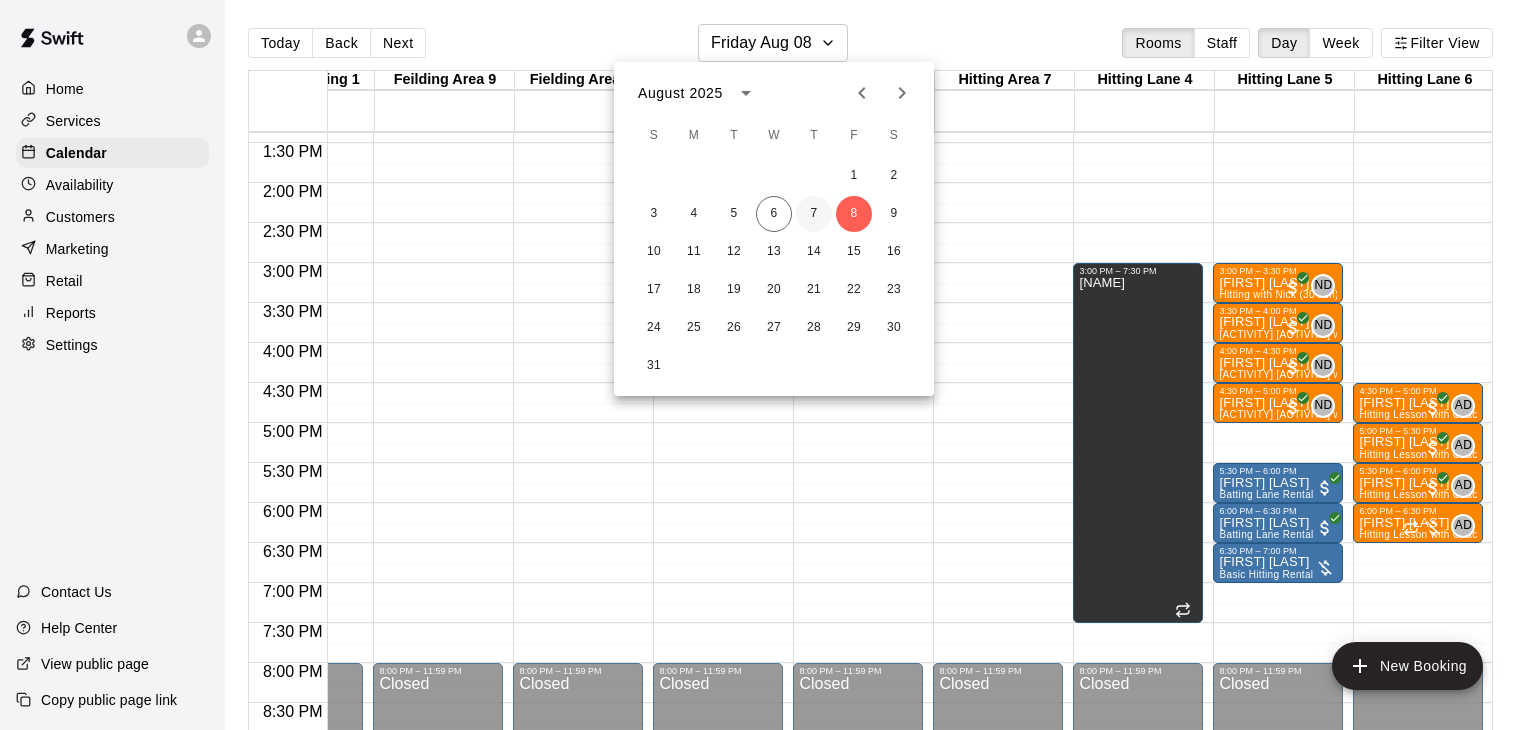 click on "7" at bounding box center [814, 214] 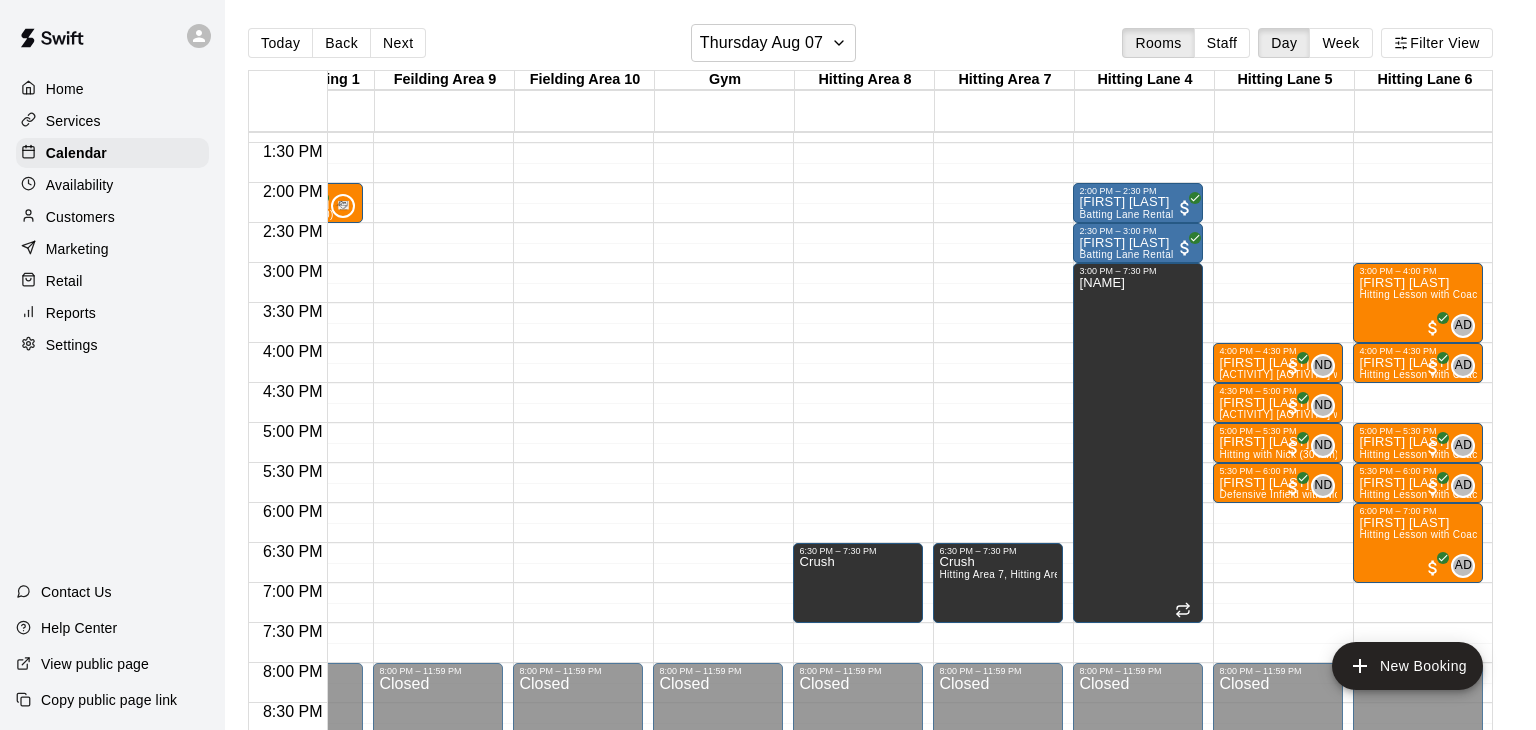 click on "12:00 AM – 12:00 PM Closed 4:00 PM – 4:30 PM Joey Mandia Defensive Catching with Nick (30 min) ND 0 4:30 PM – 5:00 PM Joey Mandia Defensive Catching with Nick (30 min) ND 0 5:00 PM – 5:30 PM Bentley Brock Hitting with Nick (30 min) ND 0 5:30 PM – 6:00 PM Bentley Brock Defensive Infield with Nick (30 minutes) ND 0 8:00 PM – 11:59 PM Closed" at bounding box center (1278, 23) 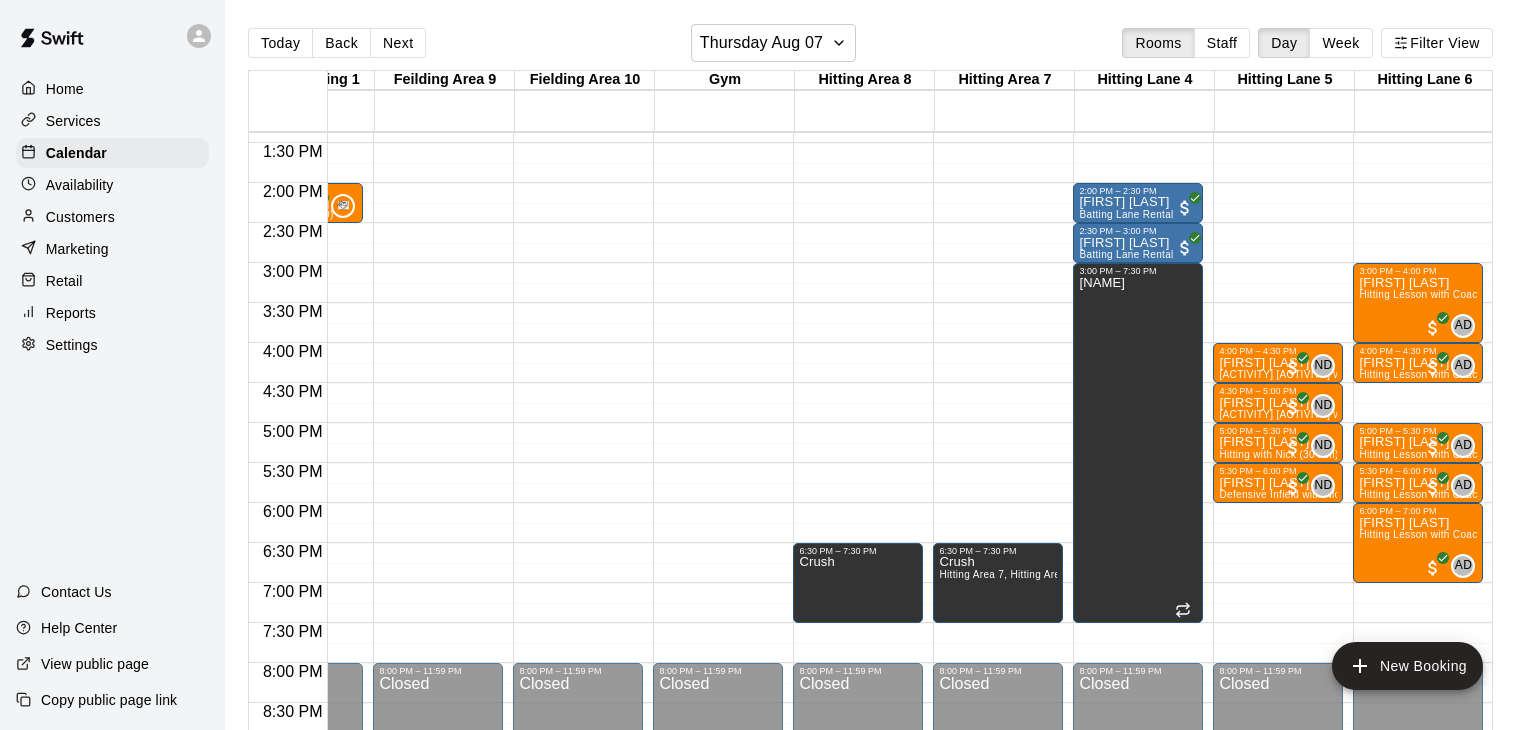click on "12:00 AM – 12:00 PM Closed 4:00 PM – 4:30 PM Joey Mandia Defensive Catching with Nick (30 min) ND 0 4:30 PM – 5:00 PM Joey Mandia Defensive Catching with Nick (30 min) ND 0 5:00 PM – 5:30 PM Bentley Brock Hitting with Nick (30 min) ND 0 5:30 PM – 6:00 PM Bentley Brock Defensive Infield with Nick (30 minutes) ND 0 8:00 PM – 11:59 PM Closed" at bounding box center [1278, 23] 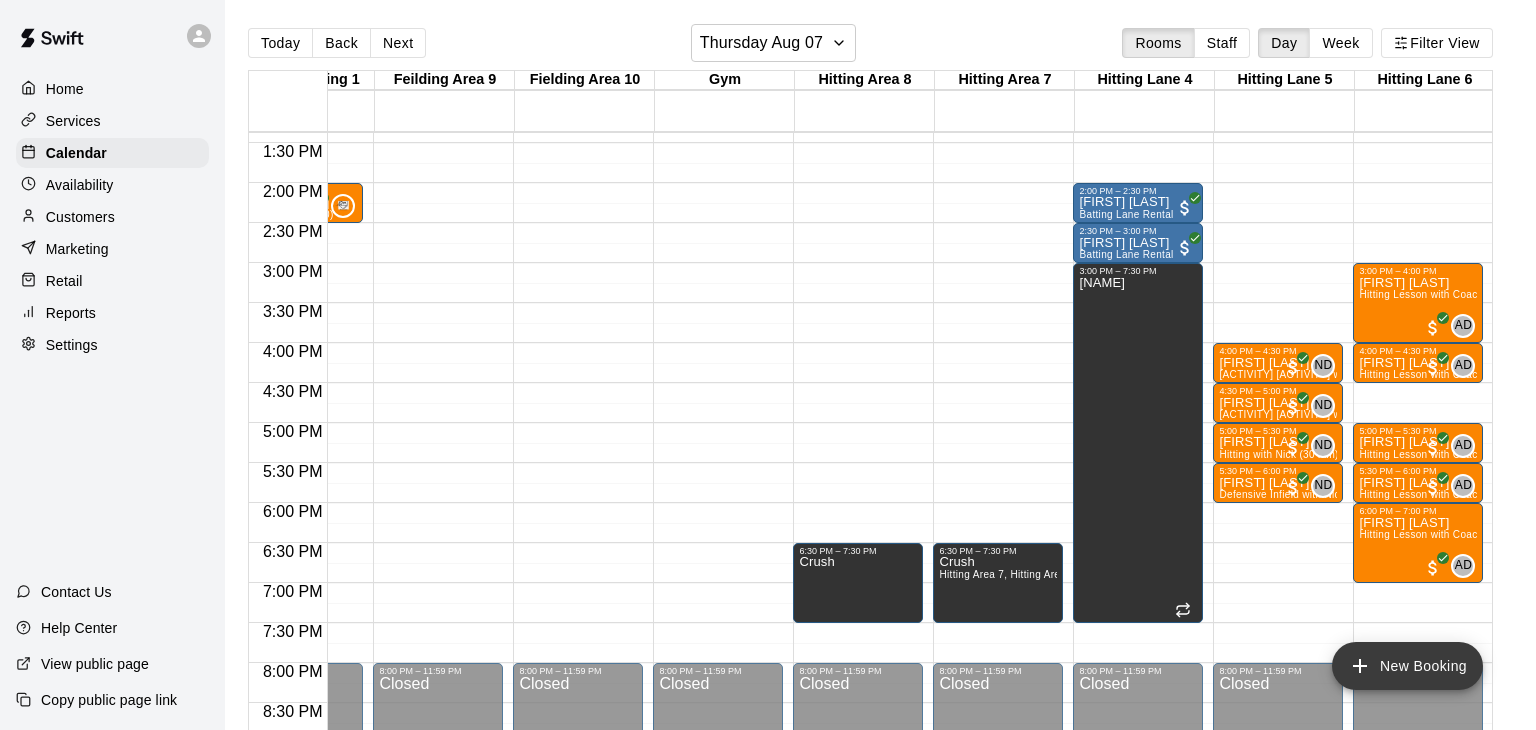 click on "New Booking" at bounding box center [1407, 666] 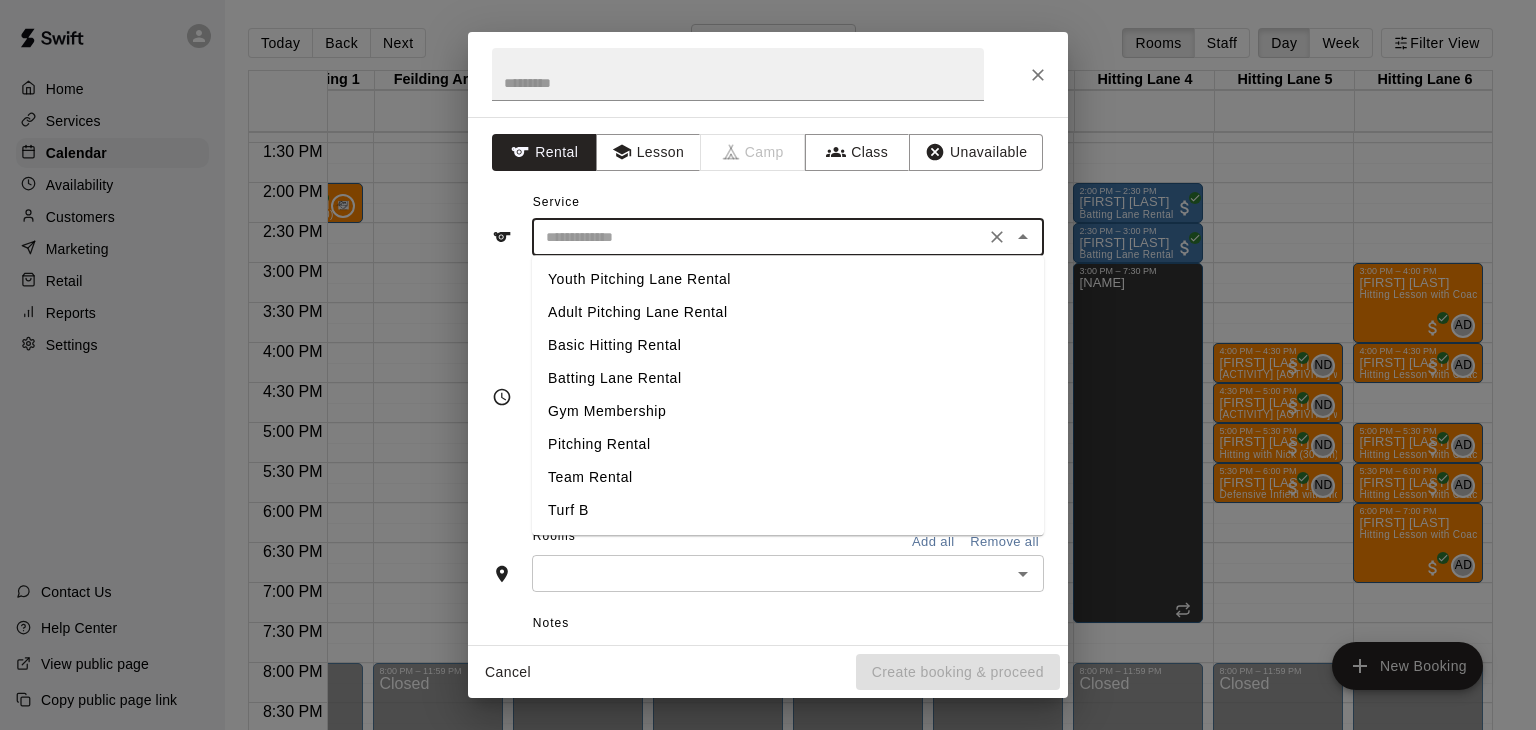 click at bounding box center [758, 237] 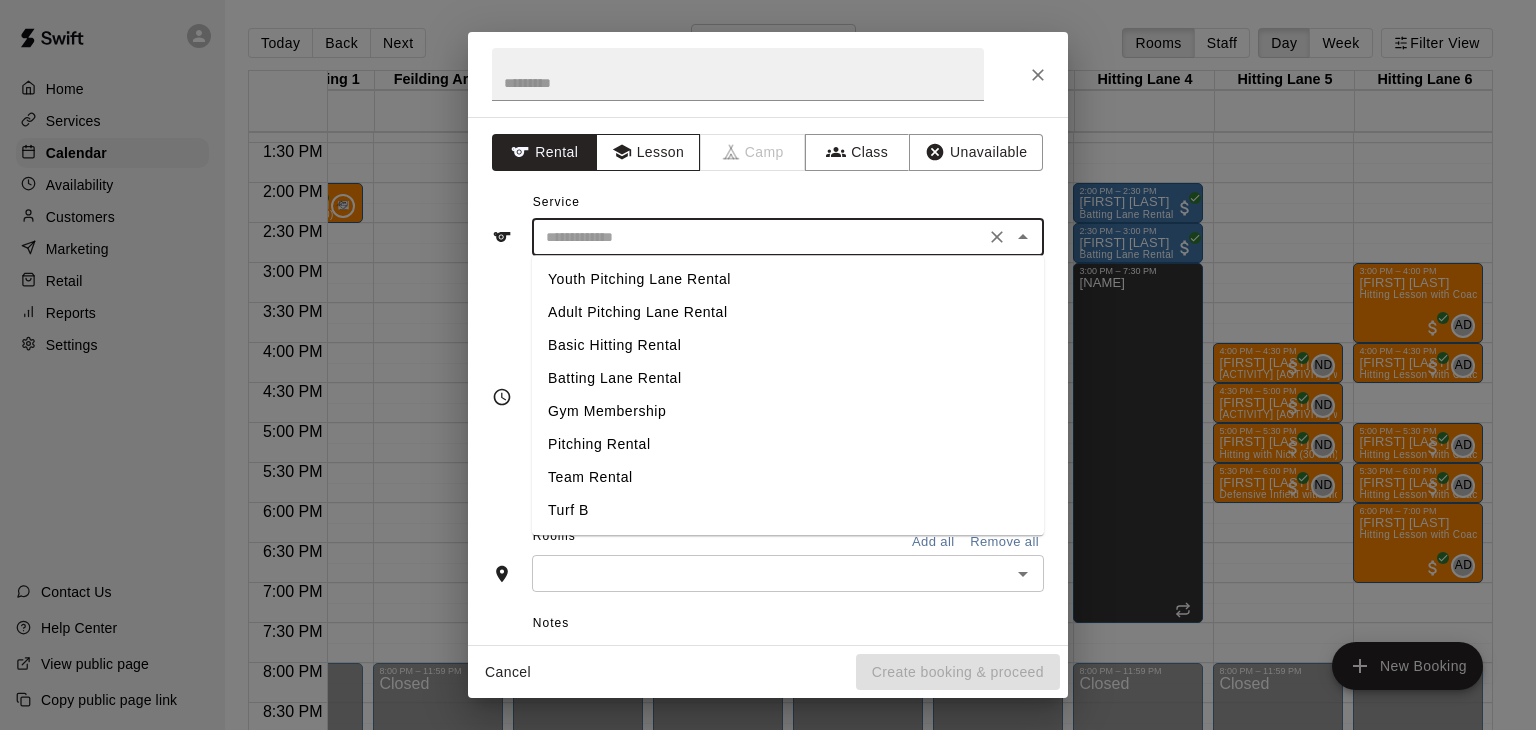 click on "Lesson" at bounding box center [648, 152] 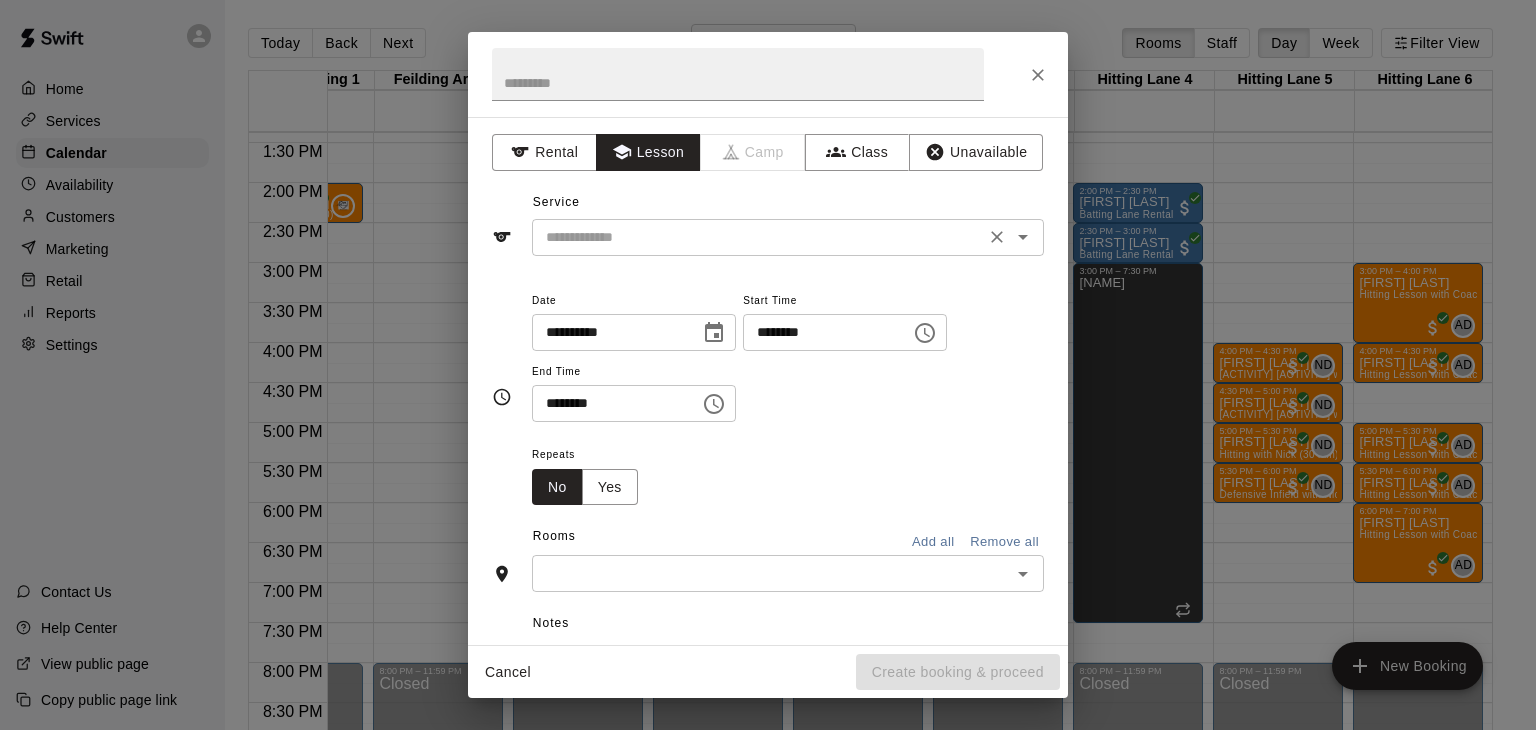 click at bounding box center (758, 237) 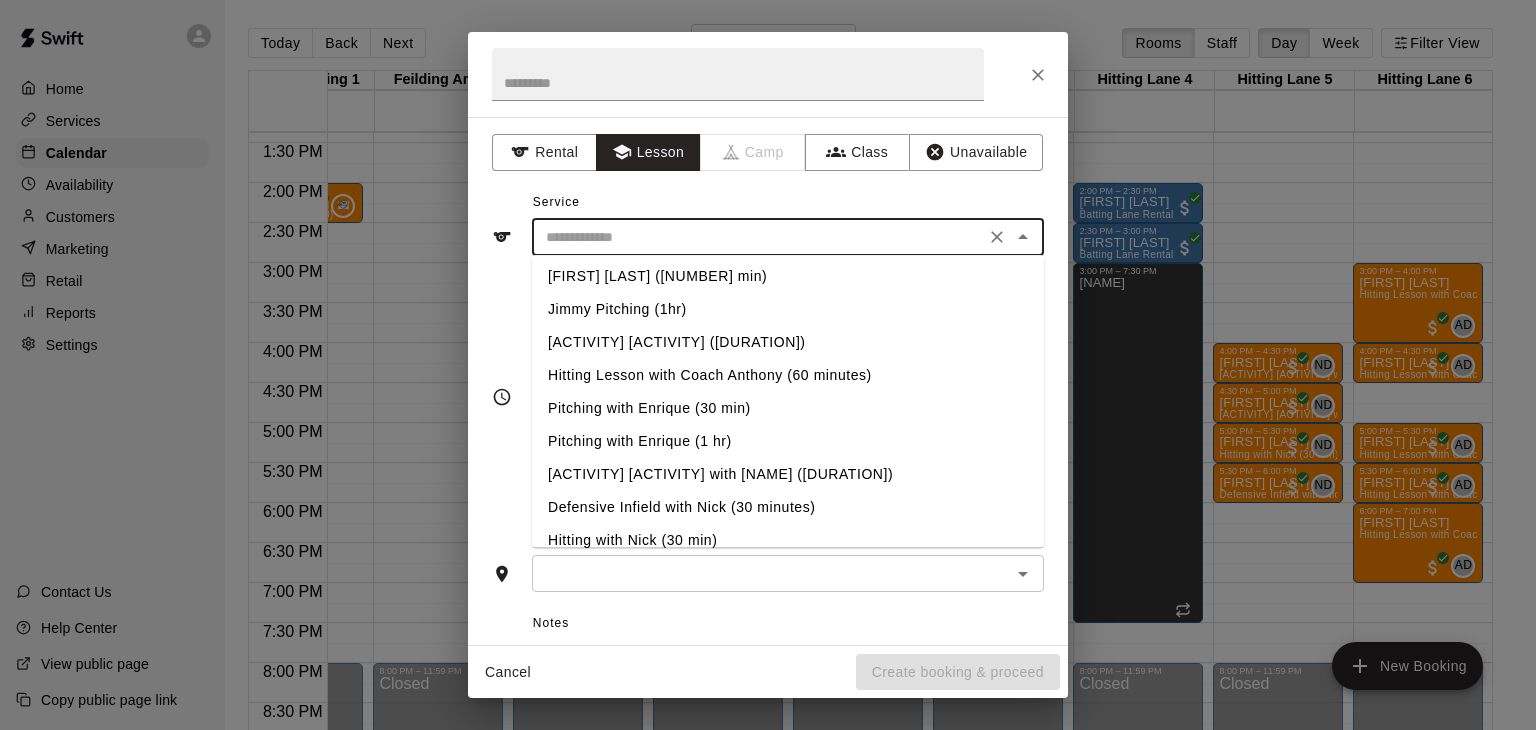 scroll, scrollTop: 152, scrollLeft: 0, axis: vertical 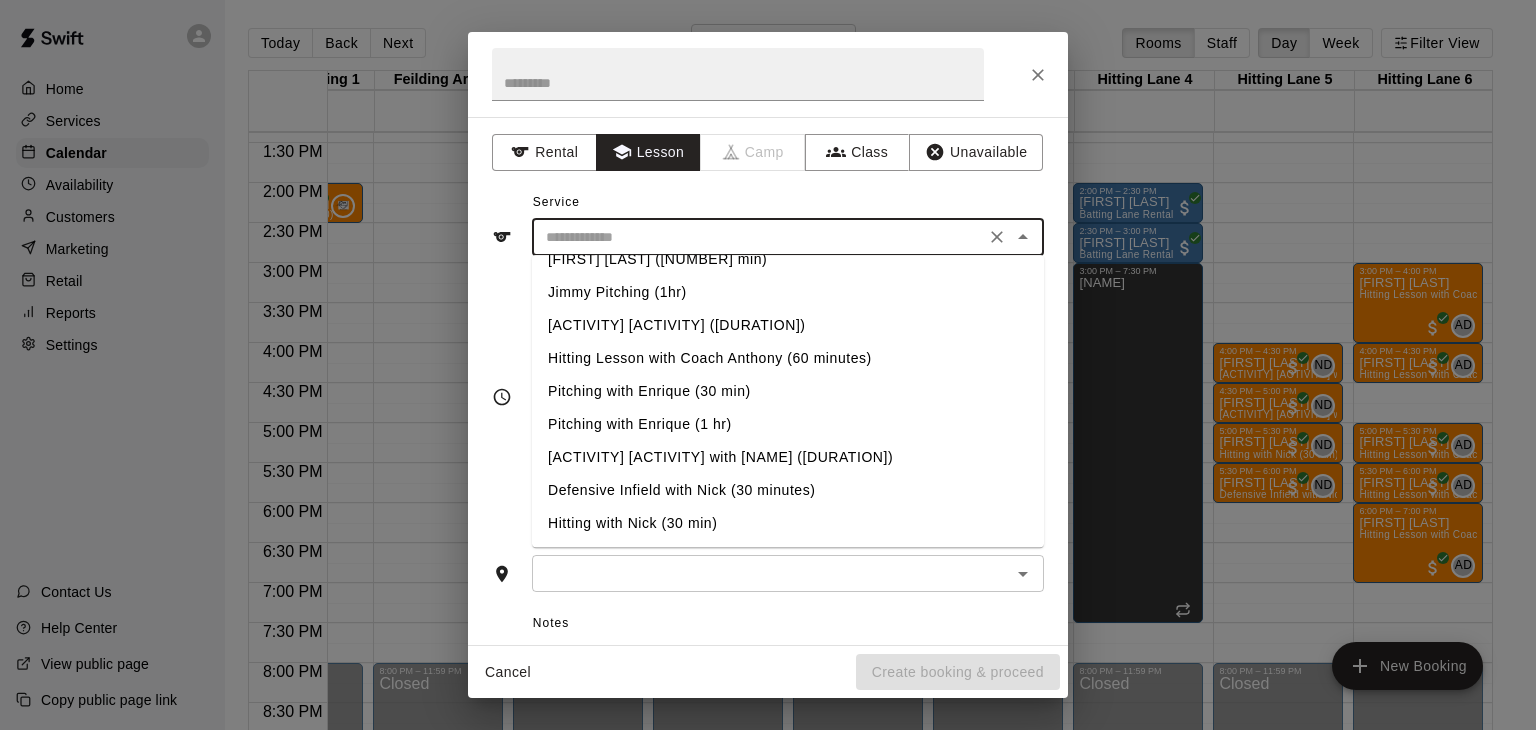 click on "Defensive Catching with [FIRST] (30 min)" at bounding box center (788, 457) 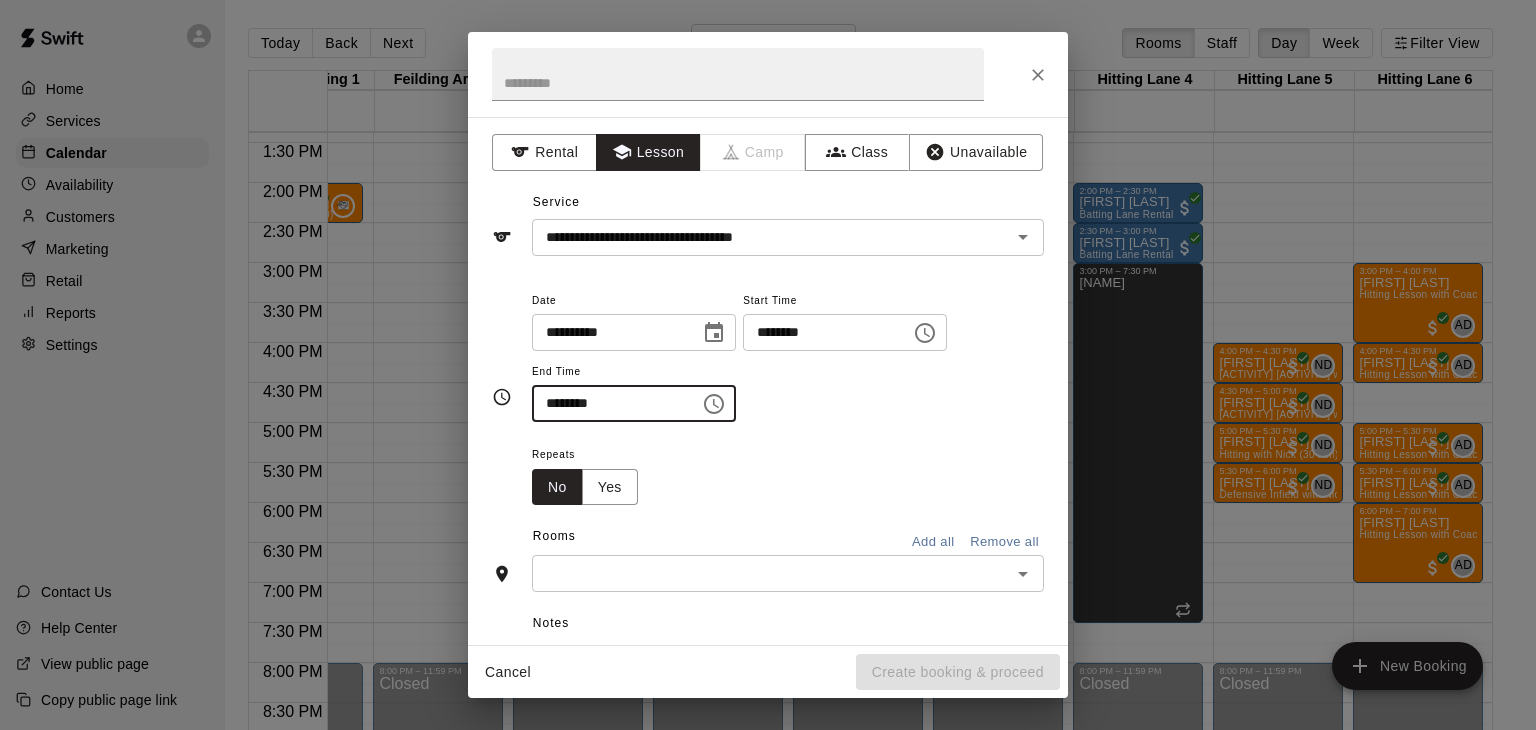 drag, startPoint x: 546, startPoint y: 477, endPoint x: 567, endPoint y: 474, distance: 21.213203 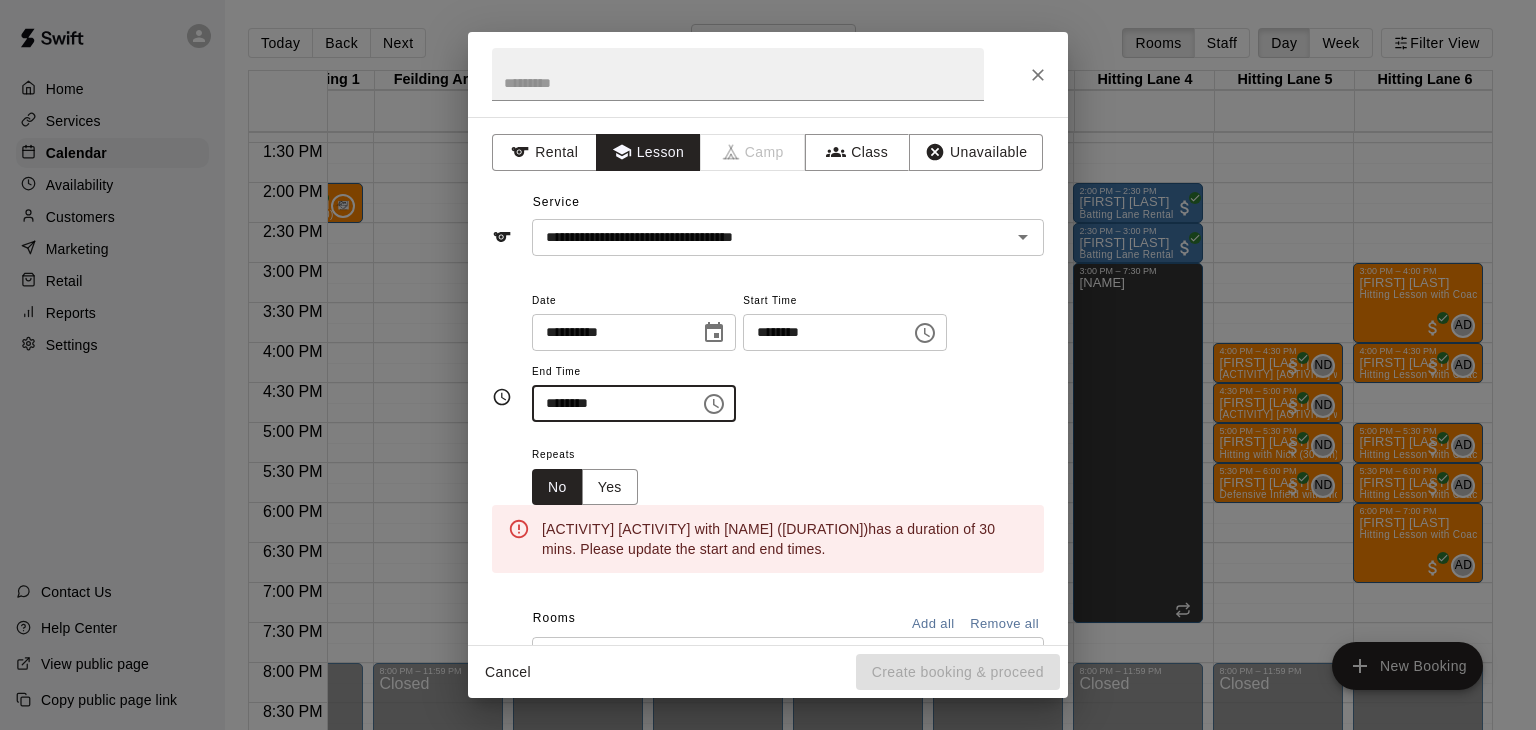 click on "********" at bounding box center (609, 403) 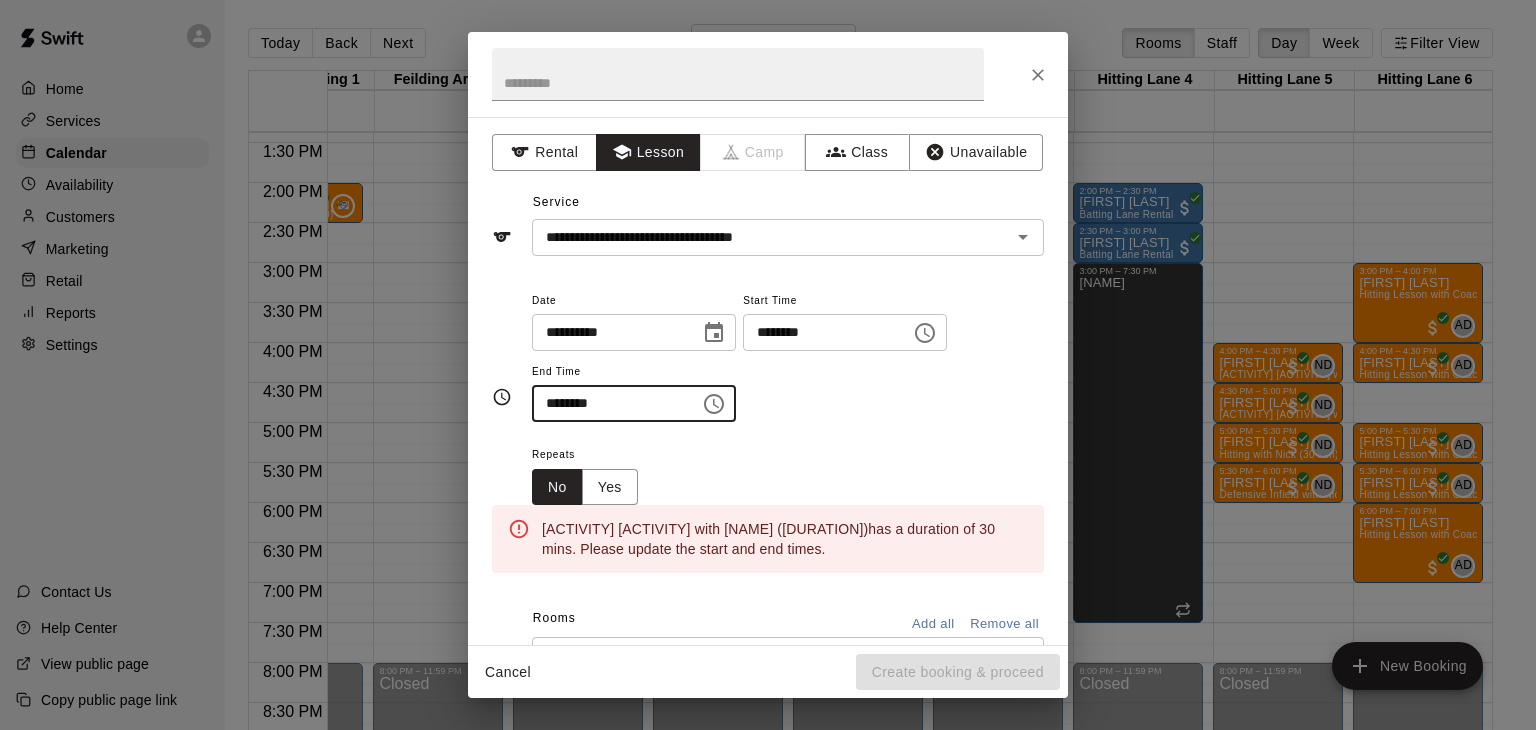 type on "********" 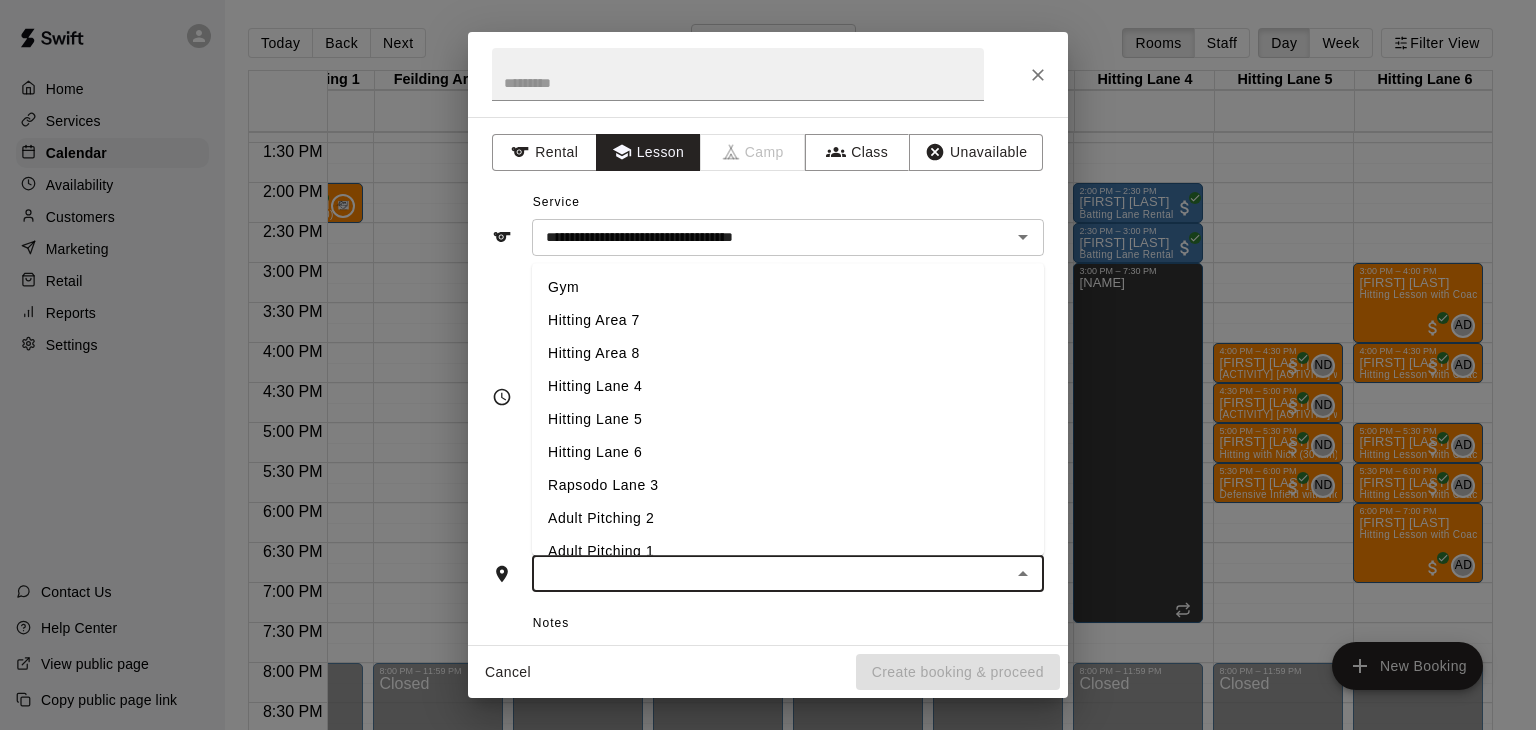 click at bounding box center [771, 573] 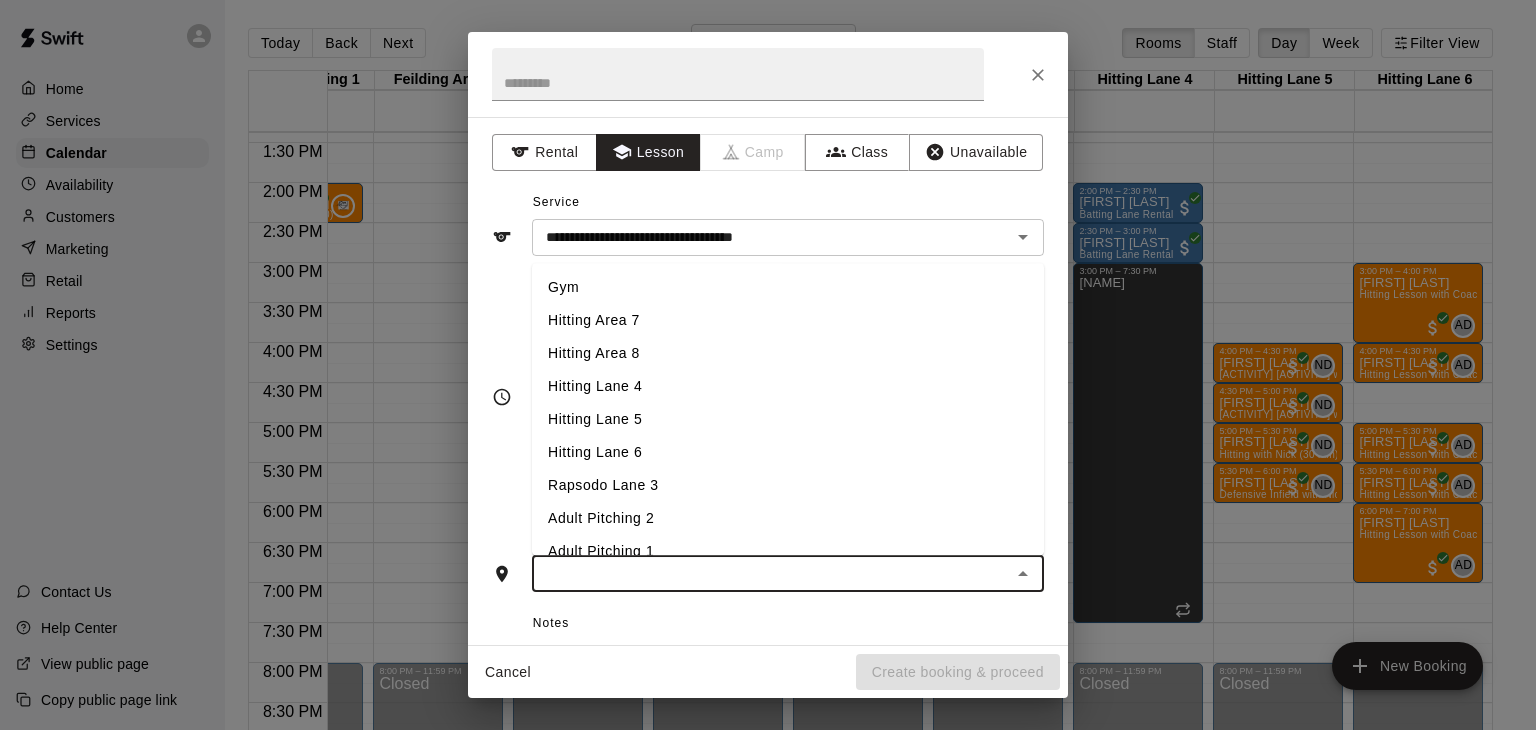 click on "Hitting Lane 4" at bounding box center (788, 387) 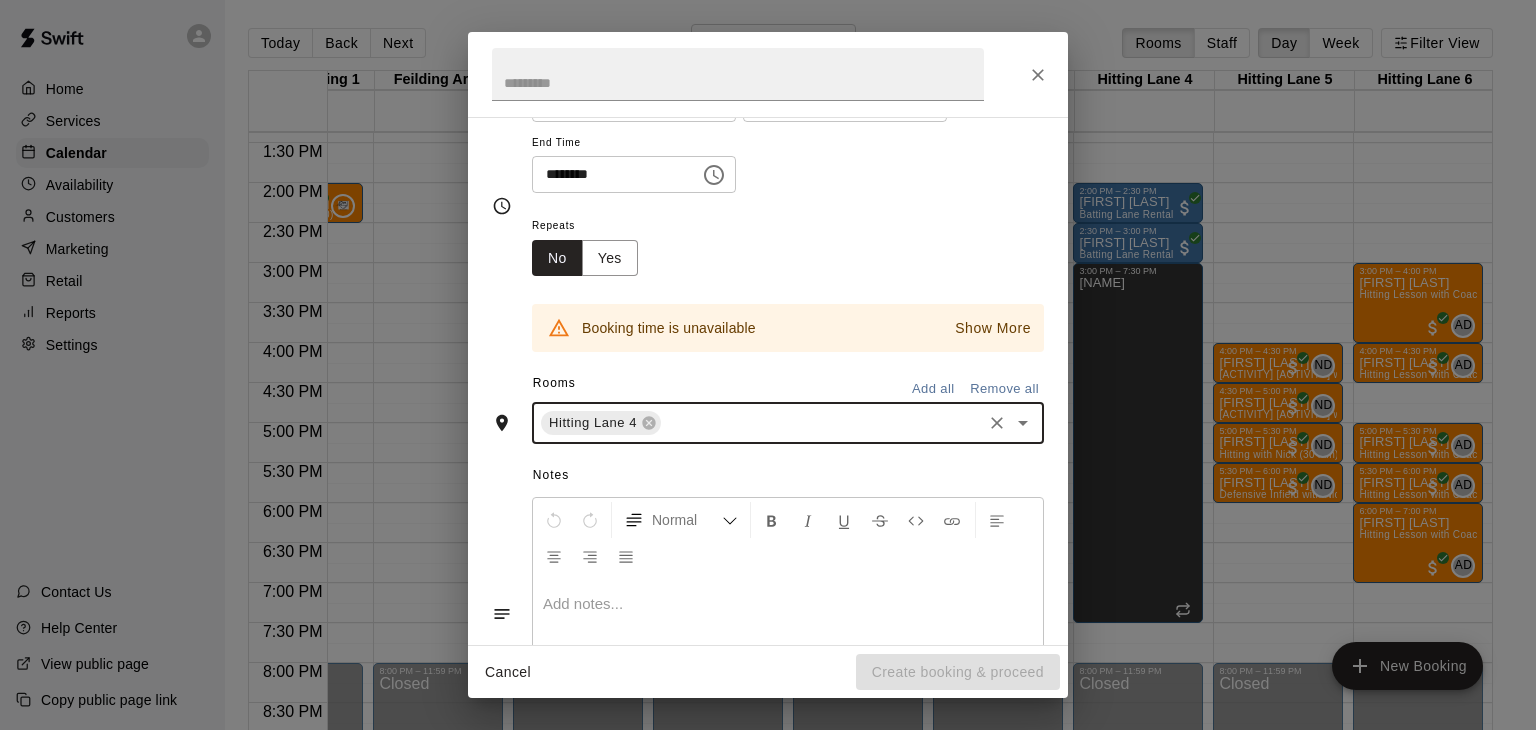 scroll, scrollTop: 229, scrollLeft: 0, axis: vertical 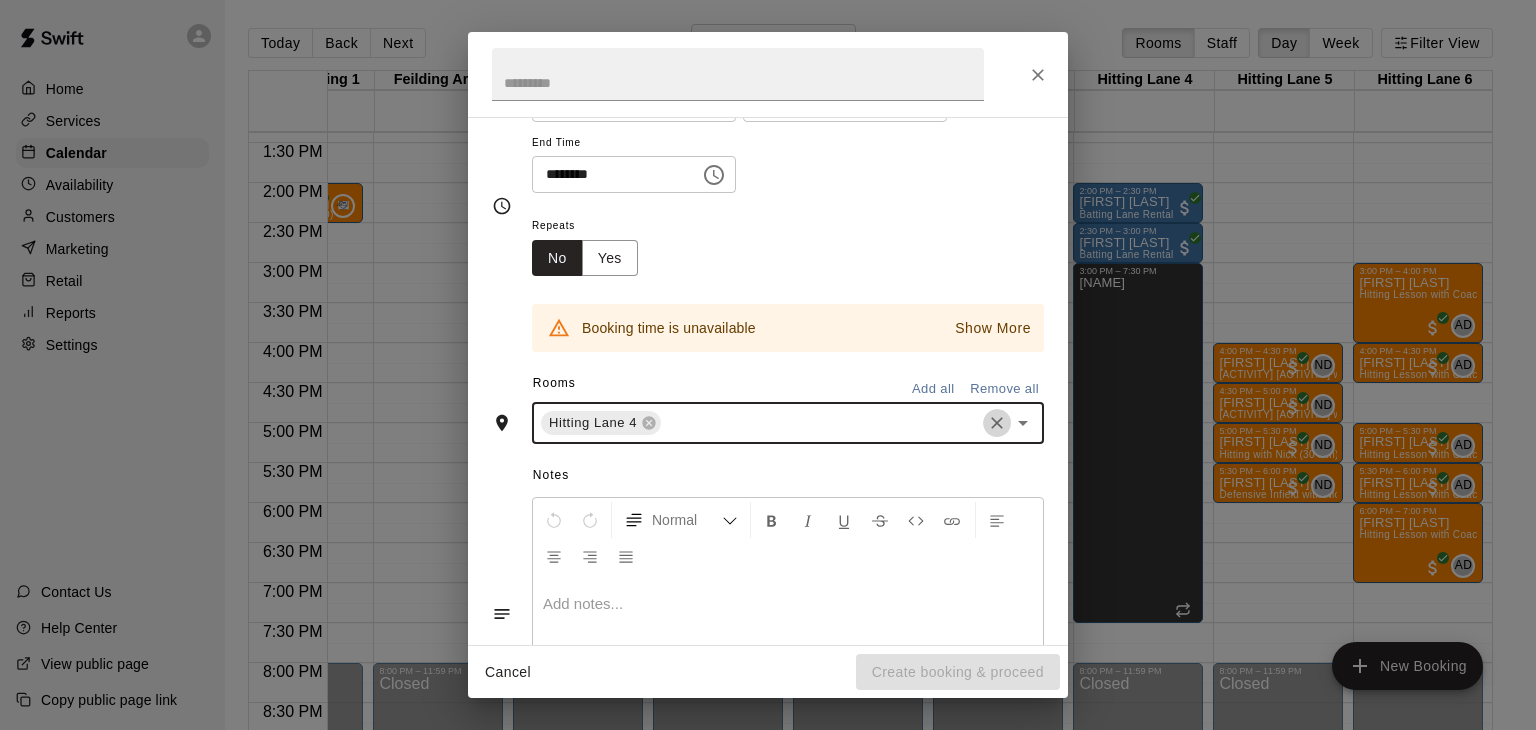 click 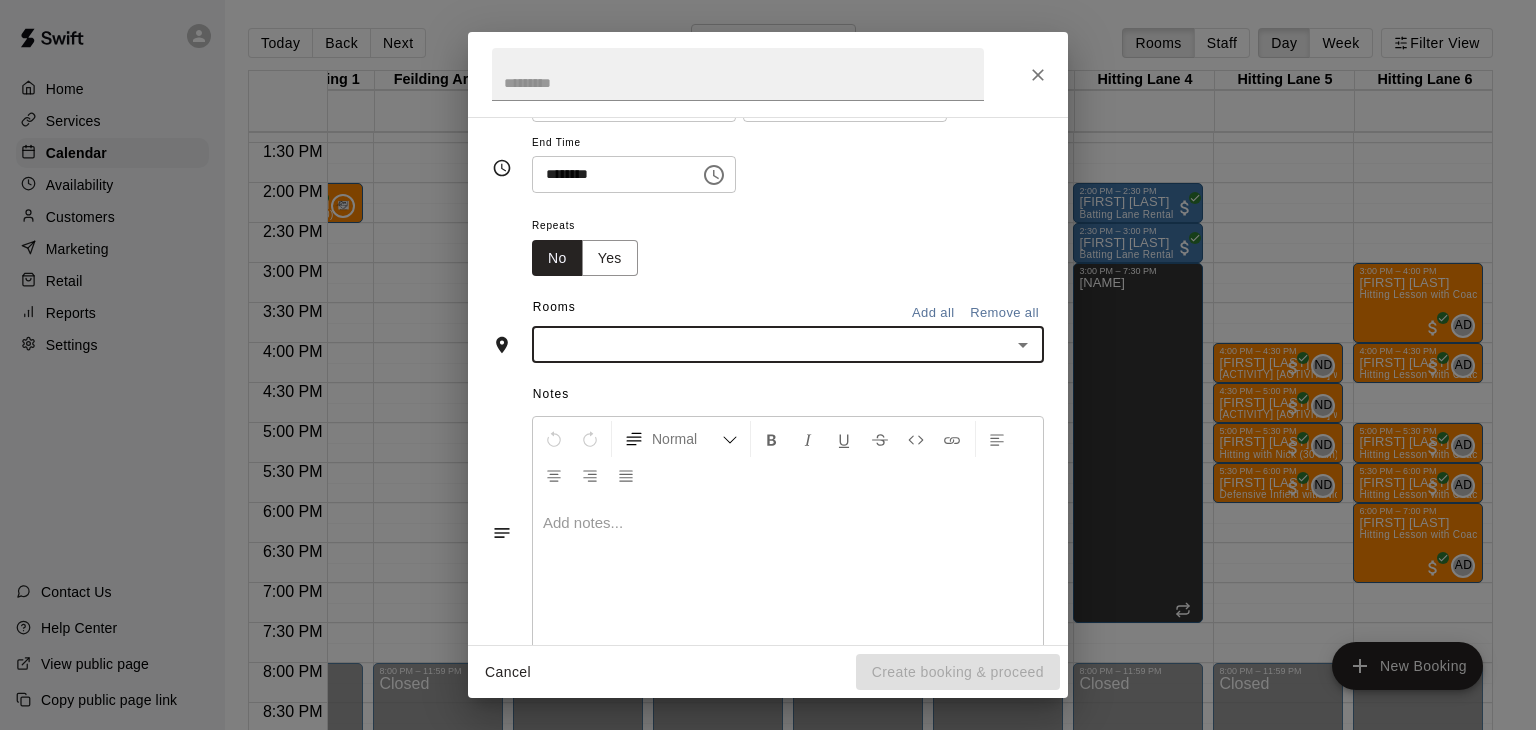 scroll, scrollTop: 191, scrollLeft: 0, axis: vertical 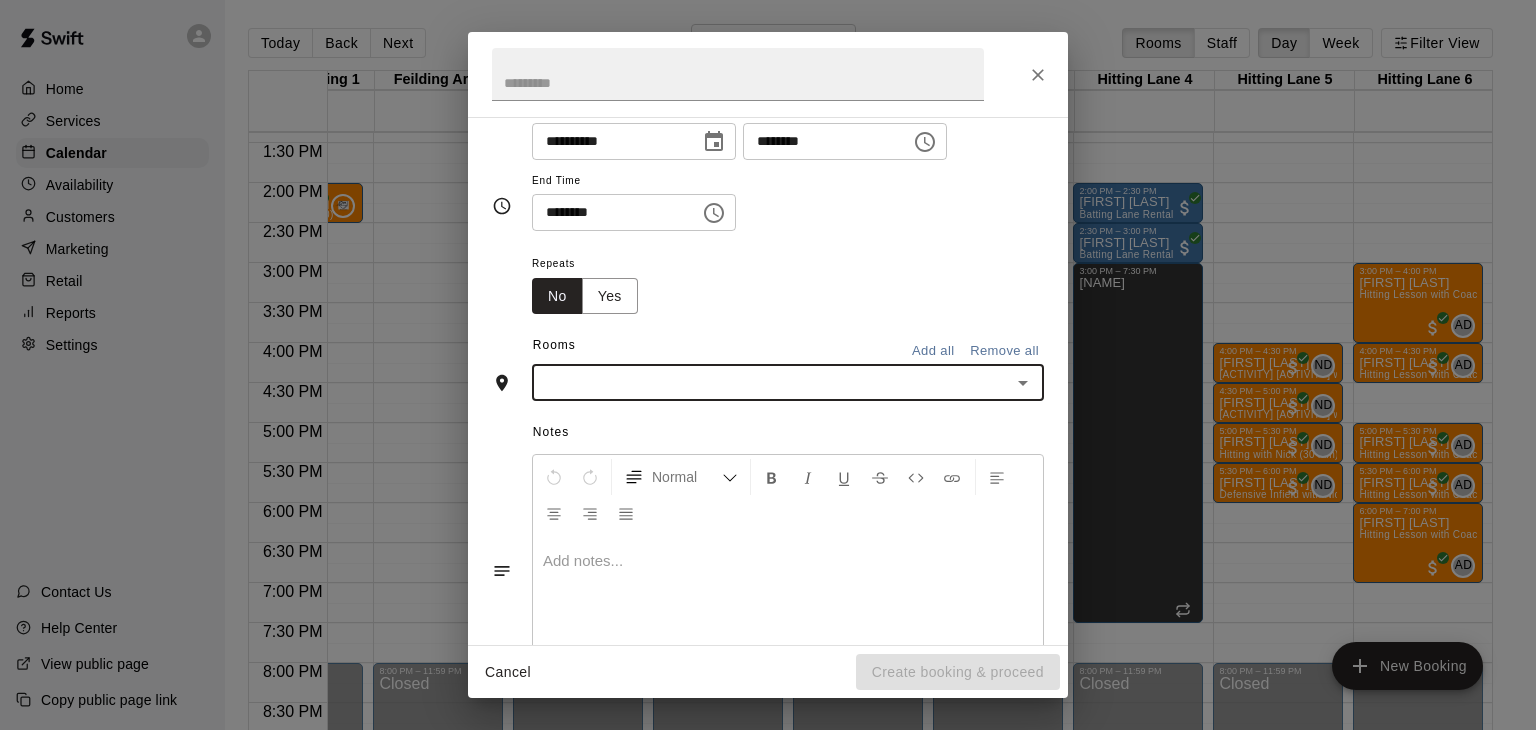 click at bounding box center [771, 382] 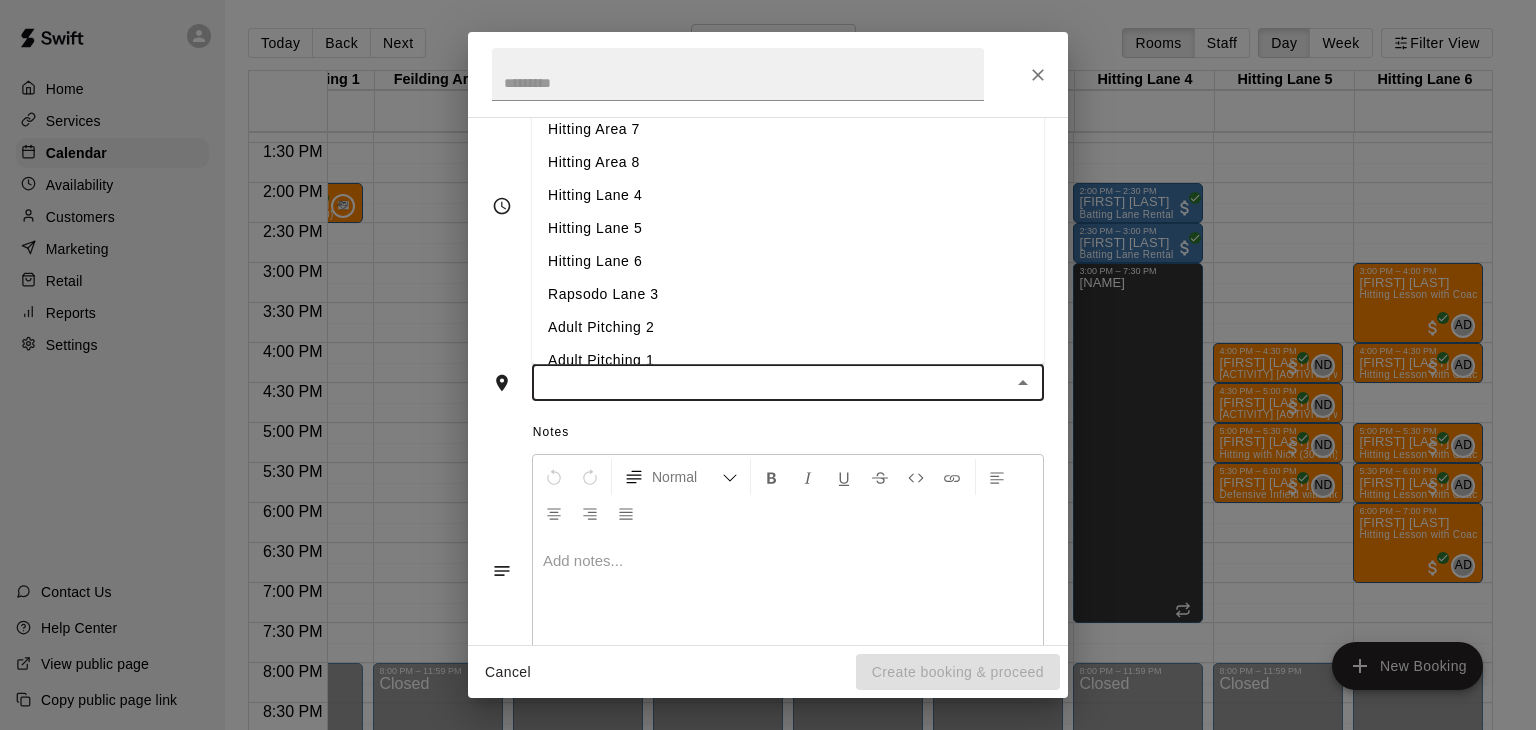 click on "Hitting Lane 5" at bounding box center [788, 229] 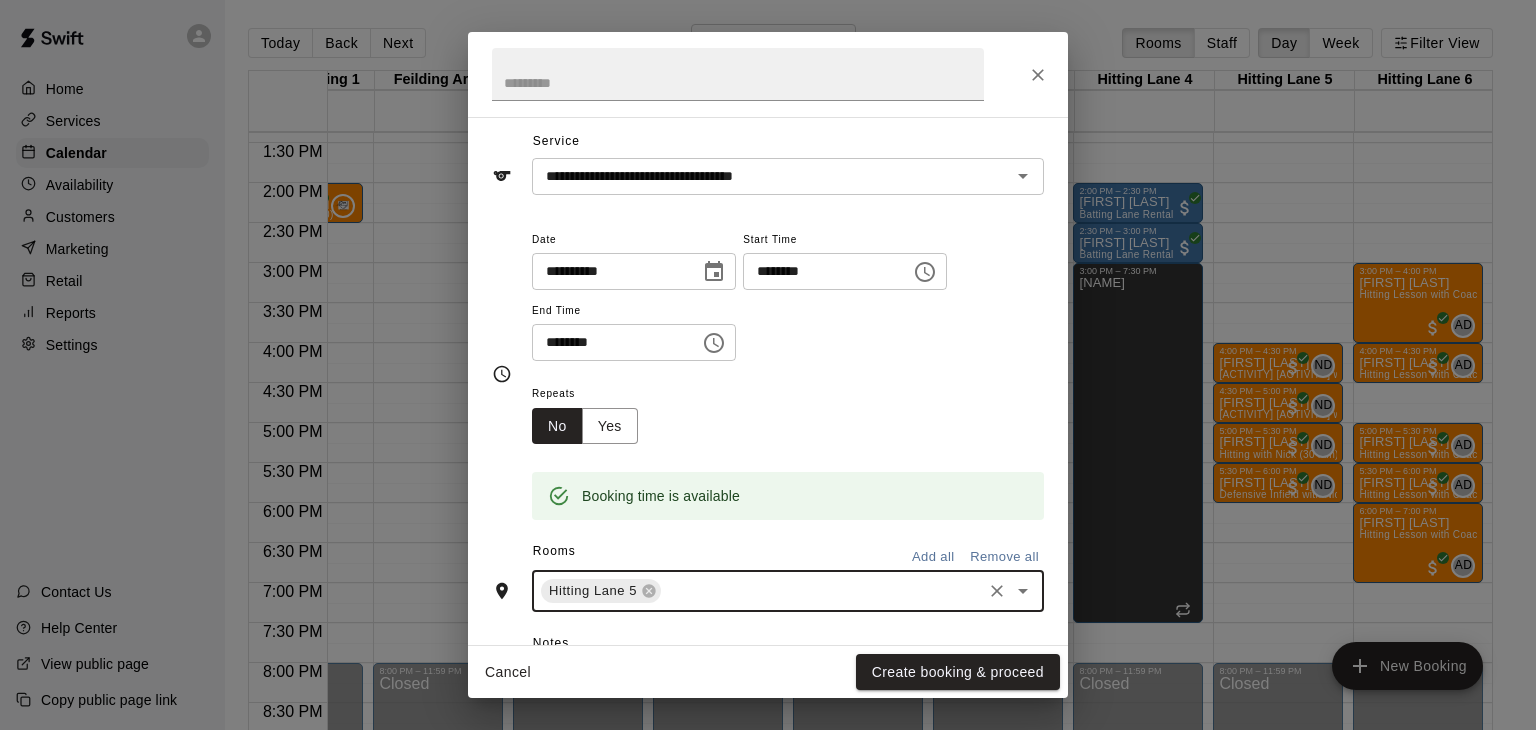 scroll, scrollTop: 0, scrollLeft: 0, axis: both 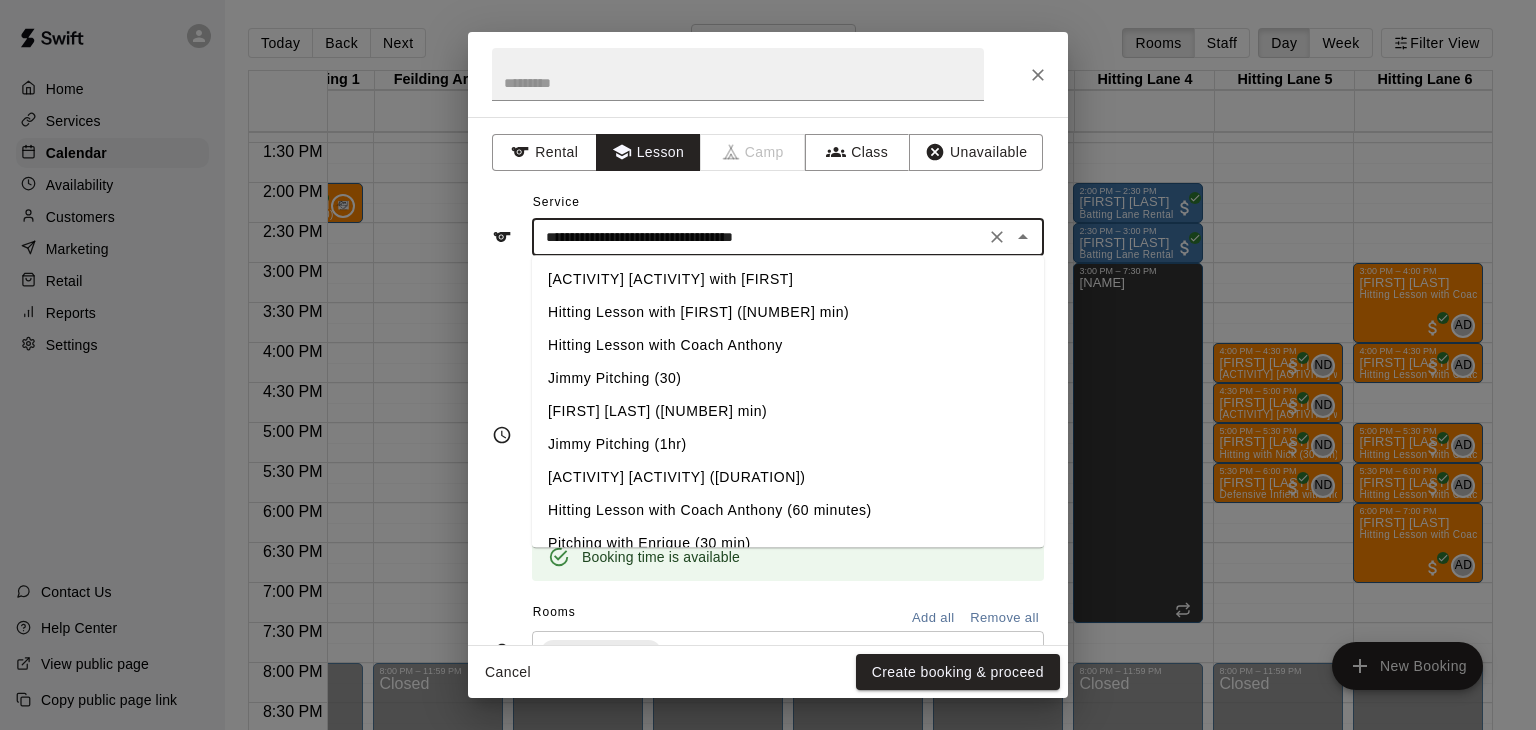 click on "**********" at bounding box center (758, 237) 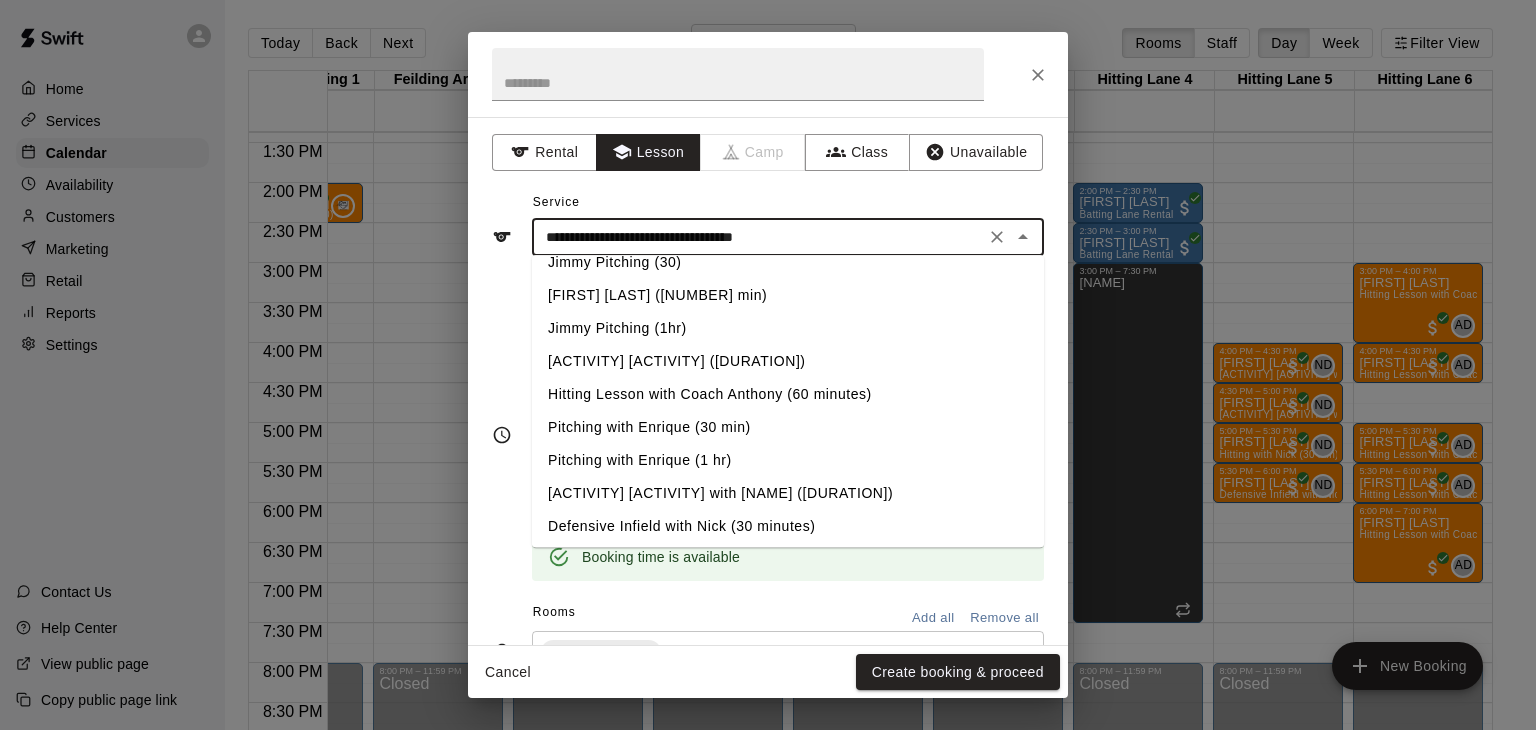 scroll, scrollTop: 152, scrollLeft: 0, axis: vertical 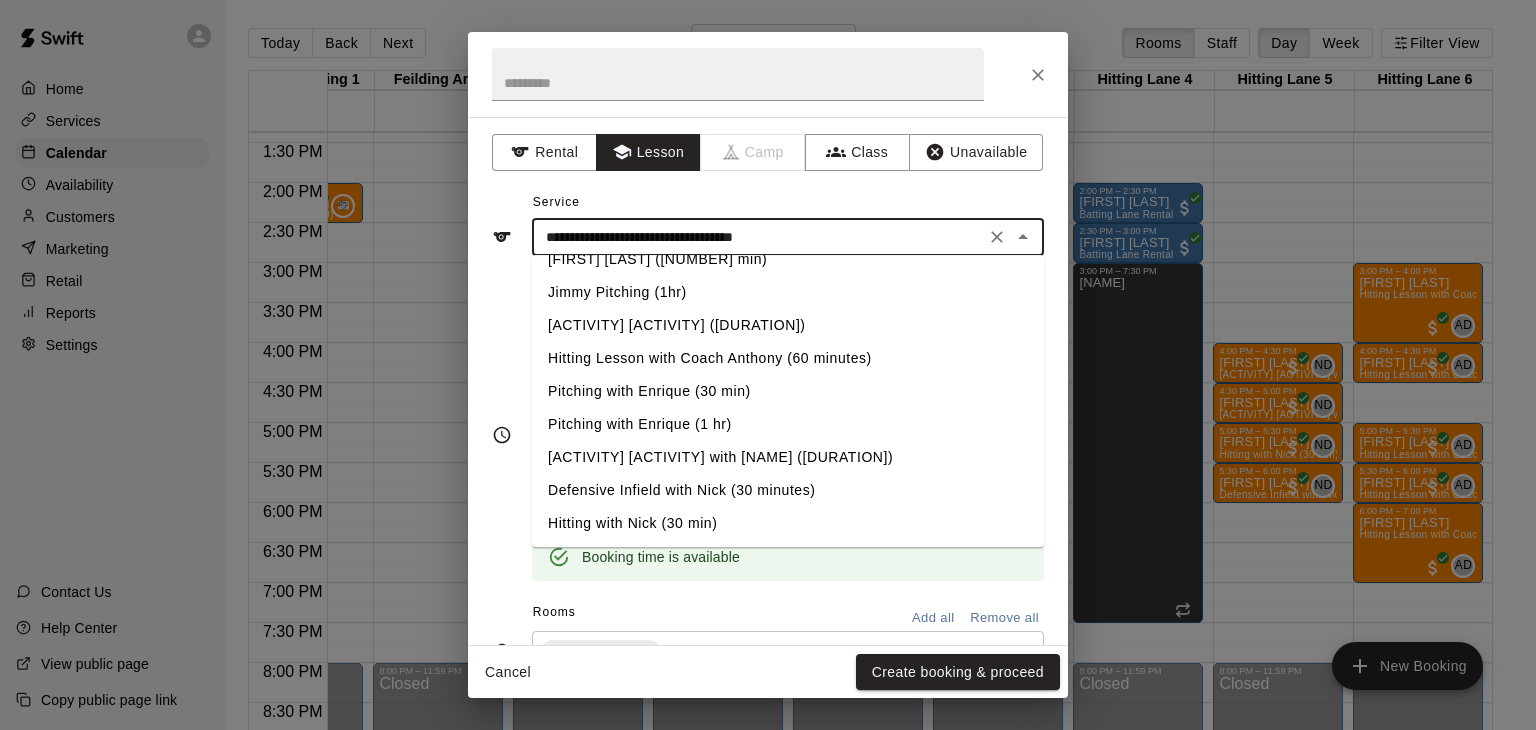click on "Hitting with Nick (30 min)" at bounding box center (788, 523) 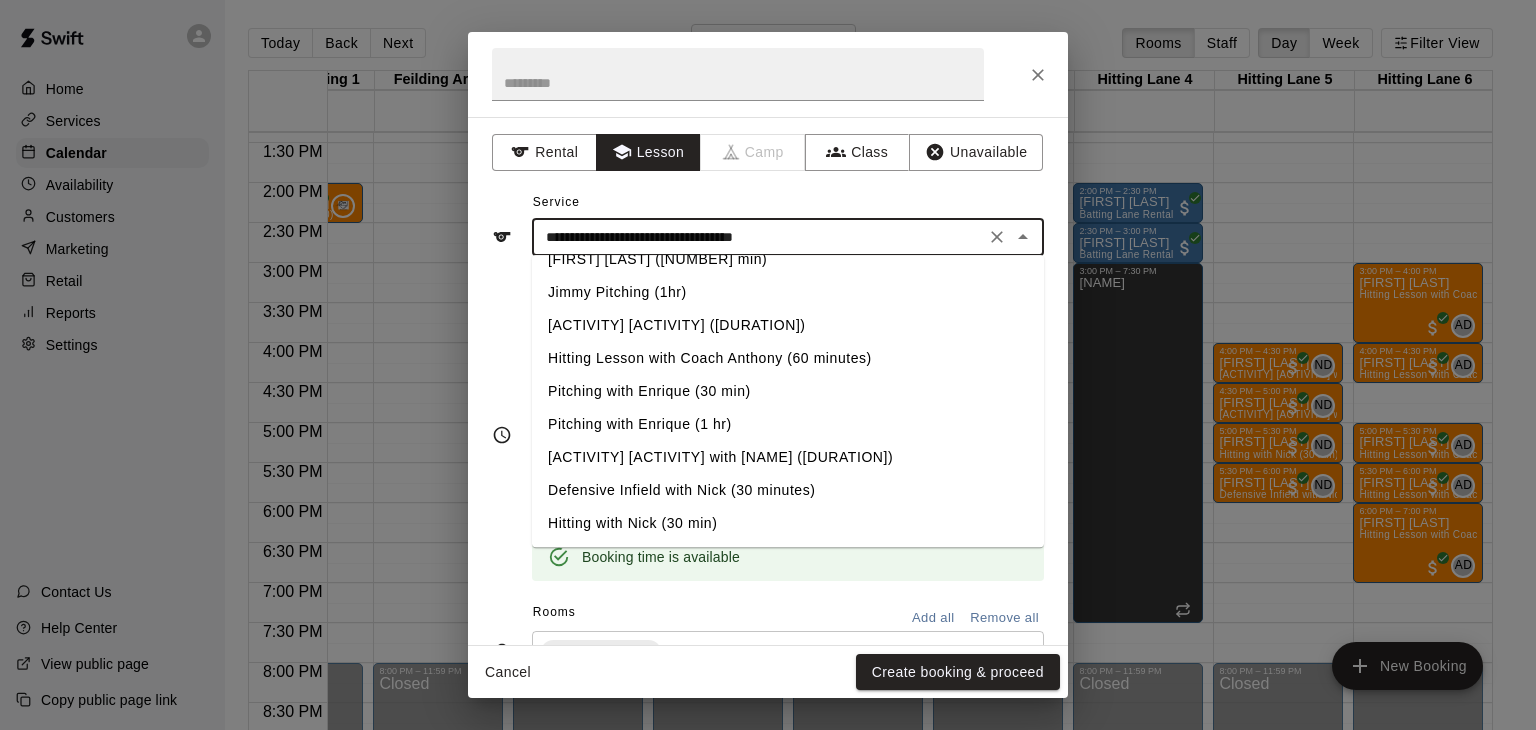 type on "**********" 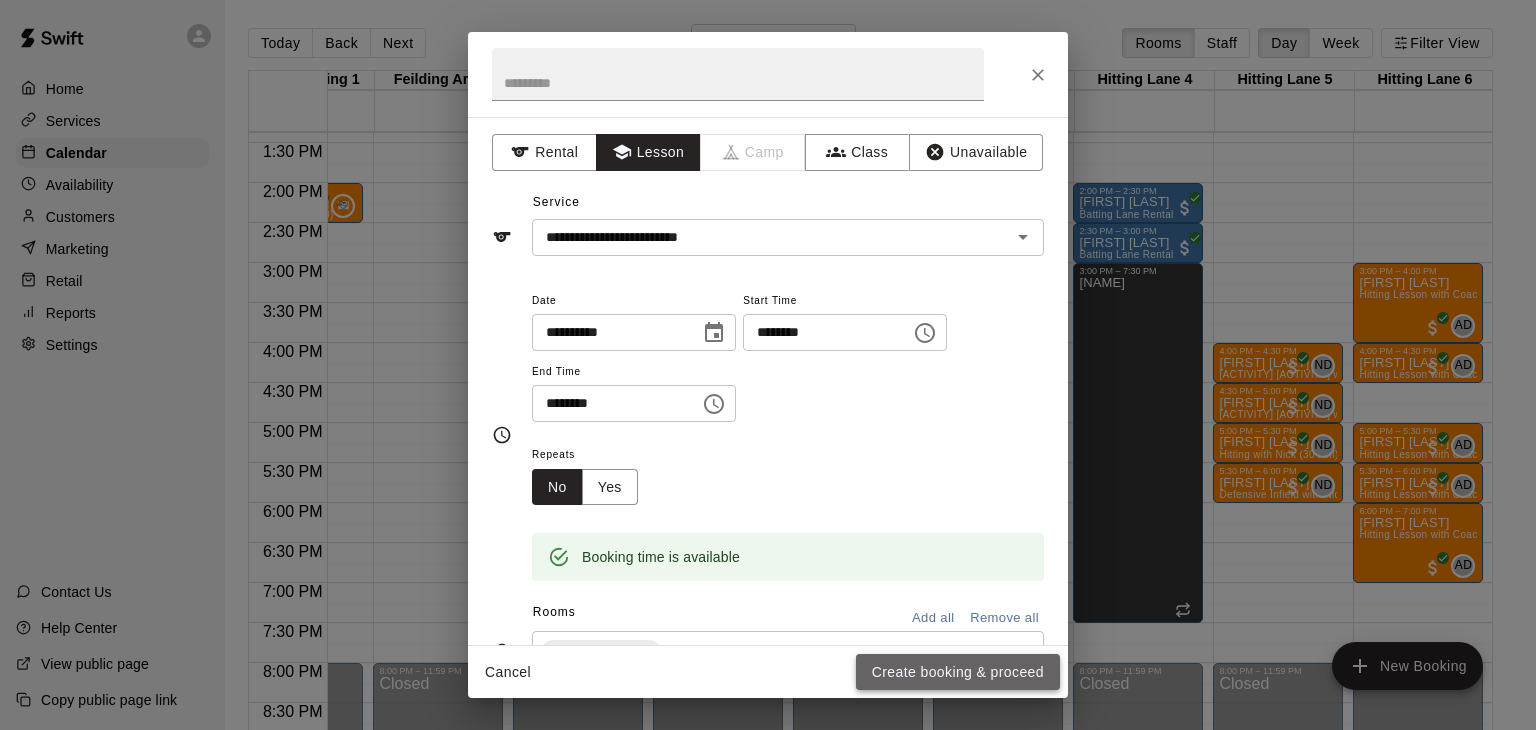 click on "Create booking & proceed" at bounding box center (958, 672) 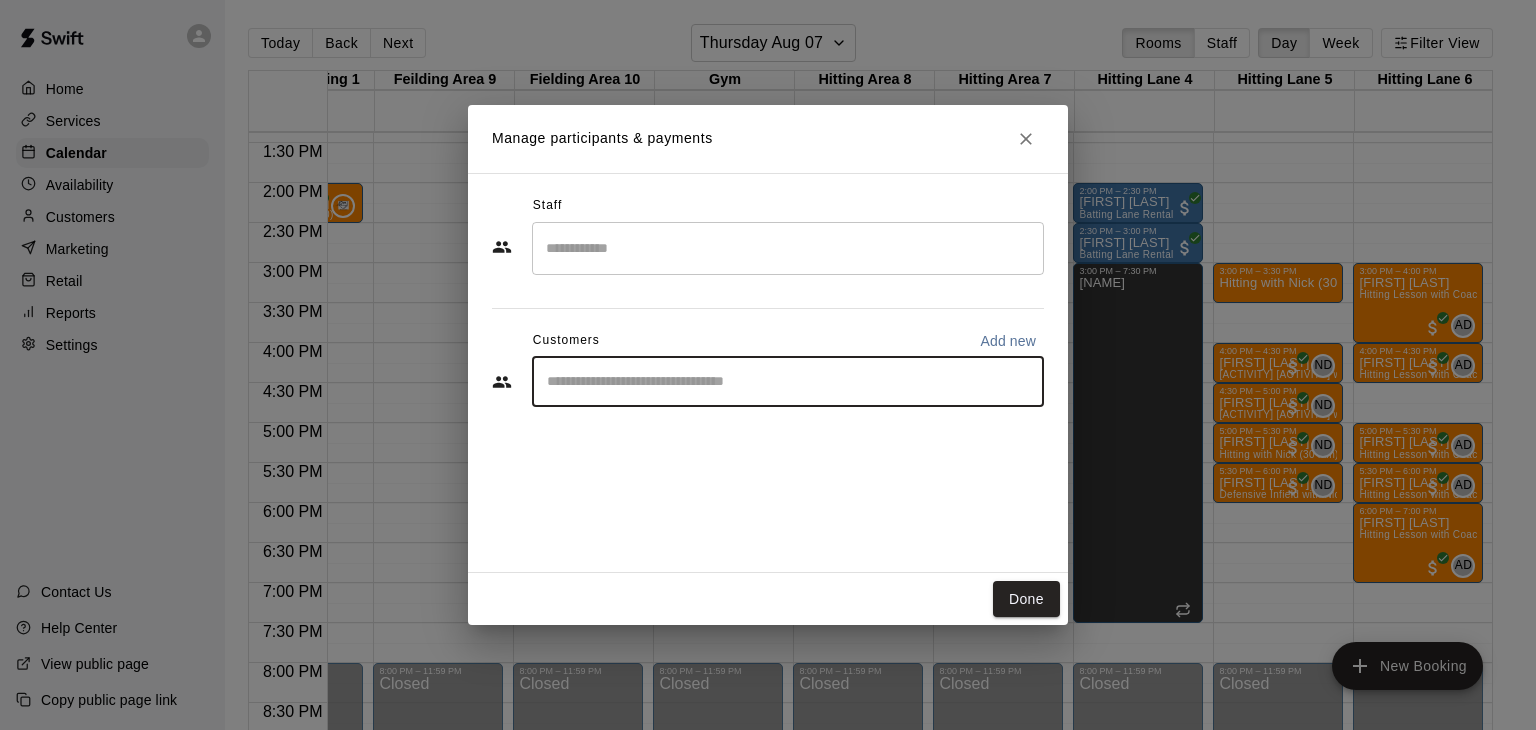 click at bounding box center [788, 382] 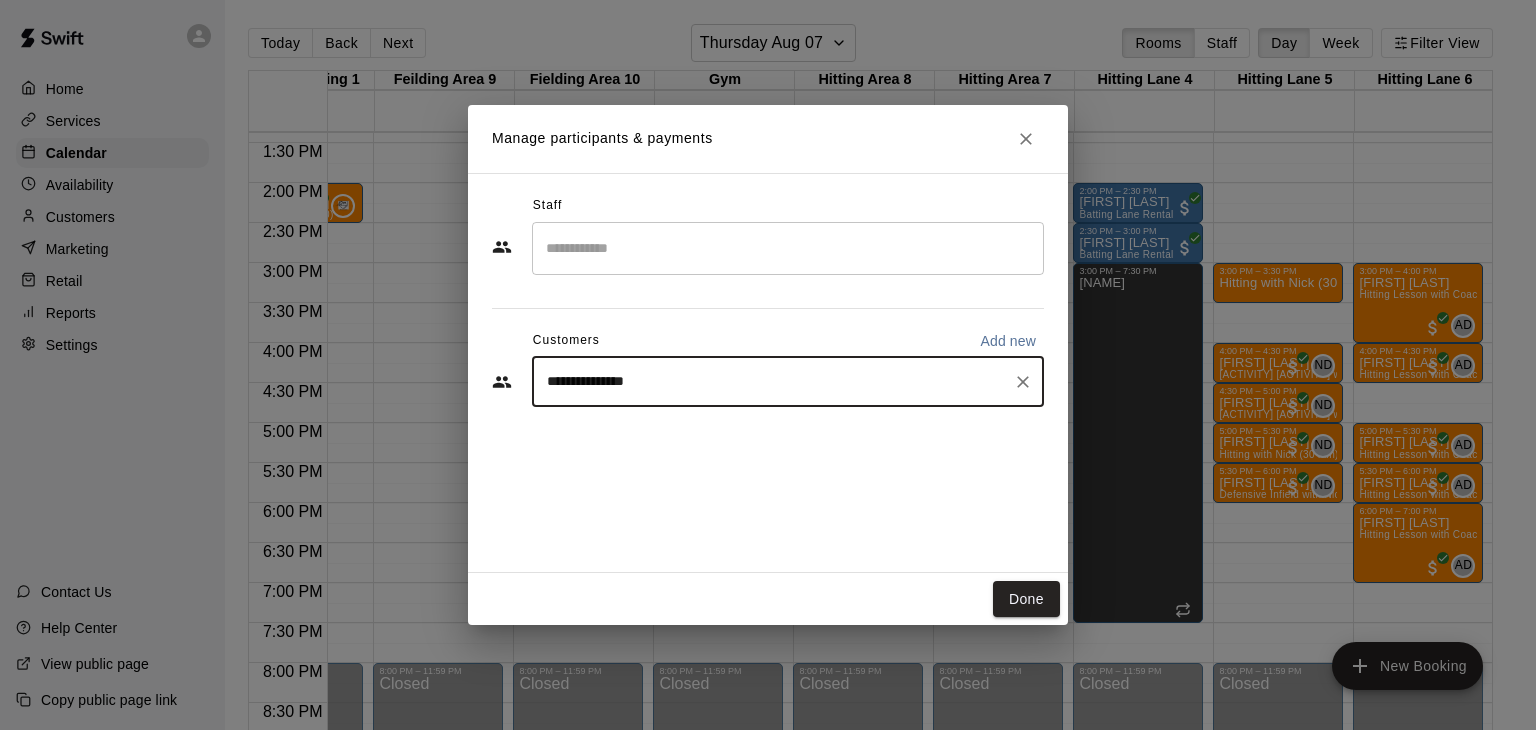 click on "**********" at bounding box center [773, 382] 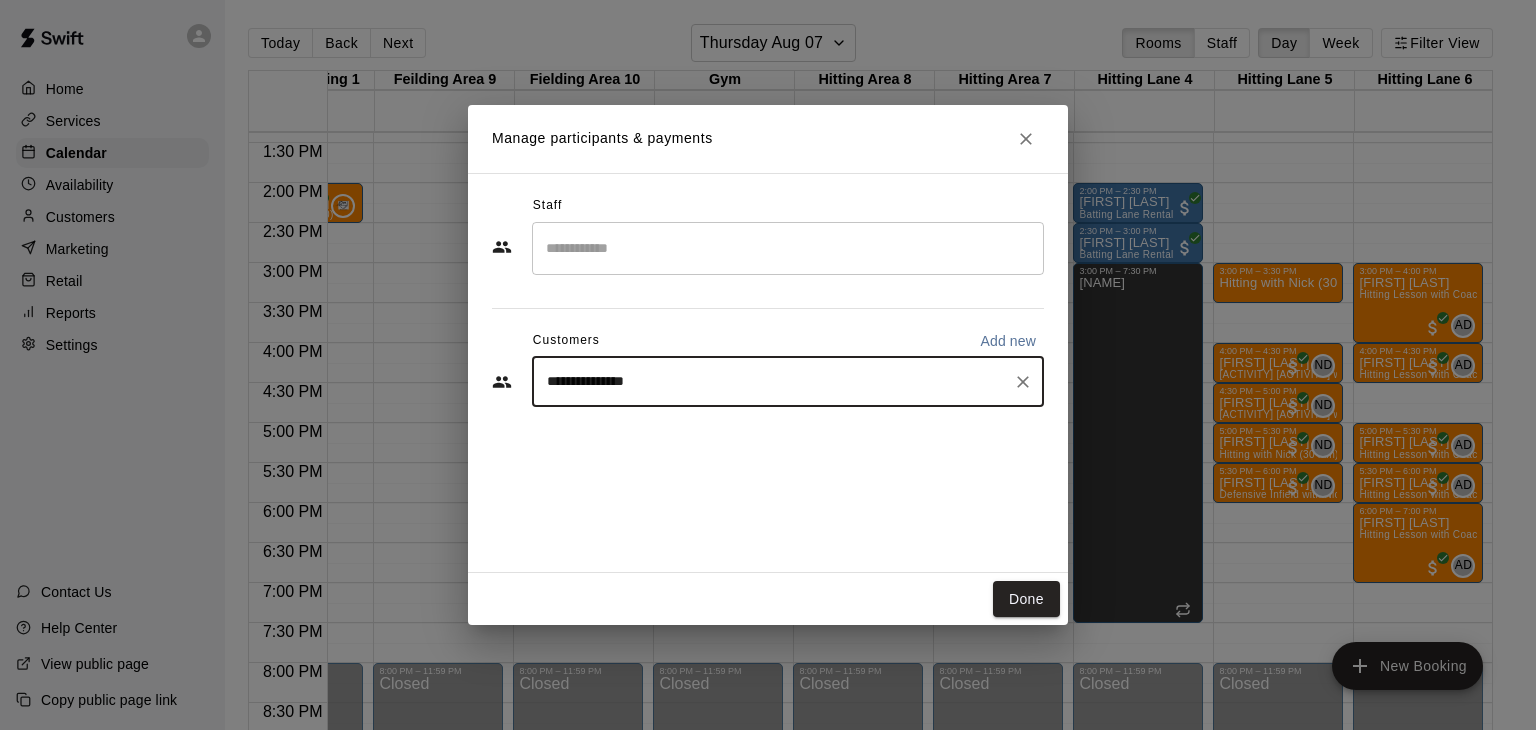 type on "**********" 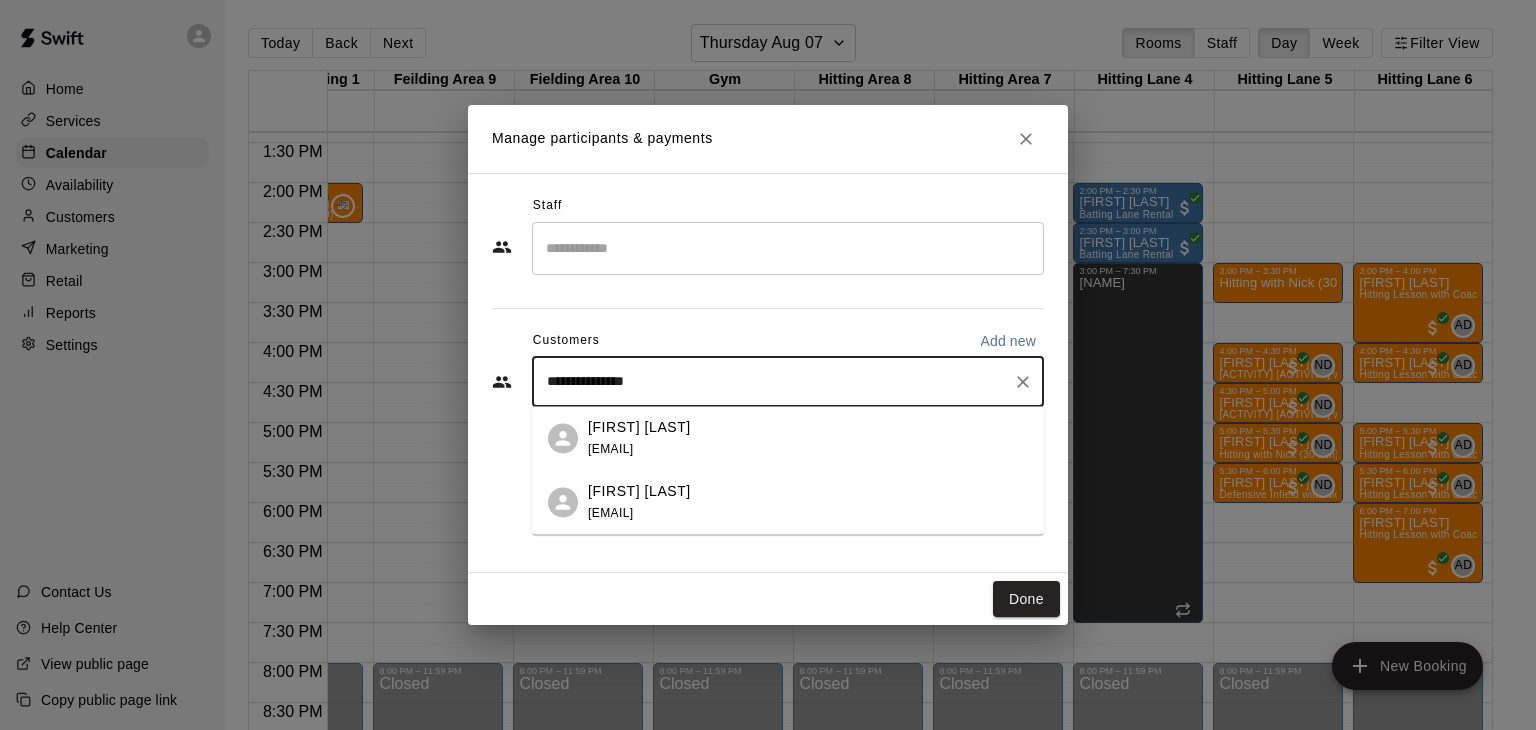 drag, startPoint x: 601, startPoint y: 380, endPoint x: 538, endPoint y: 377, distance: 63.07139 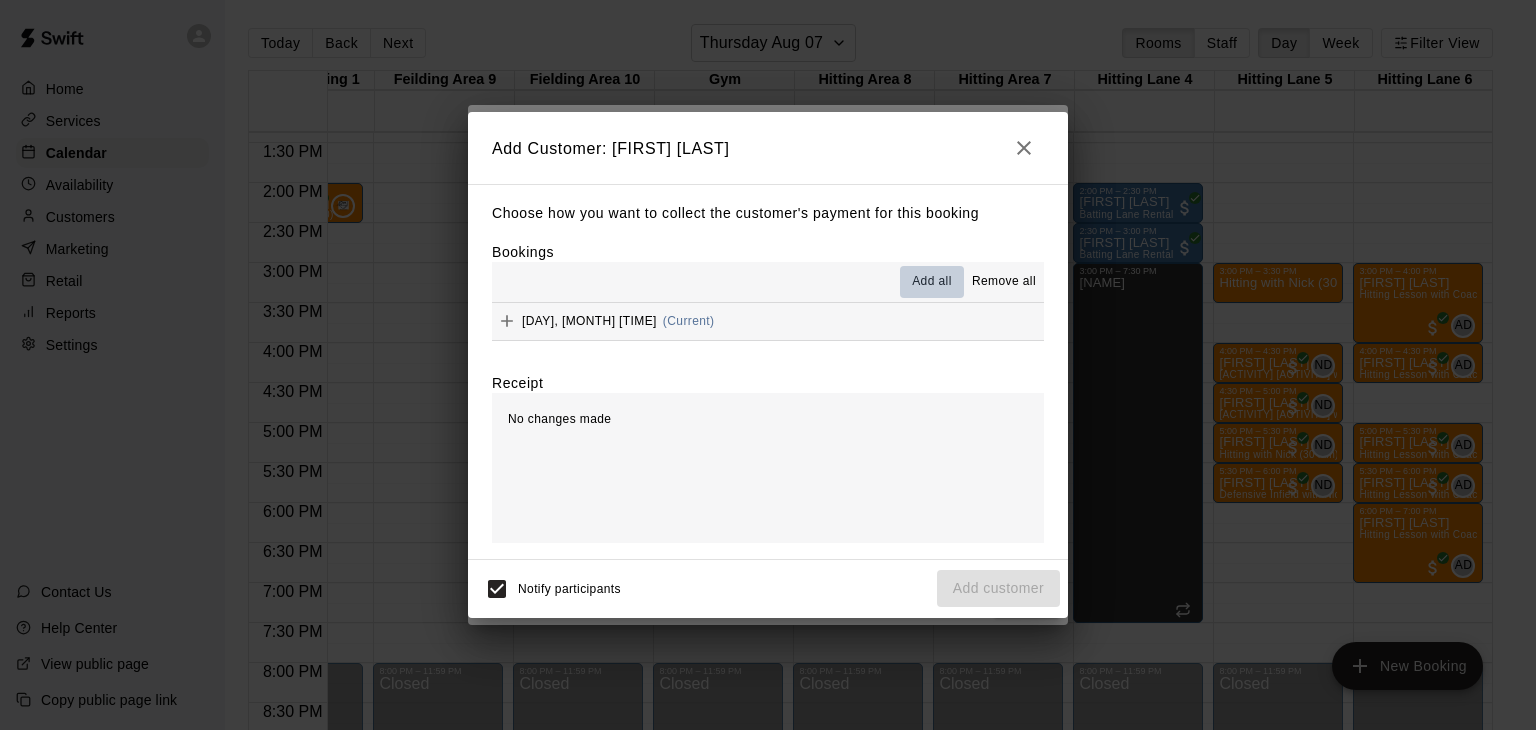click on "Add all" at bounding box center (932, 282) 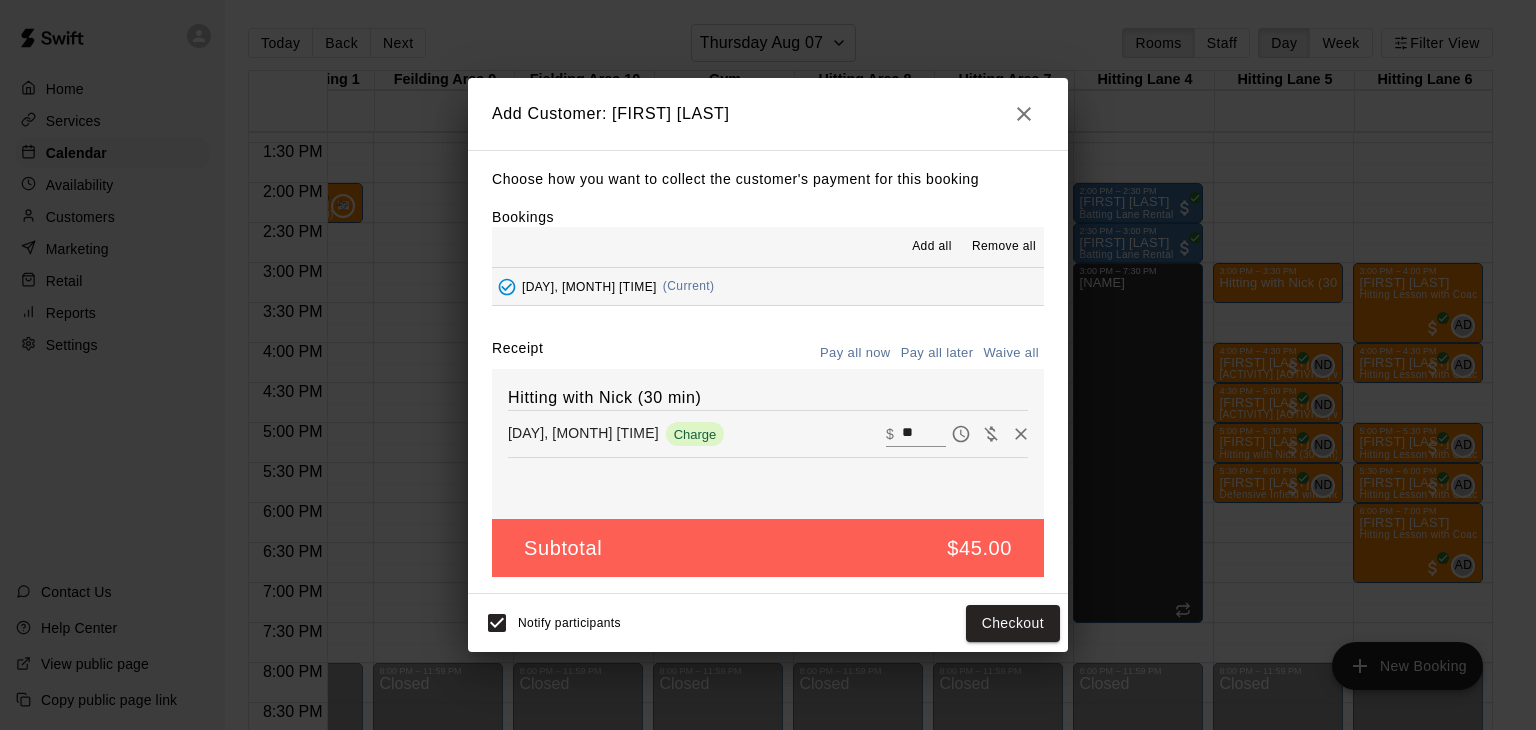 click on "Thursday, August 07: 03:00 PM (Current)" at bounding box center (768, 286) 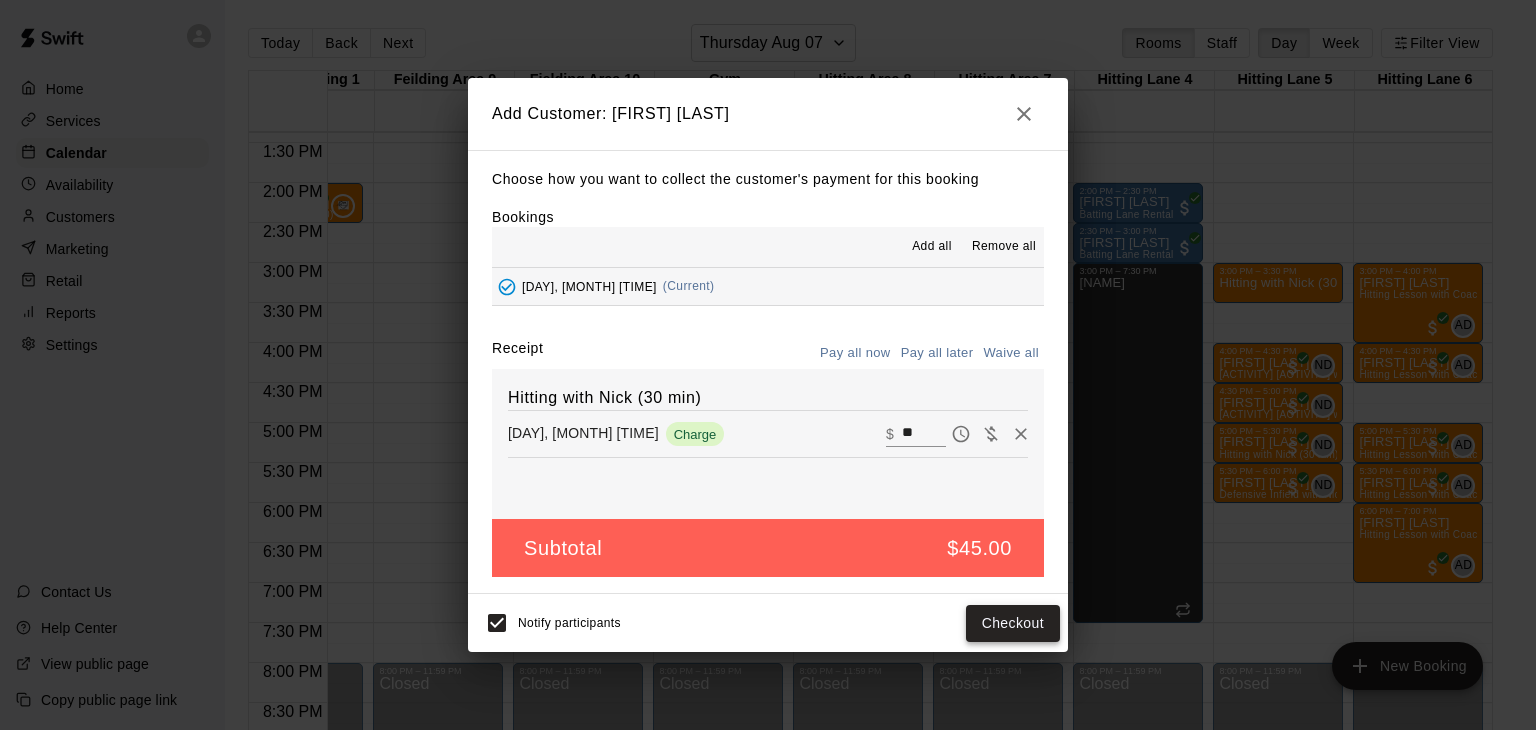 click on "Checkout" at bounding box center (1013, 623) 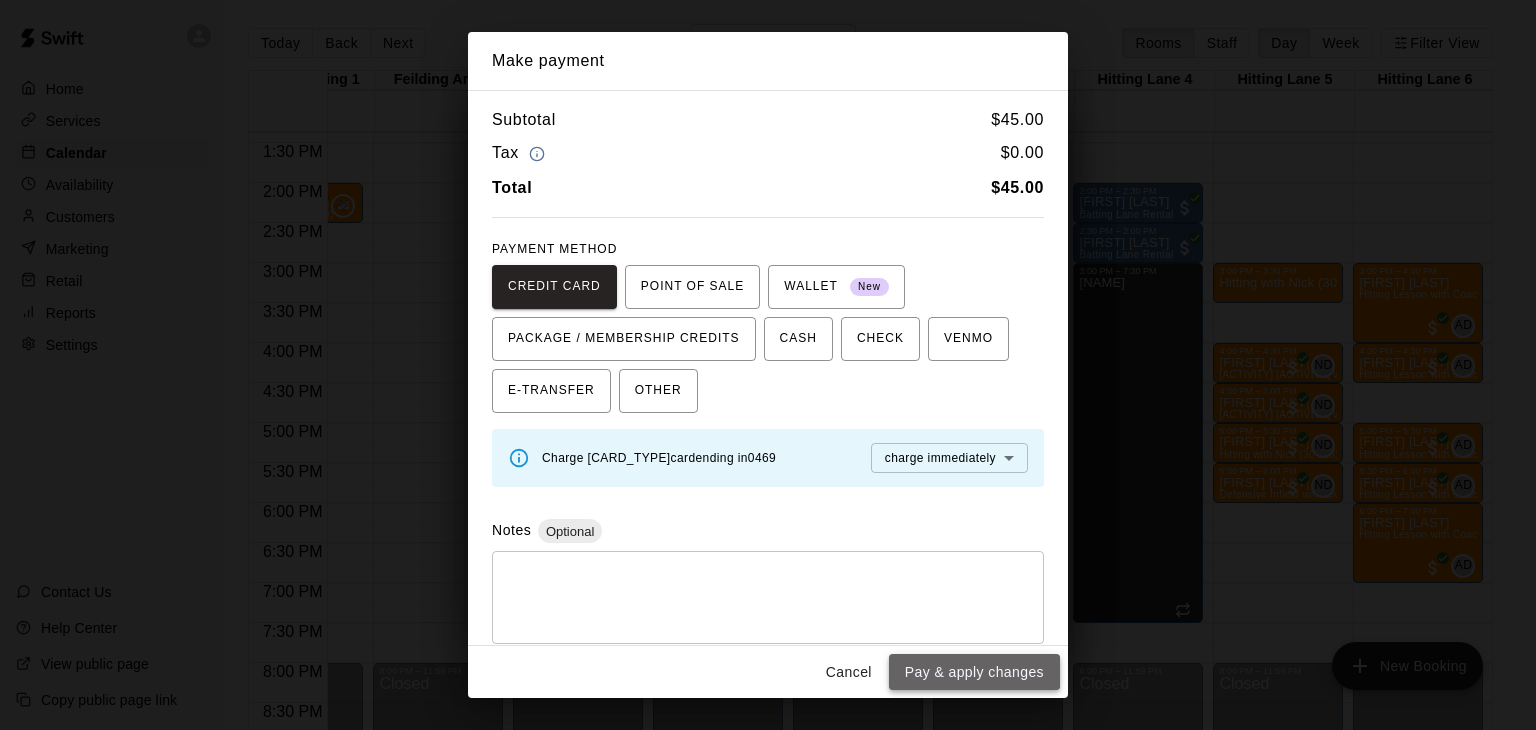 click on "Pay & apply changes" at bounding box center [974, 672] 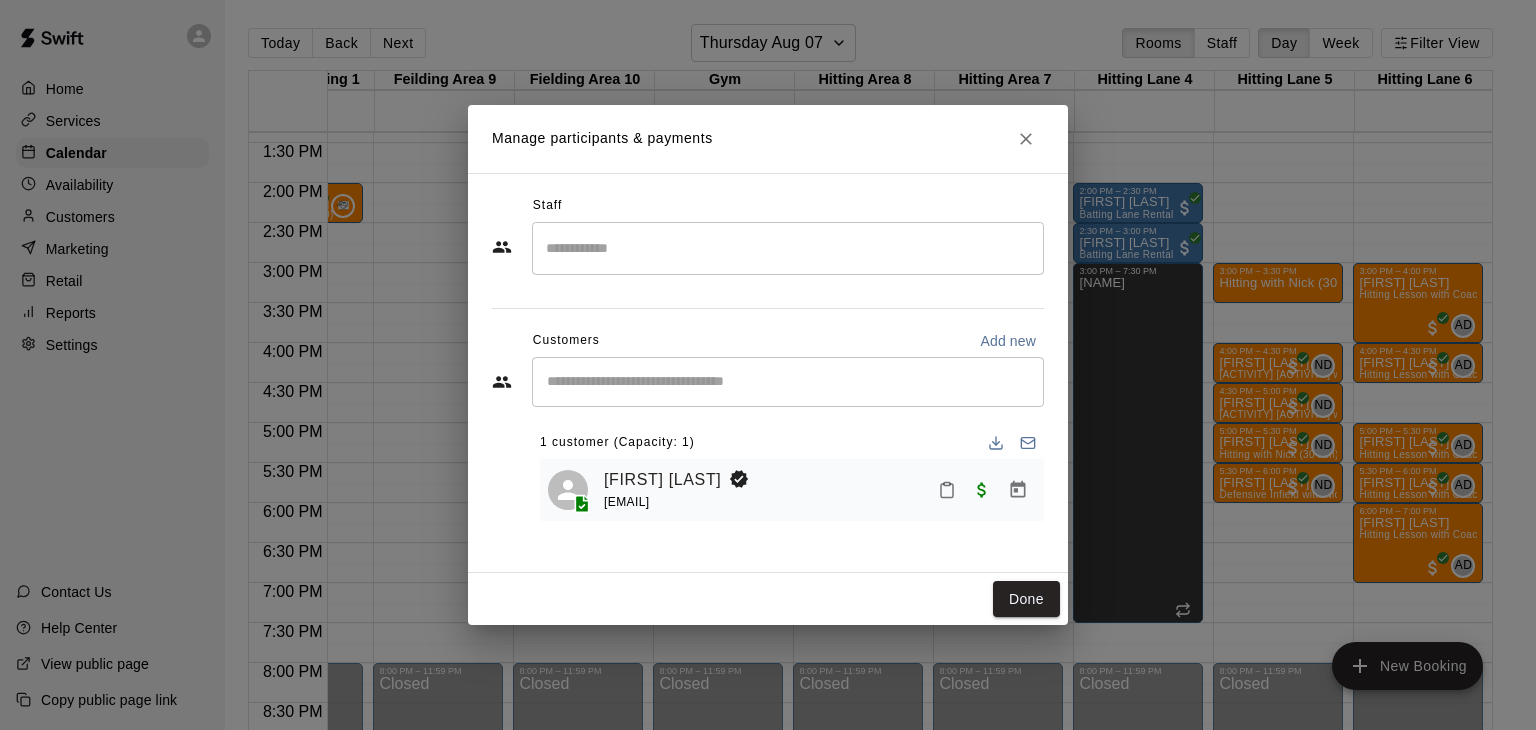 click at bounding box center [788, 248] 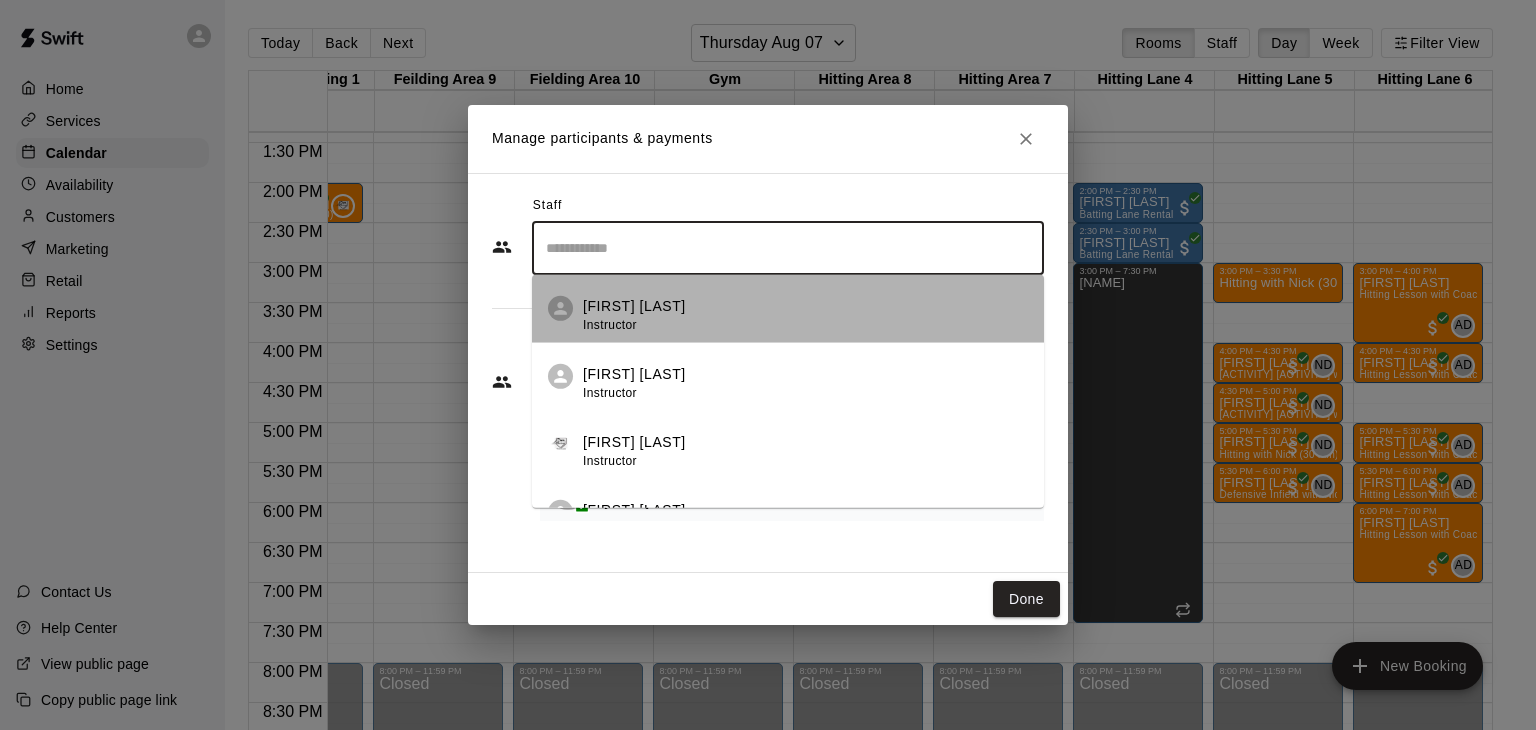 click on "Nick Dionisio" at bounding box center [634, 306] 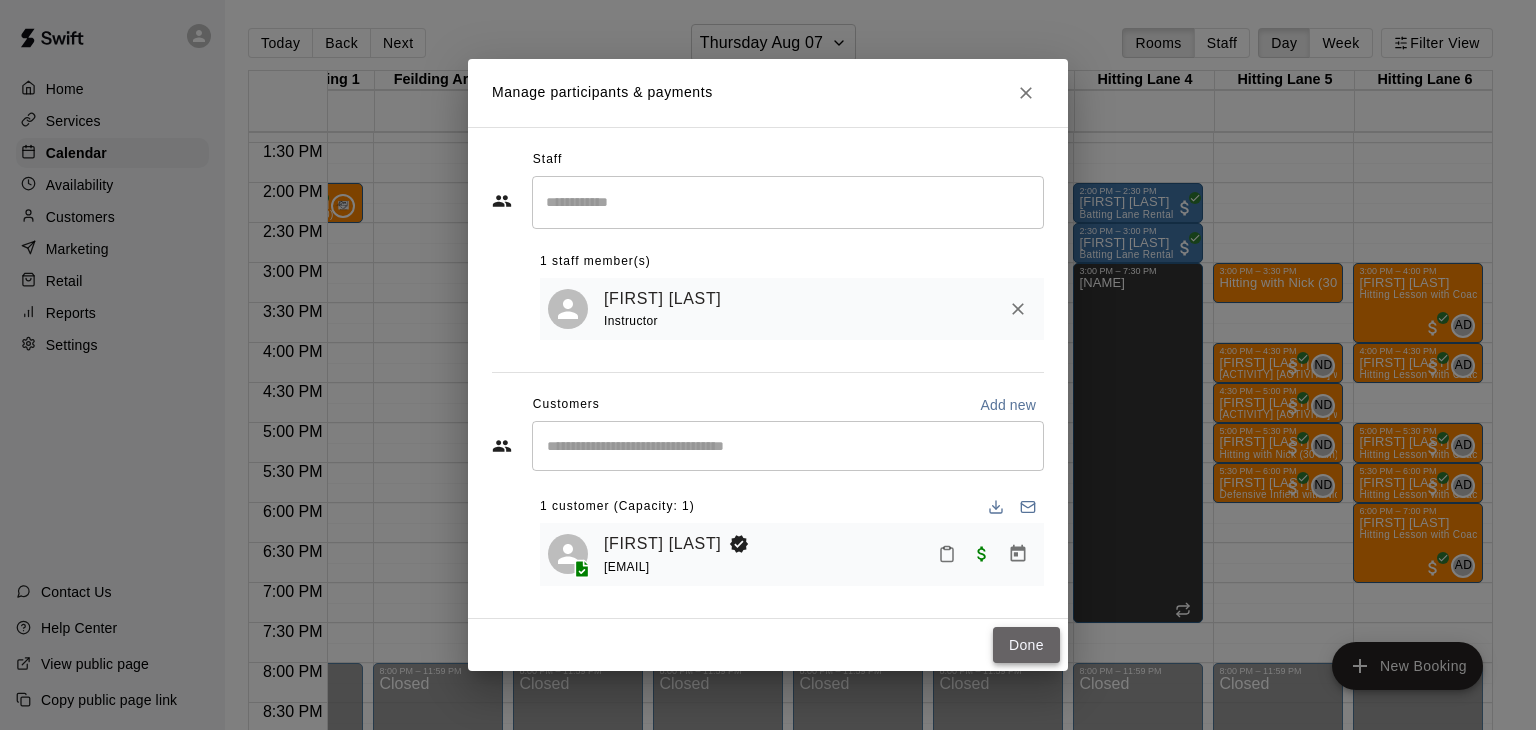 click on "Done" at bounding box center (1026, 645) 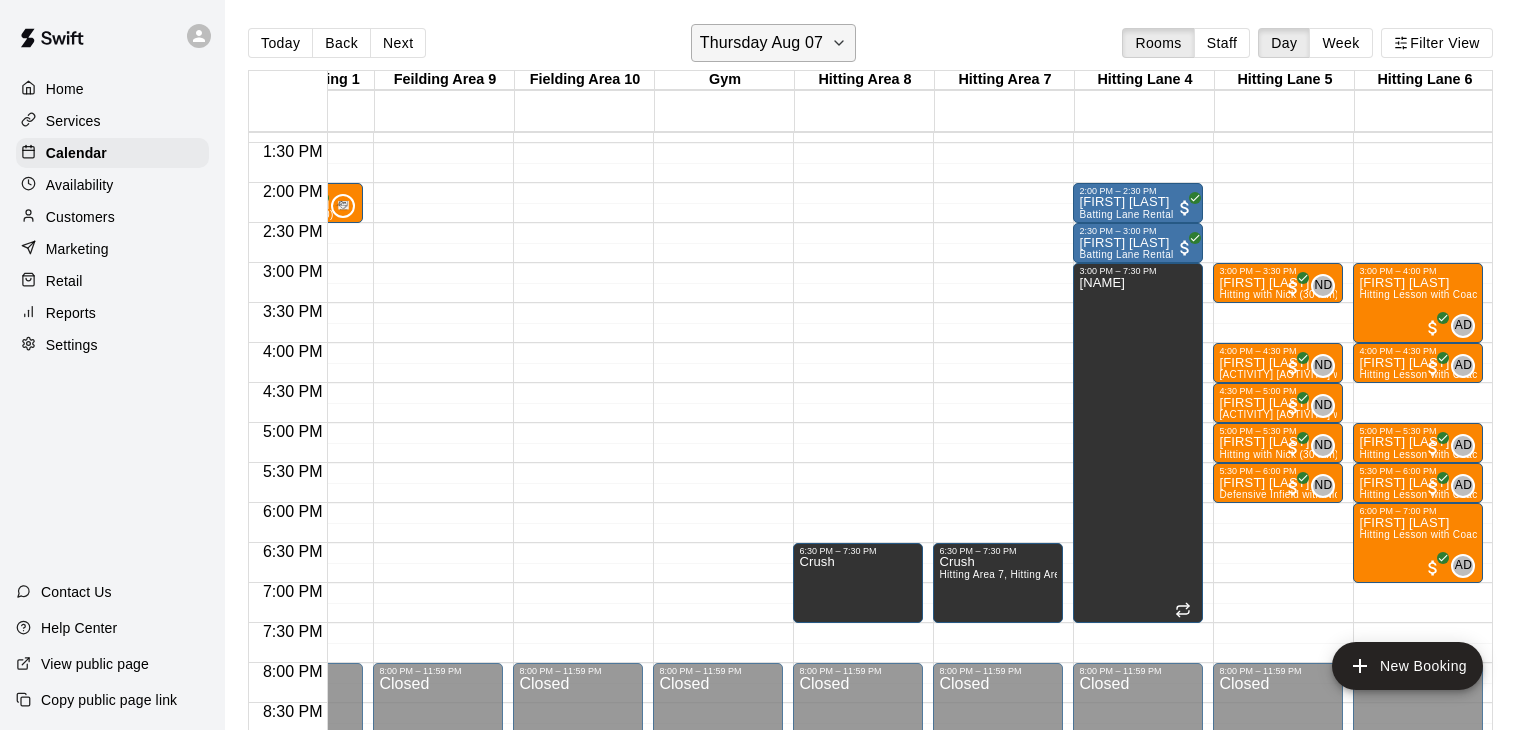 click 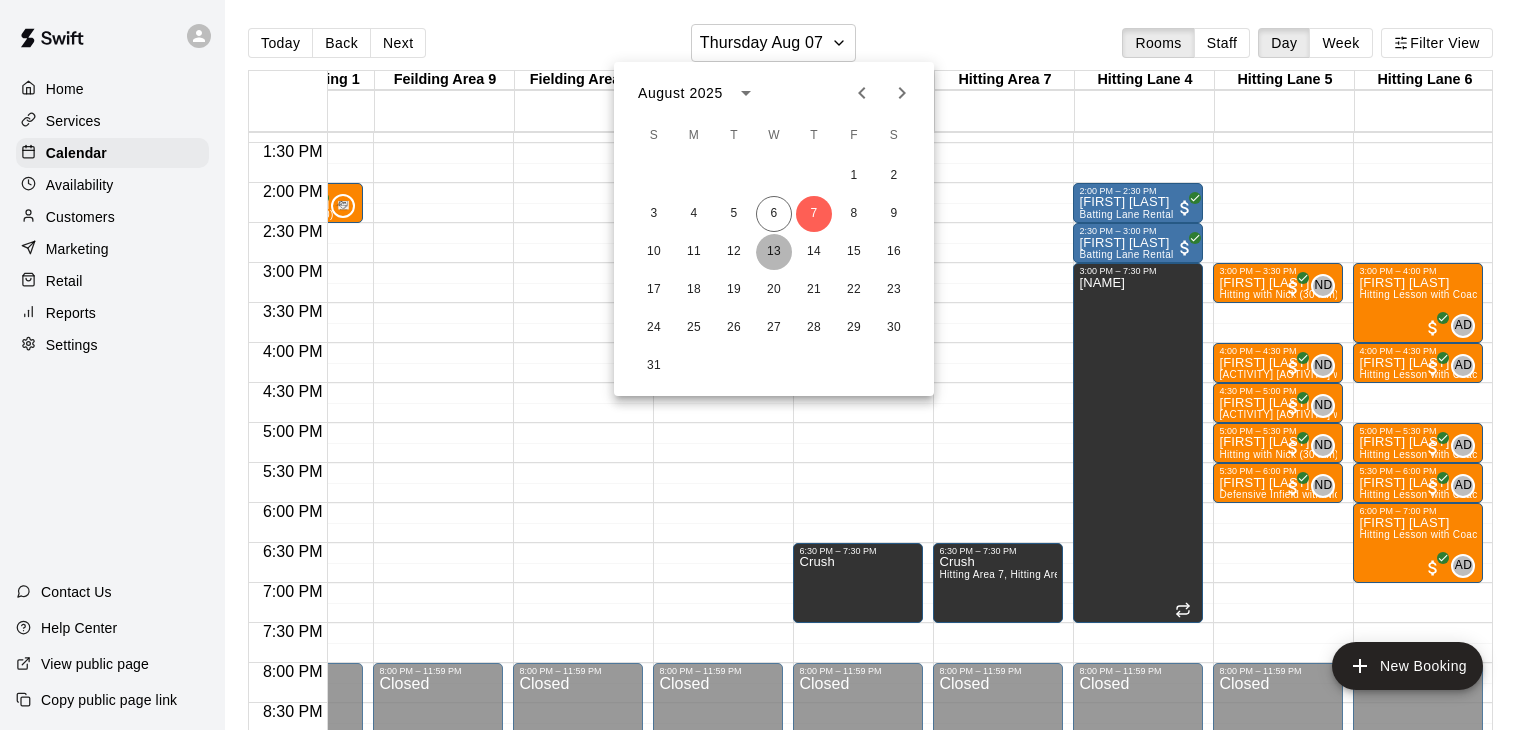 click on "13" at bounding box center (774, 252) 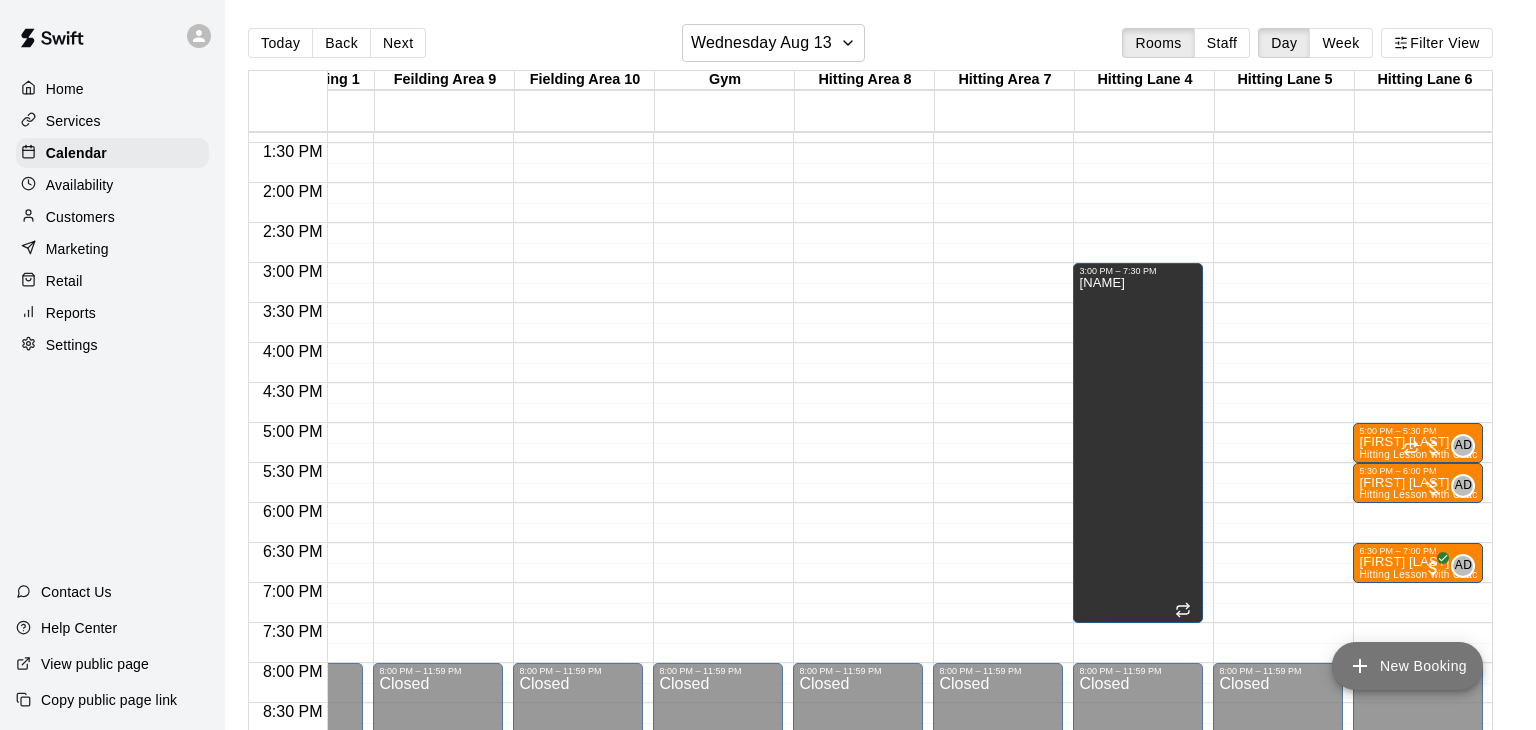 click on "New Booking" at bounding box center (1407, 666) 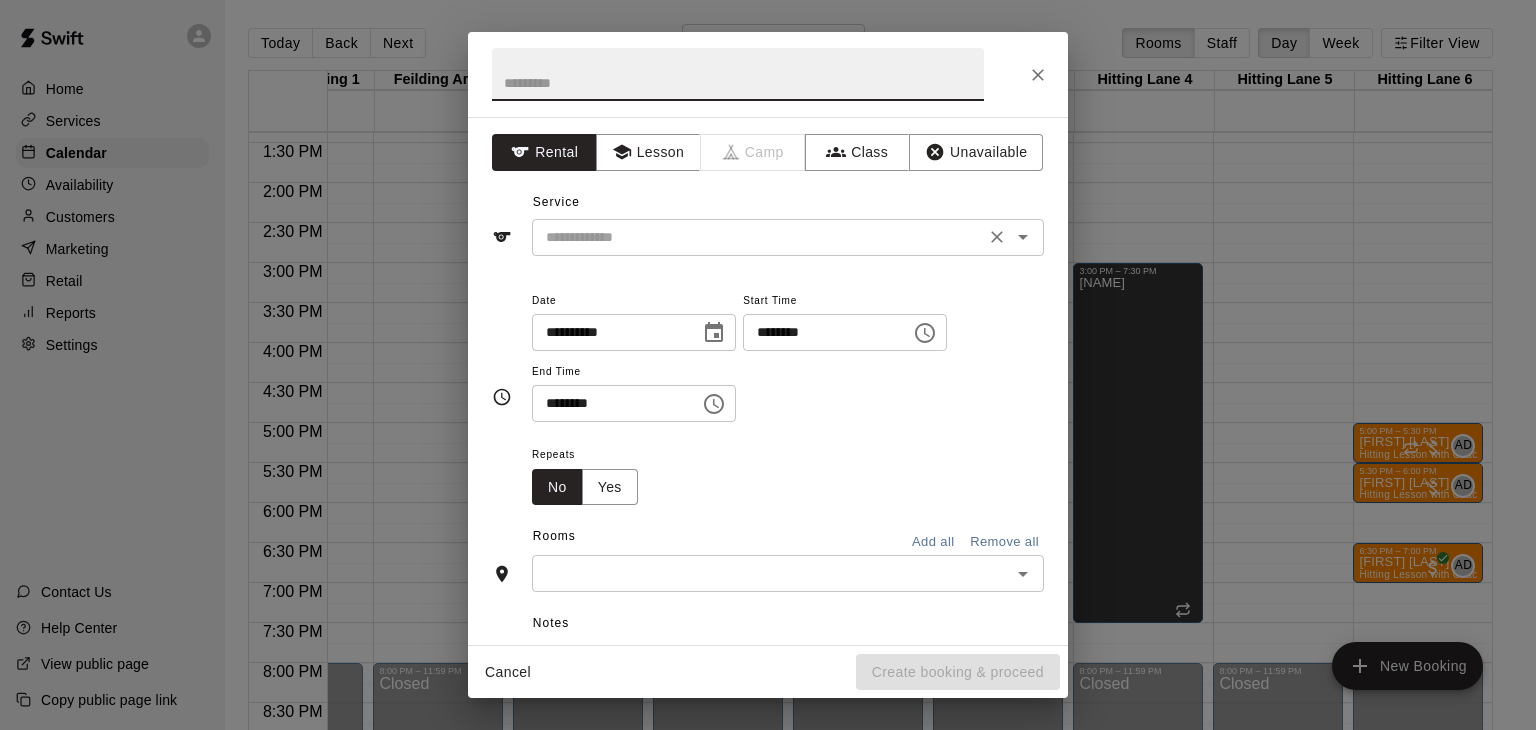 click at bounding box center [758, 237] 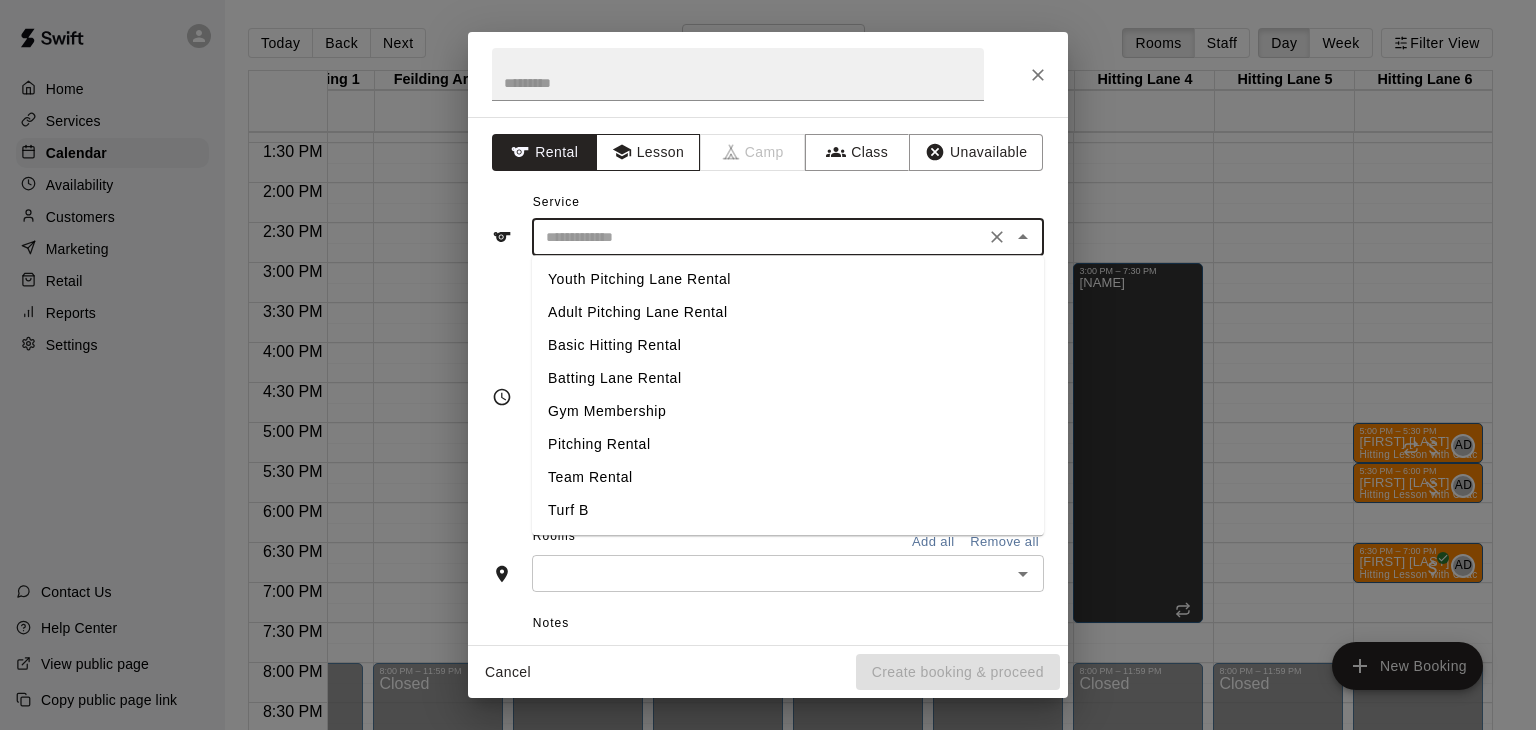 click on "Lesson" at bounding box center (648, 152) 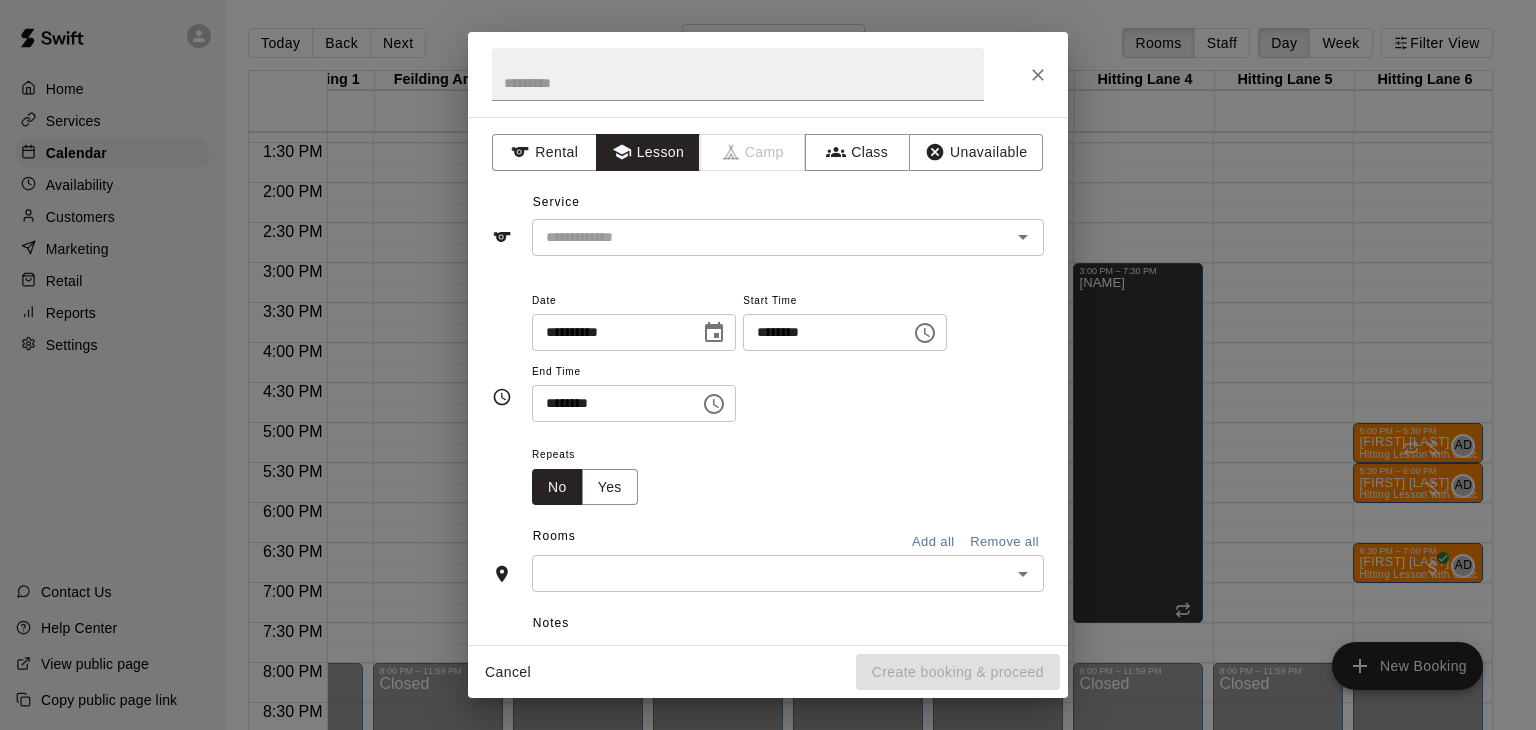 click on "Lesson" at bounding box center (648, 152) 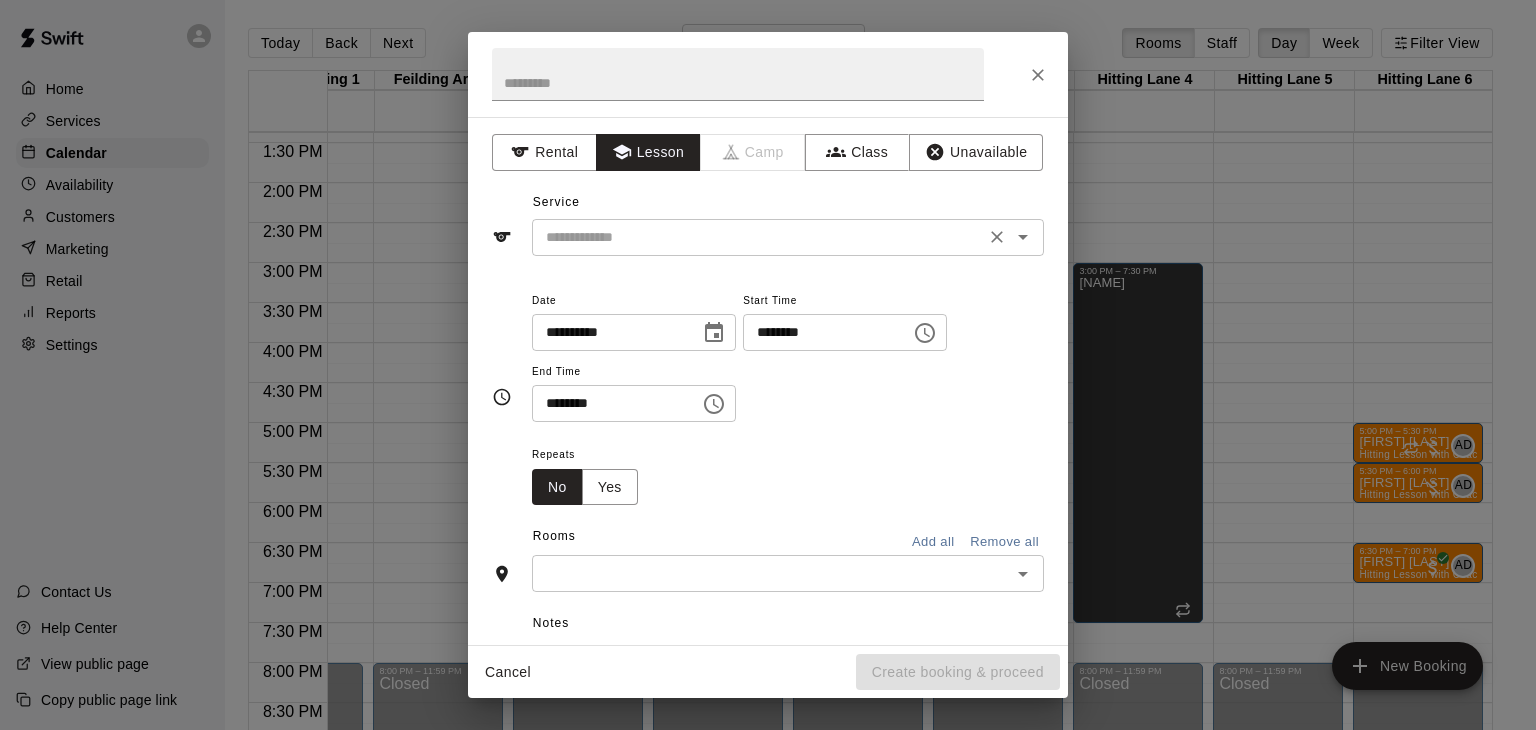 click at bounding box center (758, 237) 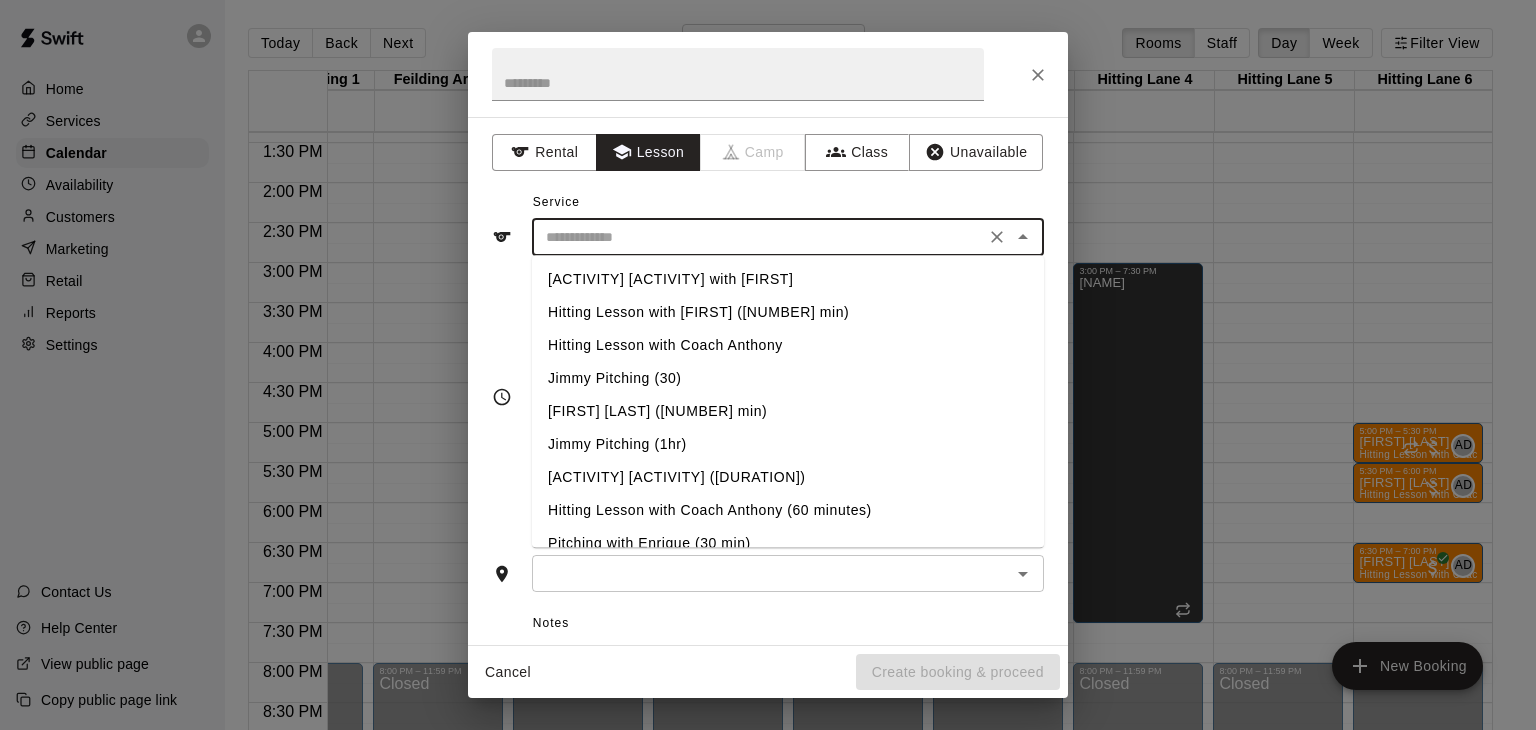 click on "Hitting Lesson with Coach Anthony" at bounding box center [788, 345] 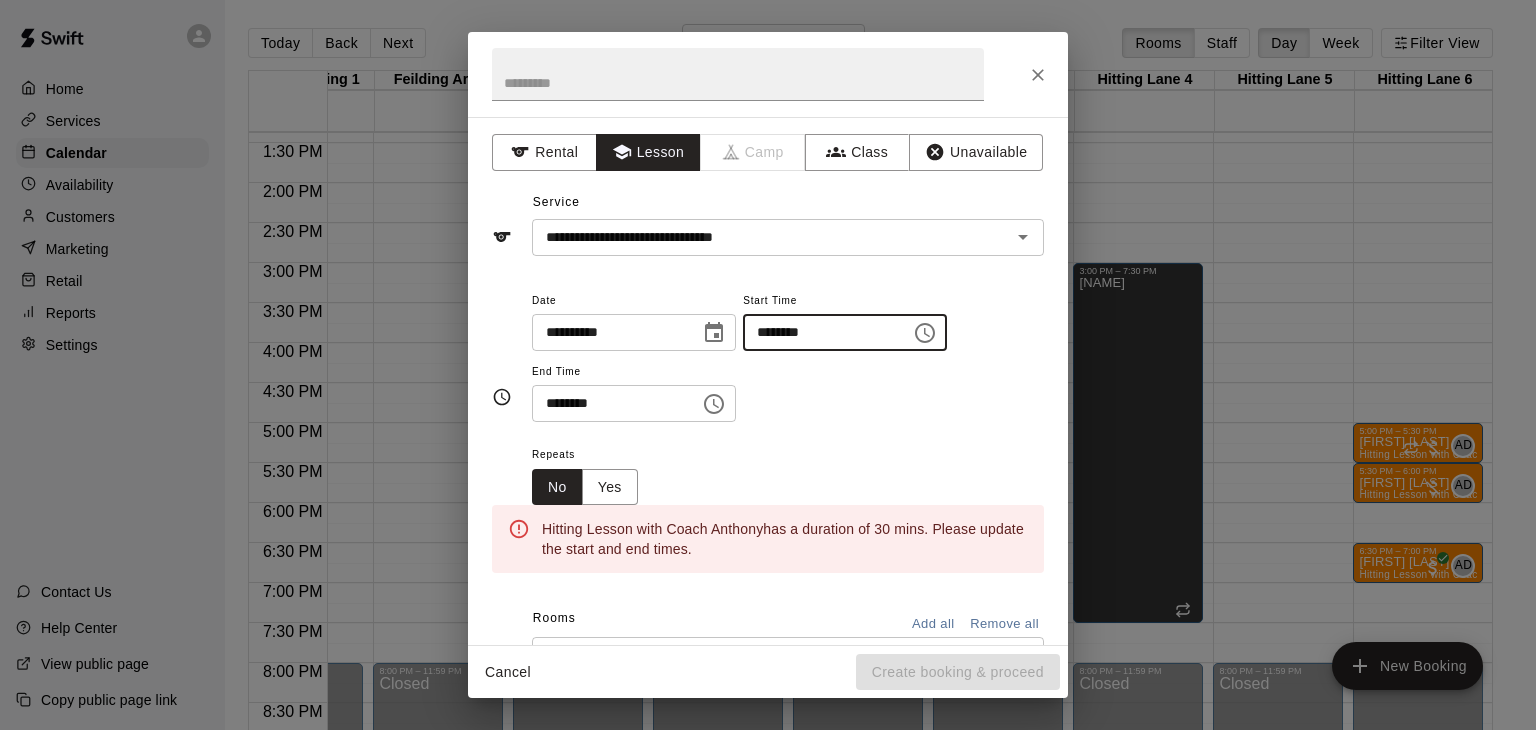 type on "********" 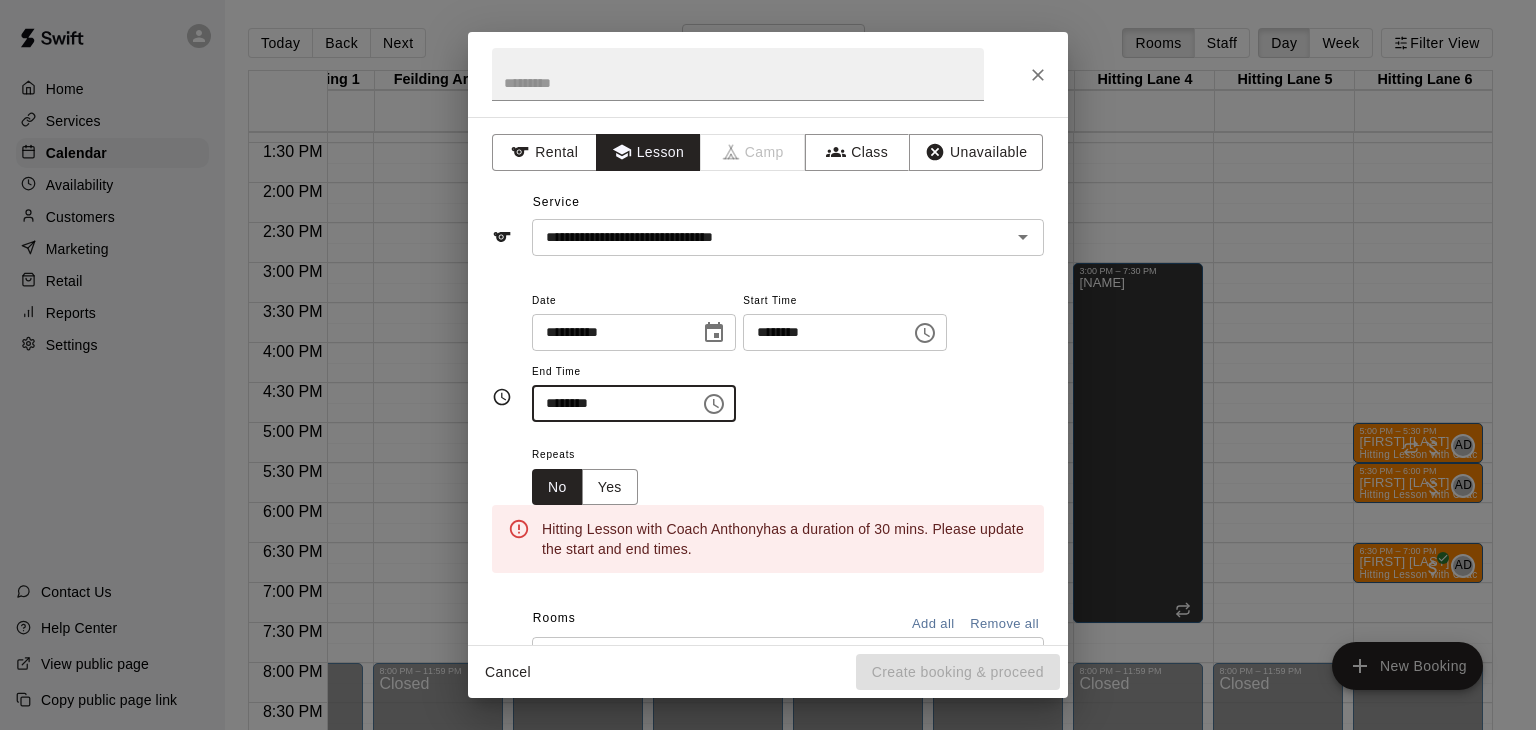drag, startPoint x: 563, startPoint y: 470, endPoint x: 553, endPoint y: 464, distance: 11.661903 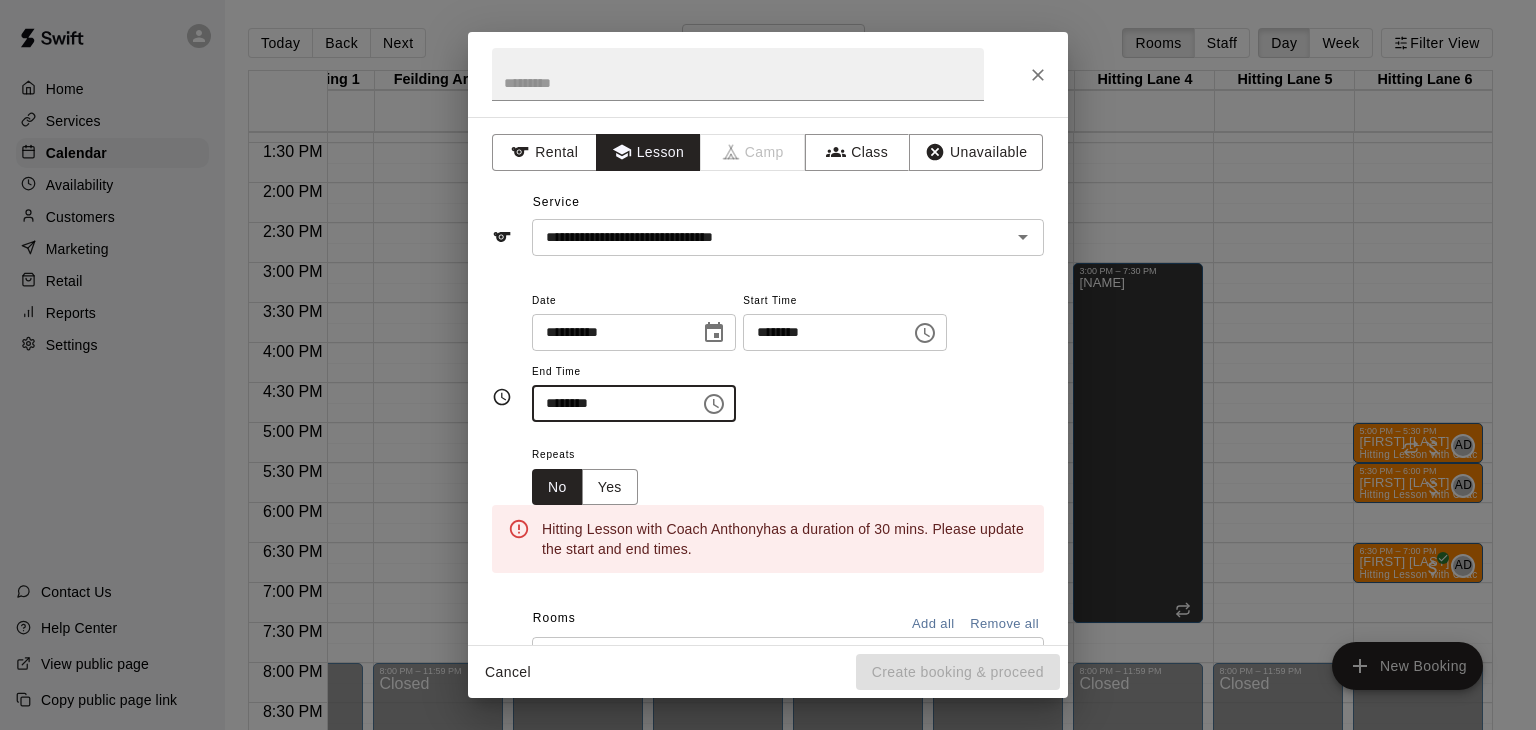 click on "********" at bounding box center (609, 403) 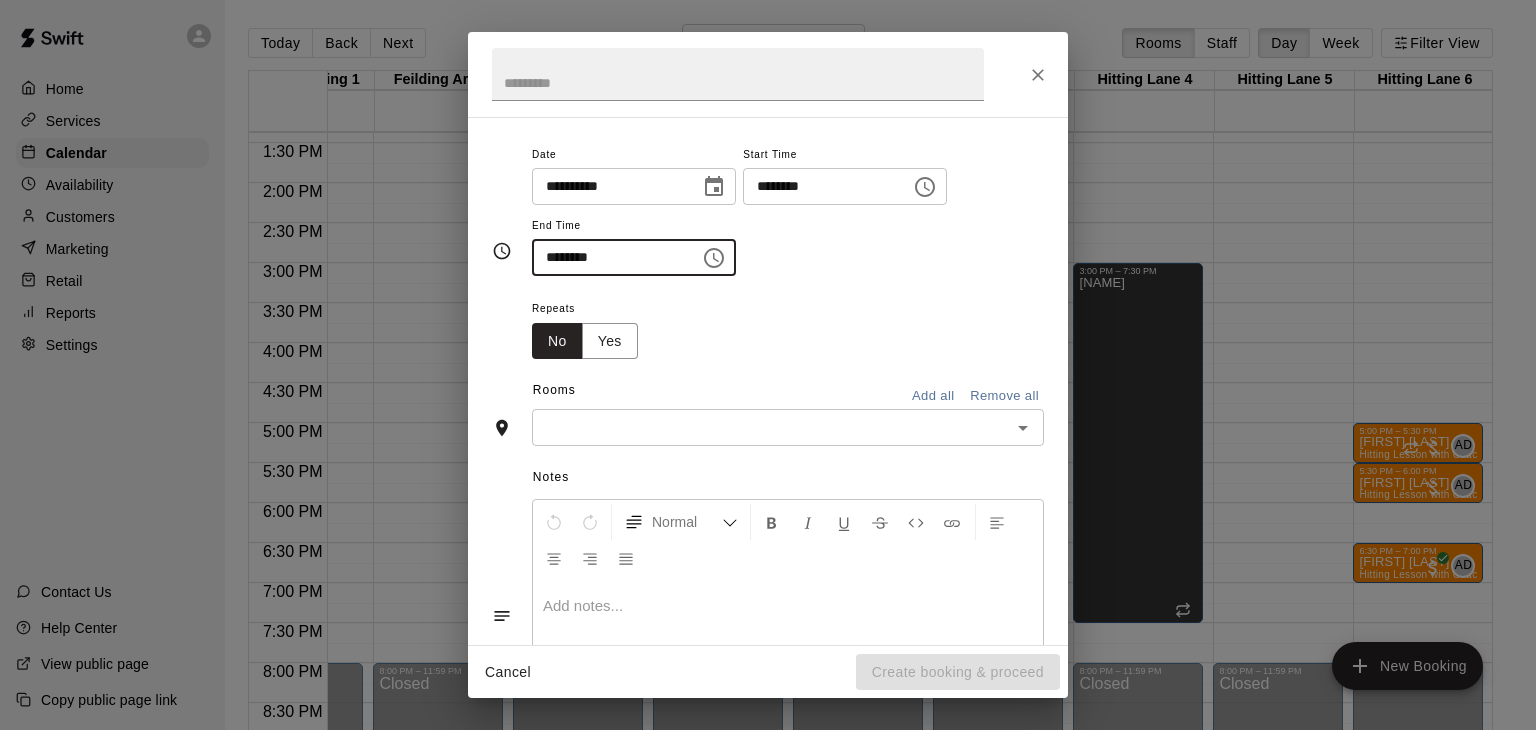 scroll, scrollTop: 267, scrollLeft: 0, axis: vertical 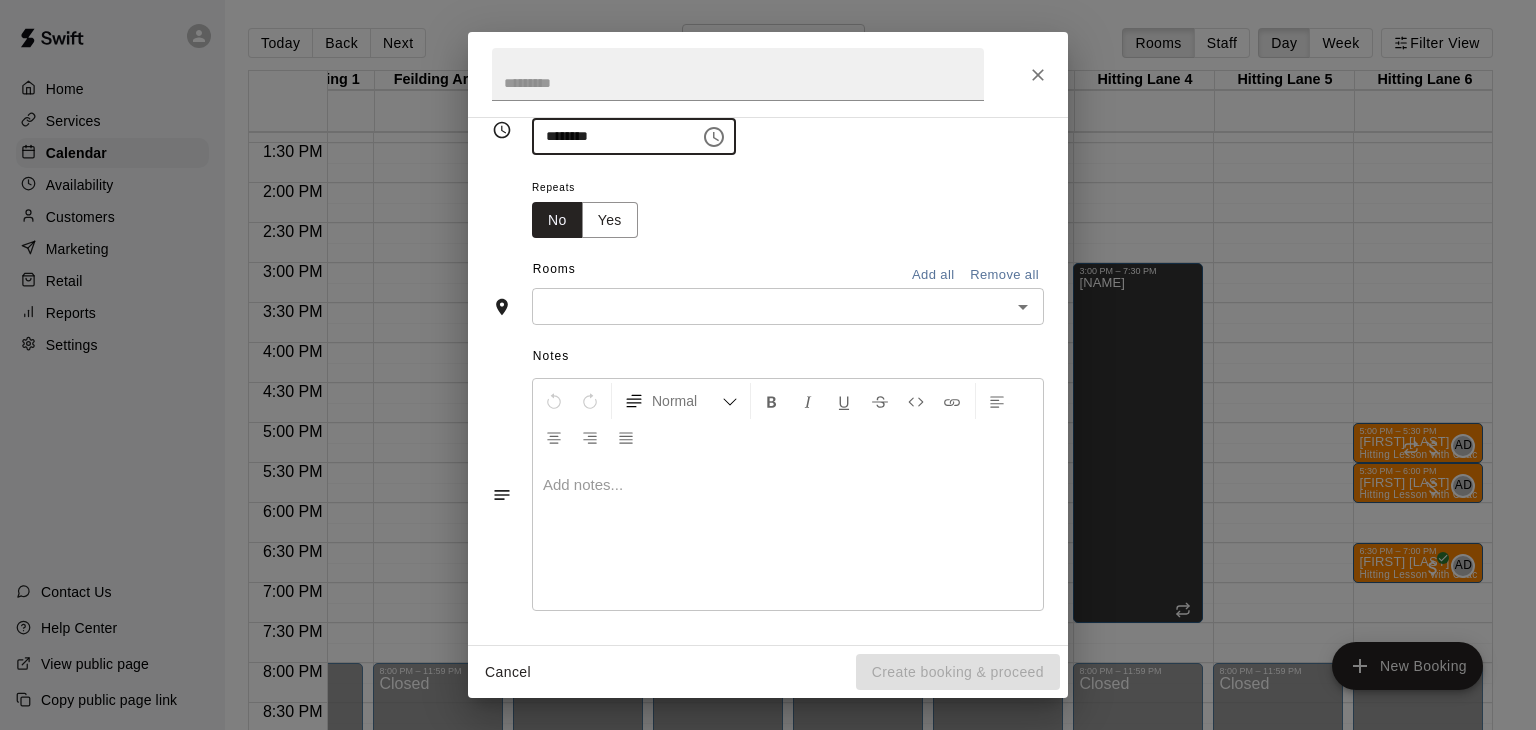 type on "********" 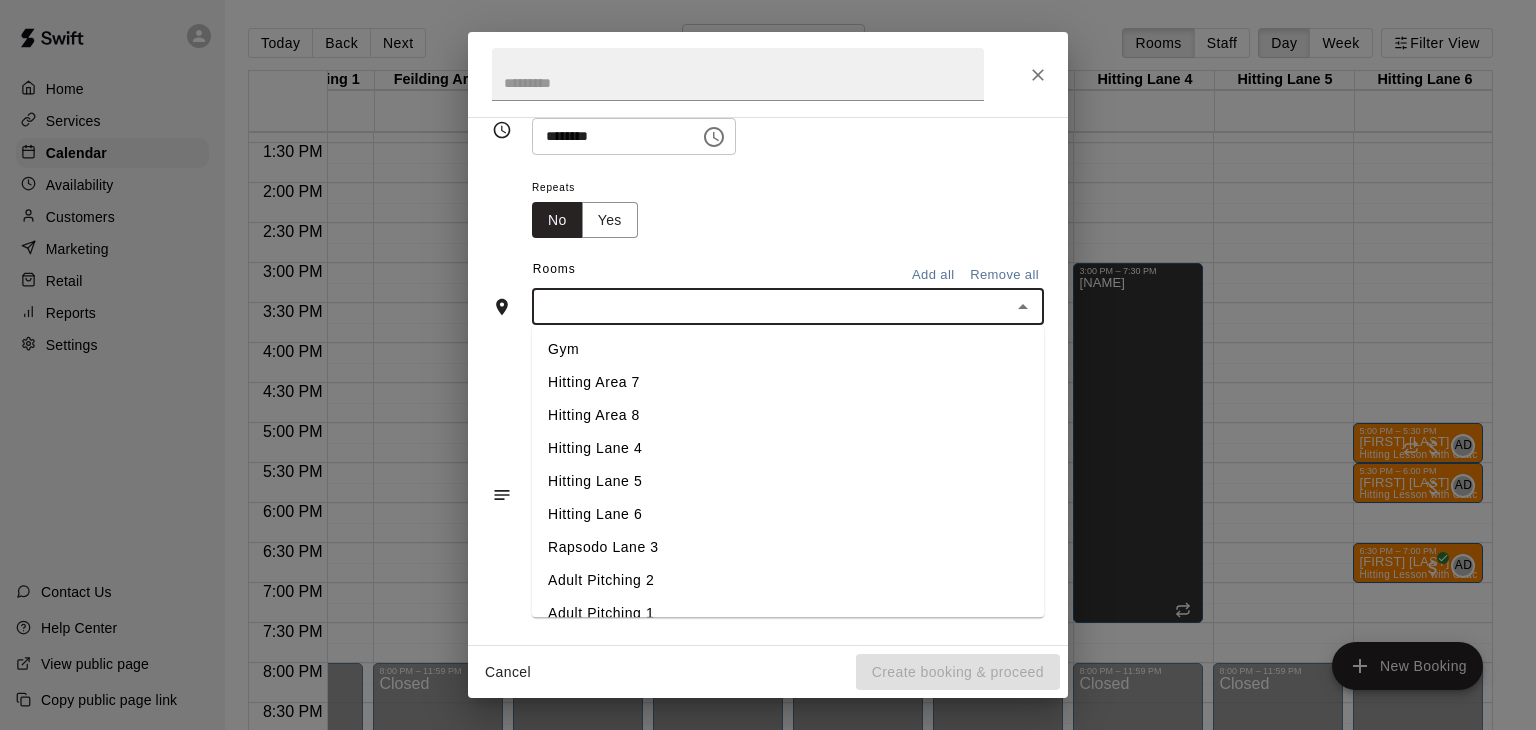 click on "Hitting Lane 6" at bounding box center [788, 515] 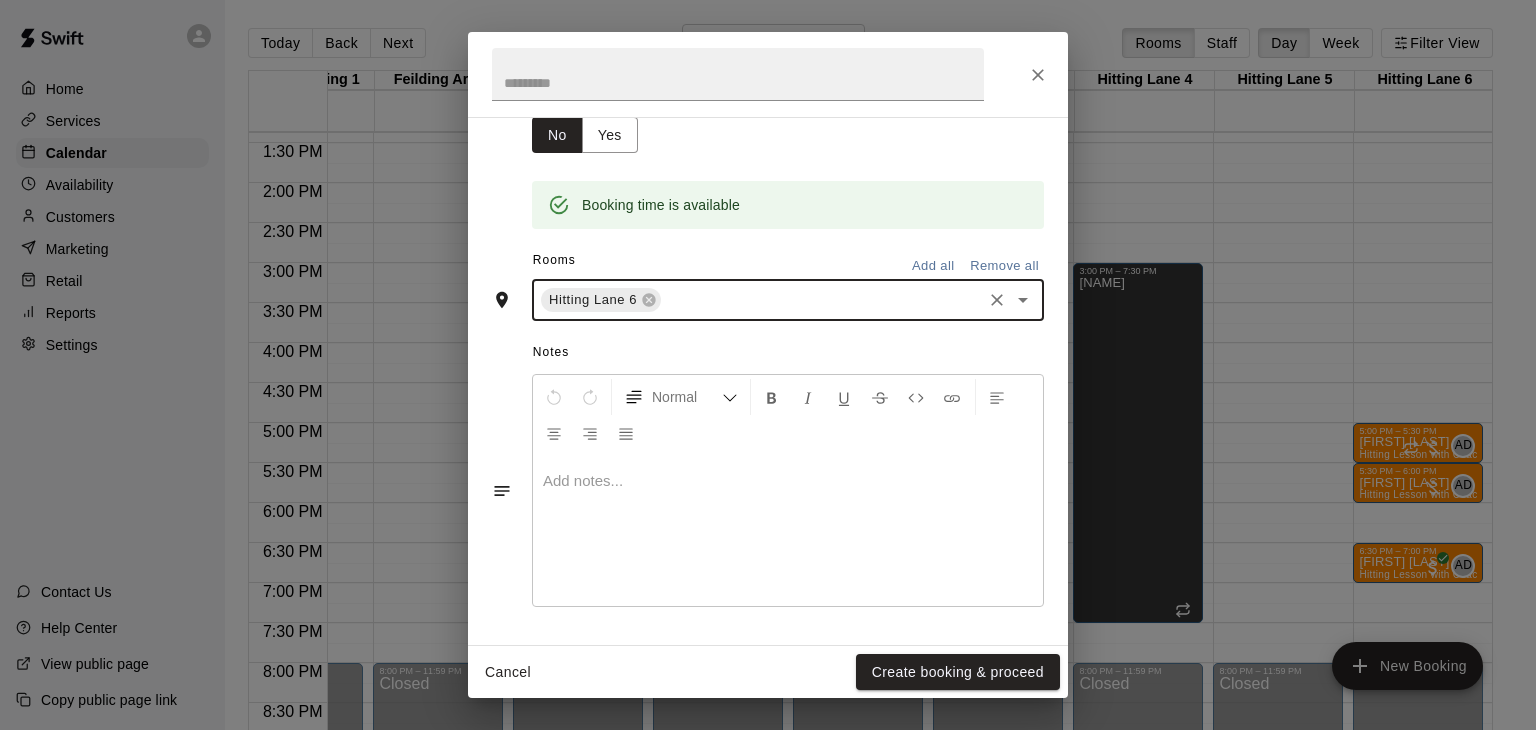 scroll, scrollTop: 420, scrollLeft: 0, axis: vertical 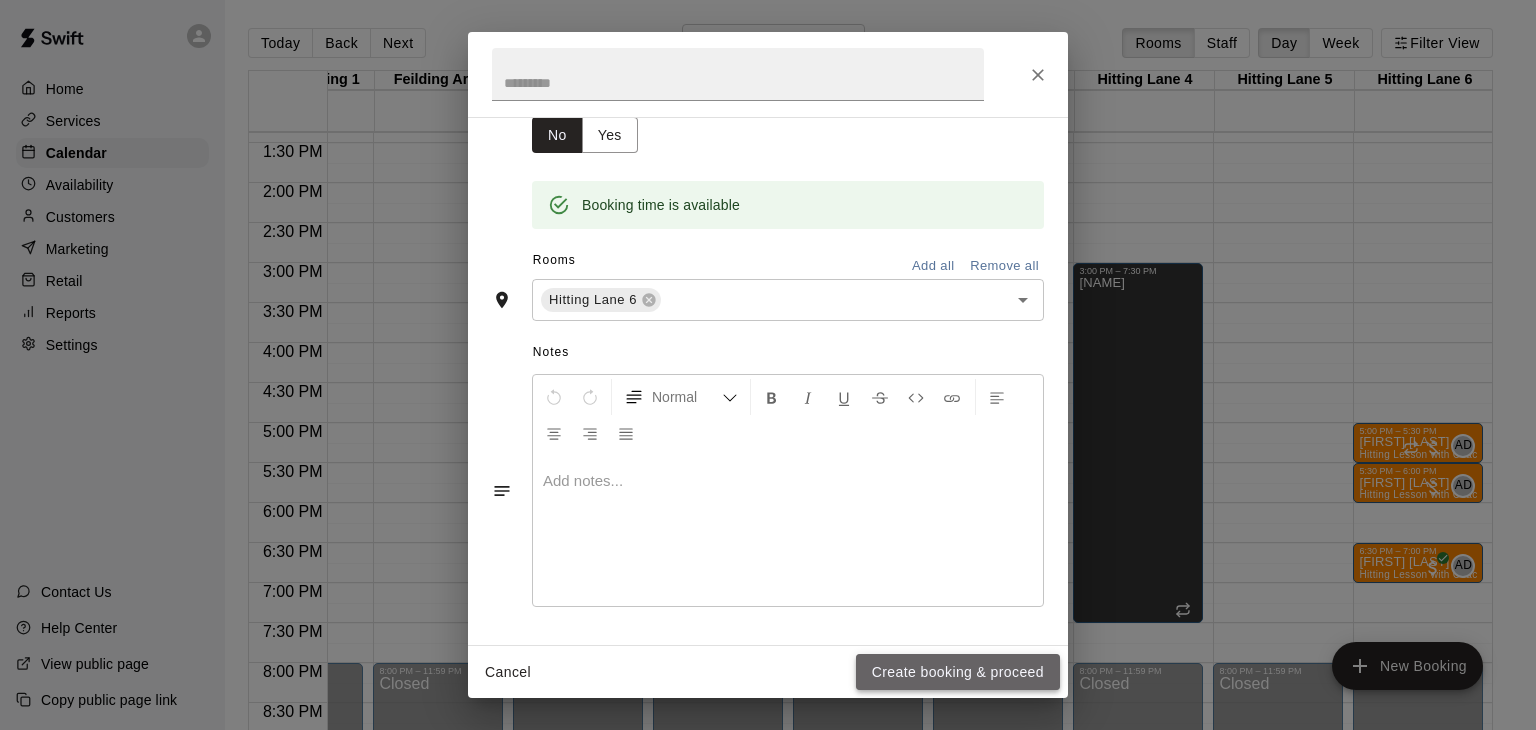 click on "Create booking & proceed" at bounding box center (958, 672) 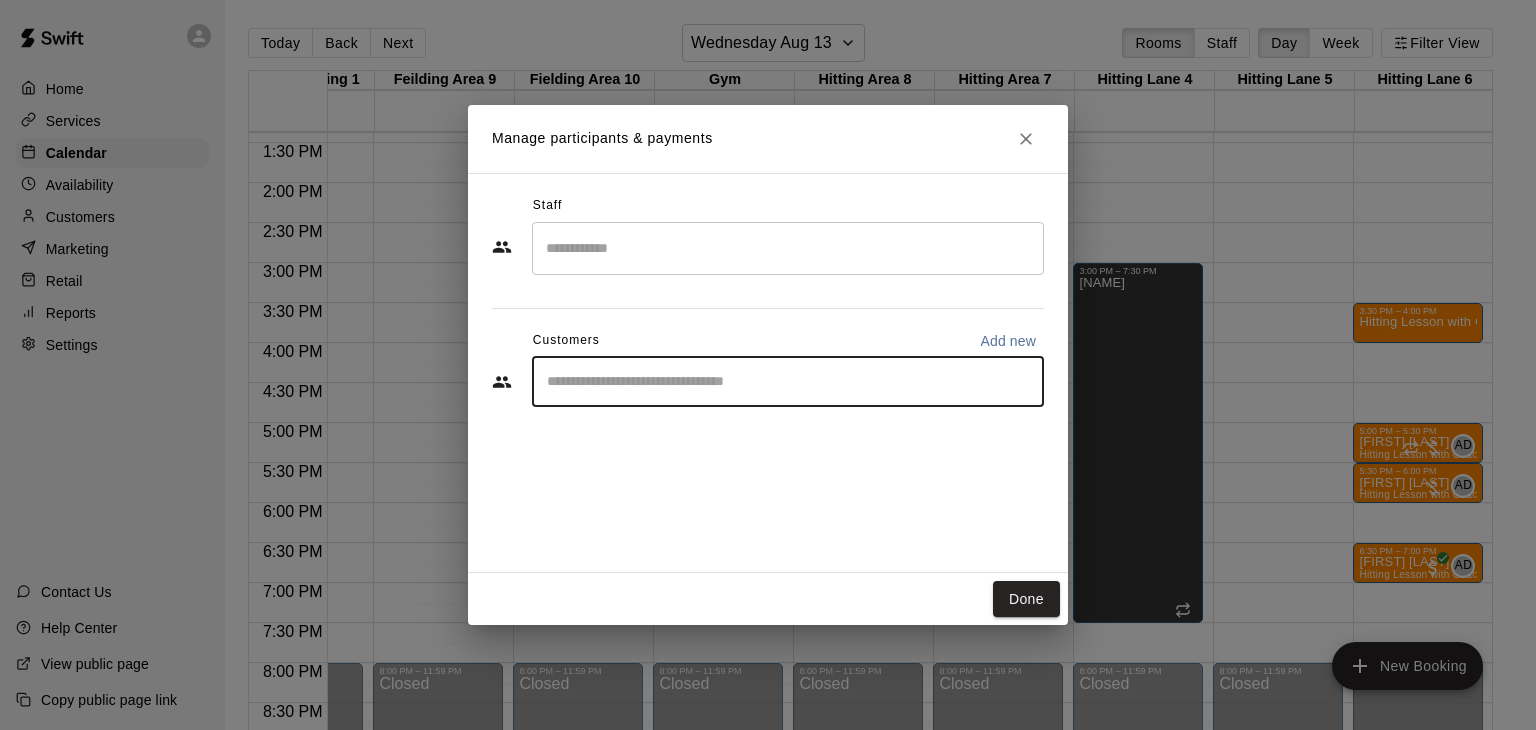 click at bounding box center [788, 382] 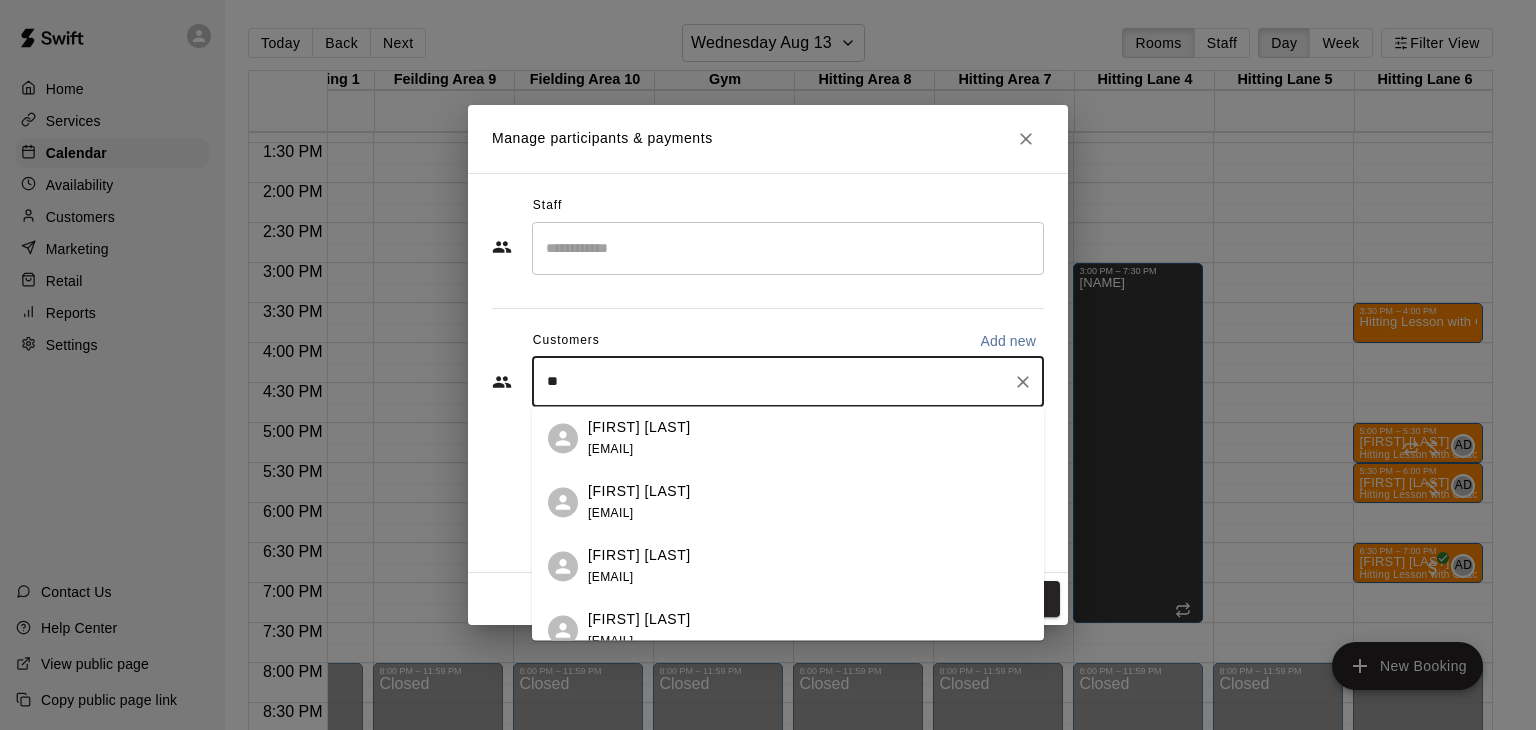 type on "*" 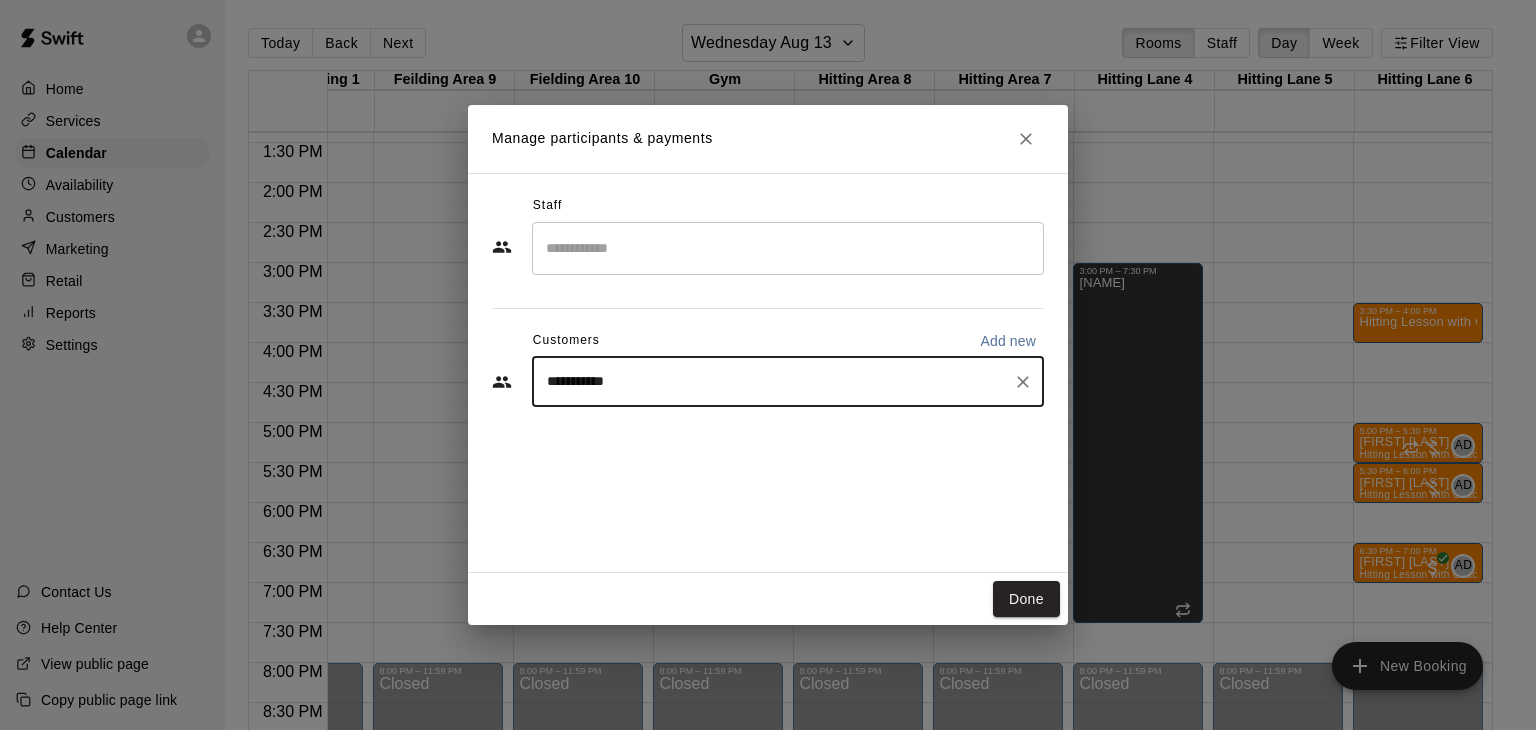 type on "**********" 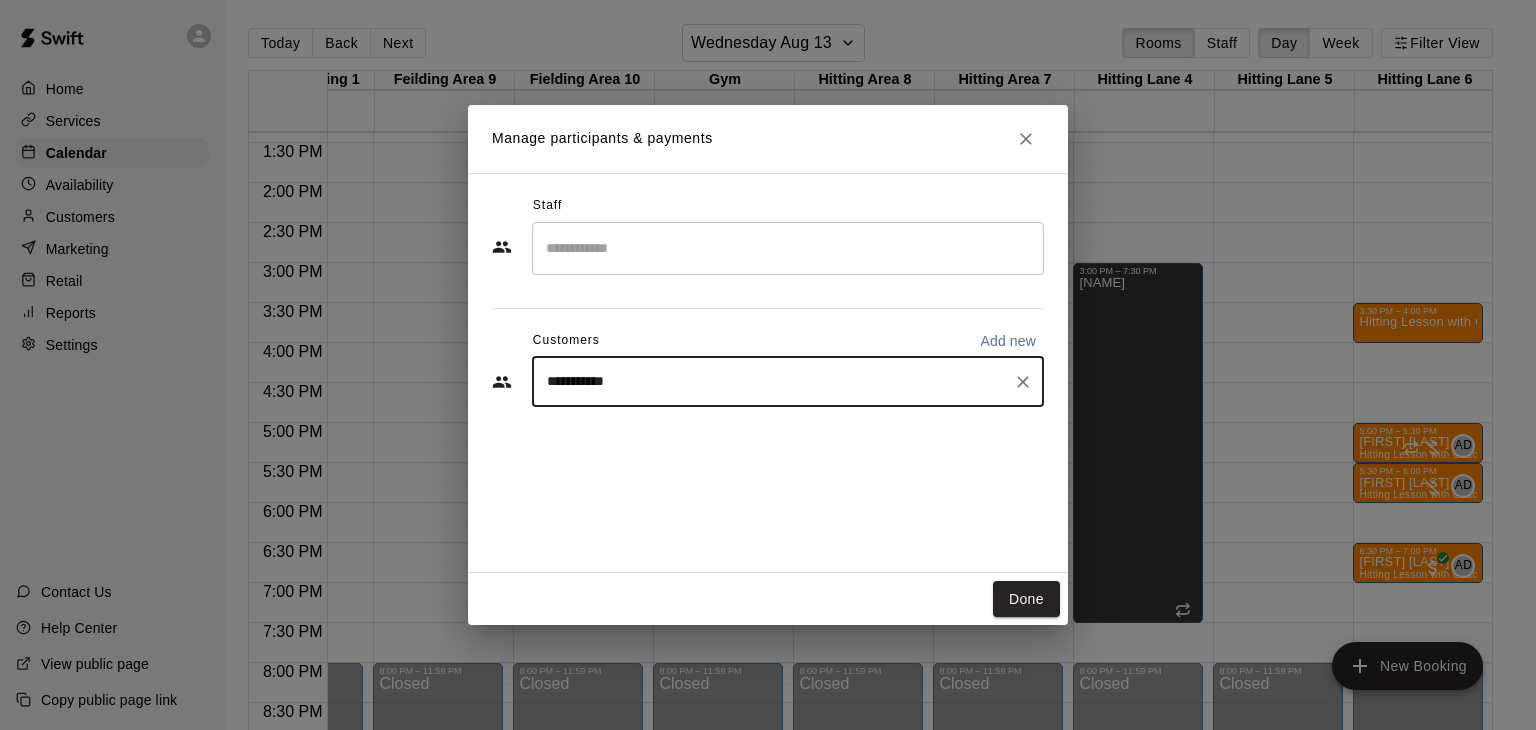 click at bounding box center [788, 248] 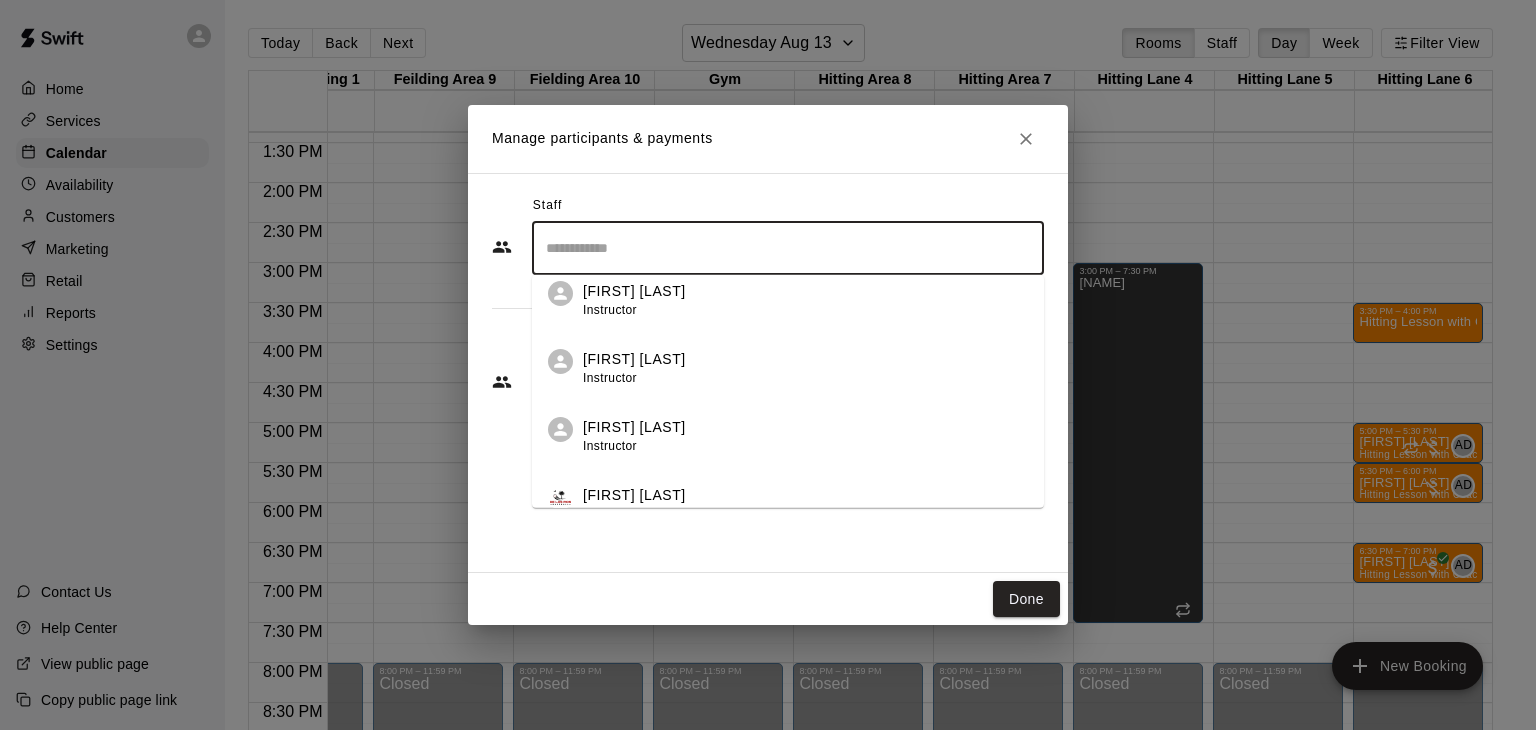 scroll, scrollTop: 229, scrollLeft: 0, axis: vertical 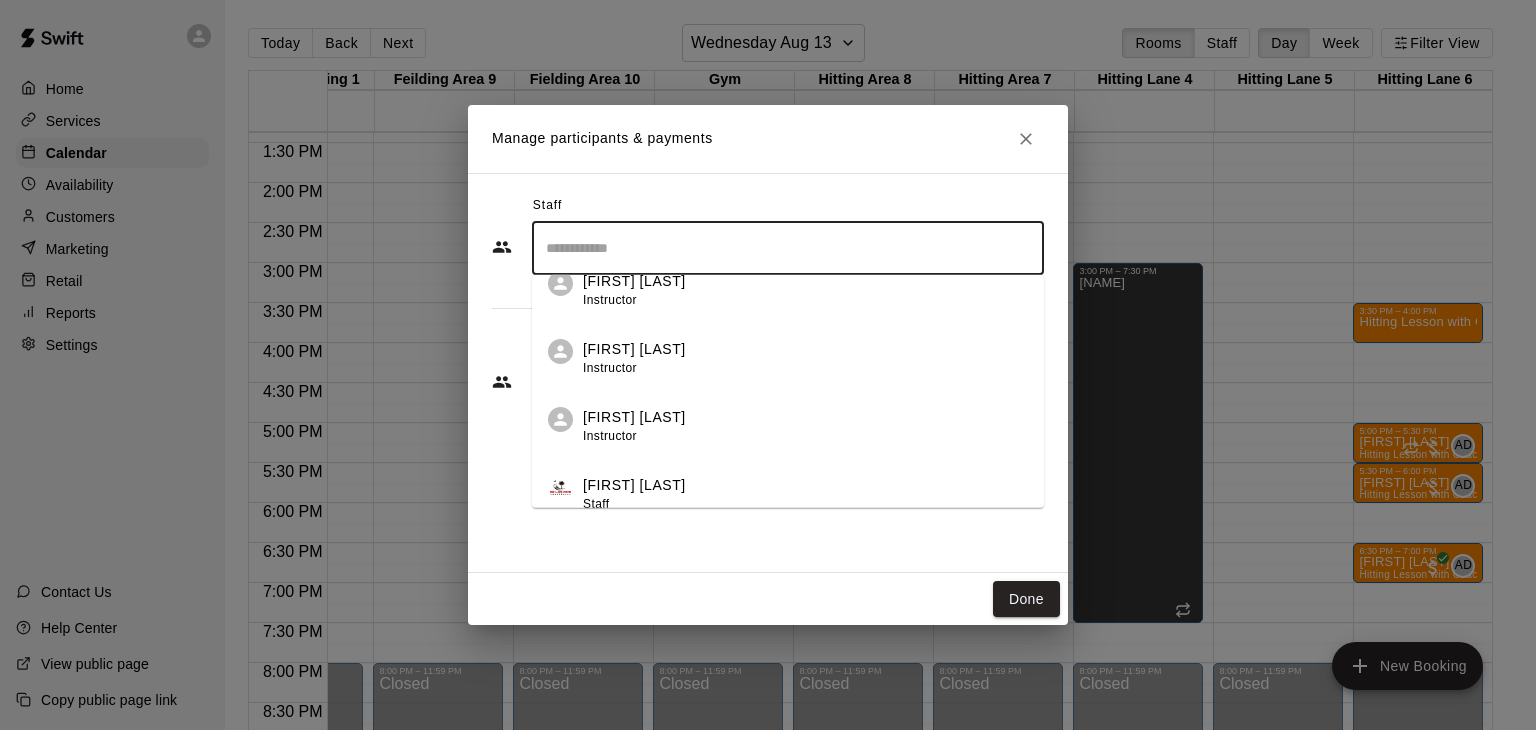 click on "Anthony Dionisio" at bounding box center (634, 417) 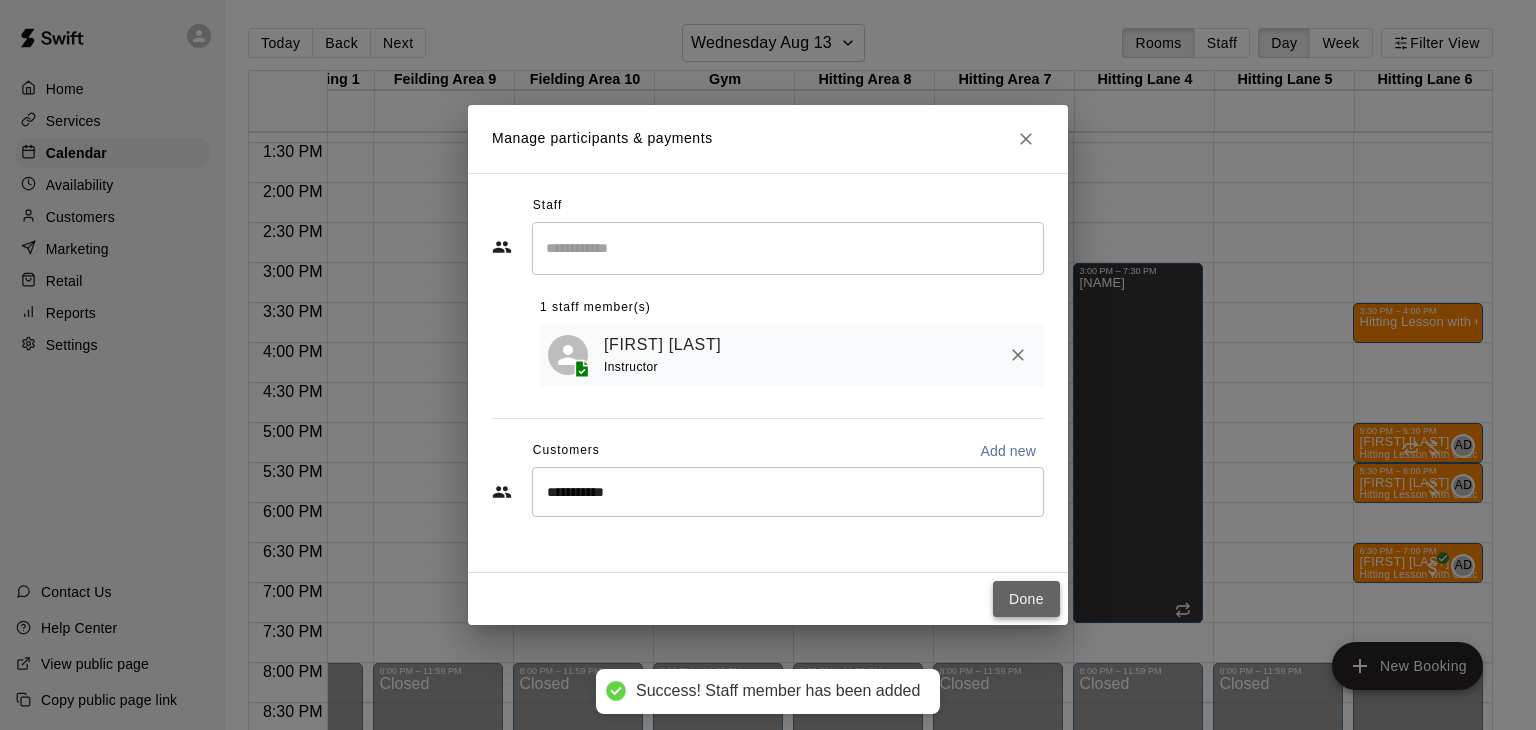 click on "Done" at bounding box center (1026, 599) 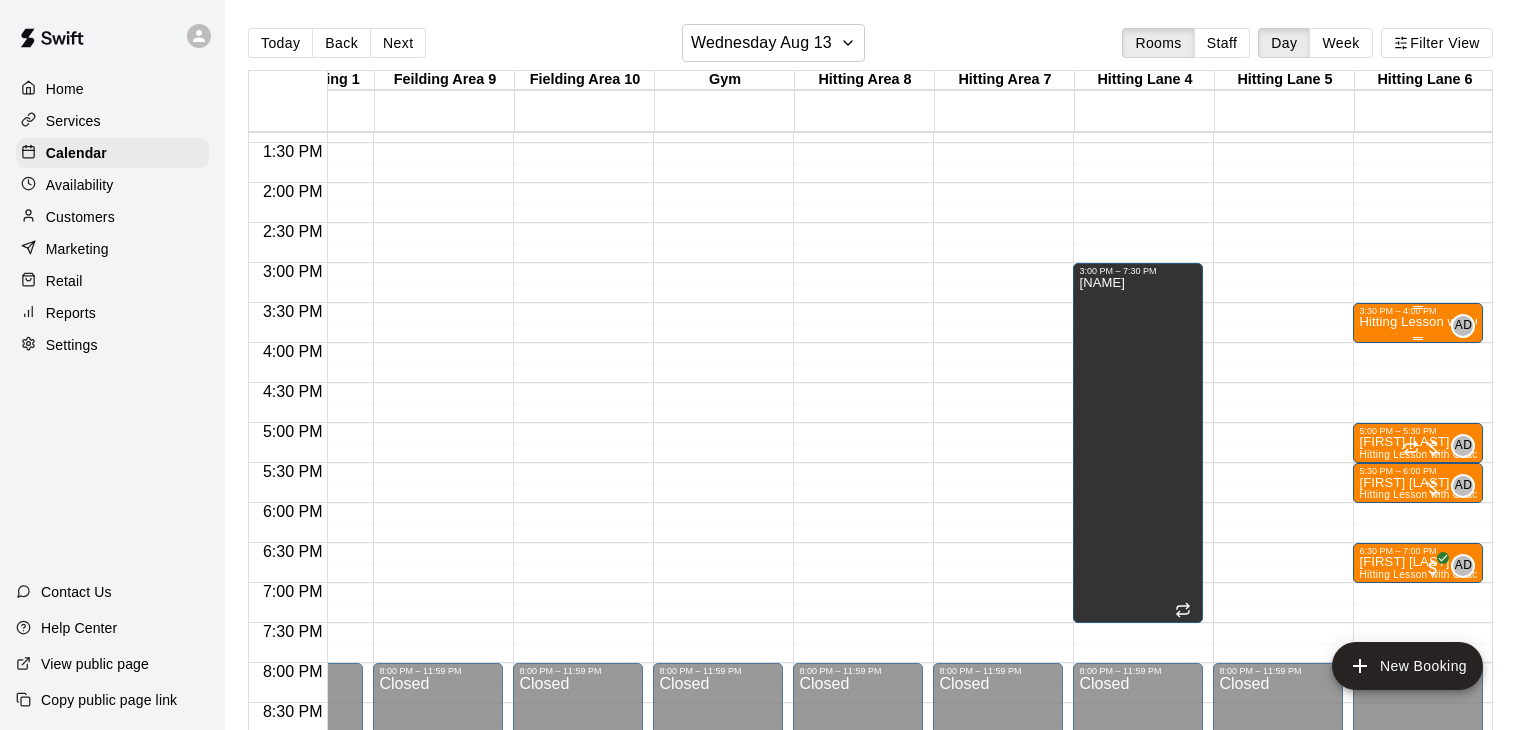 click on "Hitting Lesson with Coach Anthony" at bounding box center (1418, 322) 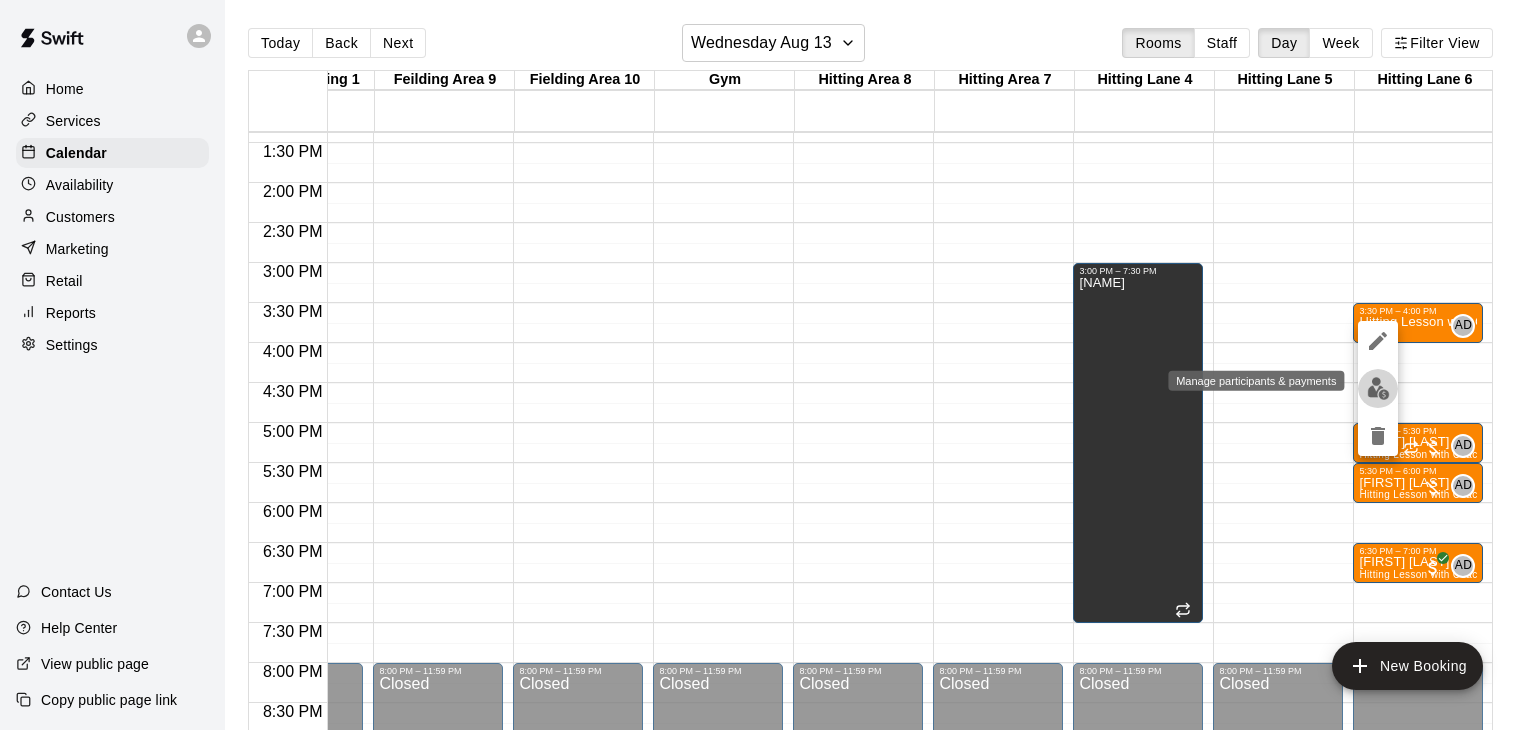 click at bounding box center [1378, 388] 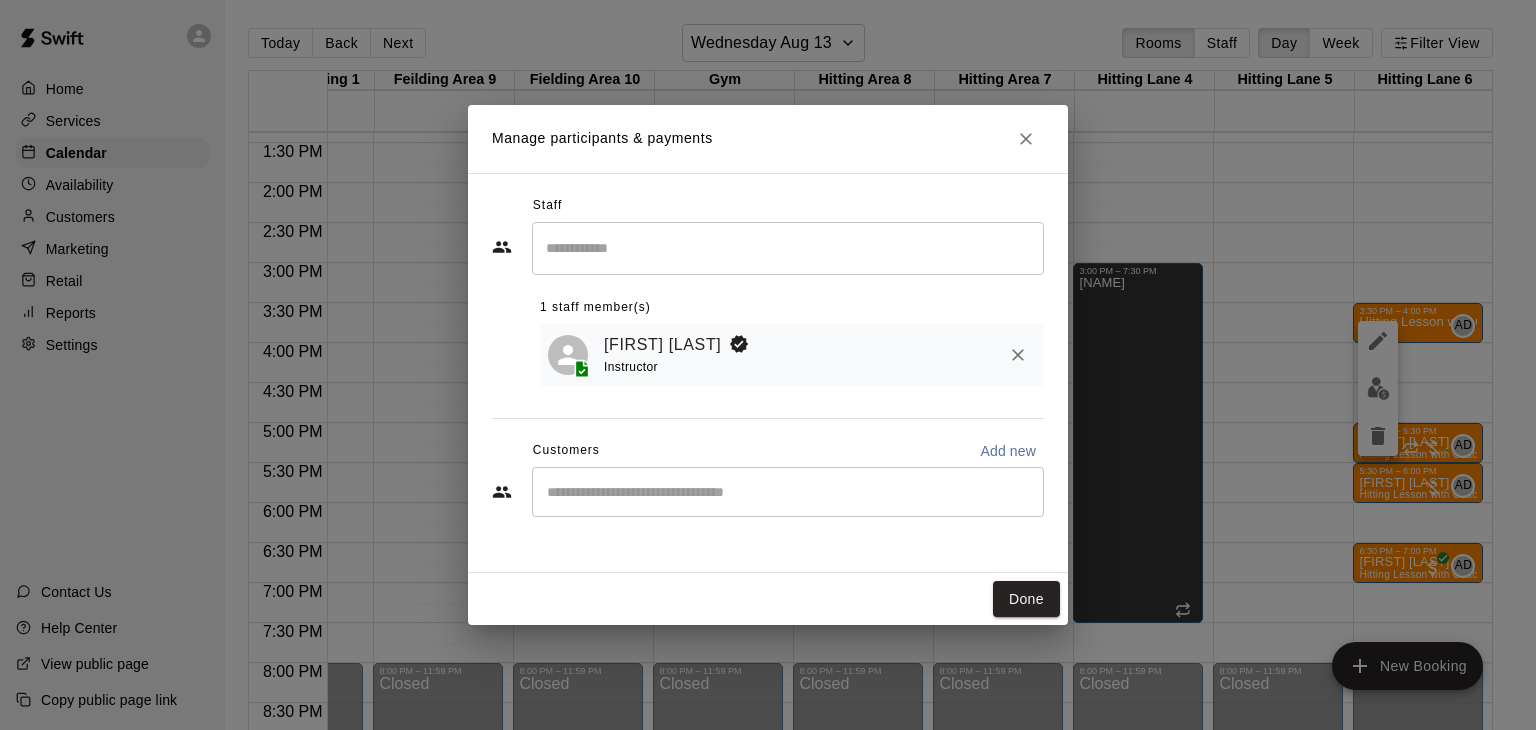 click at bounding box center (788, 248) 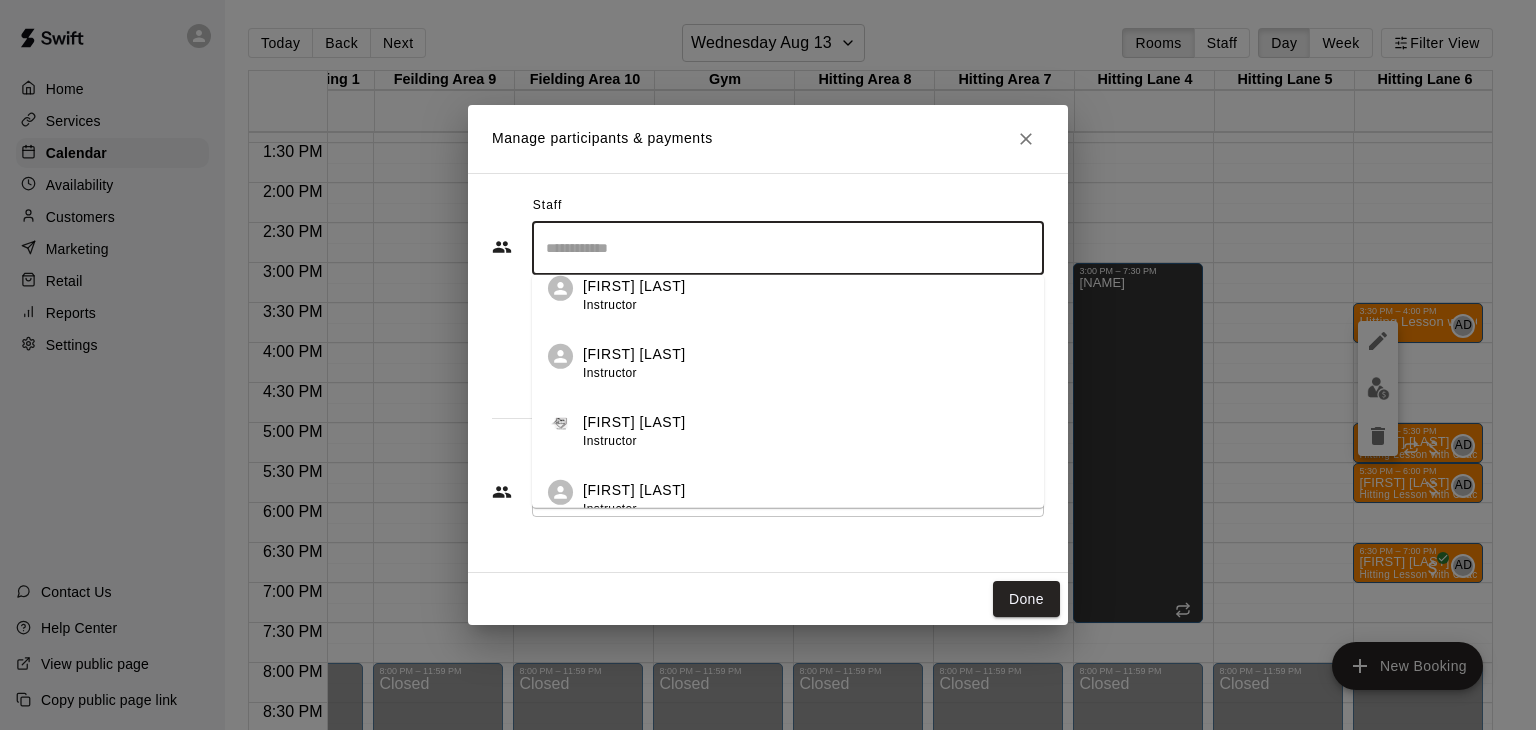 scroll, scrollTop: 0, scrollLeft: 0, axis: both 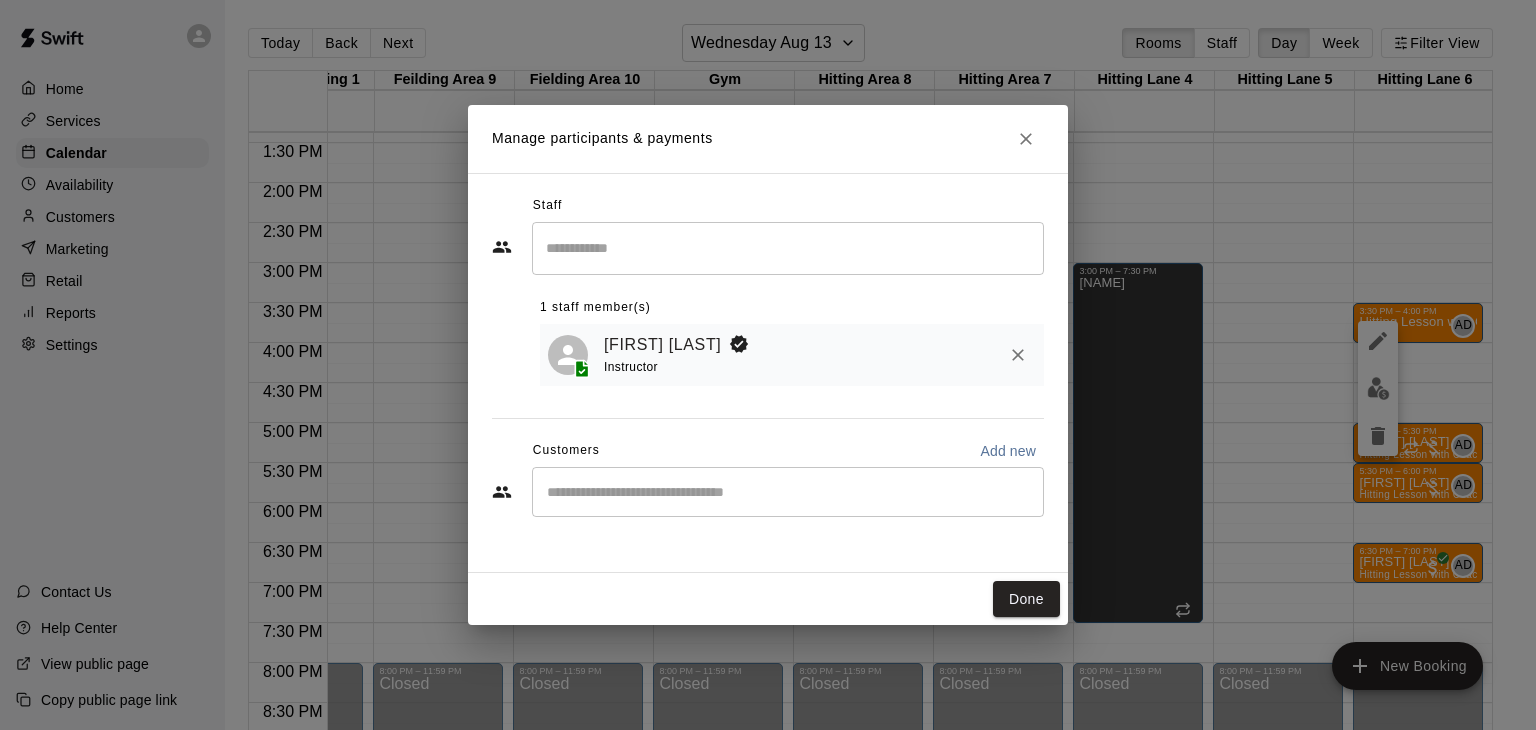 click on "Staff ​ 1   staff member(s) Anthony Dionisio Instructor Customers Add new ​" at bounding box center [768, 373] 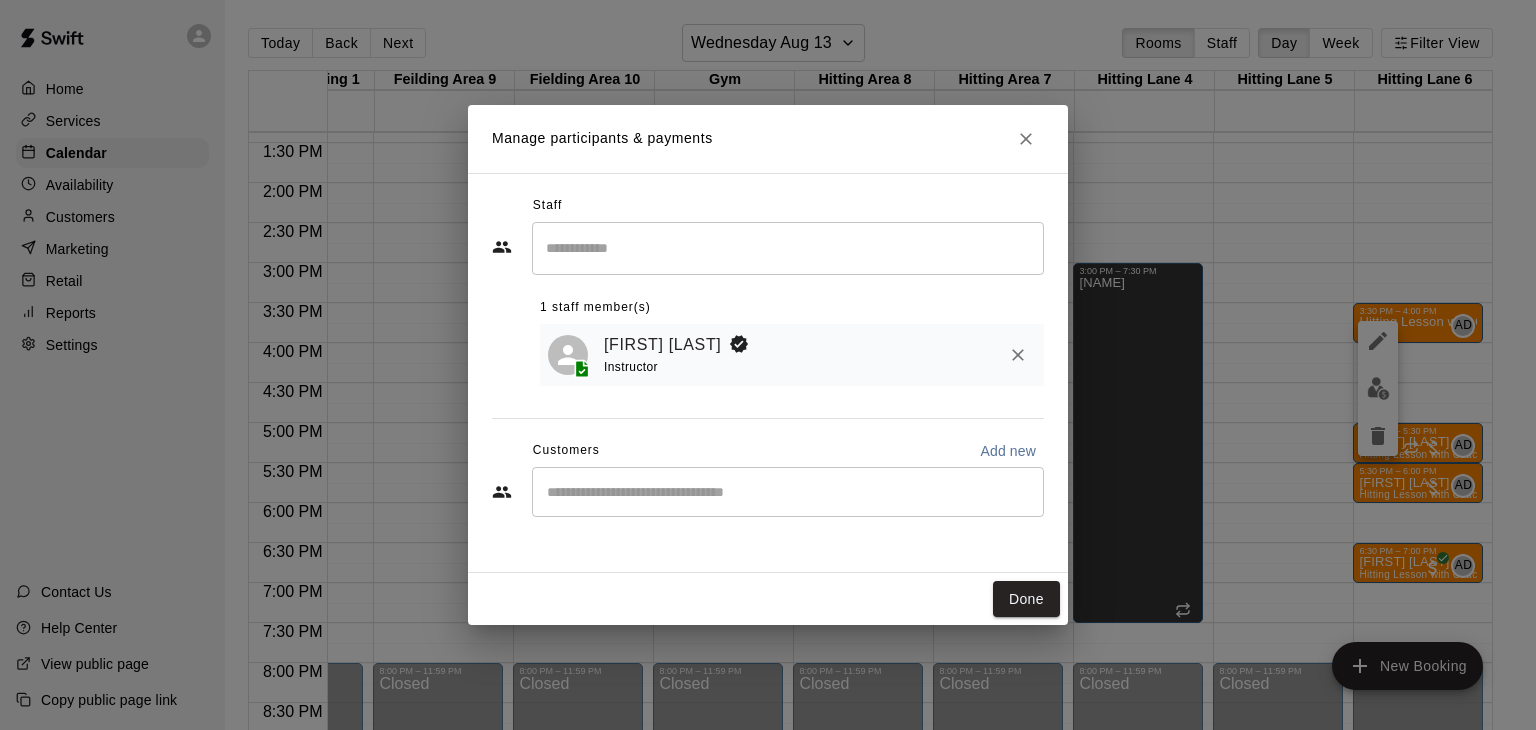 click on "​" at bounding box center [788, 492] 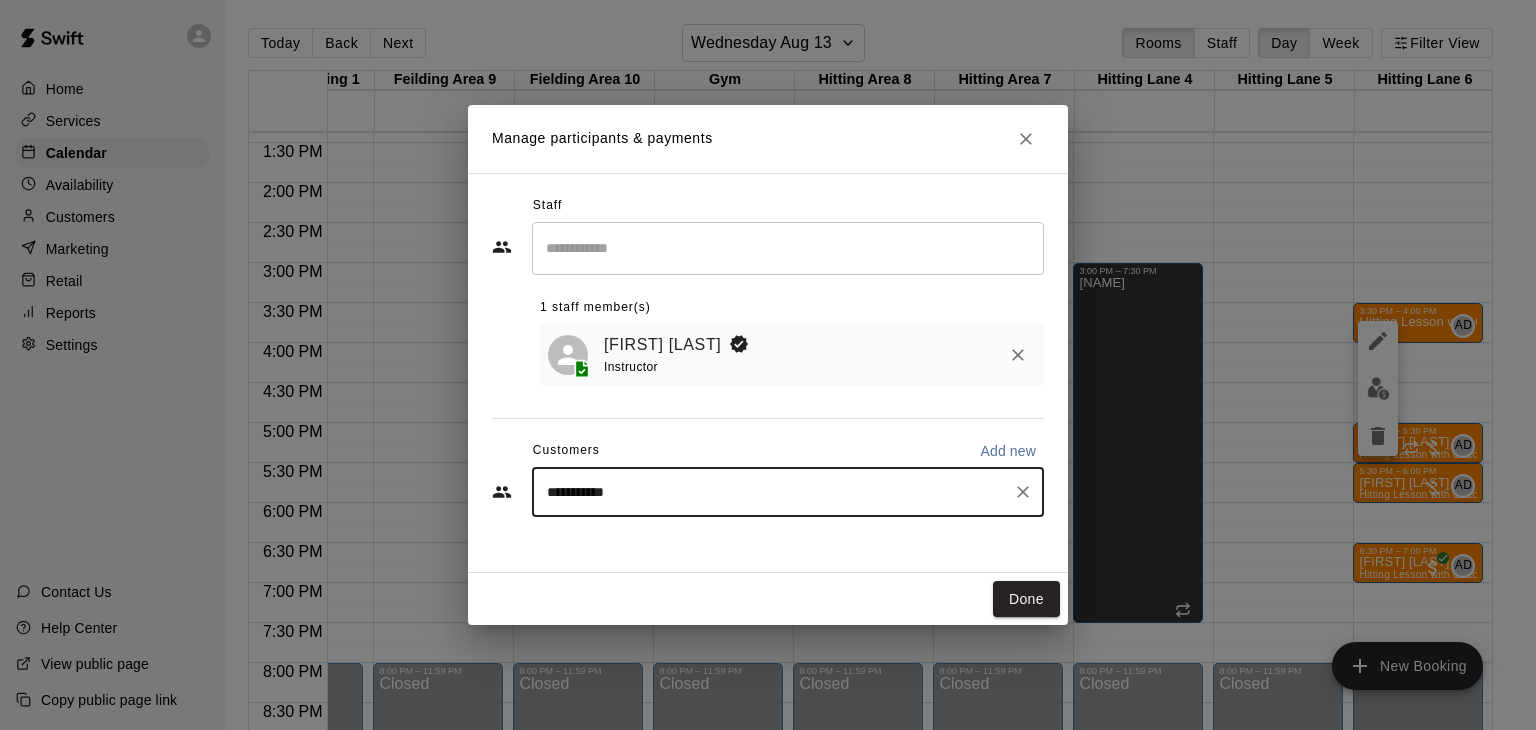 type on "**********" 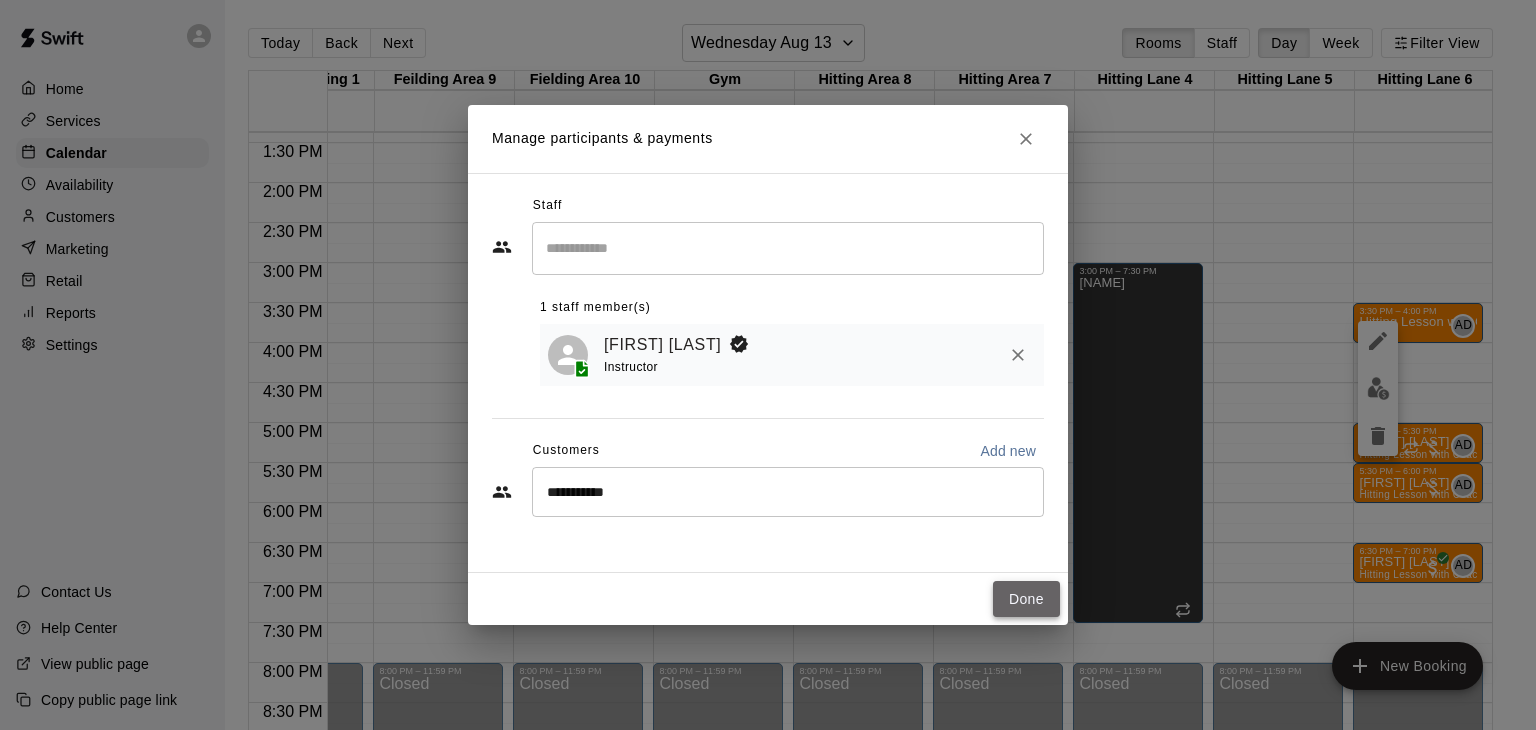 click on "Done" at bounding box center (1026, 599) 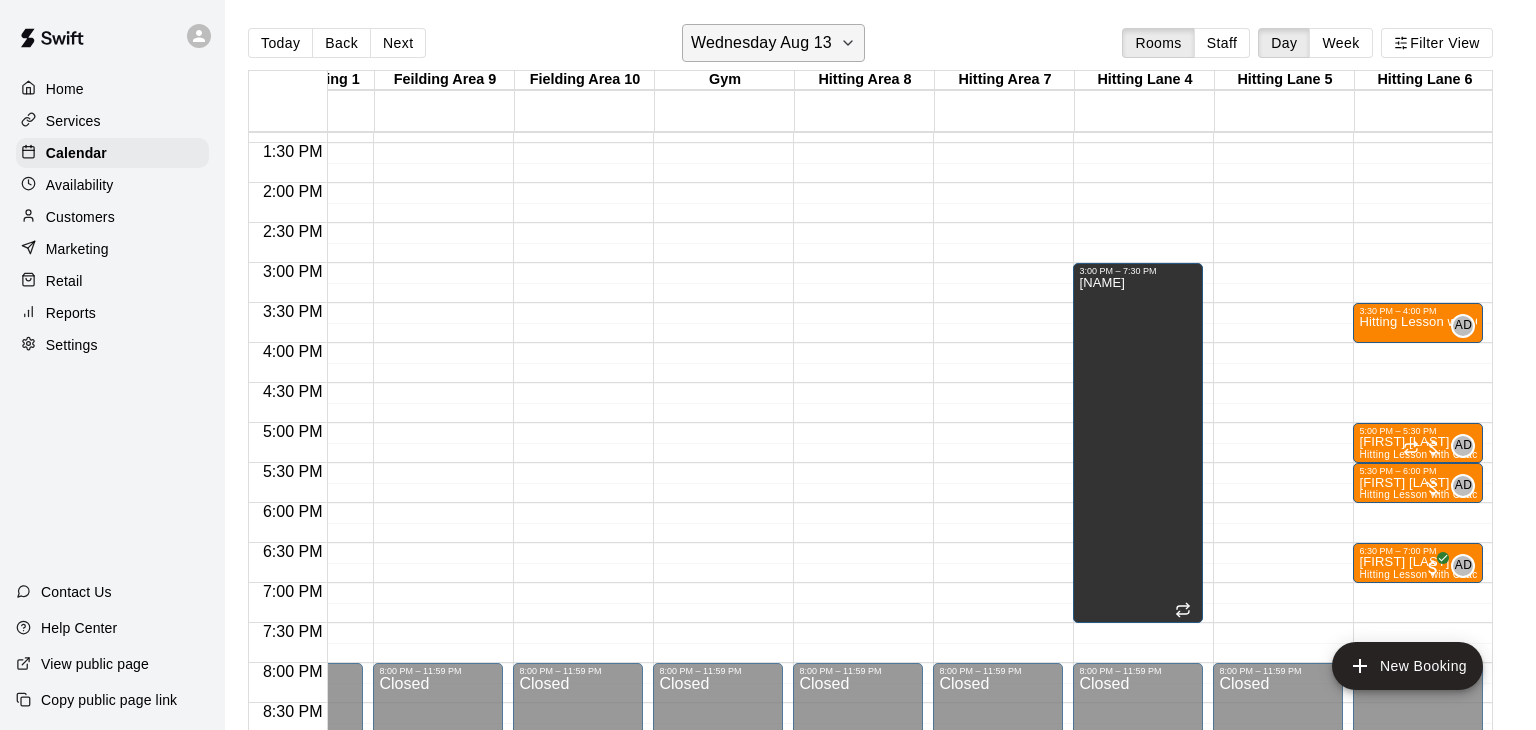 click 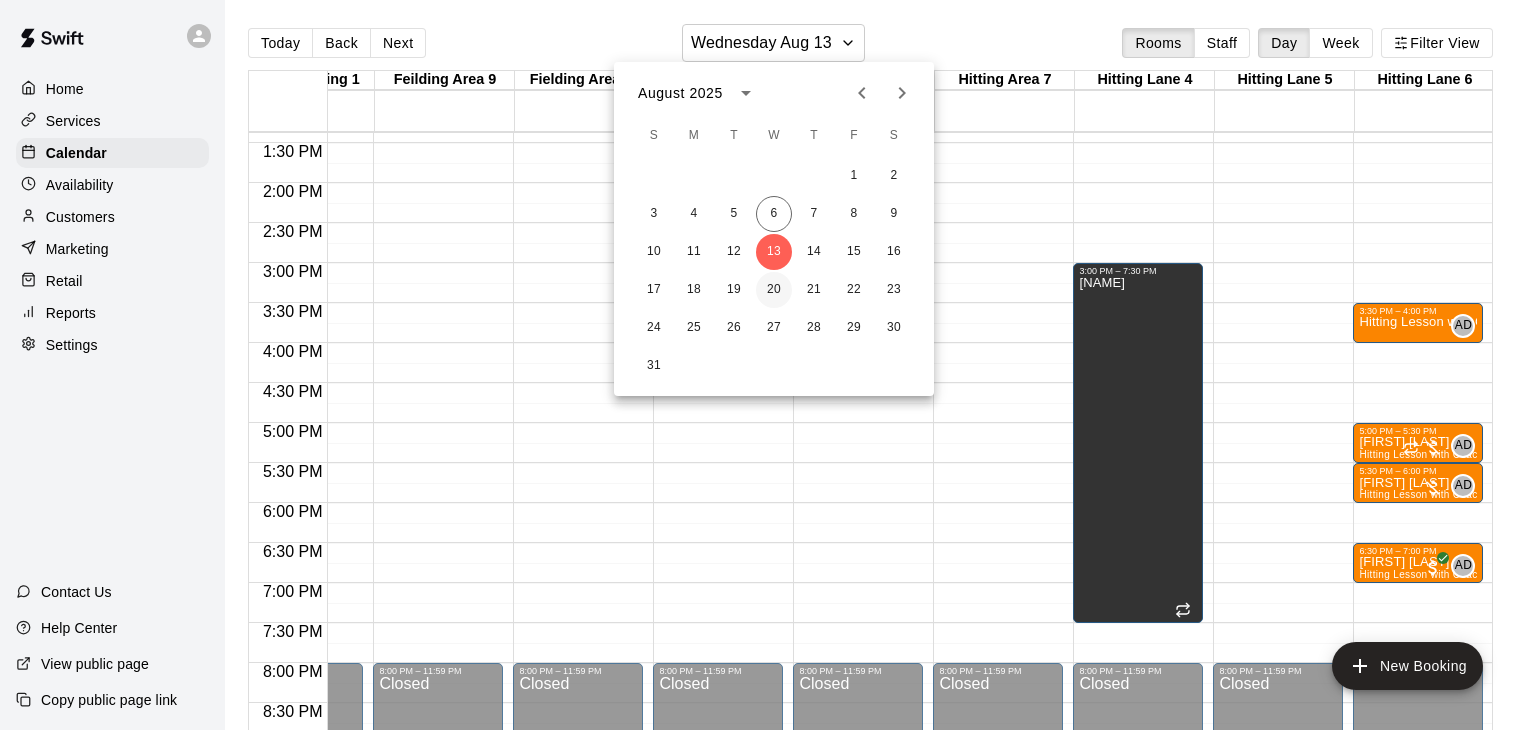 click on "20" at bounding box center [774, 290] 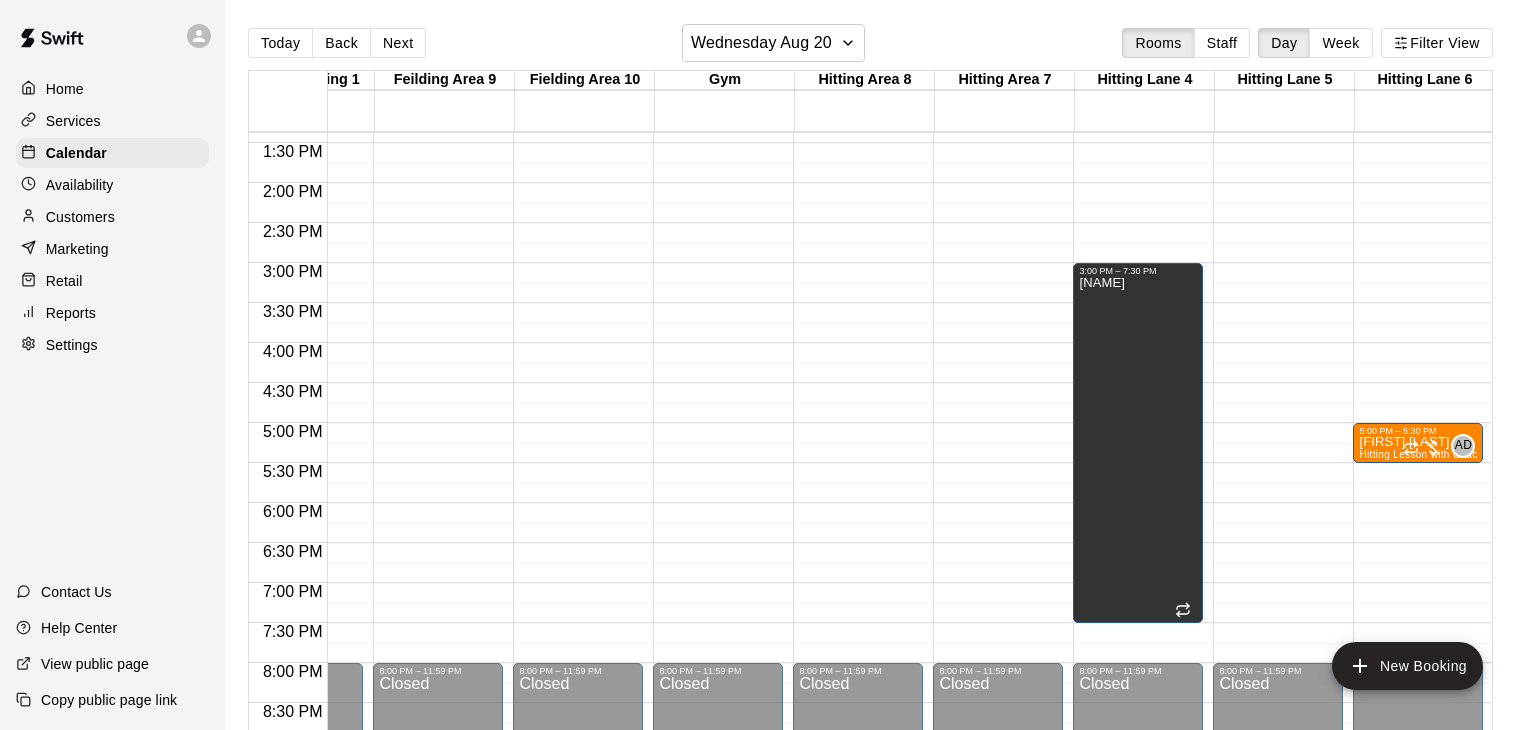 click on "12:00 AM – 12:00 PM Closed 5:00 PM – 5:30 PM Dominiic Baumann Hitting Lesson with Coach Anthony AD 0 8:00 PM – 11:59 PM Closed" at bounding box center [1418, 23] 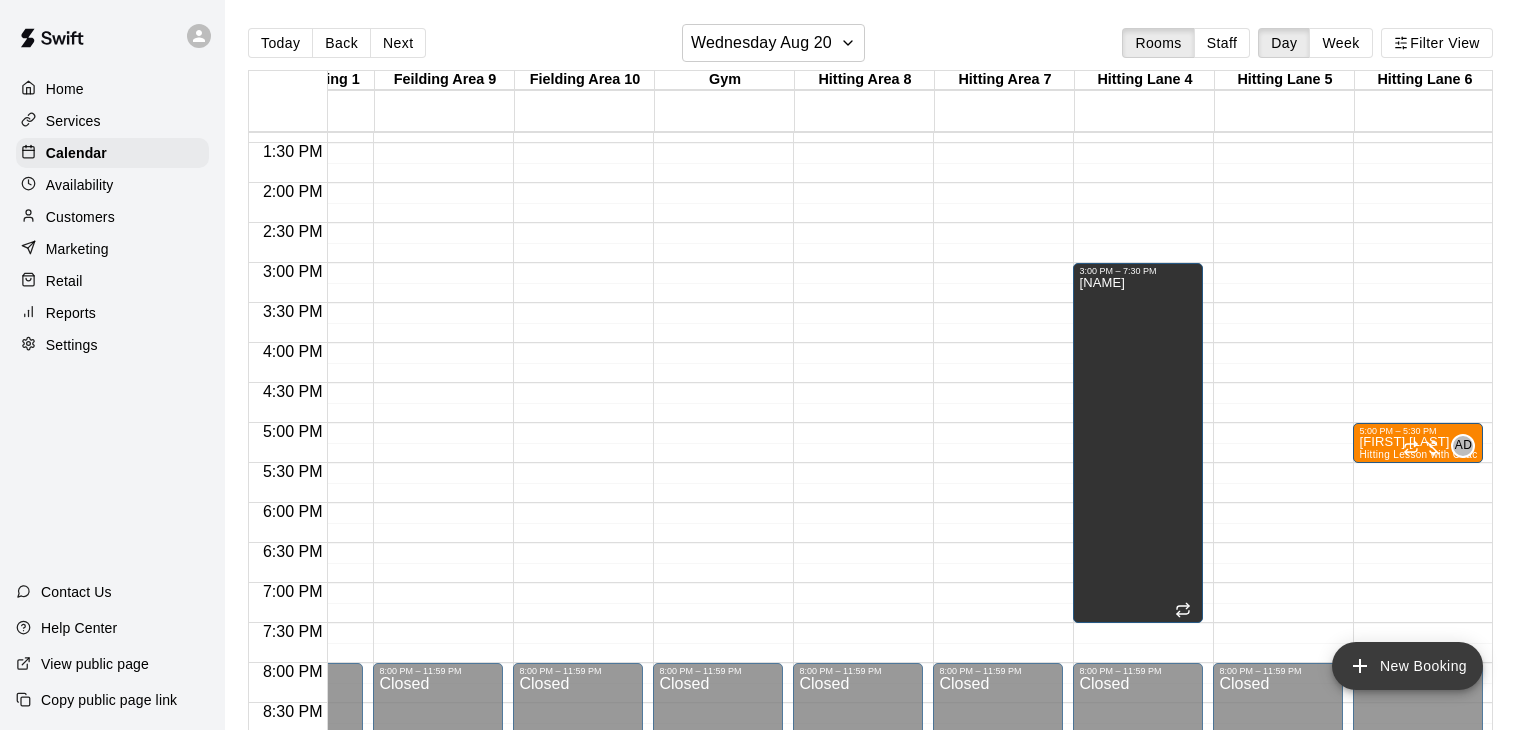 click on "New Booking" at bounding box center (1407, 666) 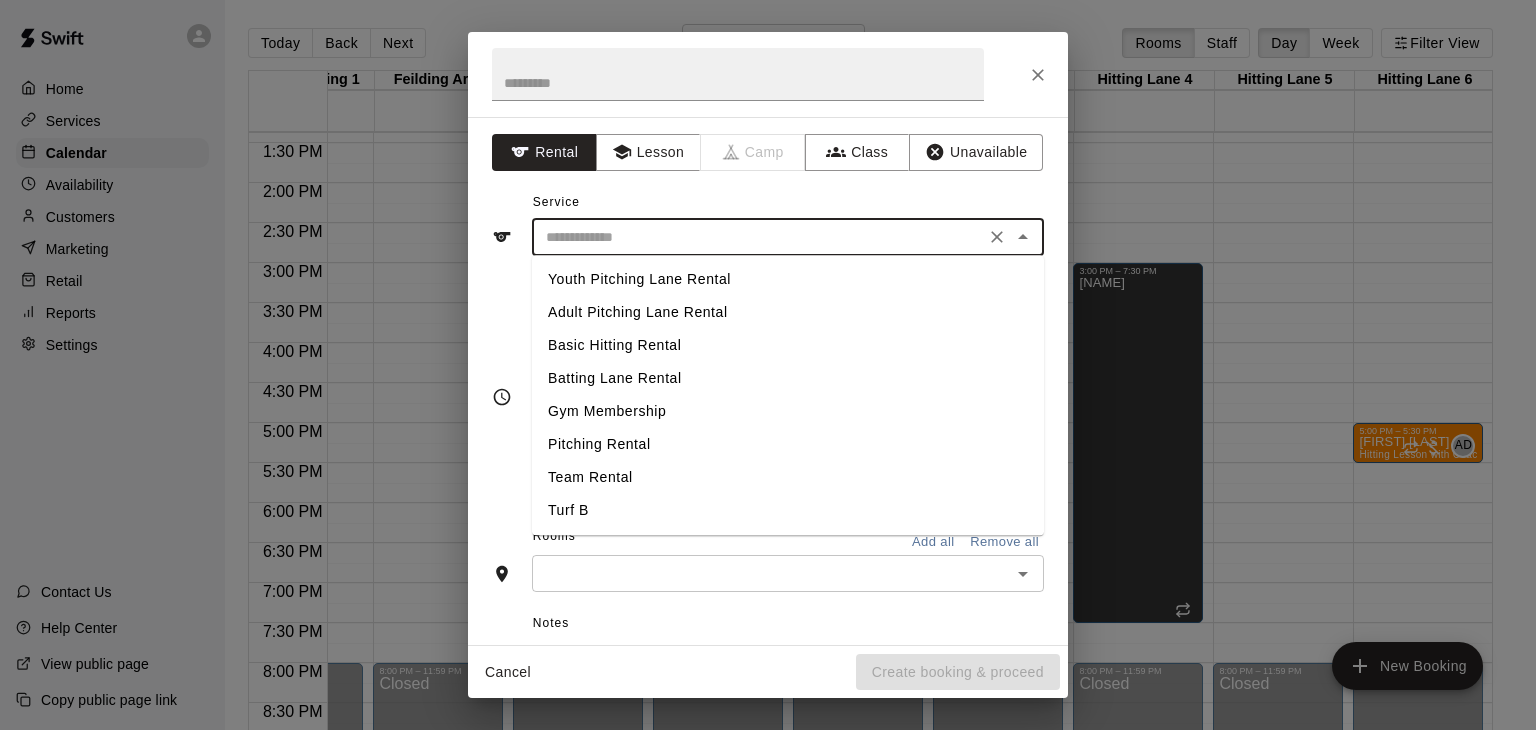 click at bounding box center (758, 237) 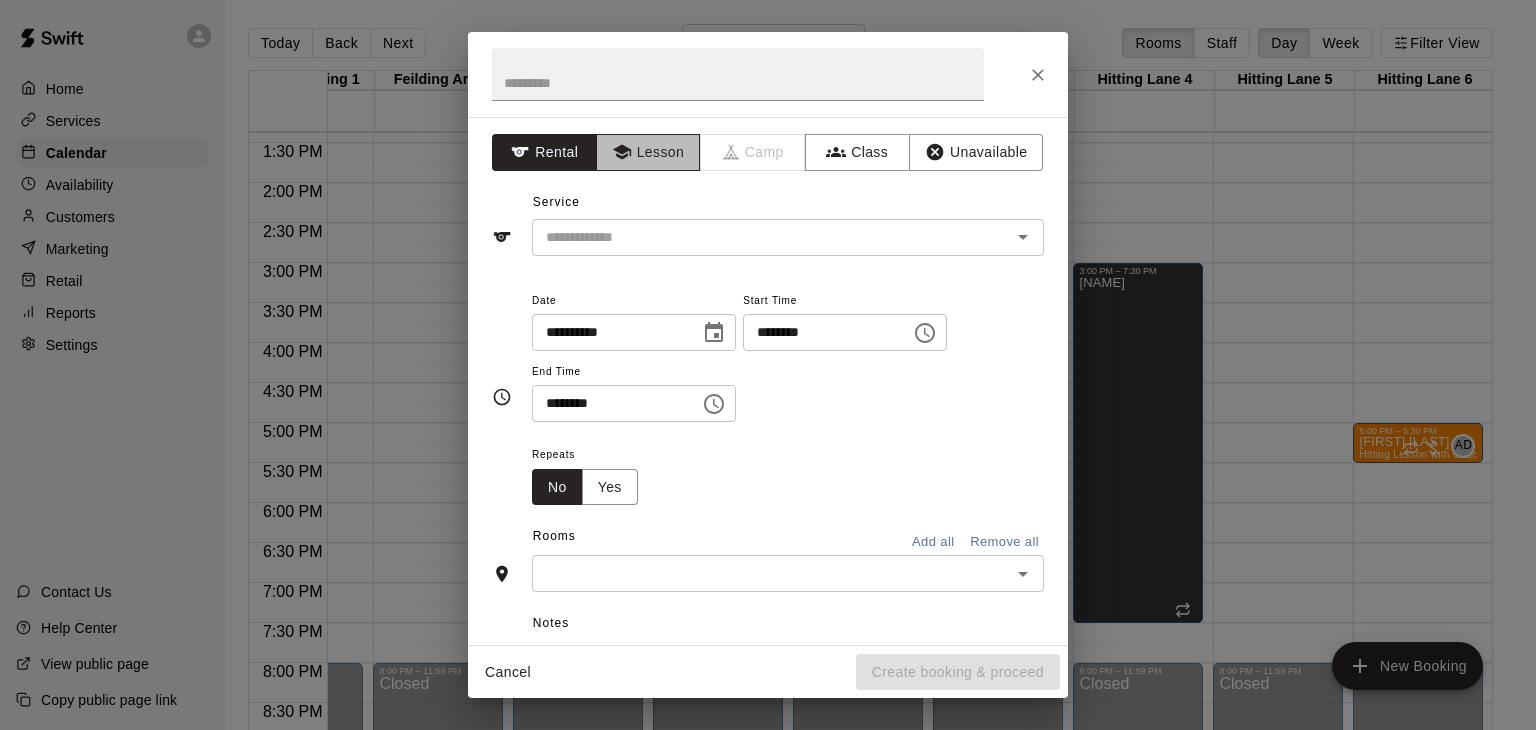 click on "Lesson" at bounding box center (648, 152) 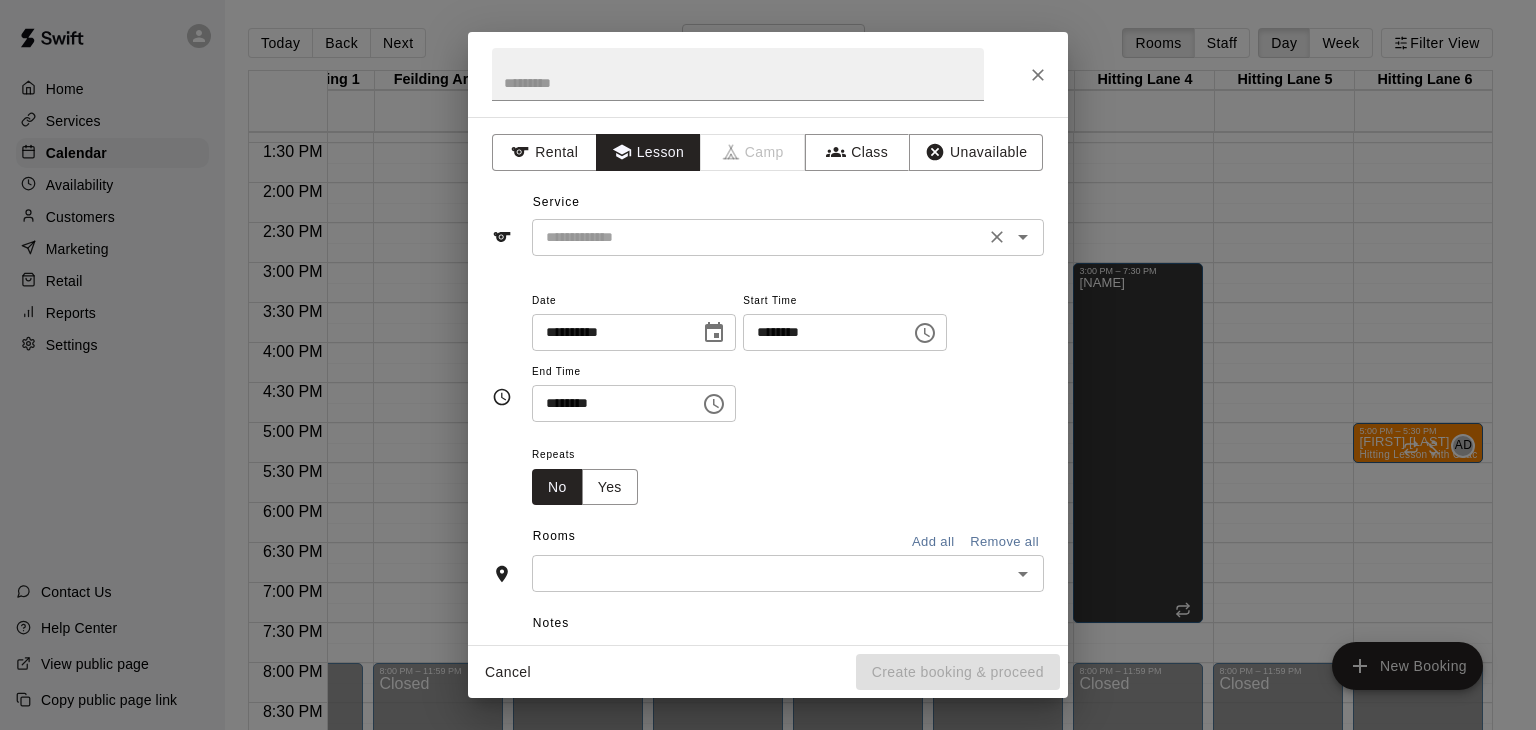 click at bounding box center [758, 237] 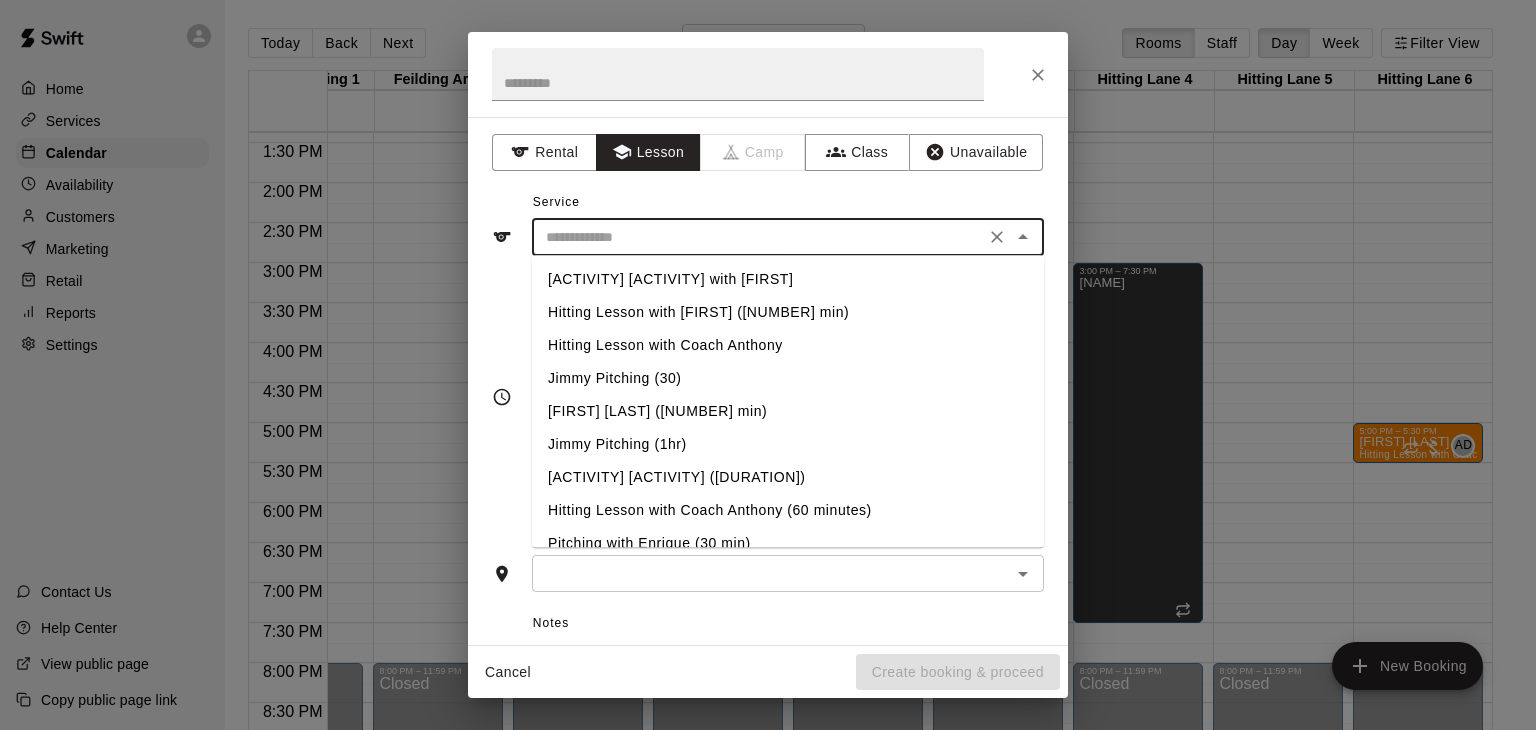 click on "Hitting Lesson with Coach Anthony (60 minutes)" at bounding box center [788, 510] 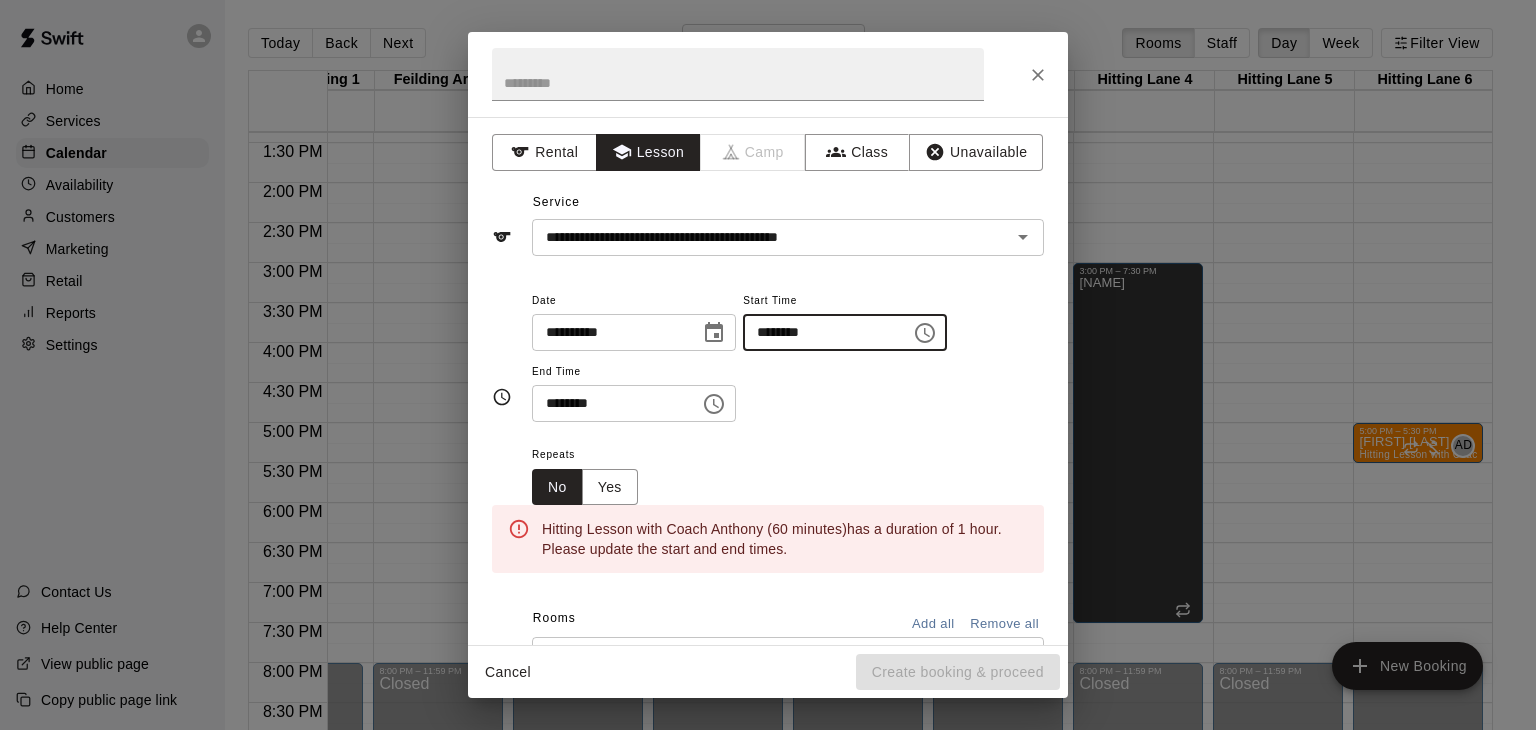 type on "********" 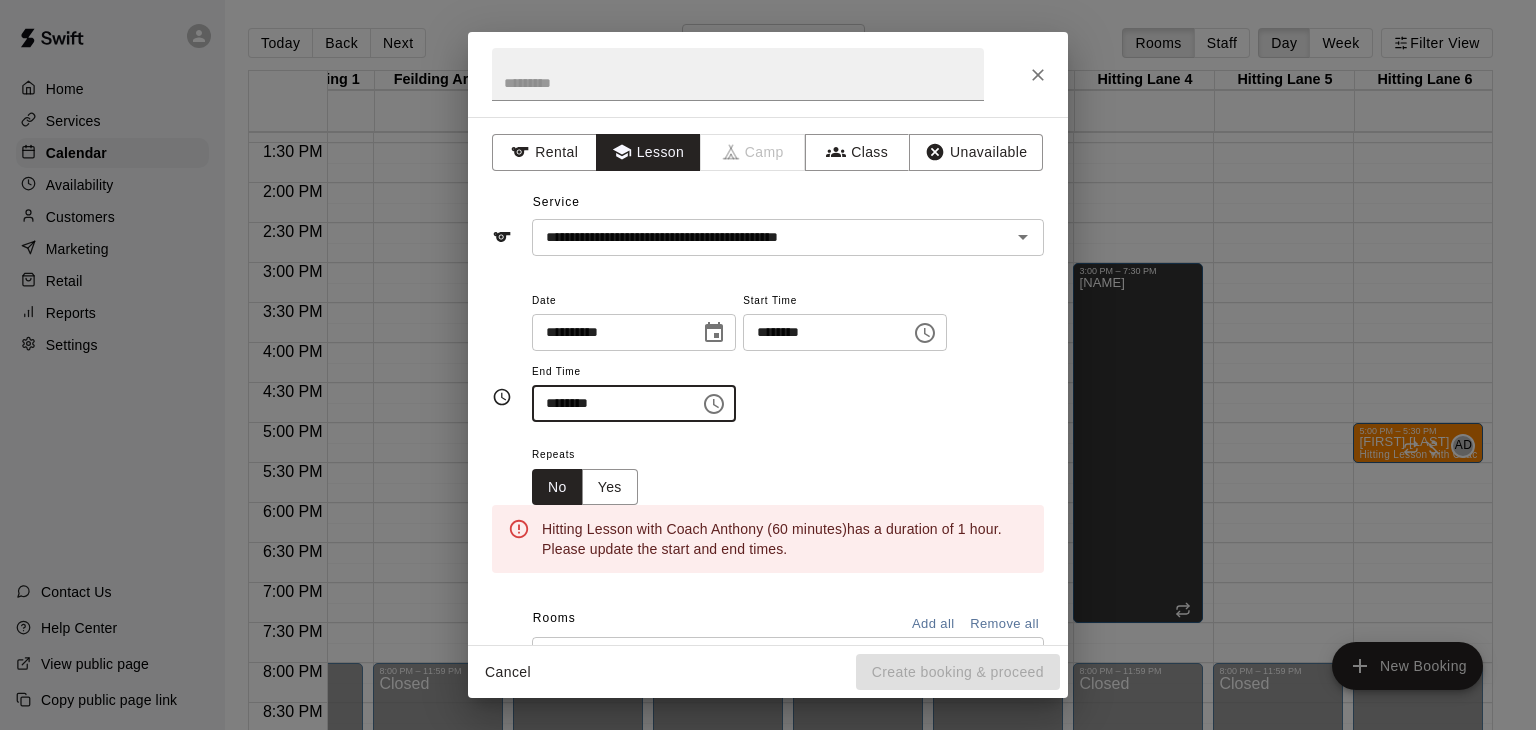 click on "********" at bounding box center [609, 403] 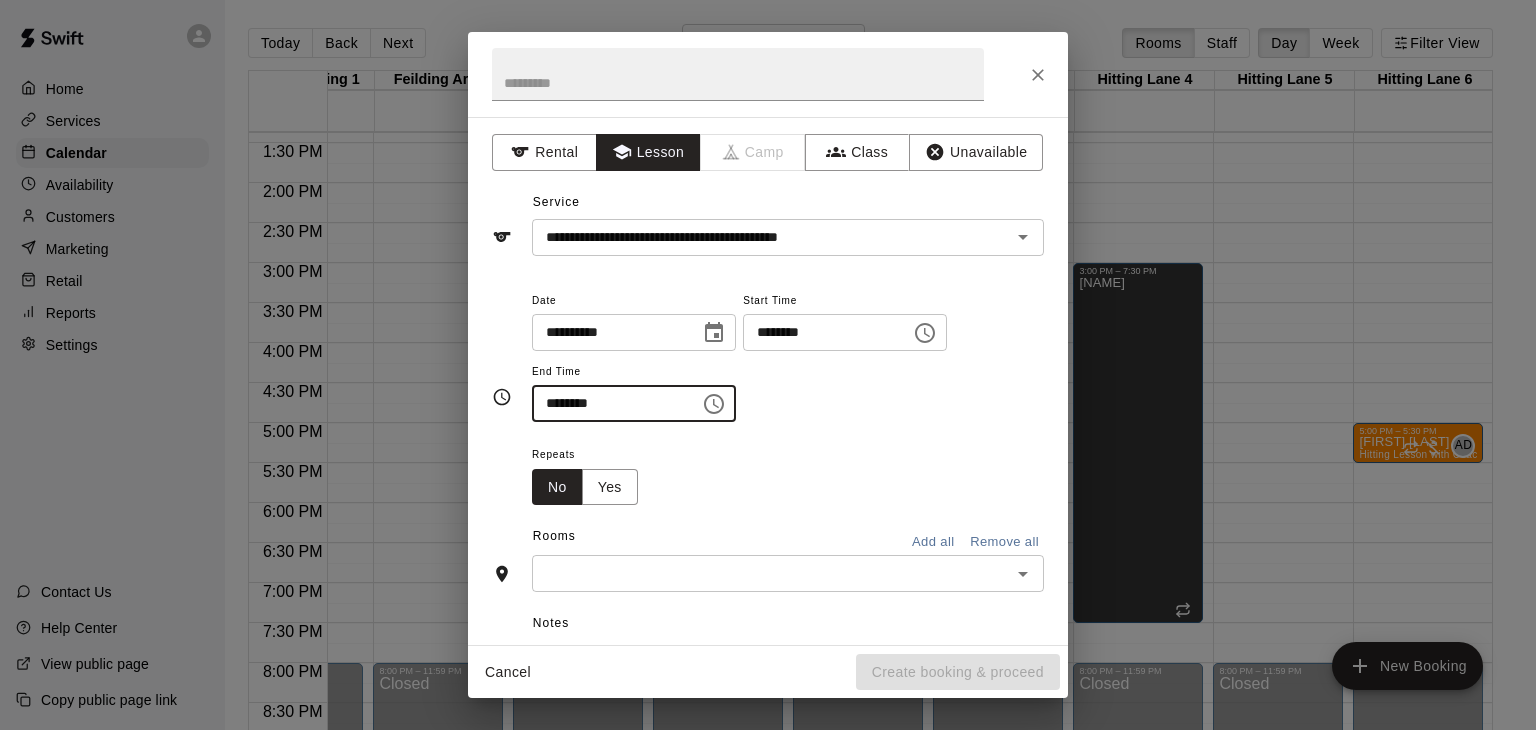 click on "********" at bounding box center [609, 403] 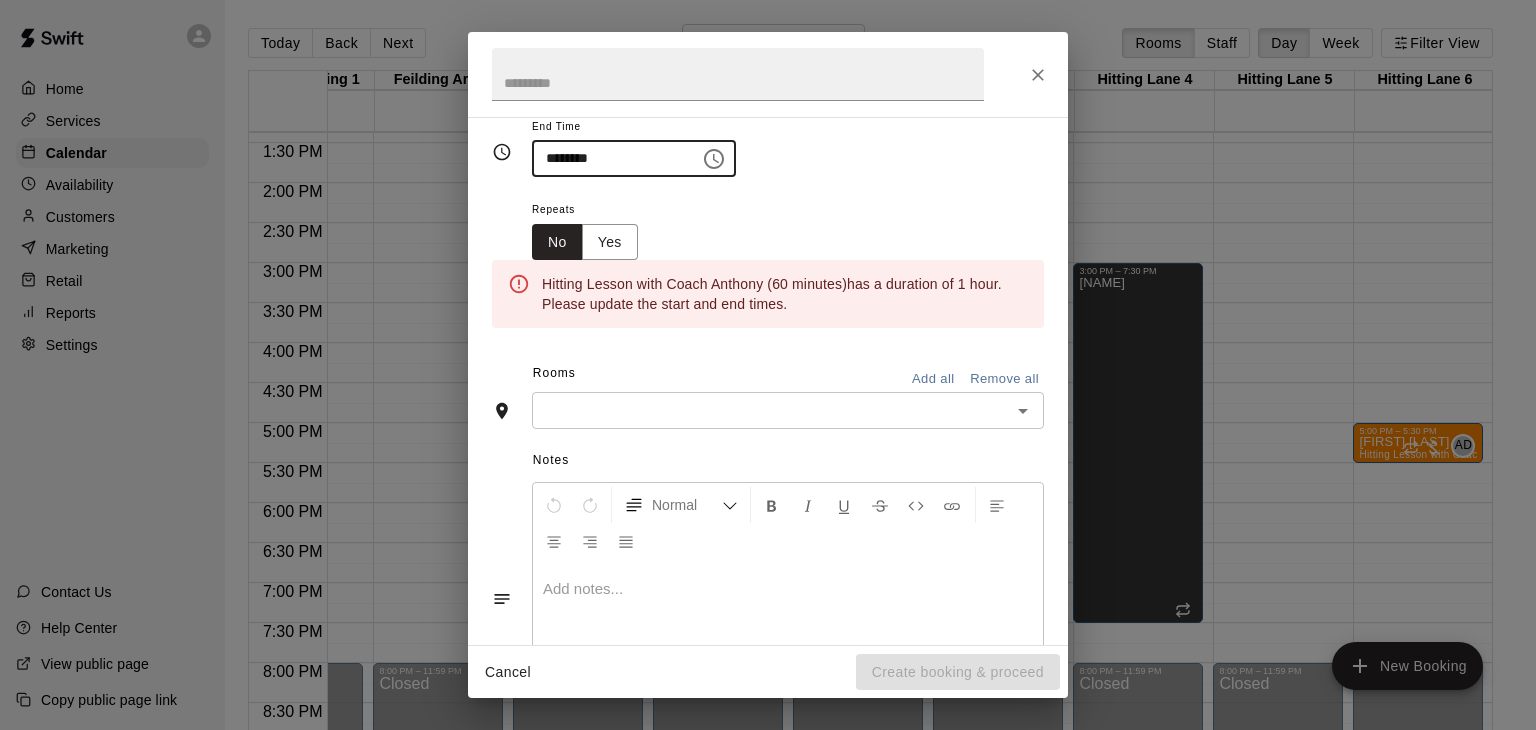 scroll, scrollTop: 250, scrollLeft: 0, axis: vertical 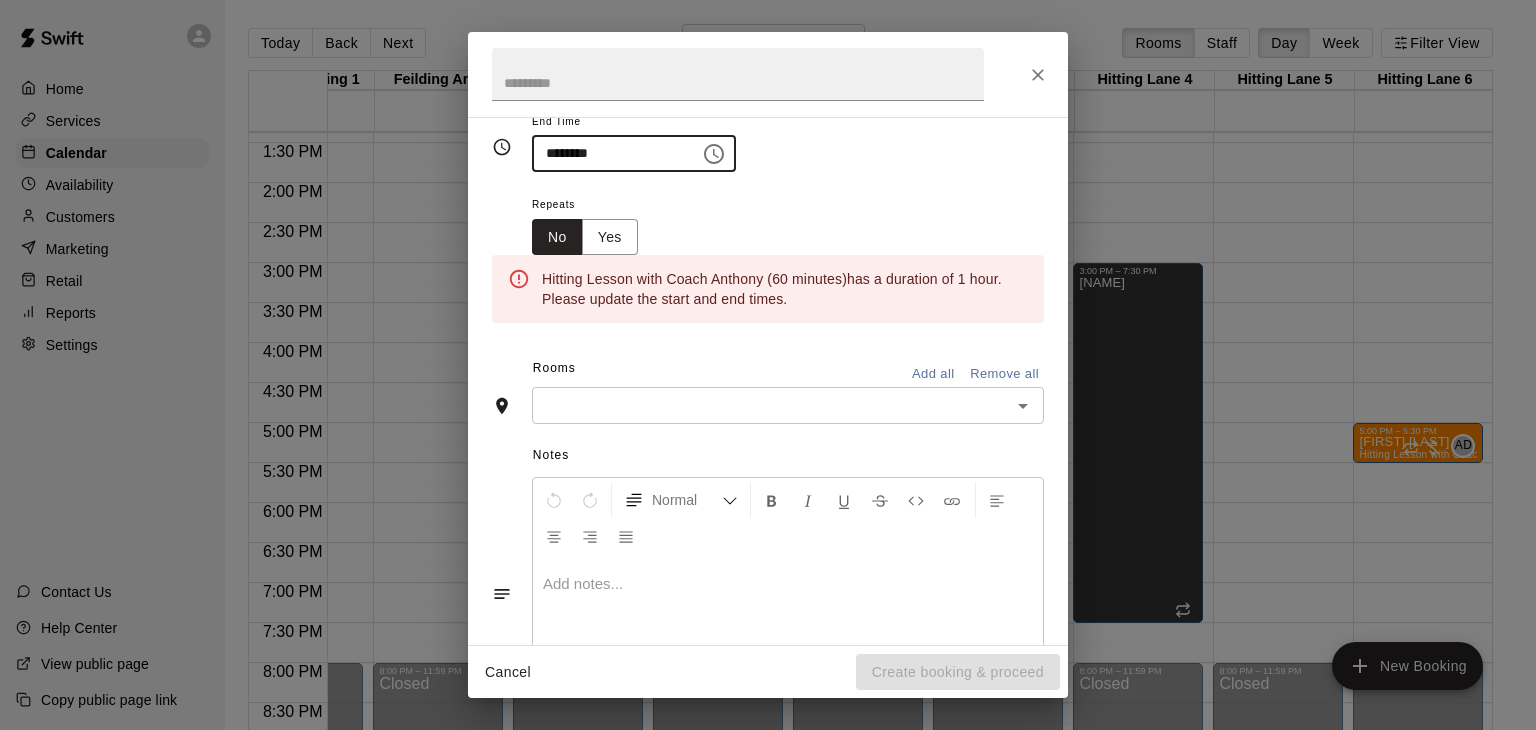 type on "********" 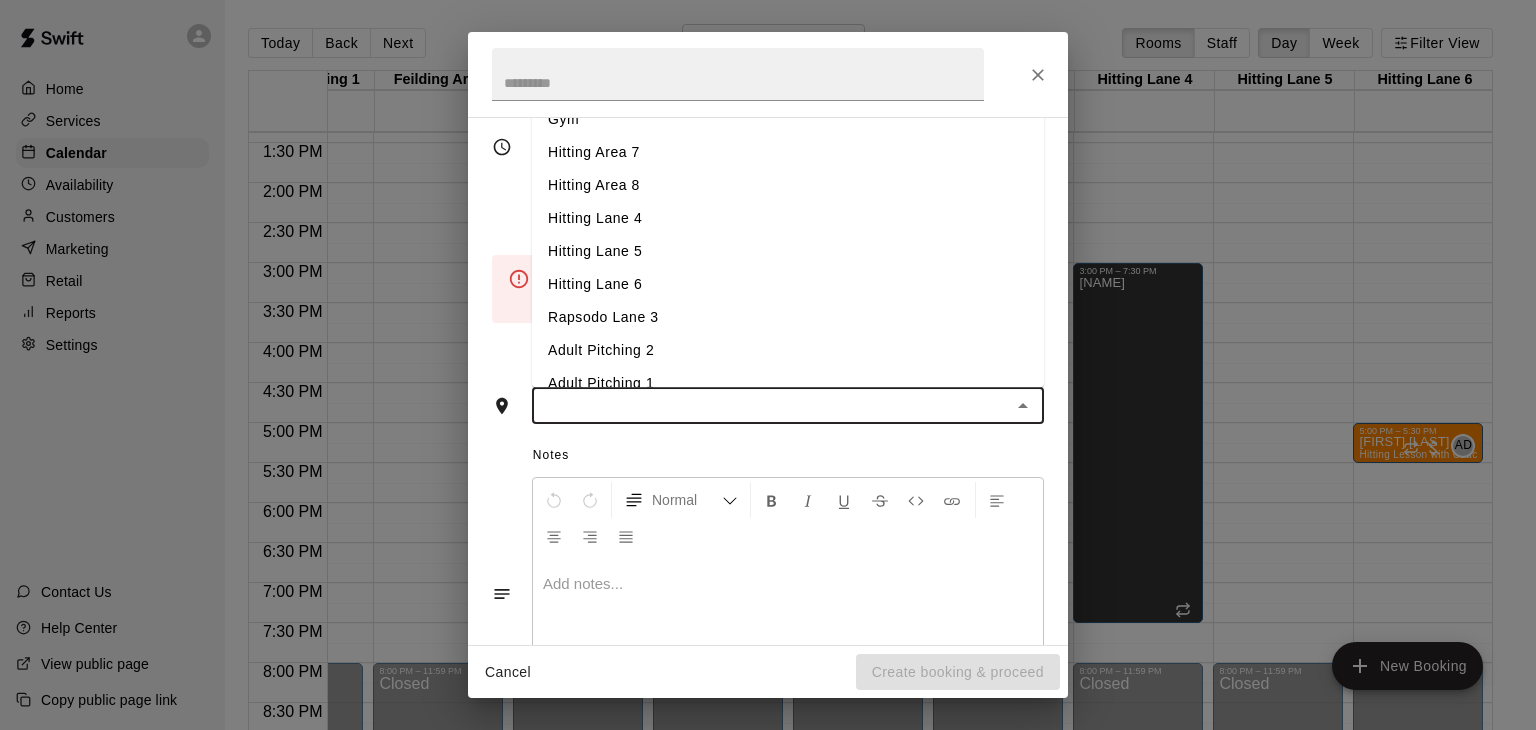 click on "Hitting Lane 6" at bounding box center (788, 285) 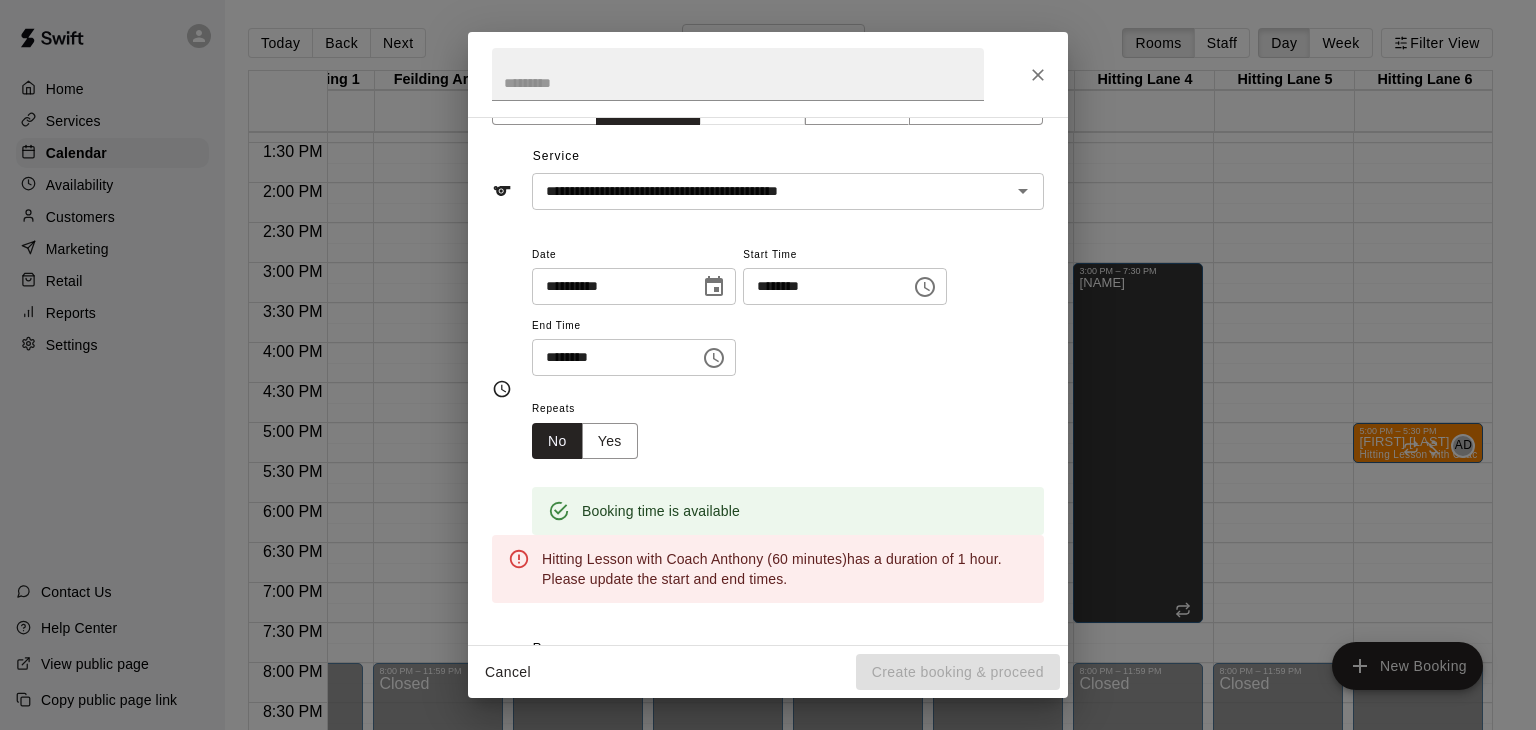 scroll, scrollTop: 44, scrollLeft: 0, axis: vertical 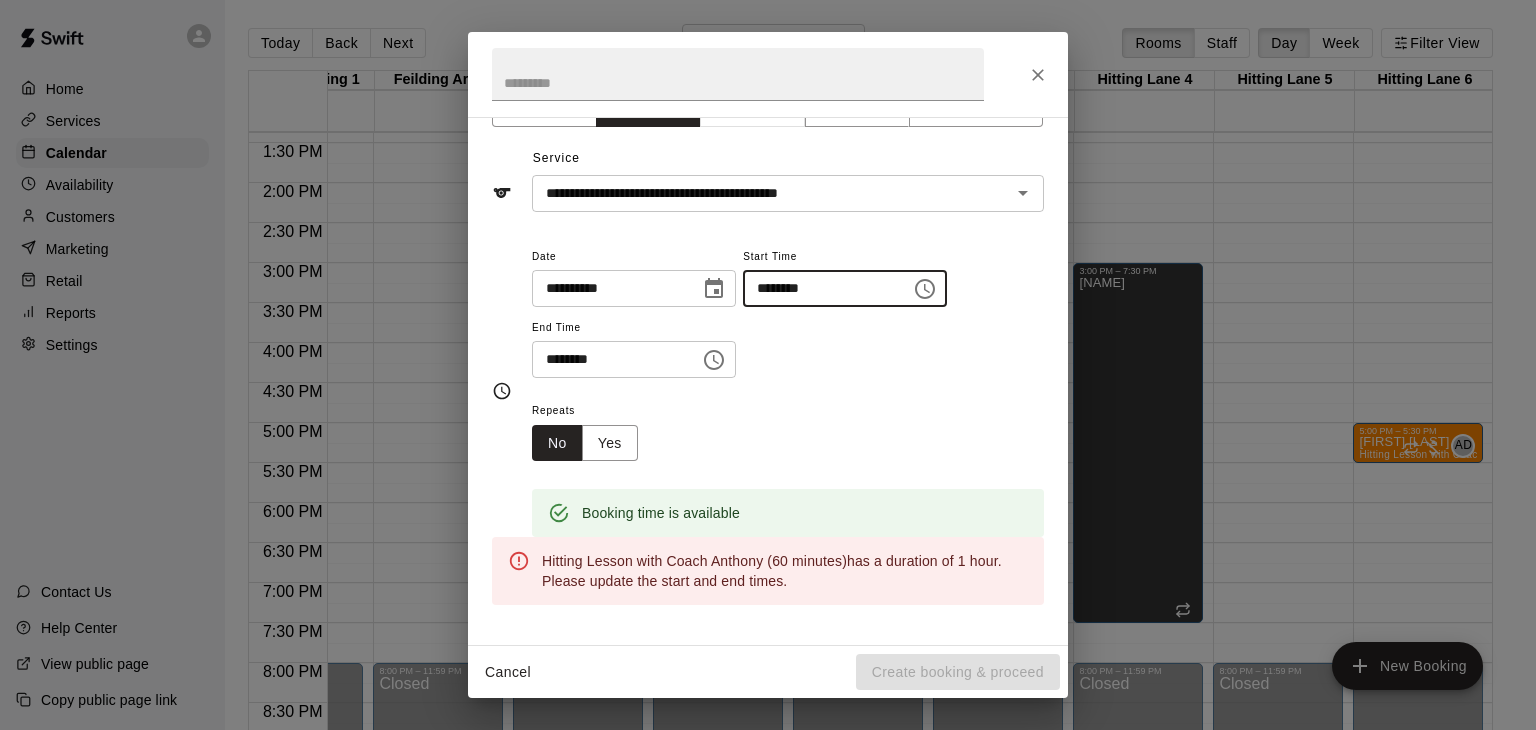 type on "********" 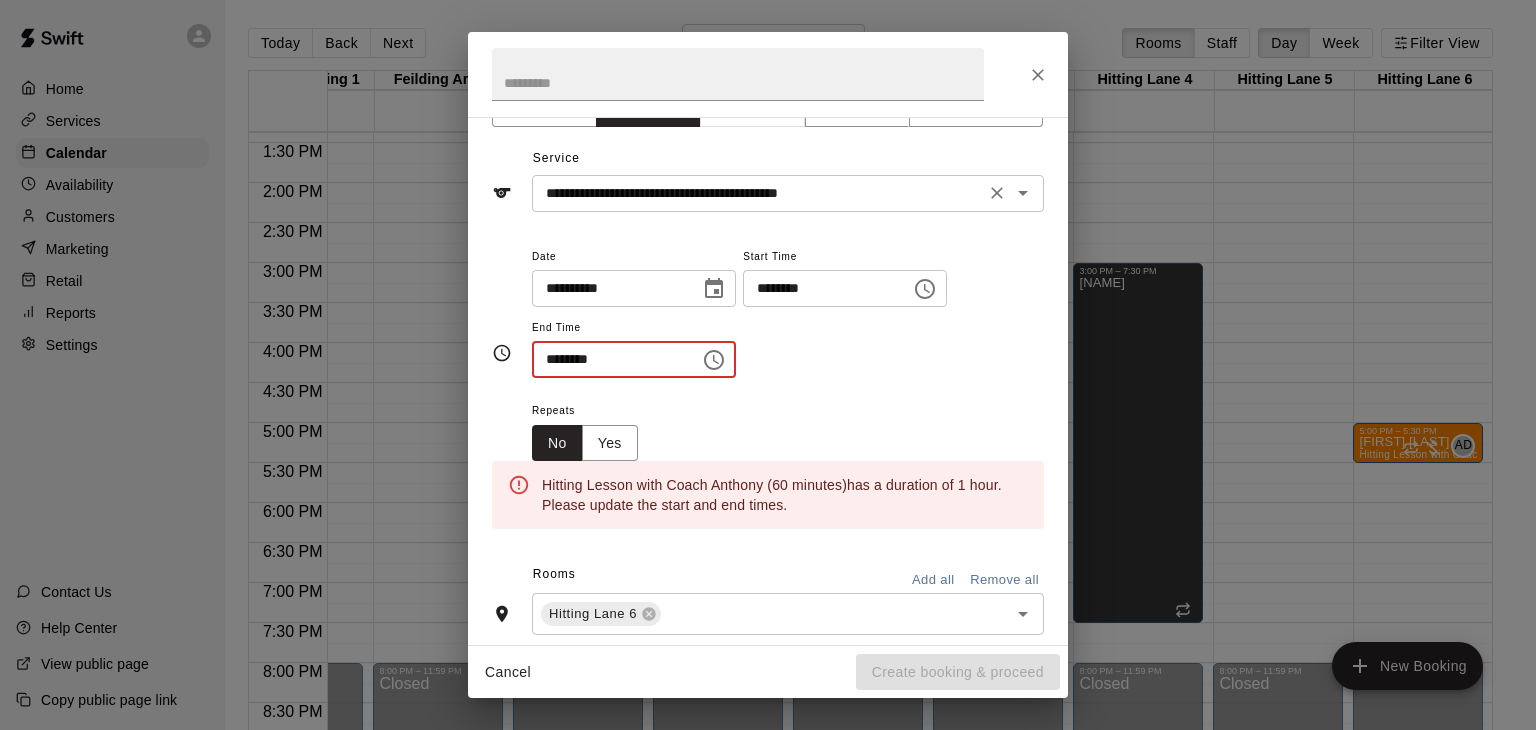 type on "********" 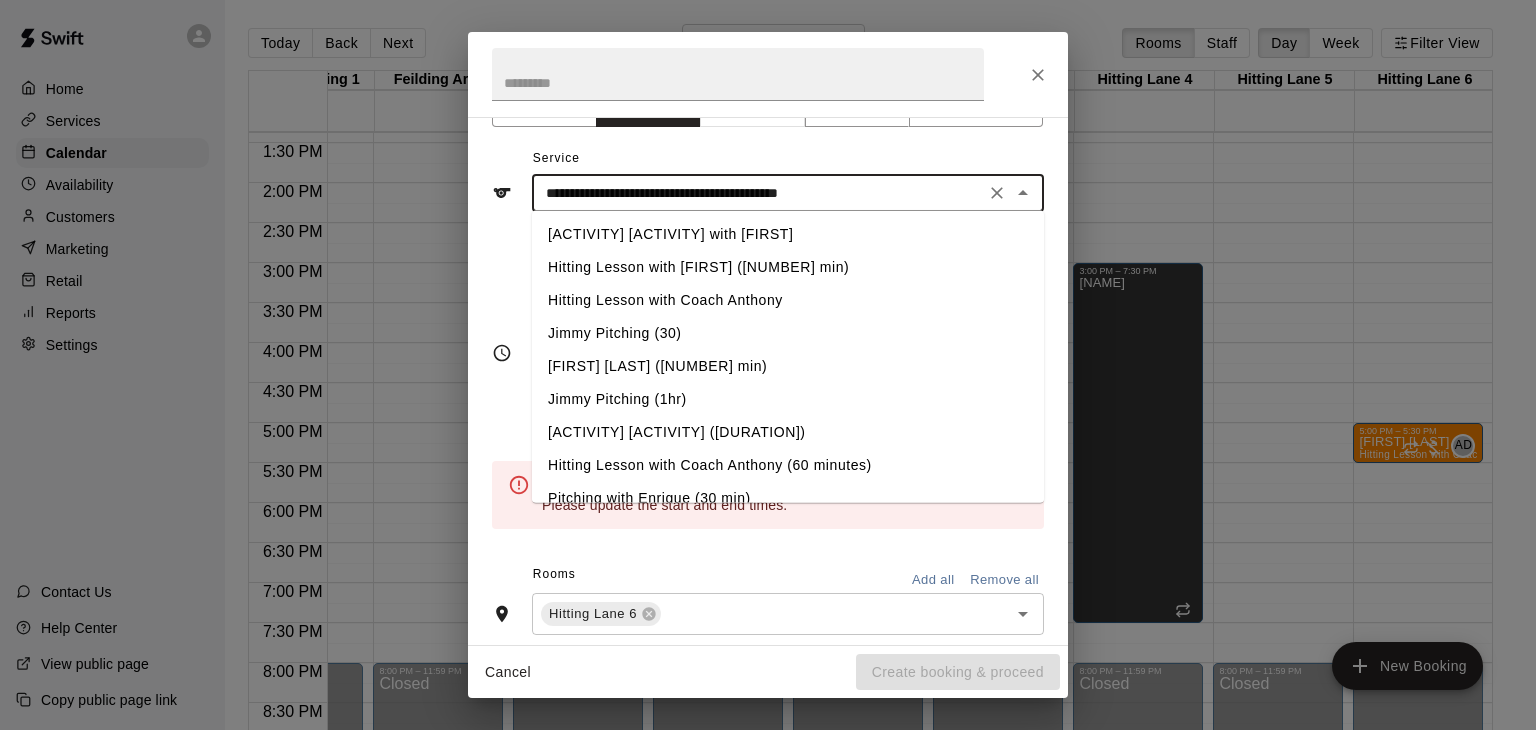 click on "Jimmy Pitching (30)" at bounding box center [788, 333] 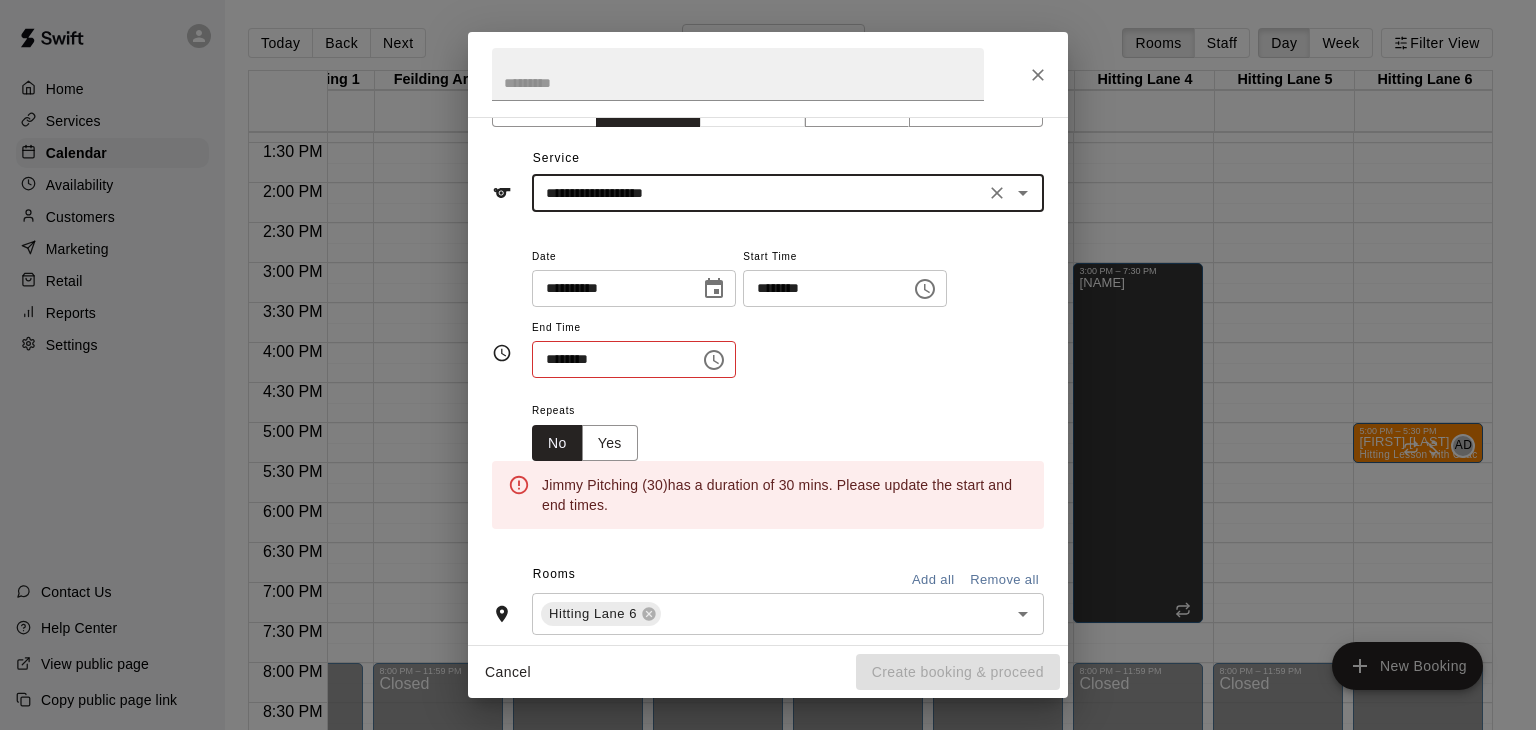 click on "**********" at bounding box center (758, 193) 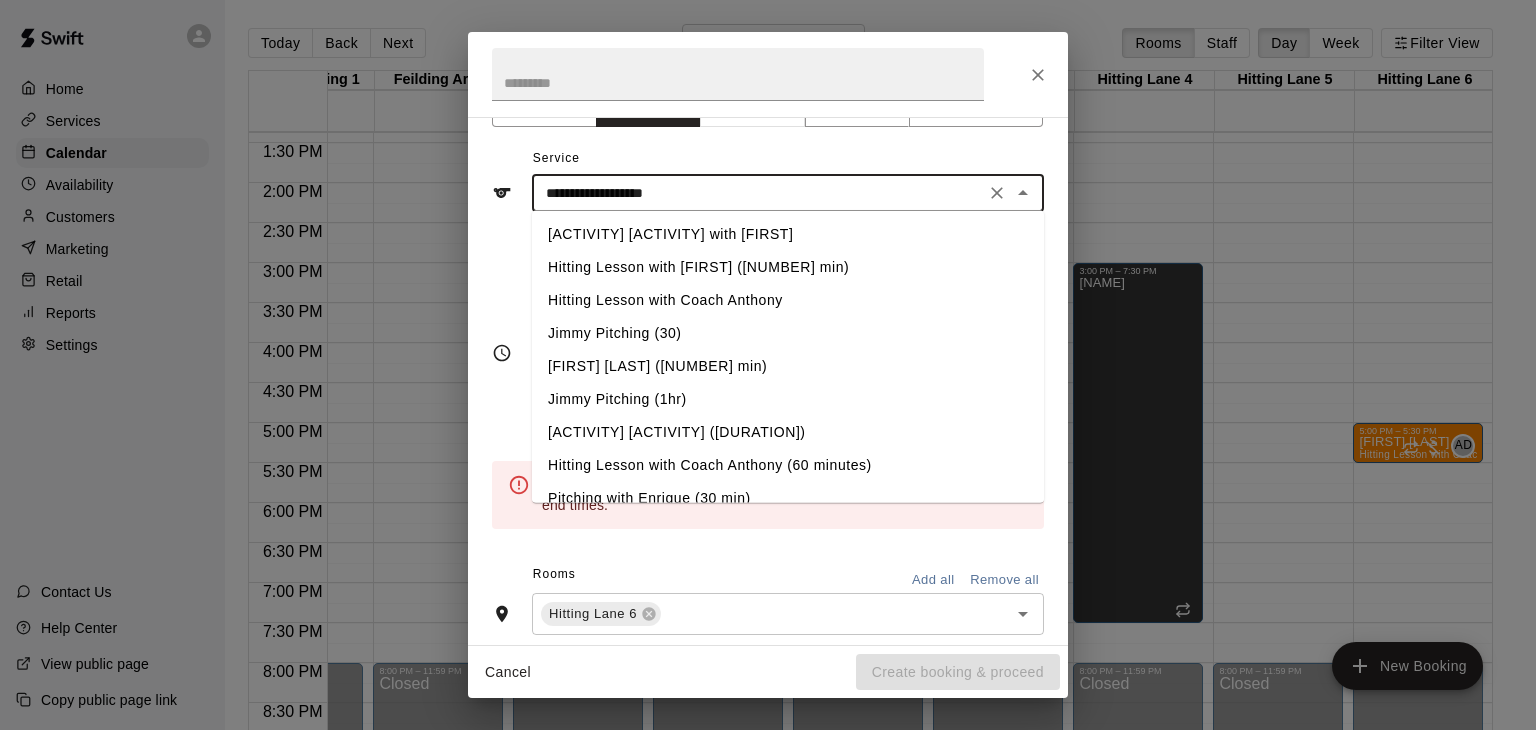 click on "**********" at bounding box center (758, 193) 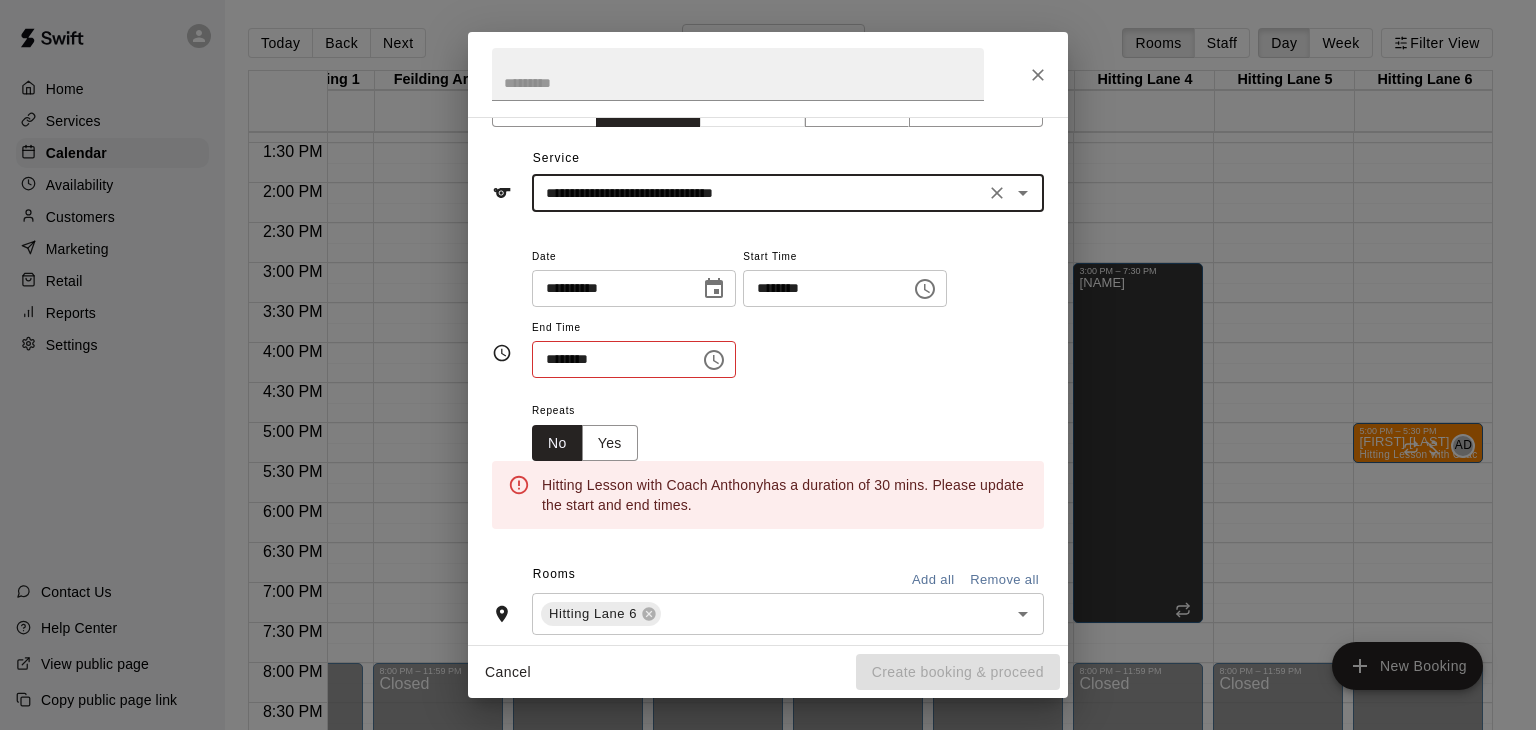 click on "**********" at bounding box center (758, 193) 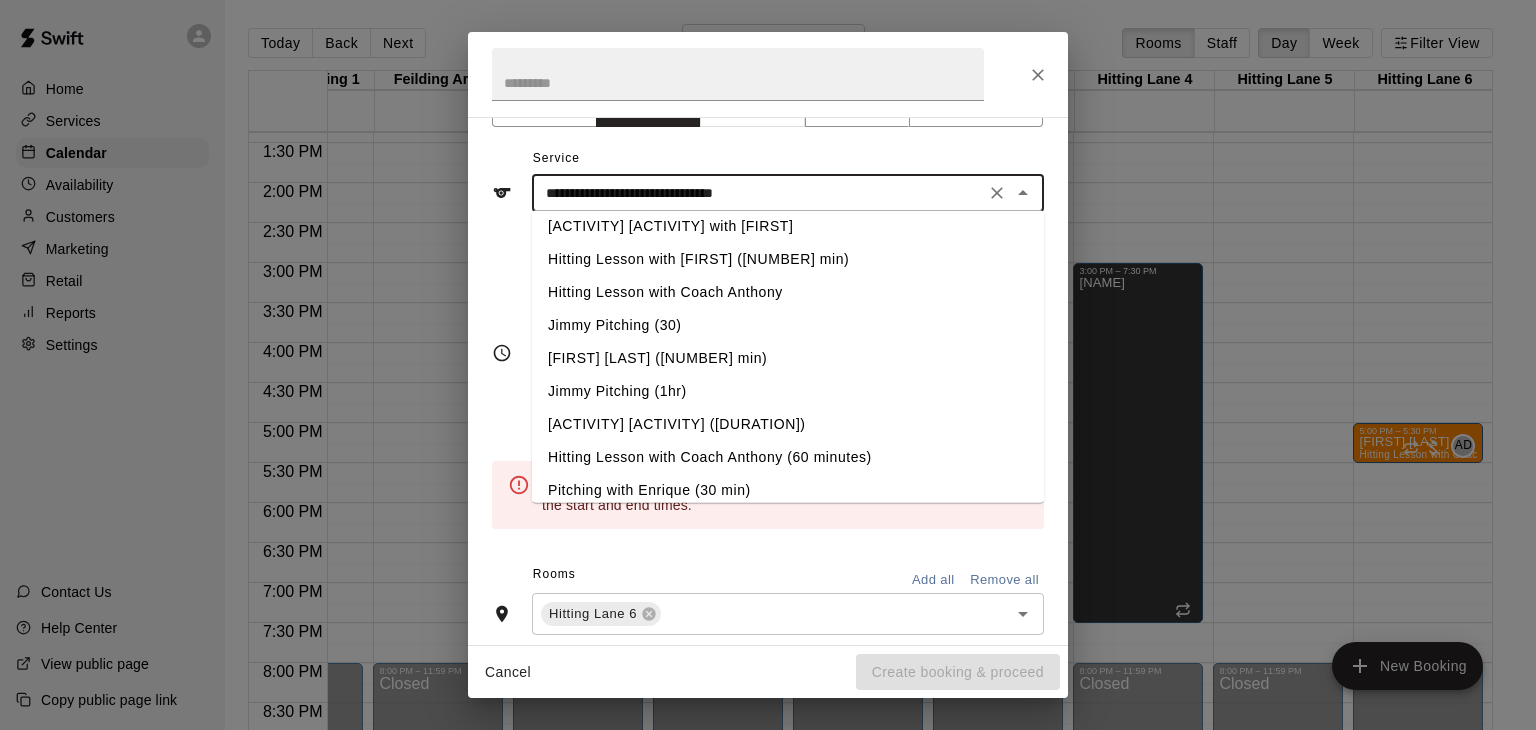 scroll, scrollTop: 0, scrollLeft: 0, axis: both 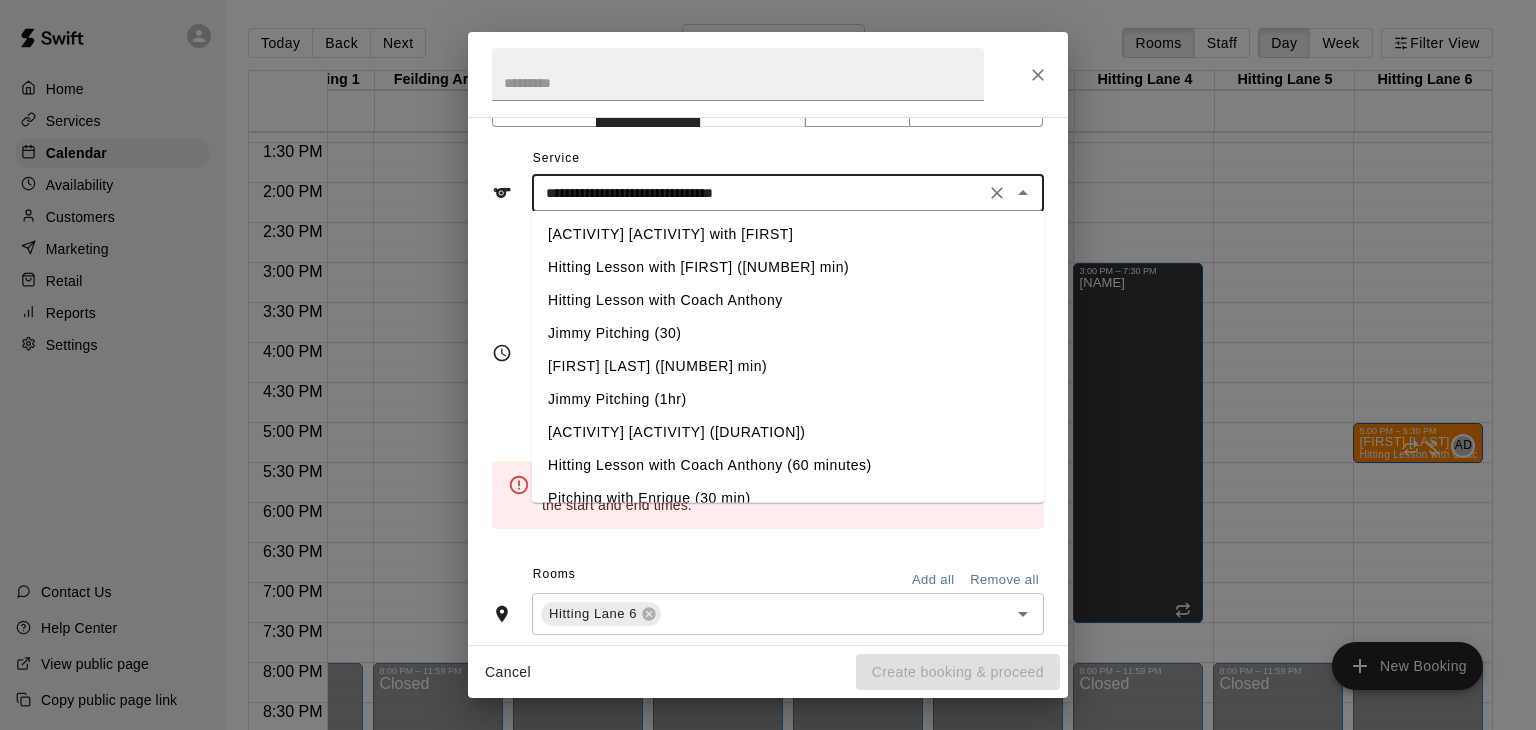 click on "Hitting Lesson with Coach Anthony" at bounding box center [788, 300] 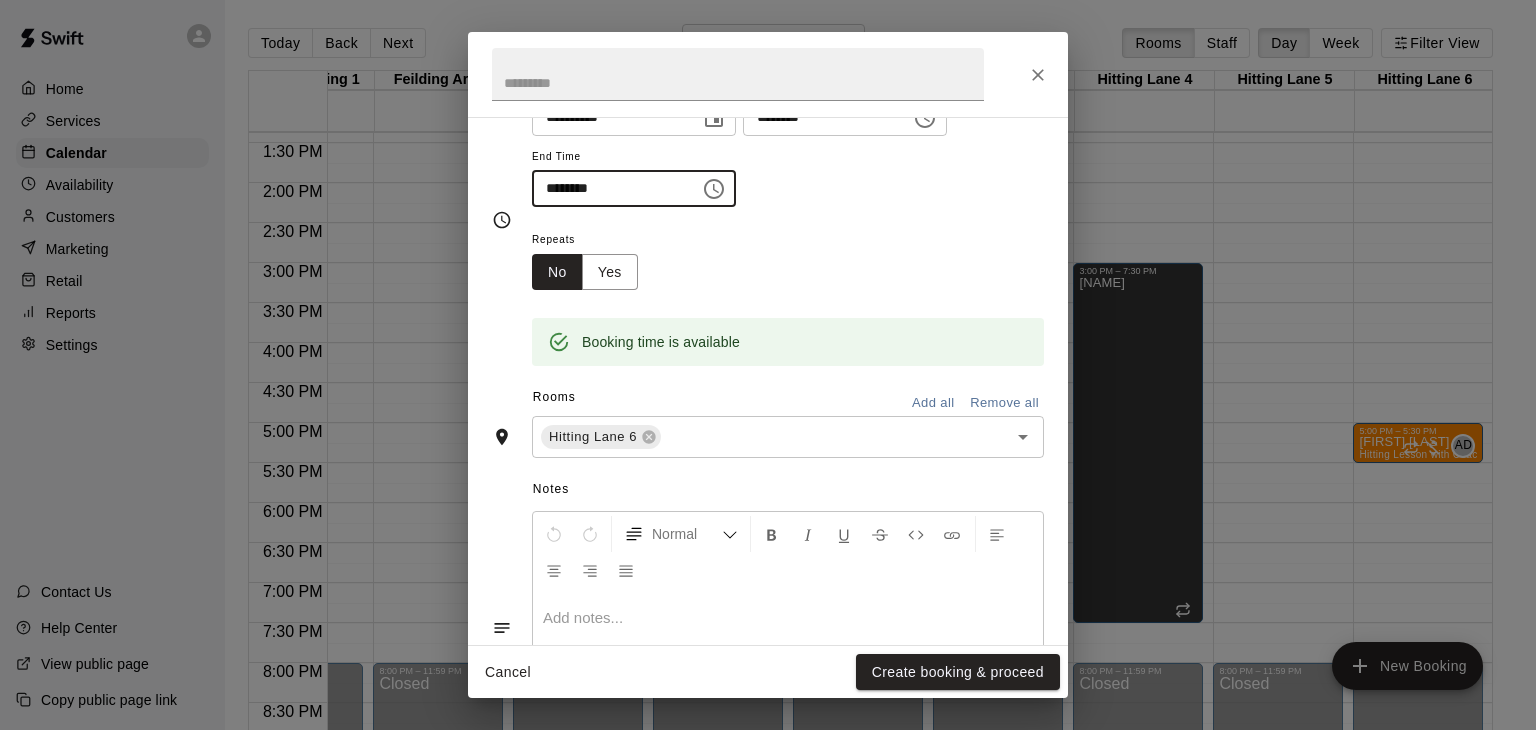 scroll, scrollTop: 329, scrollLeft: 0, axis: vertical 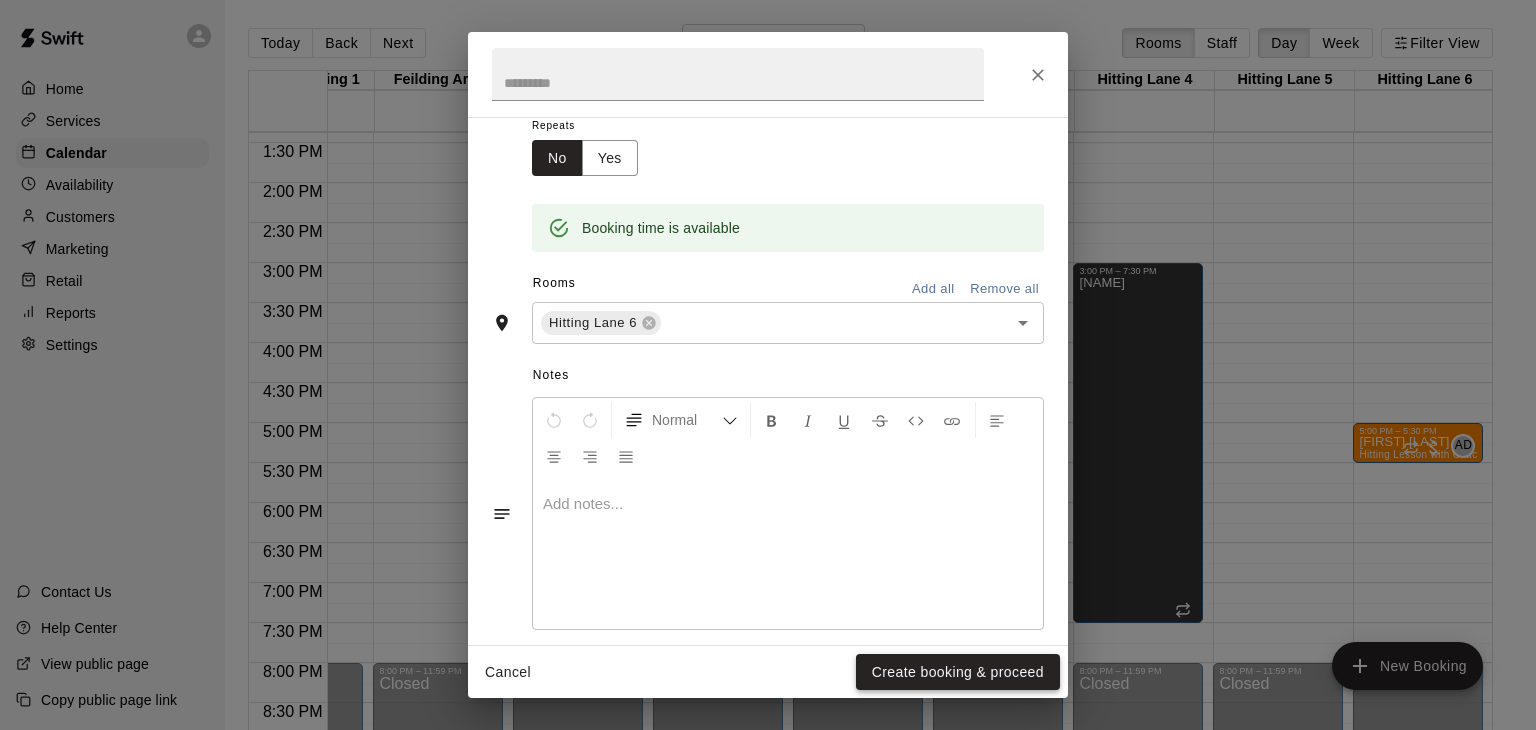 type on "********" 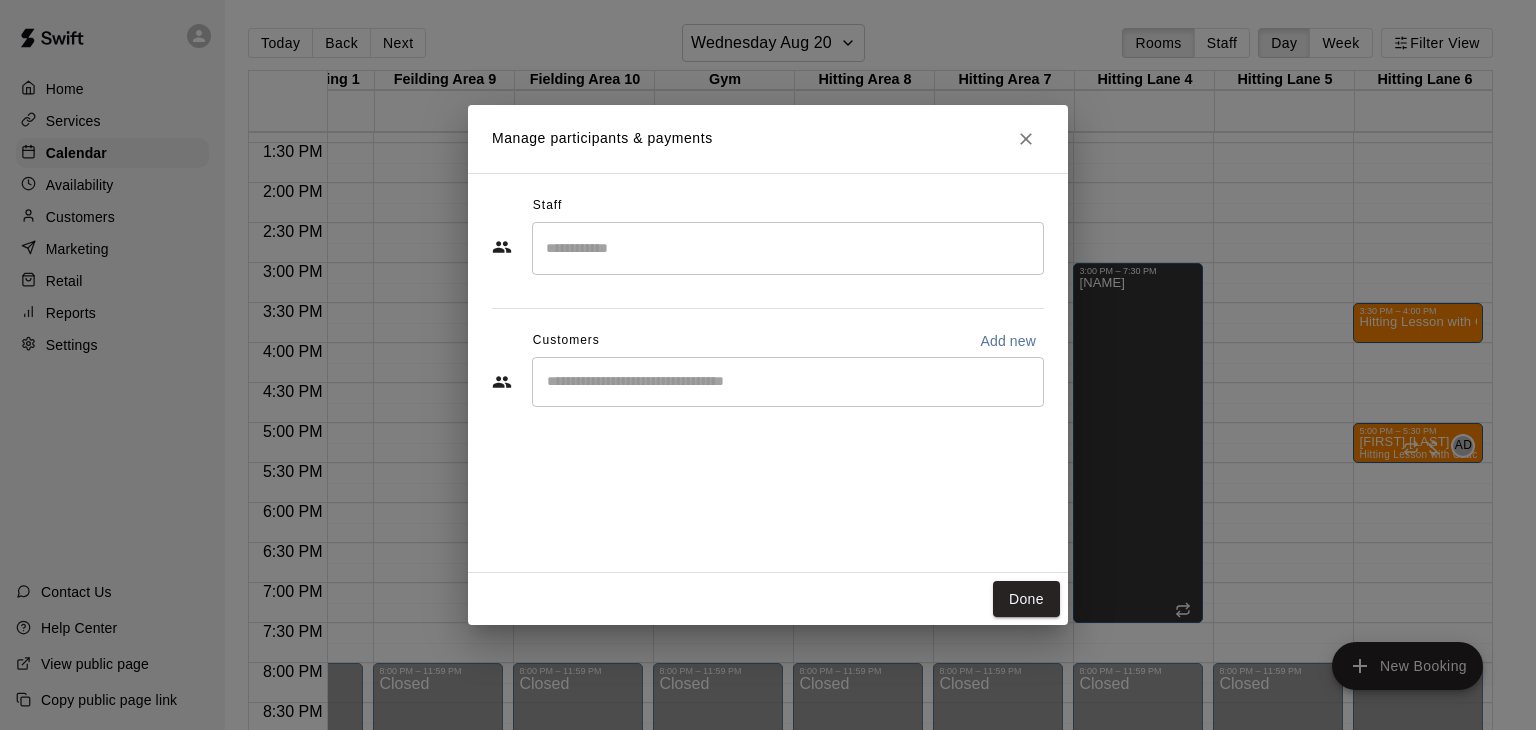 click at bounding box center [788, 248] 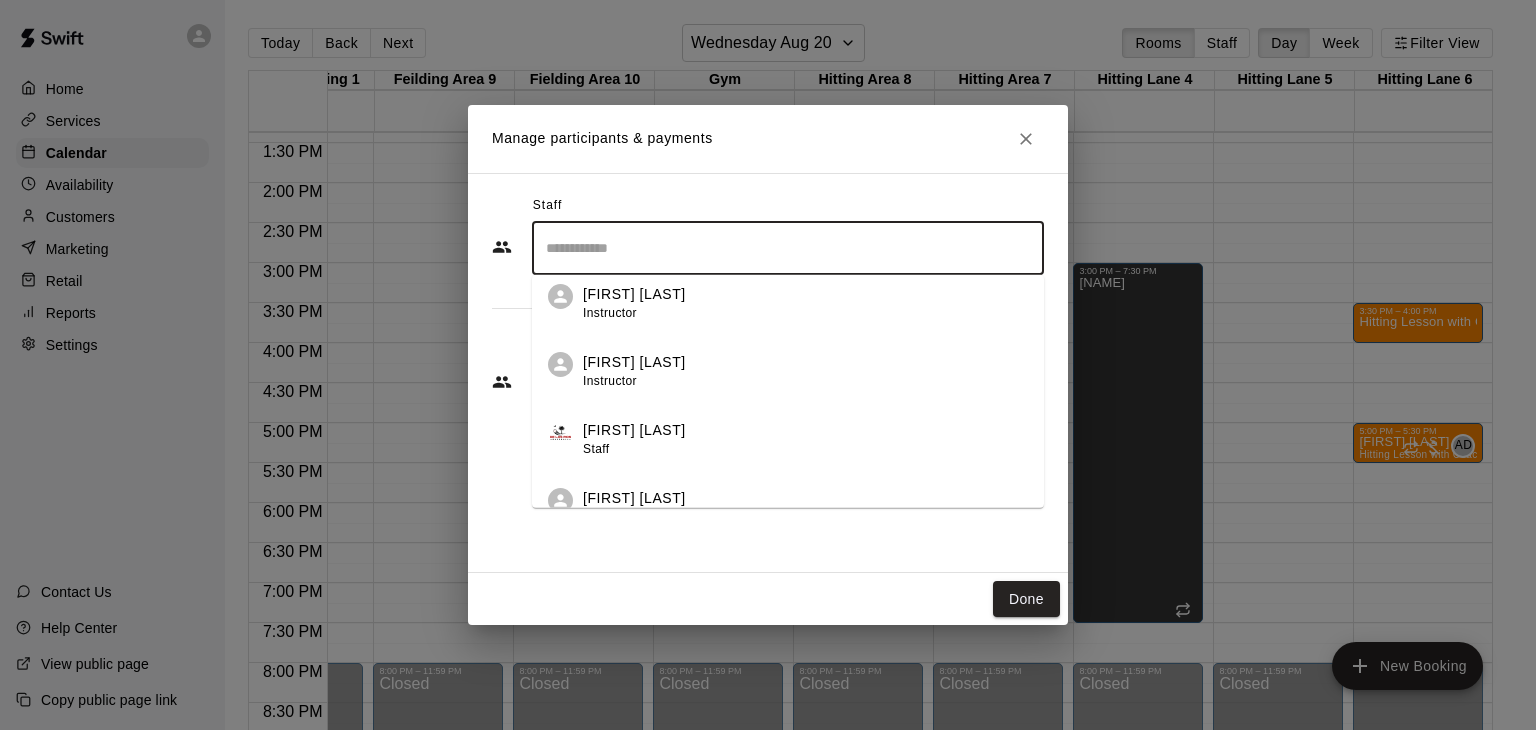 scroll, scrollTop: 285, scrollLeft: 0, axis: vertical 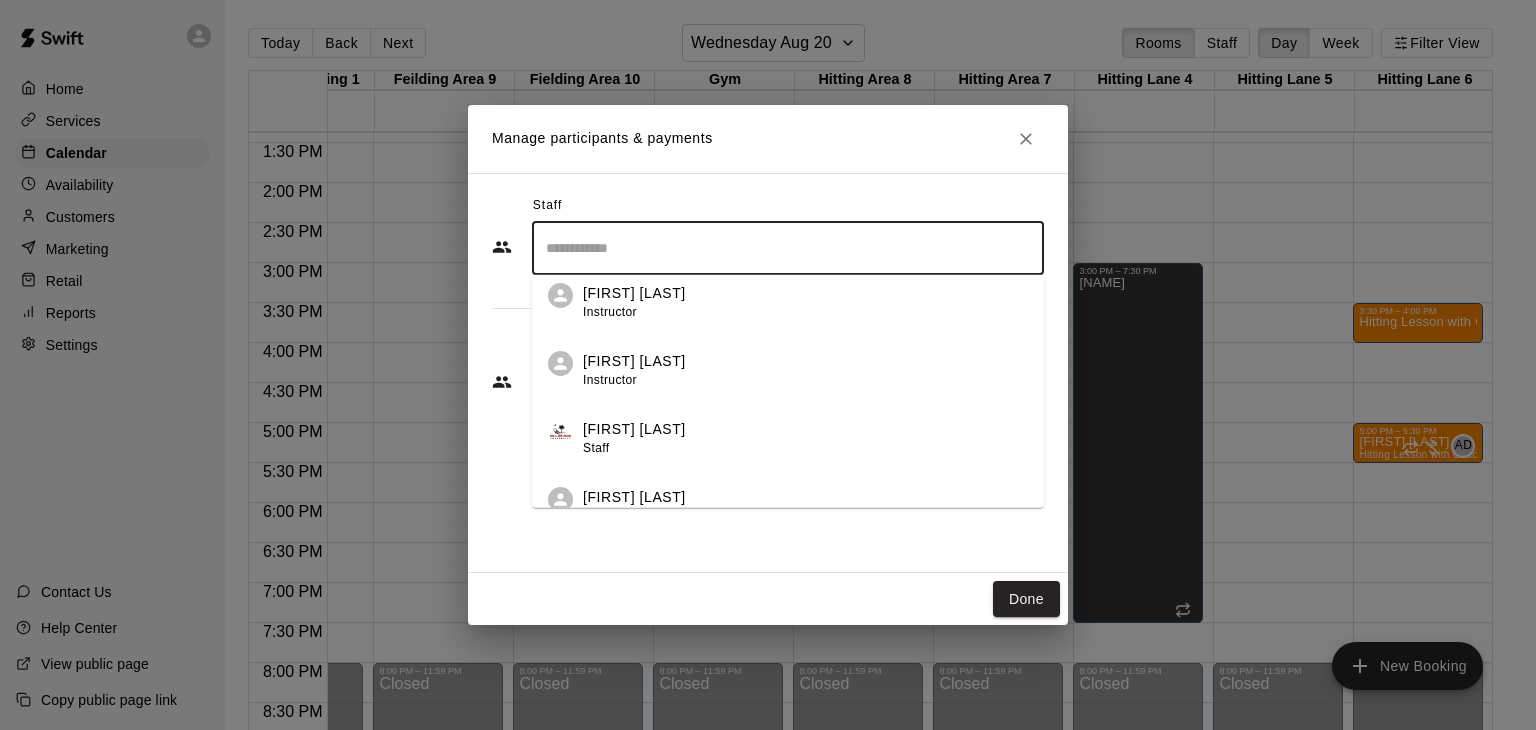 click on "Anthony Dionisio Instructor" at bounding box center (634, 370) 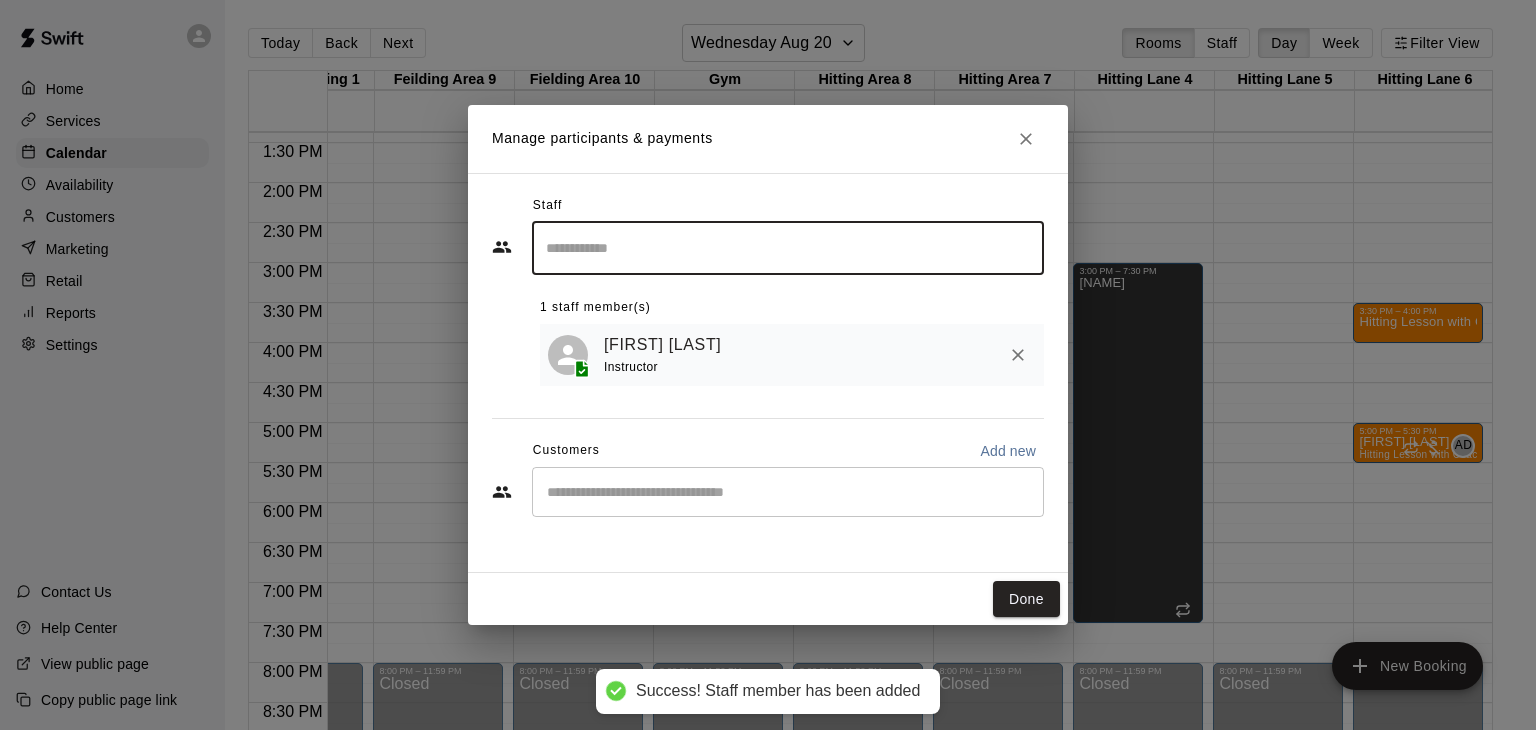 click at bounding box center (788, 492) 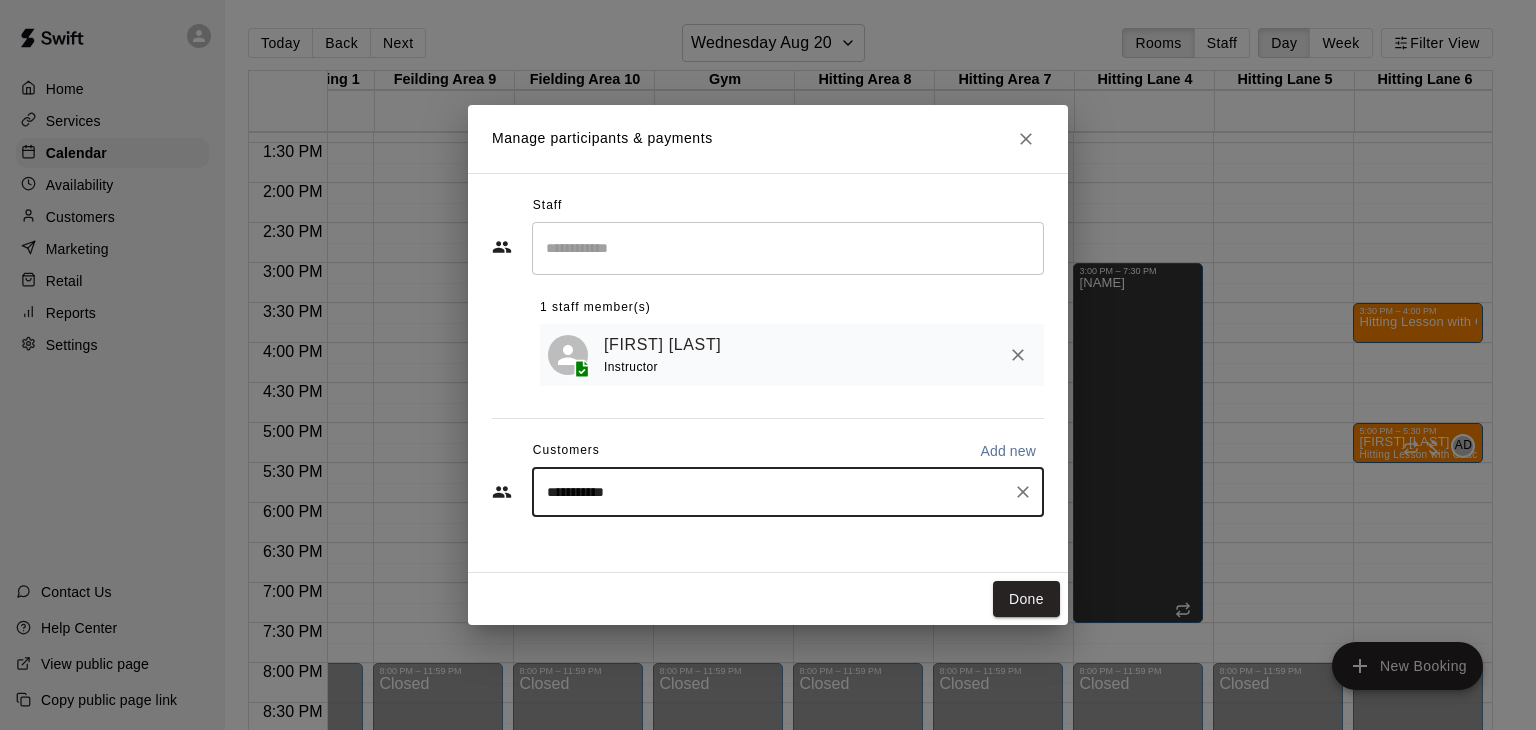 type on "**********" 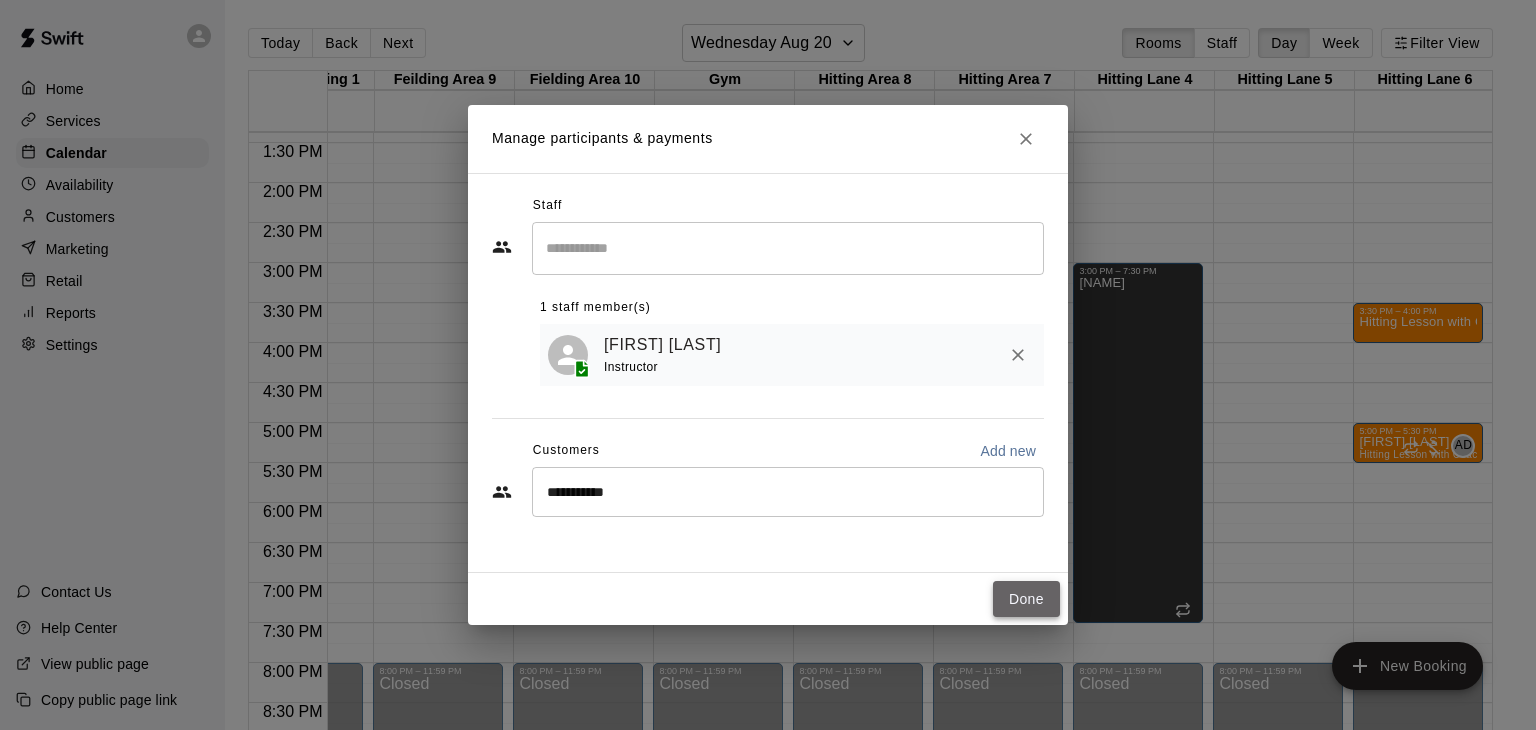 click on "Done" at bounding box center [1026, 599] 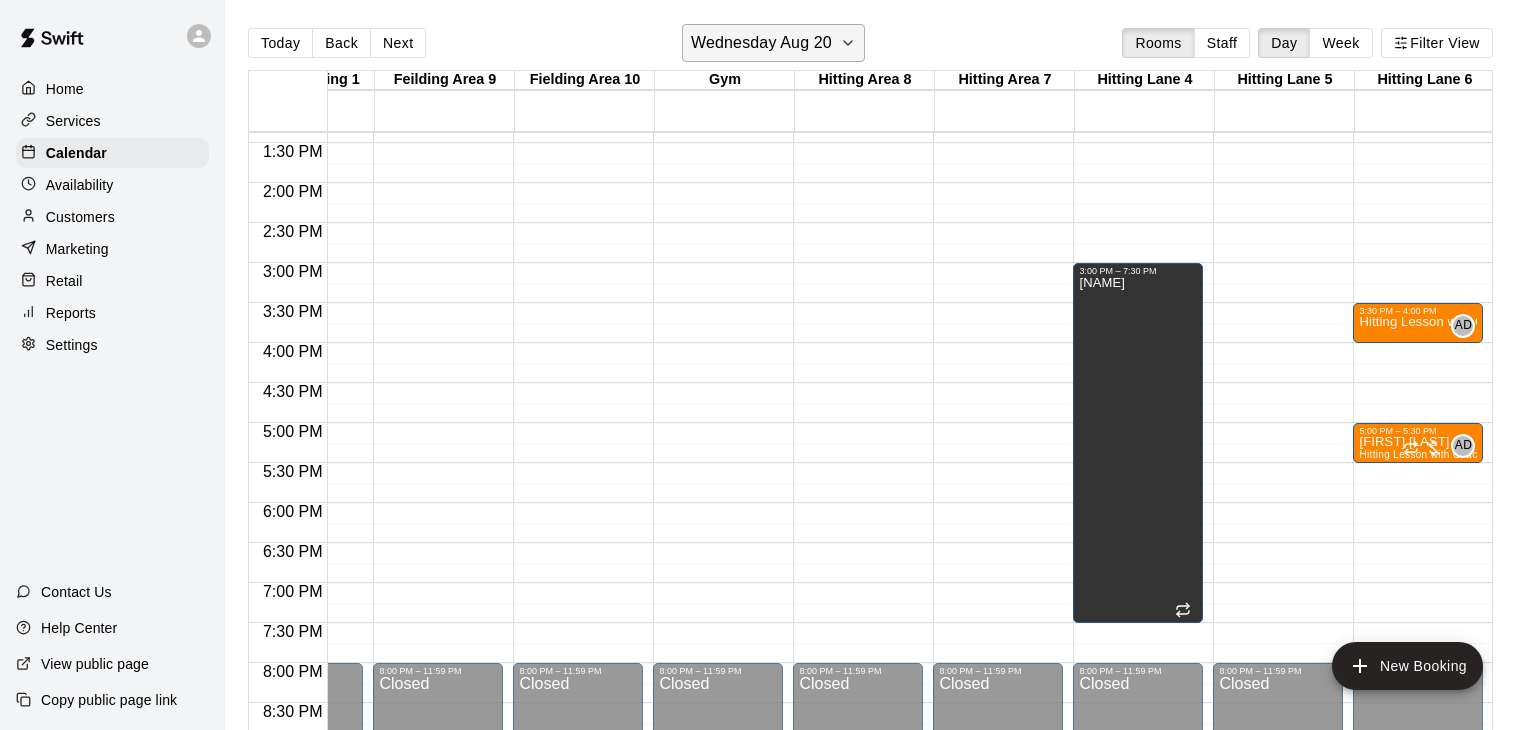 click 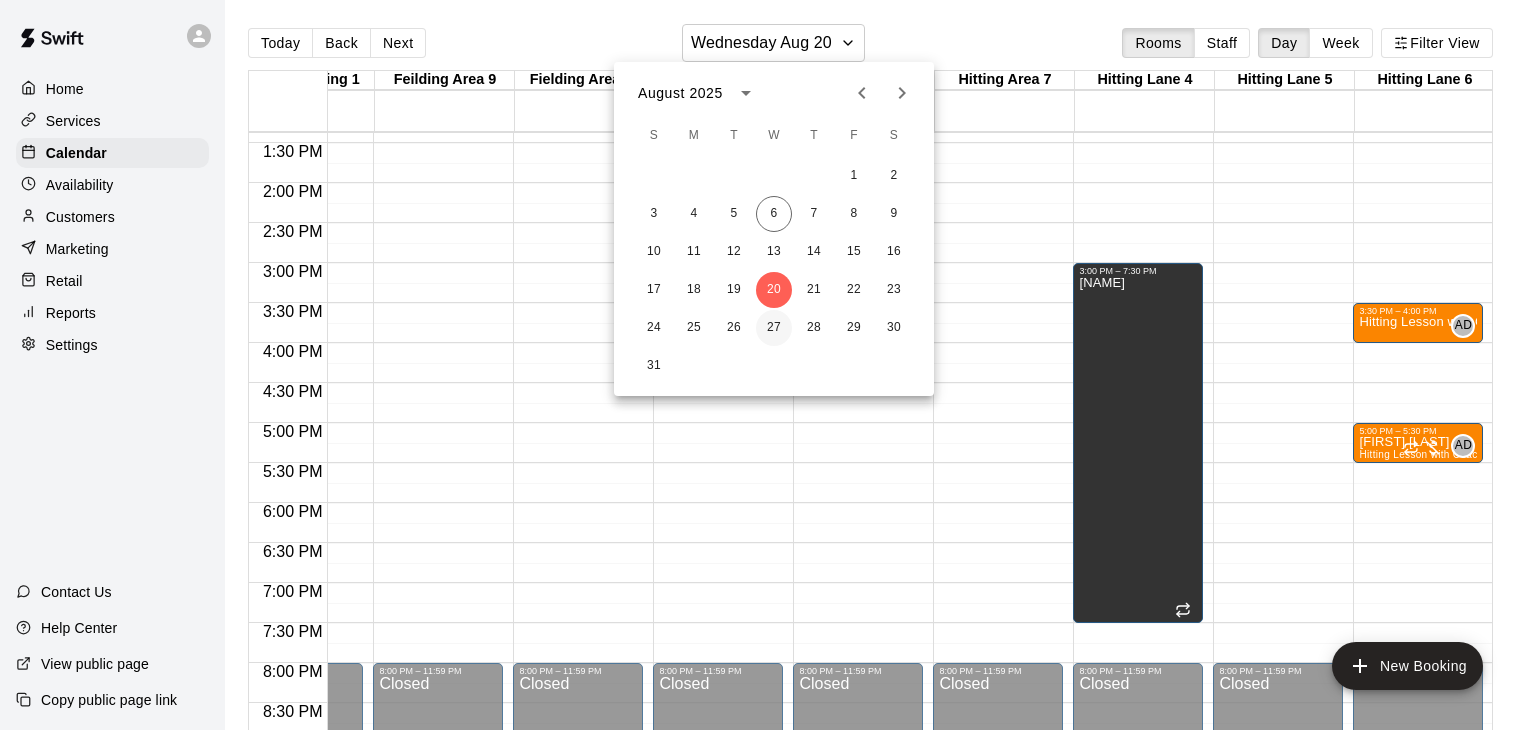 click on "27" at bounding box center [774, 328] 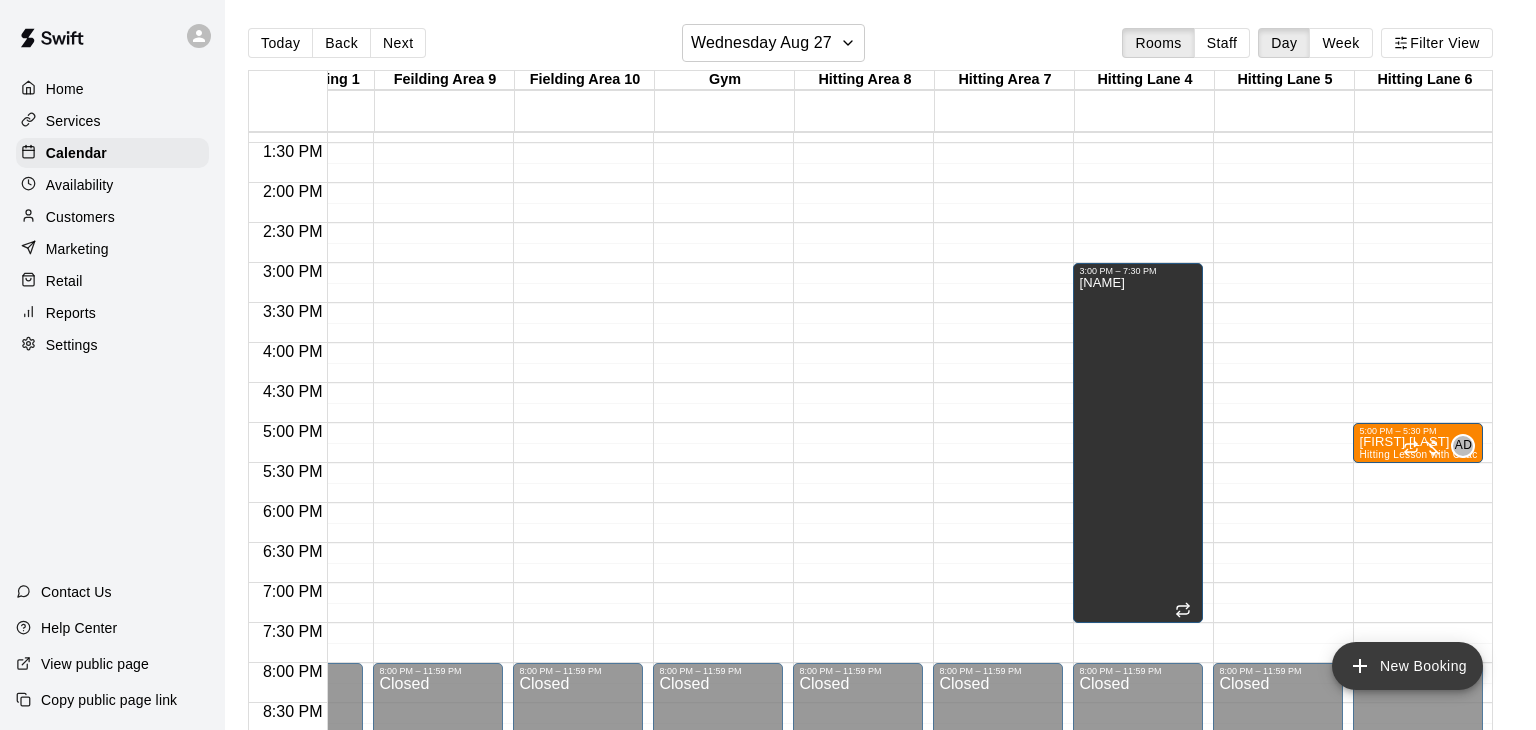 click on "New Booking" at bounding box center (1407, 666) 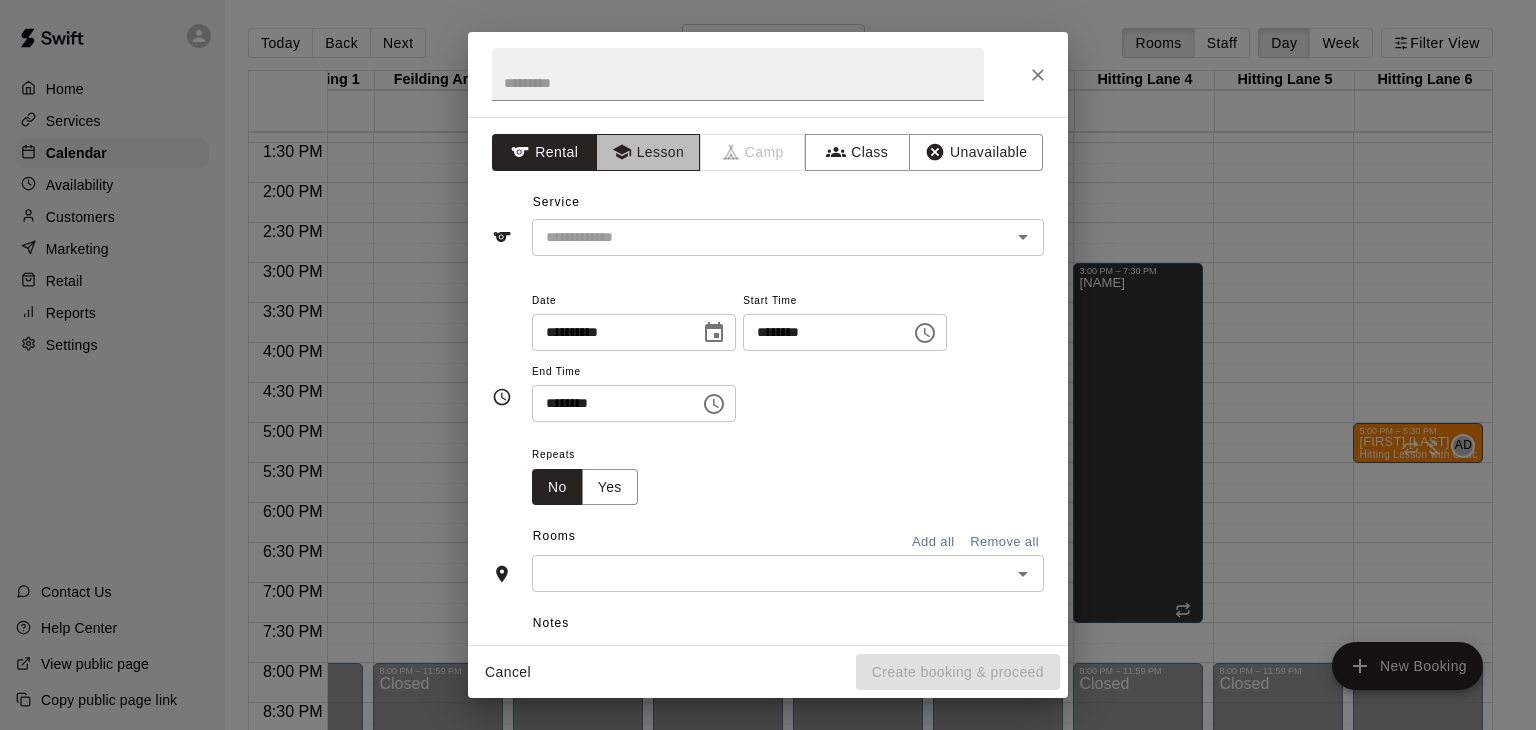 click on "Lesson" at bounding box center [648, 152] 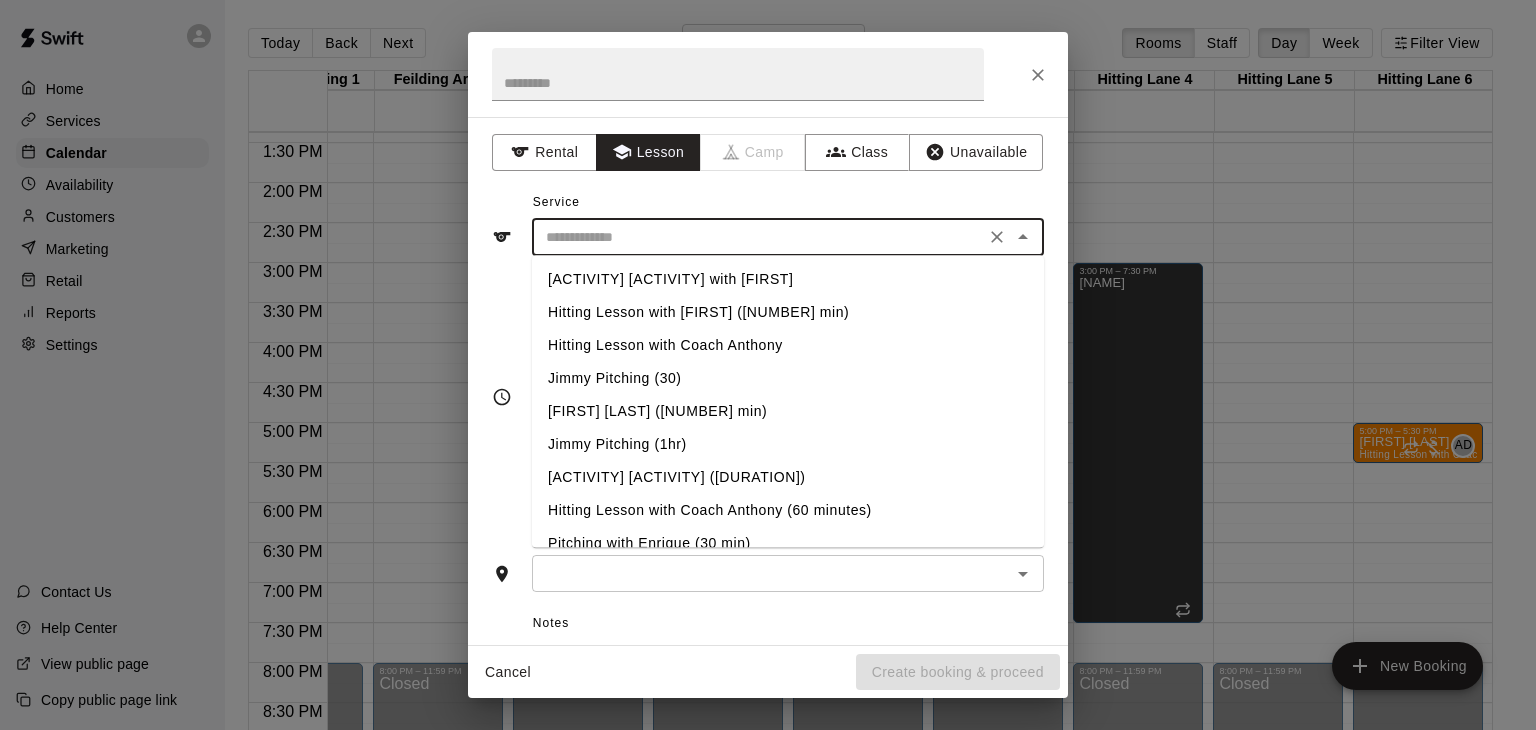click at bounding box center [758, 237] 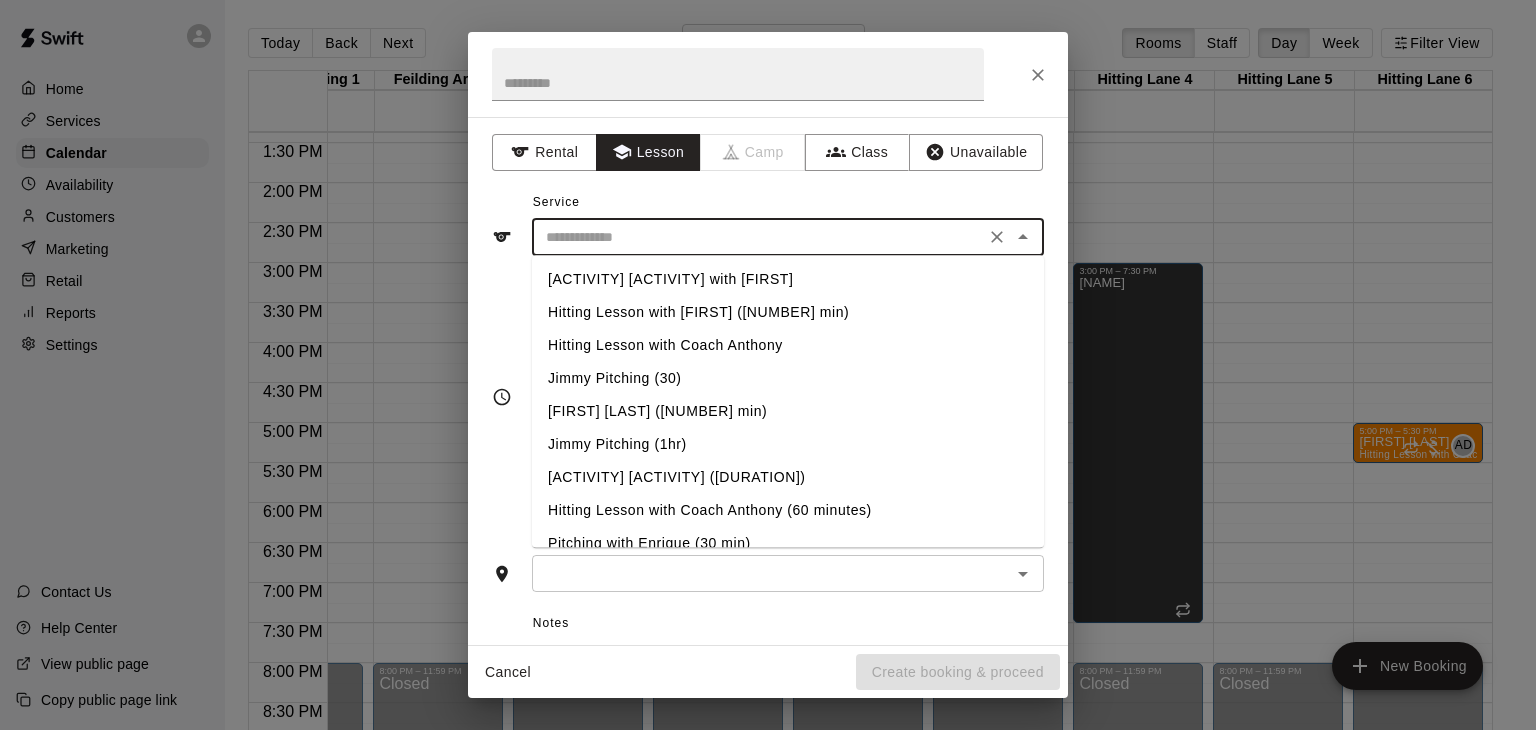 click on "Jimmy Pitching (30)" at bounding box center [788, 378] 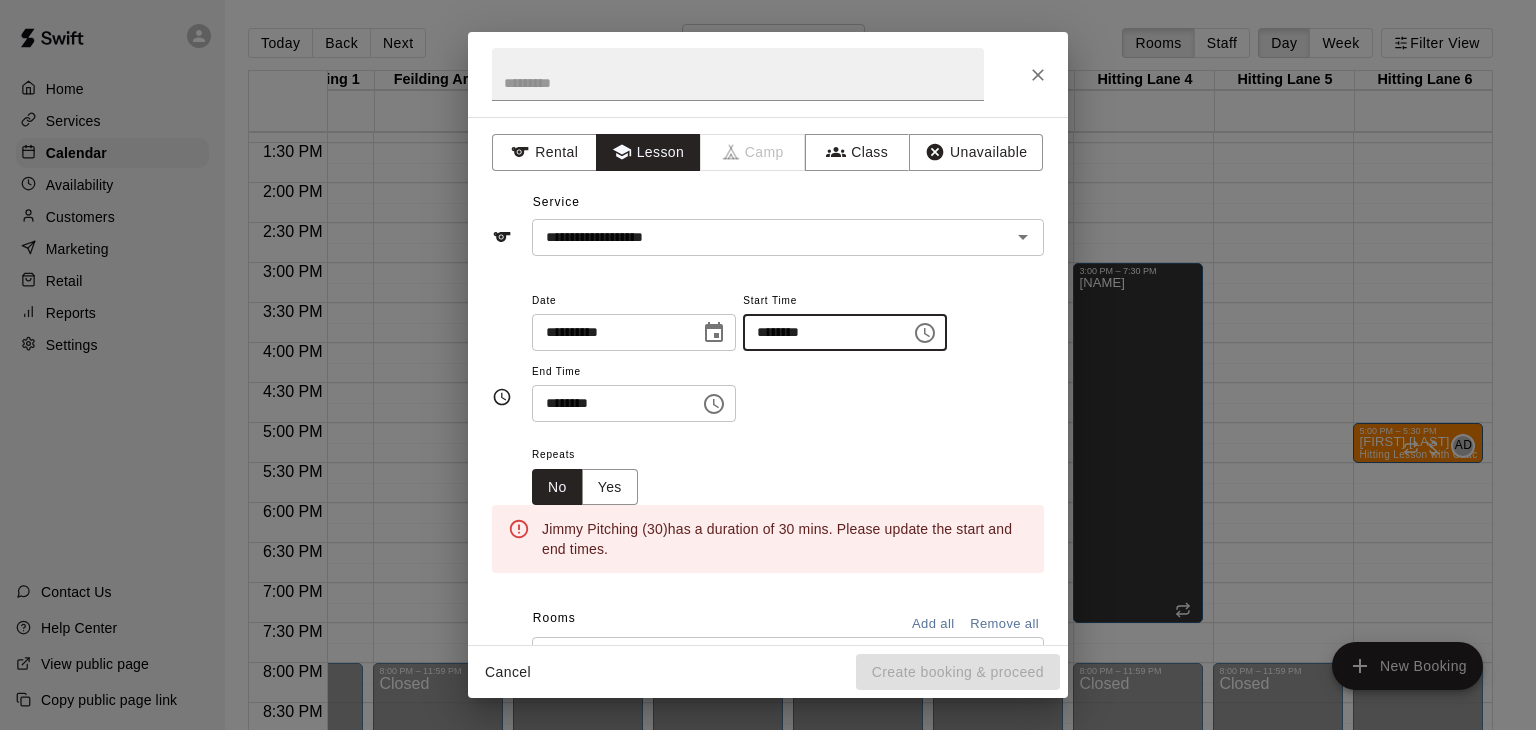 type on "********" 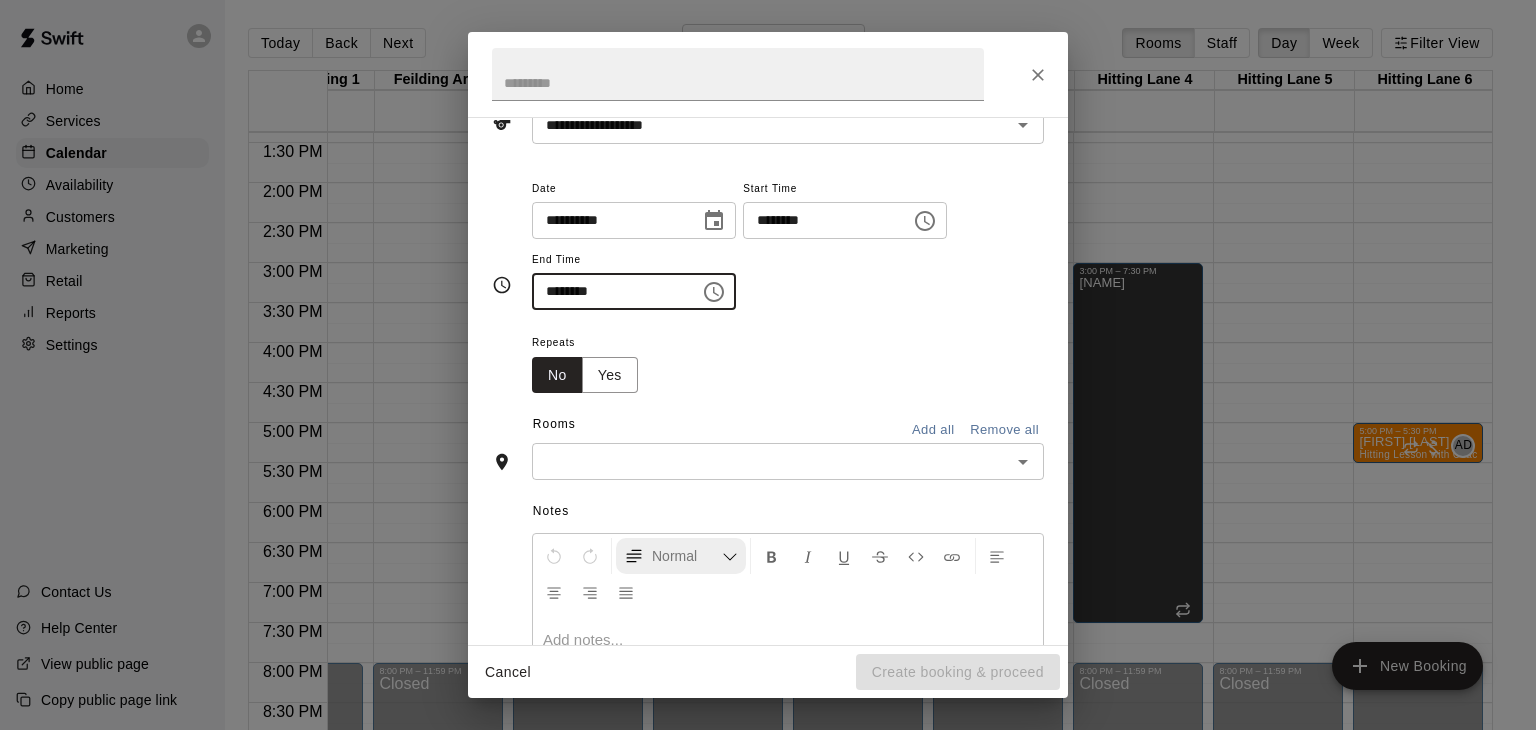 scroll, scrollTop: 3, scrollLeft: 0, axis: vertical 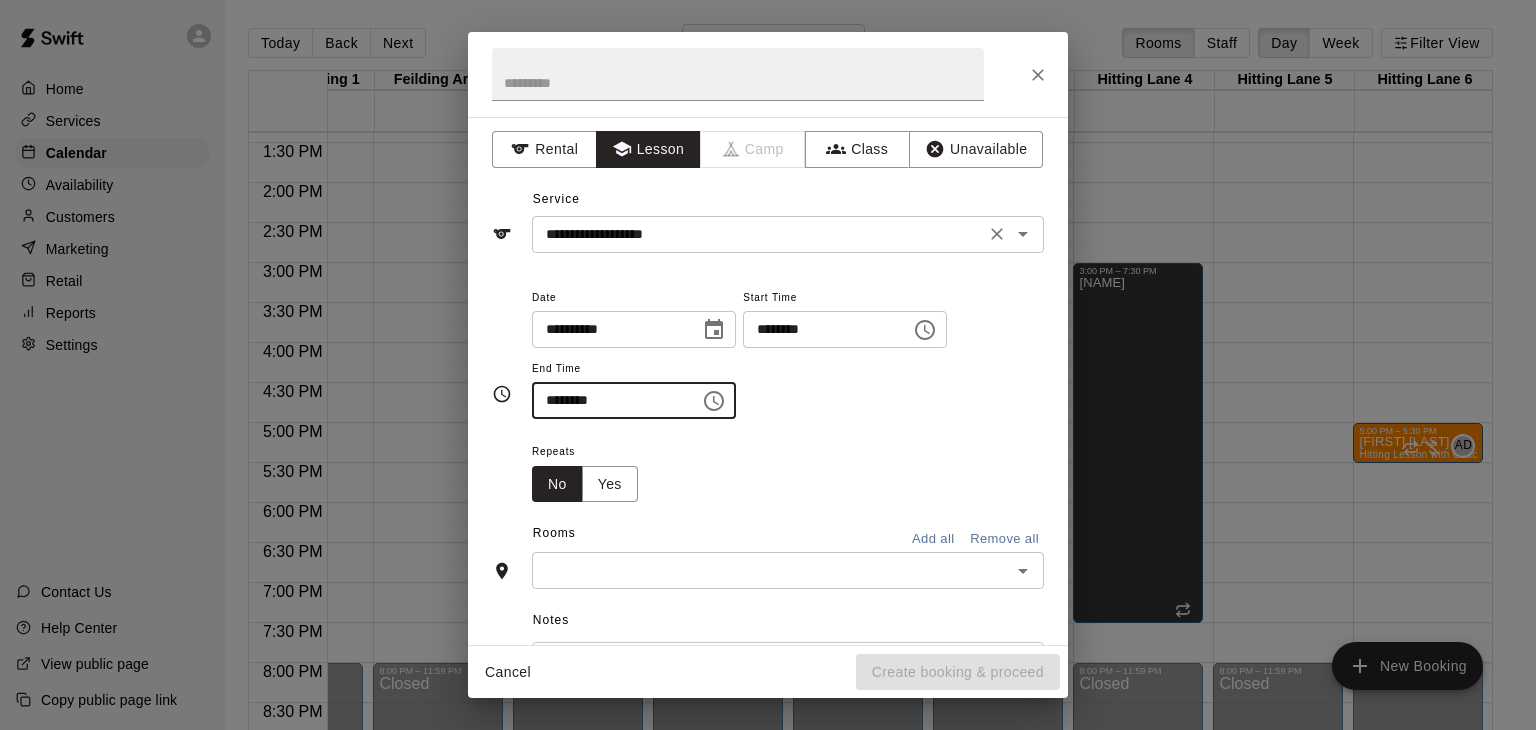 type on "********" 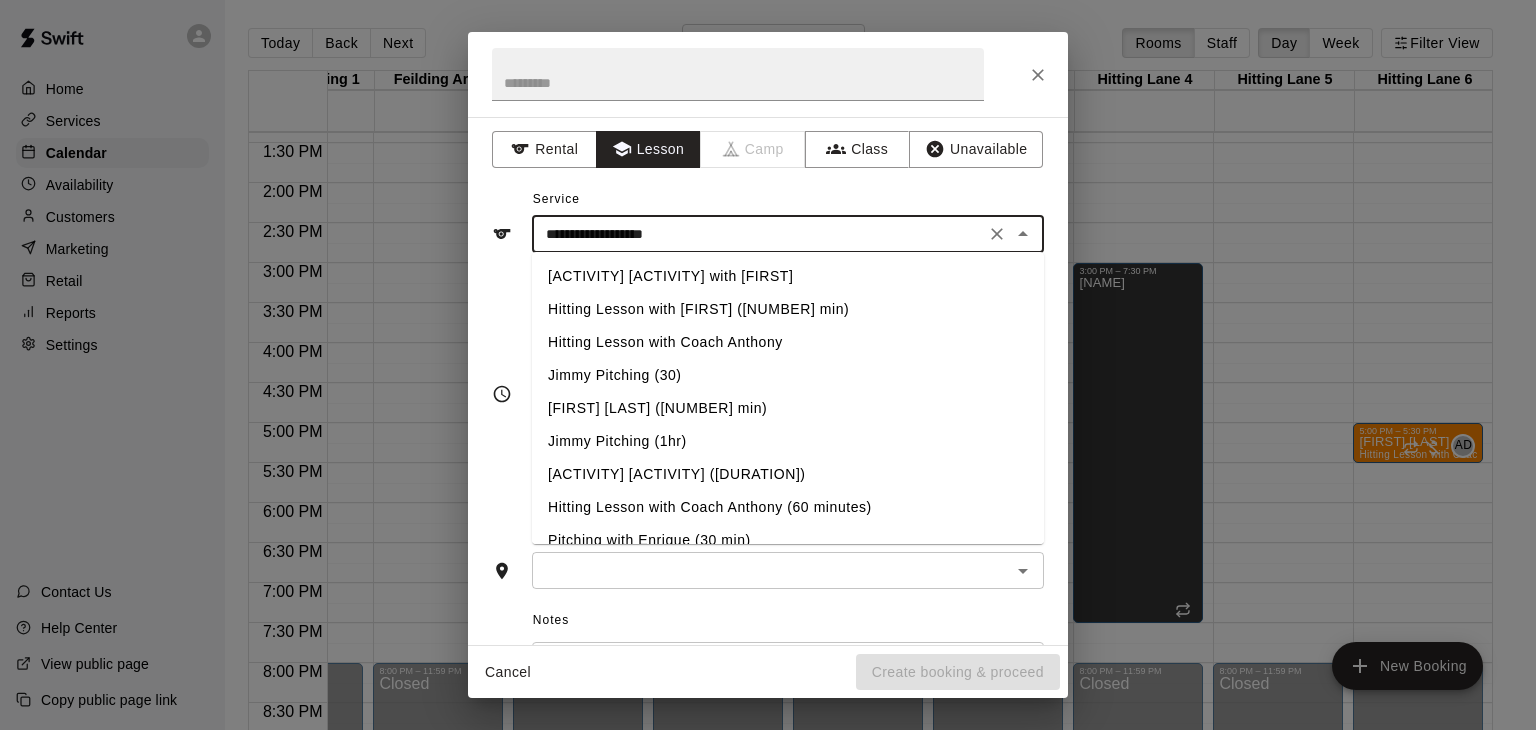 click on "Hitting Lesson with Coach Anthony" at bounding box center [788, 342] 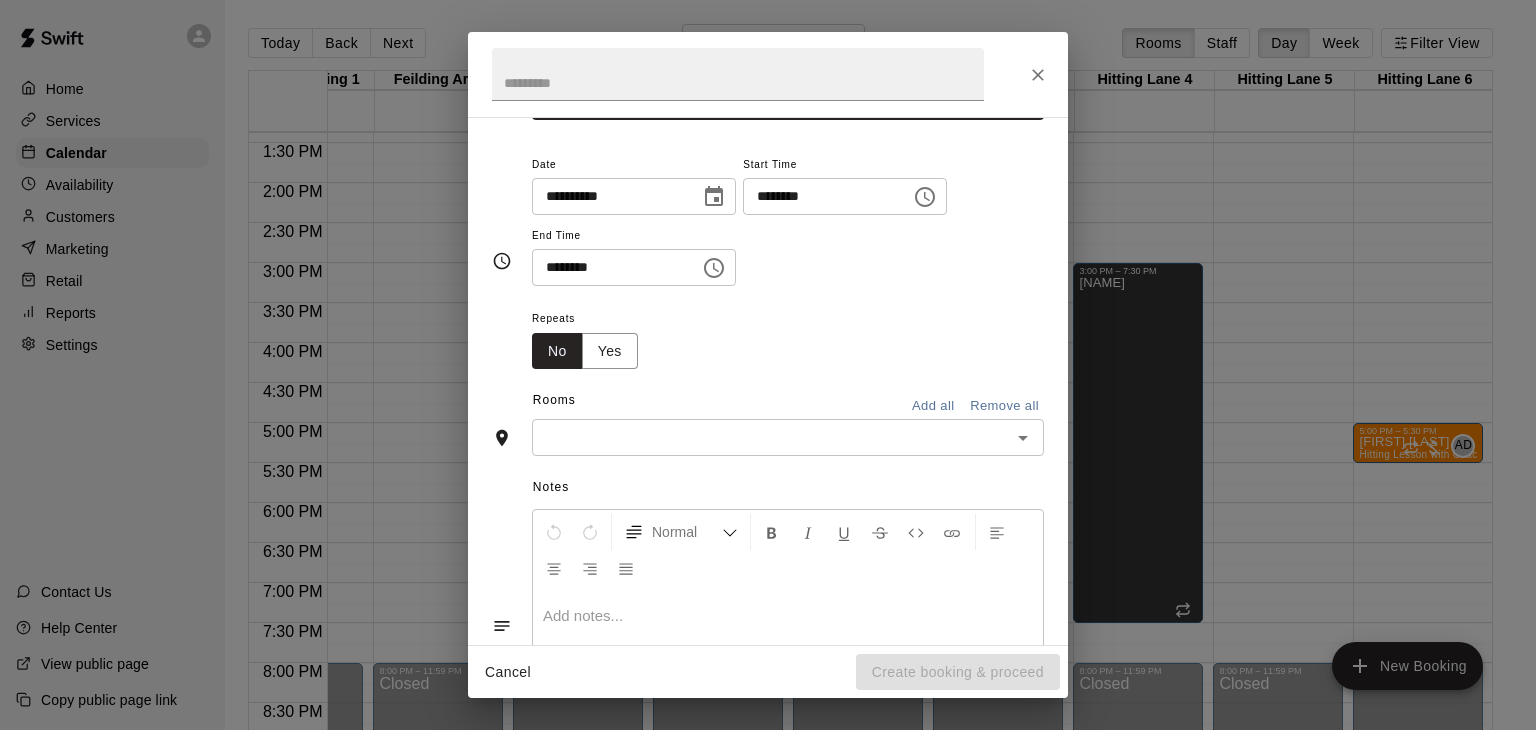 scroll, scrollTop: 136, scrollLeft: 0, axis: vertical 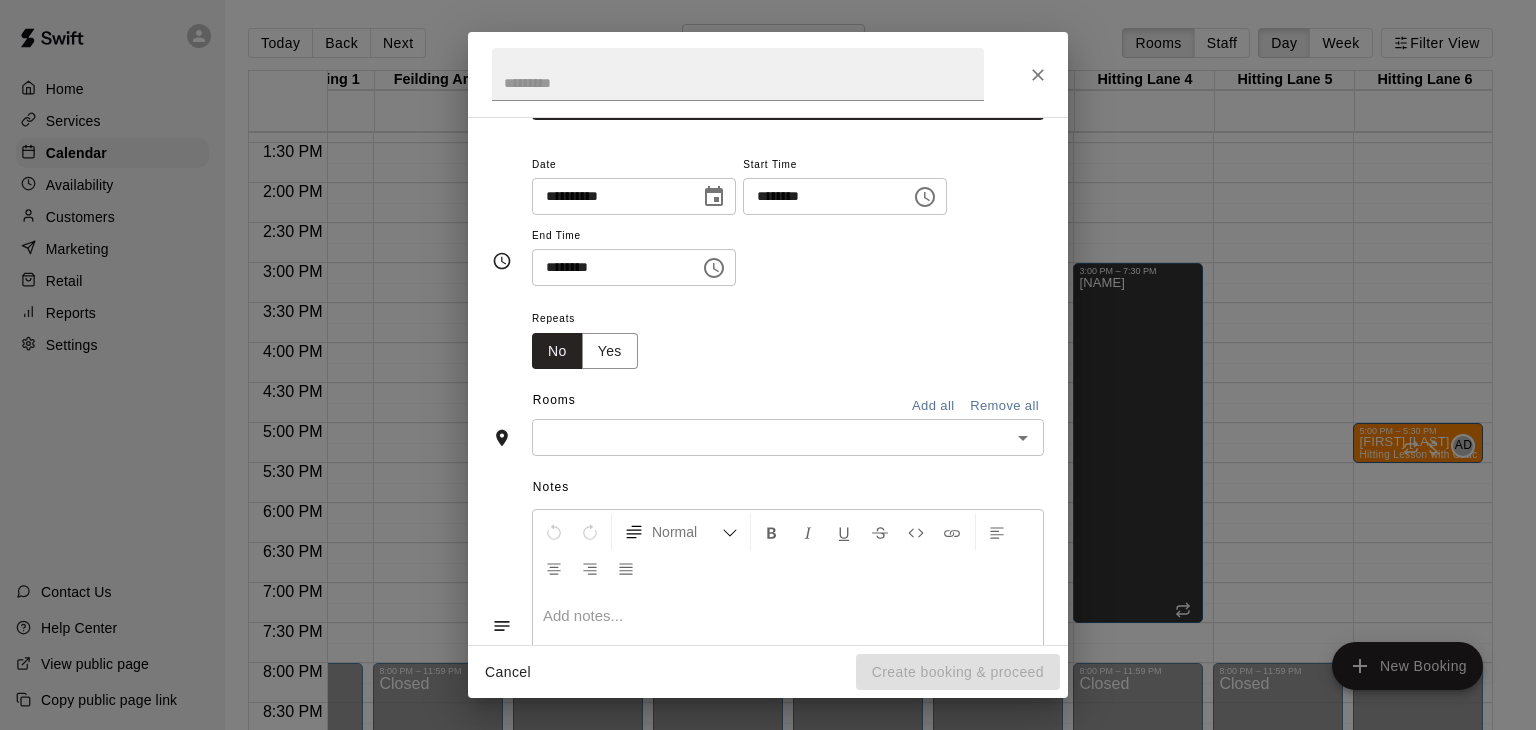 click on "​" at bounding box center (788, 437) 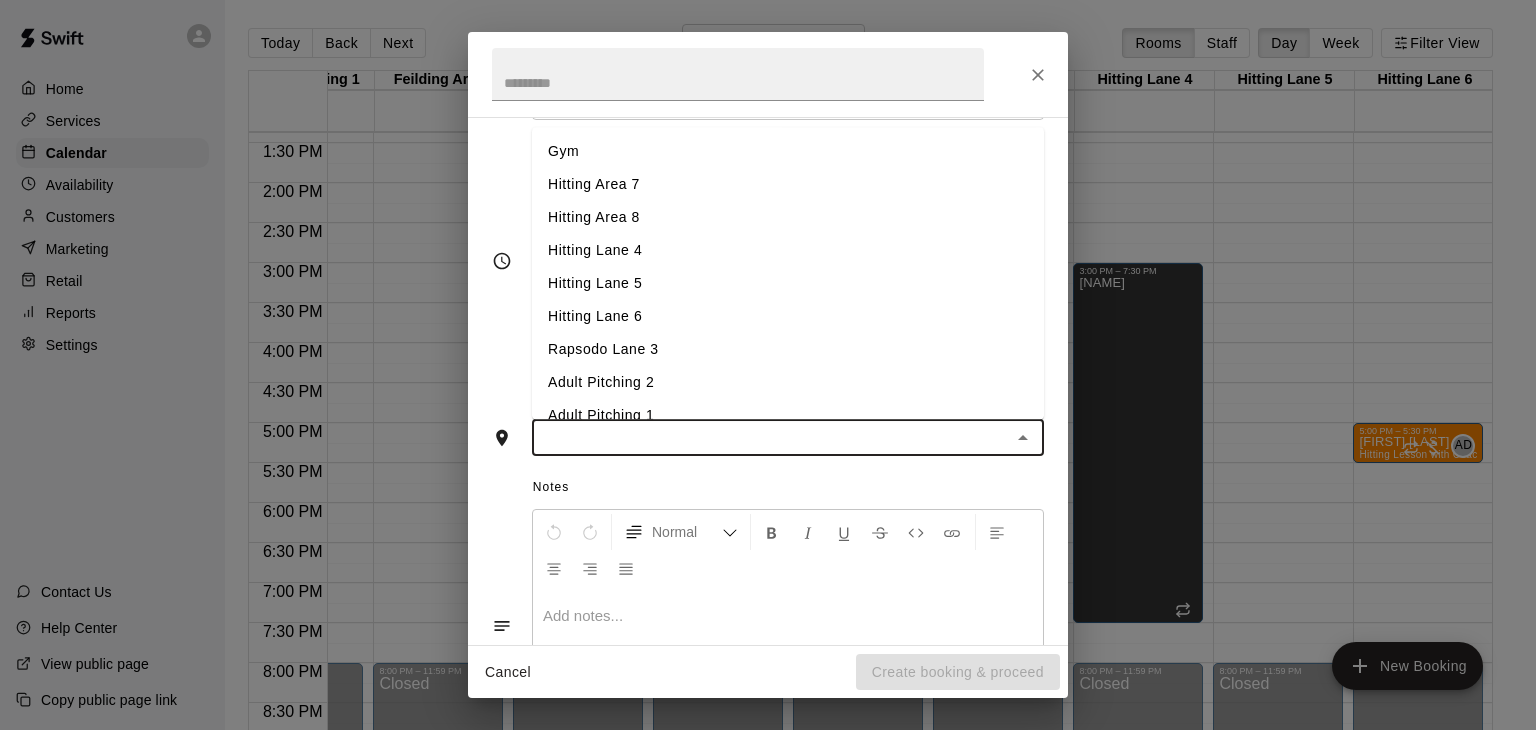 click on "Hitting Lane 6" at bounding box center (788, 317) 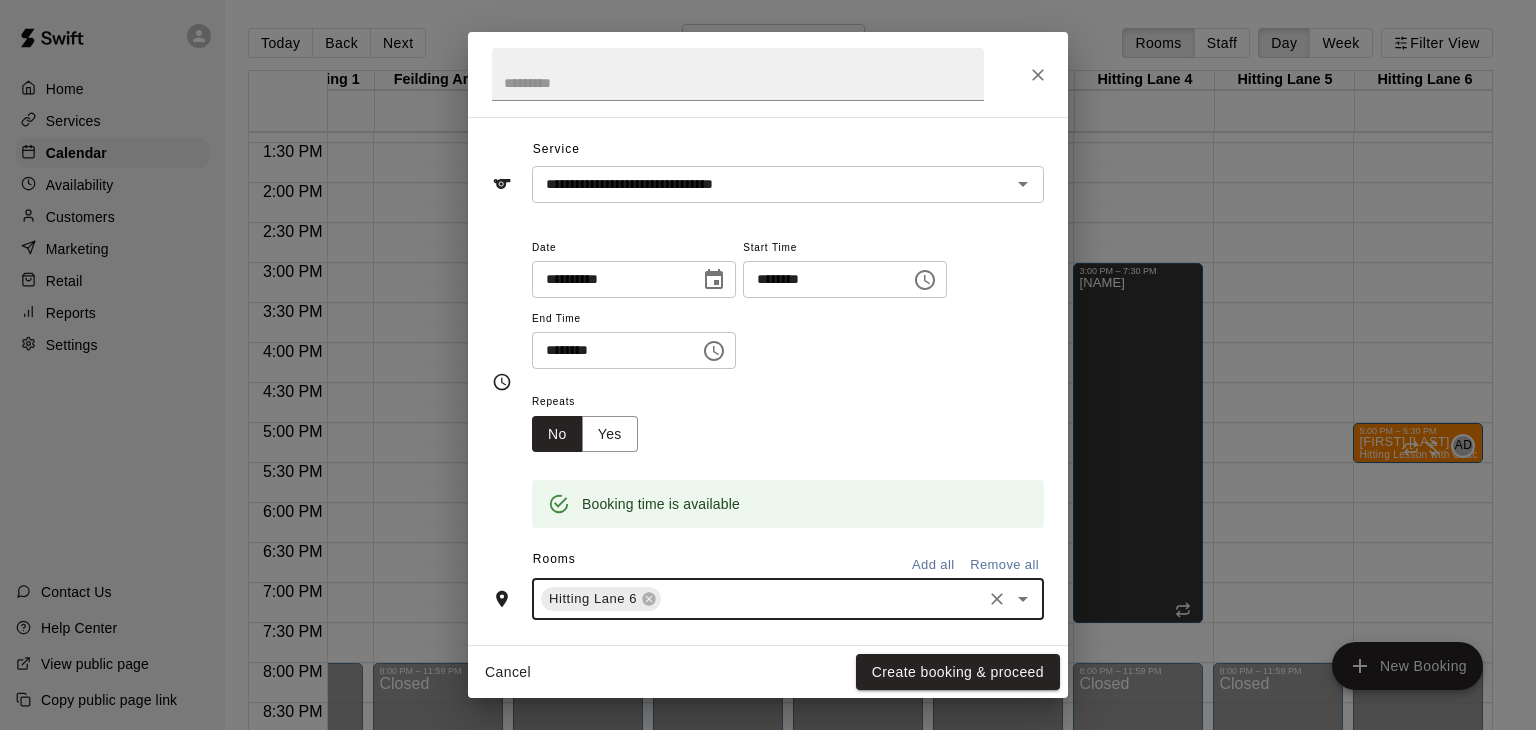 scroll, scrollTop: 44, scrollLeft: 0, axis: vertical 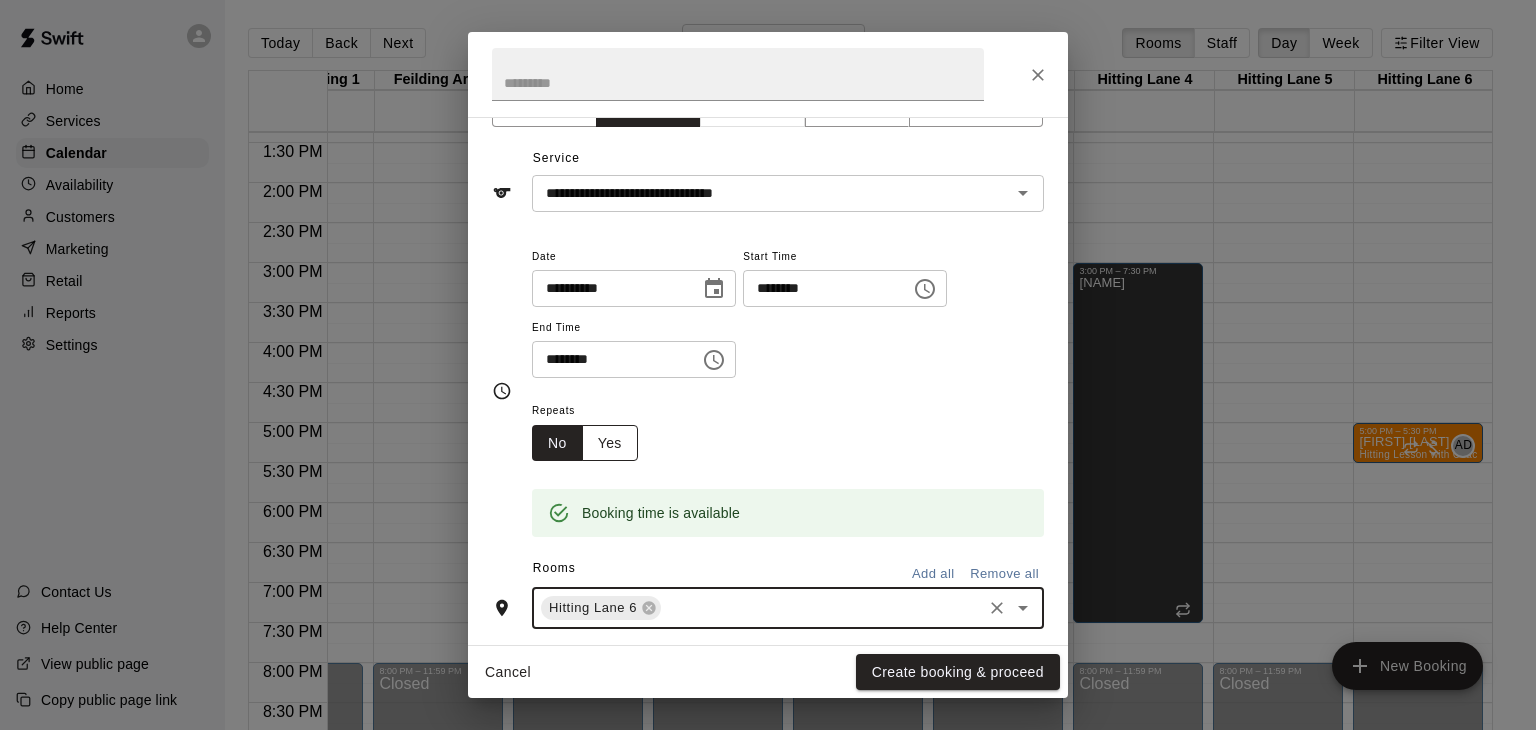 click on "Yes" at bounding box center [610, 443] 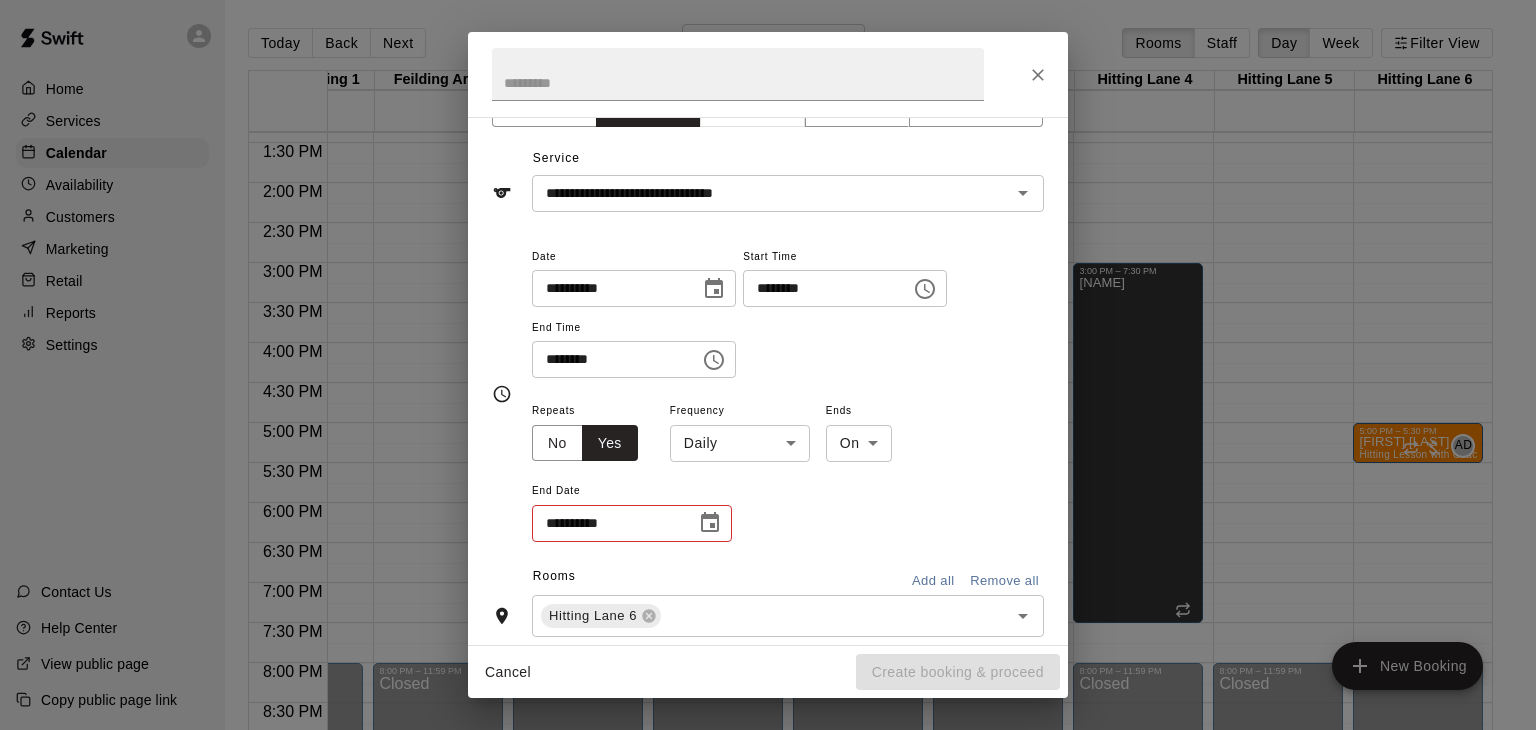click on "Home Services Calendar Availability Customers Marketing Retail Reports Settings Contact Us Help Center View public page Copy public page link Today Back Next Wednesday Aug 27 Rooms Staff Day Week Filter View Fielding Area 11 27 Wed Adult Pitching 2 27 Wed Rapsodo Lane 3 27 Wed Adult Pitching 1 27 Wed Feilding Area 9 27 Wed Fielding Area 10 27 Wed Gym 27 Wed Hitting Area 8 27 Wed Hitting Area 7 27 Wed Hitting Lane 4 27 Wed Hitting Lane 5 27 Wed Hitting Lane 6 27 Wed 12:00 AM 12:30 AM 1:00 AM 1:30 AM 2:00 AM 2:30 AM 3:00 AM 3:30 AM 4:00 AM 4:30 AM 5:00 AM 5:30 AM 6:00 AM 6:30 AM 7:00 AM 7:30 AM 8:00 AM 8:30 AM 9:00 AM 9:30 AM 10:00 AM 10:30 AM 11:00 AM 11:30 AM 12:00 PM 12:30 PM 1:00 PM 1:30 PM 2:00 PM 2:30 PM 3:00 PM 3:30 PM 4:00 PM 4:30 PM 5:00 PM 5:30 PM 6:00 PM 6:30 PM 7:00 PM 7:30 PM 8:00 PM 8:30 PM 9:00 PM 9:30 PM 10:00 PM 10:30 PM 11:00 PM 11:30 PM 12:00 AM – 12:00 PM Closed 8:00 PM – 11:59 PM Closed 12:00 AM – 12:00 PM Closed 8:00 PM – 11:59 PM Closed 12:00 AM – 12:00 PM Closed Closed Closed 0" at bounding box center (768, 381) 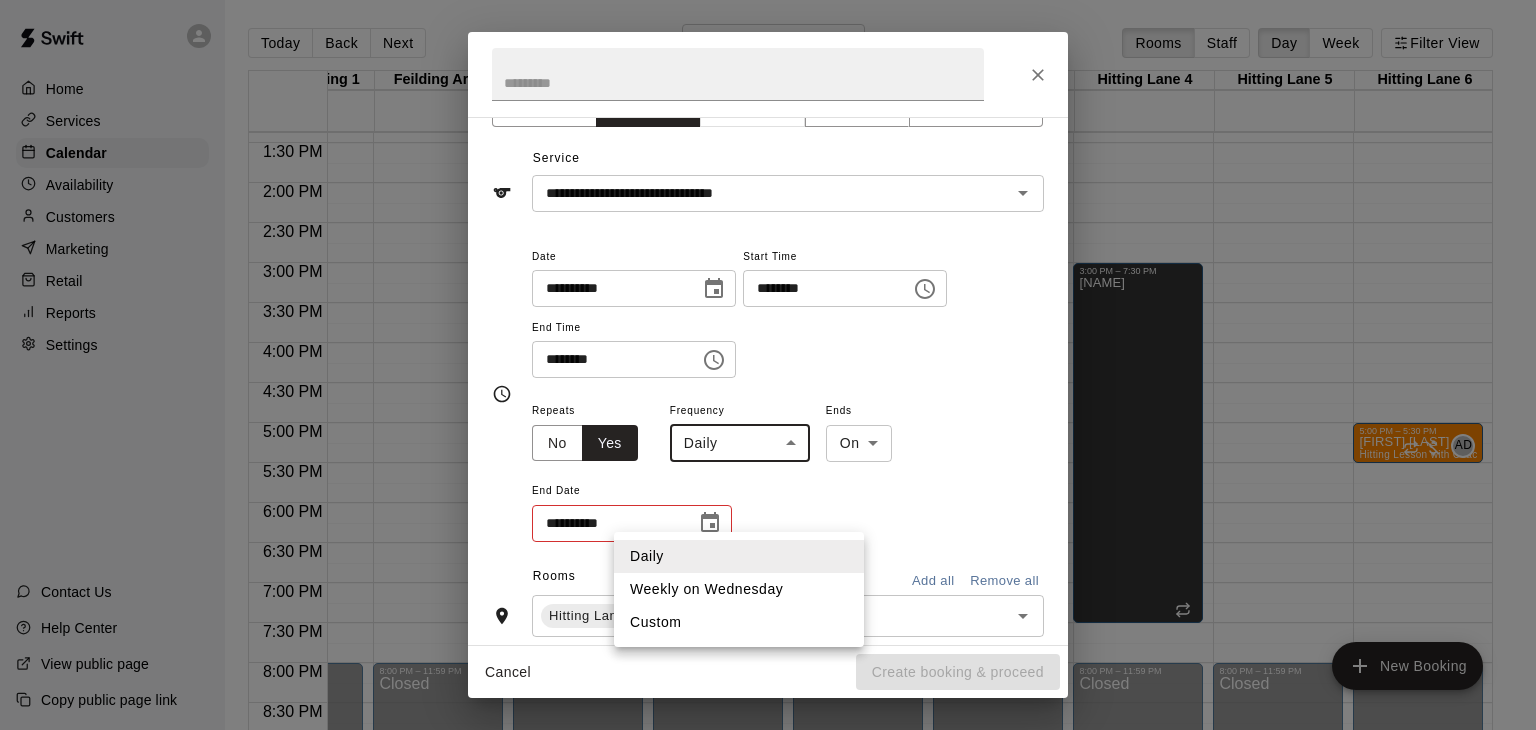 click on "Weekly on Wednesday" at bounding box center [739, 589] 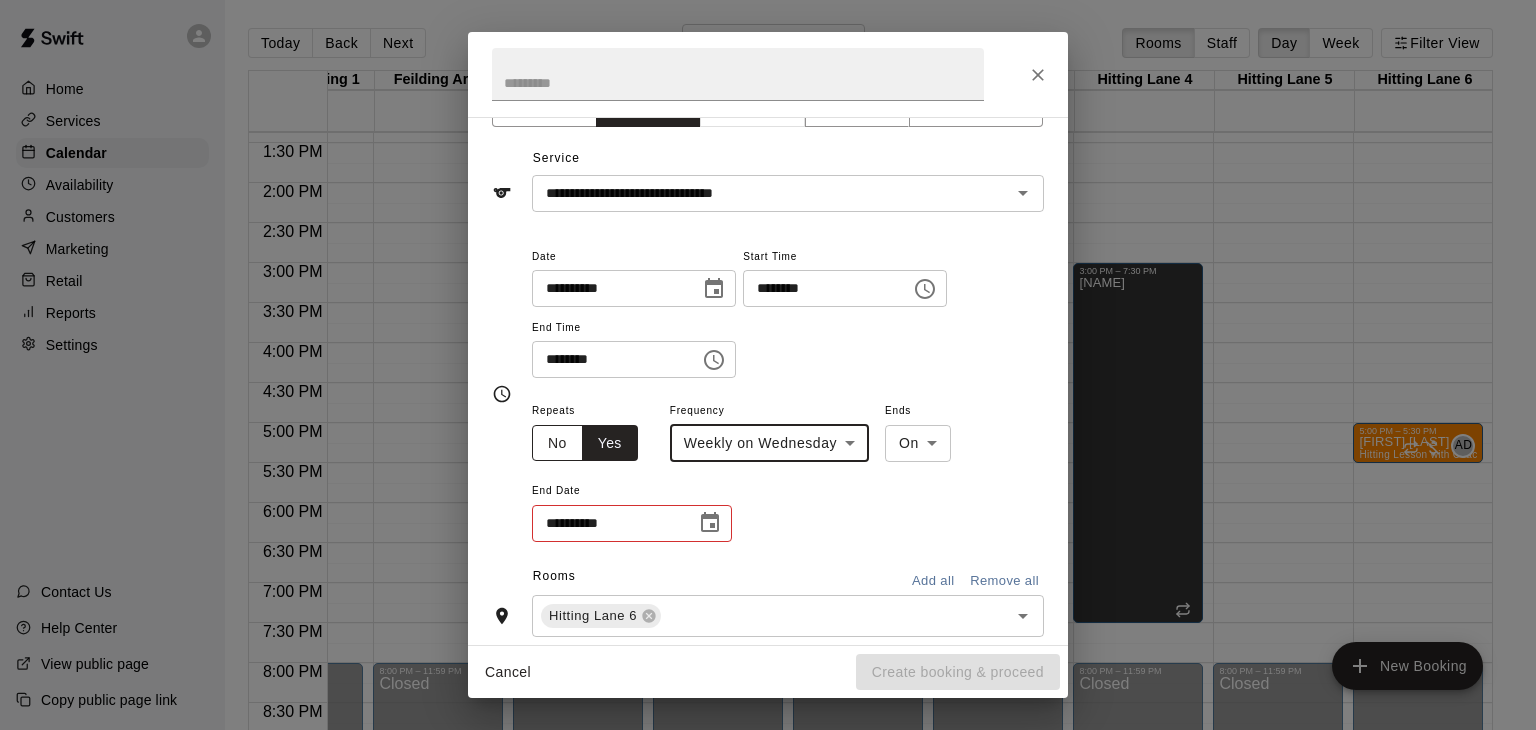 click on "No" at bounding box center (557, 443) 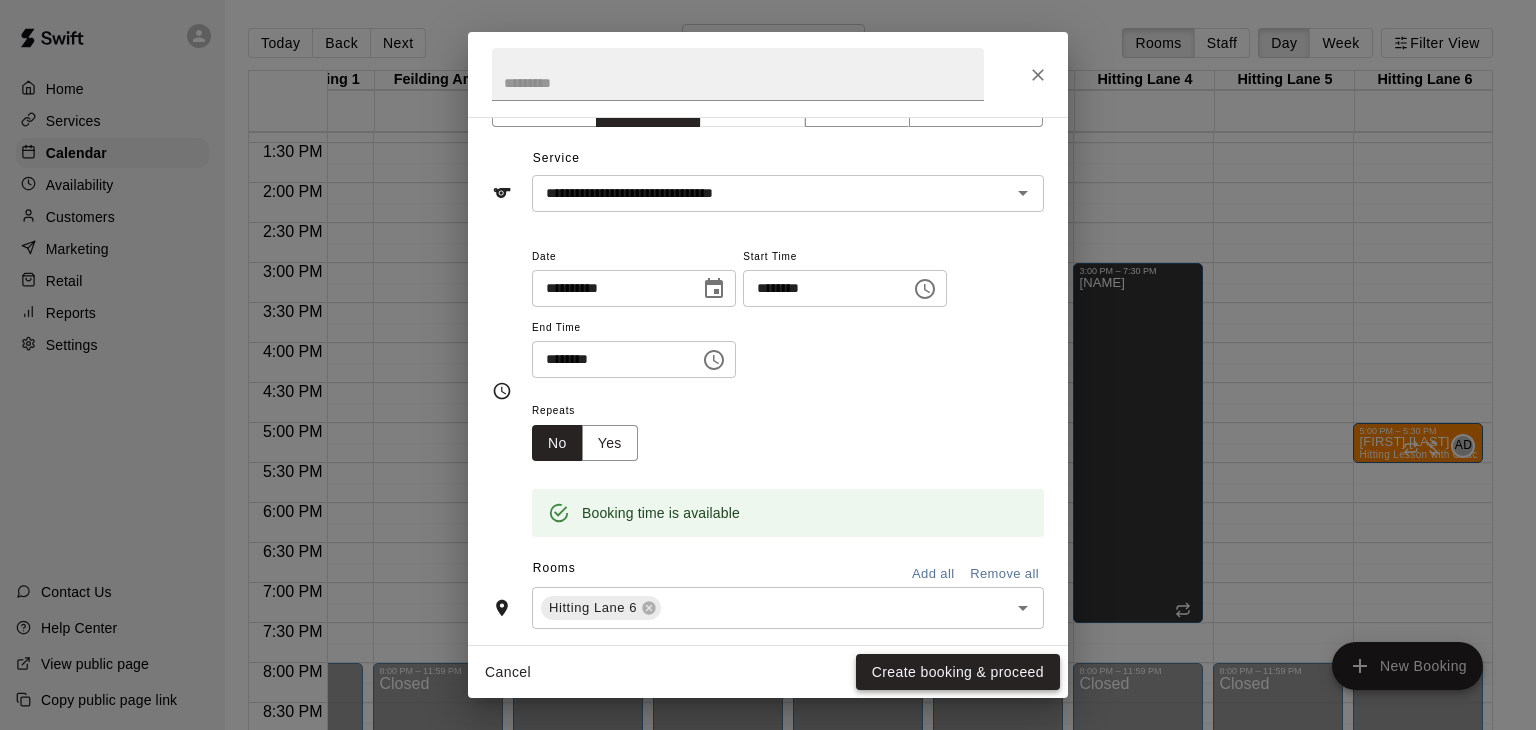 click on "Create booking & proceed" at bounding box center (958, 672) 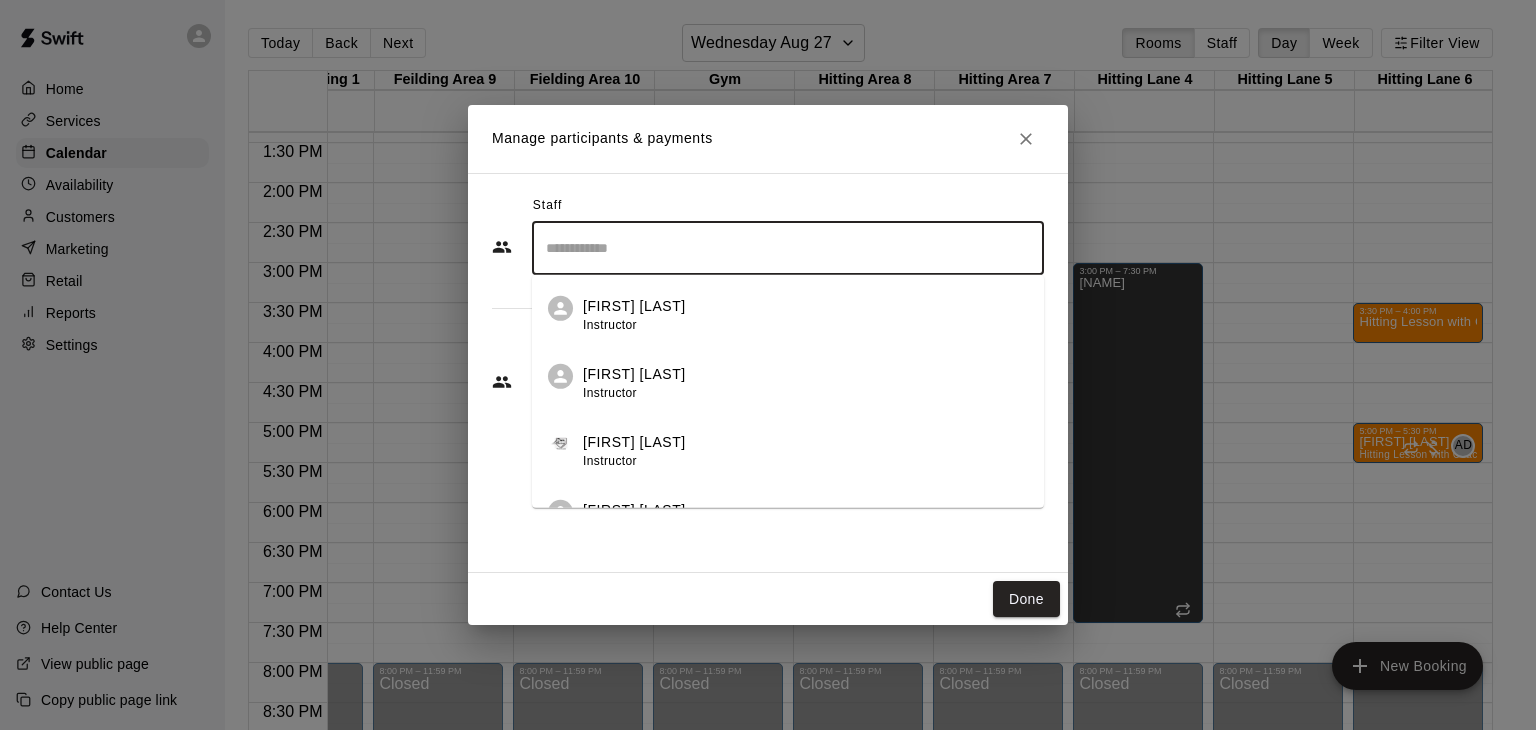 click at bounding box center (788, 248) 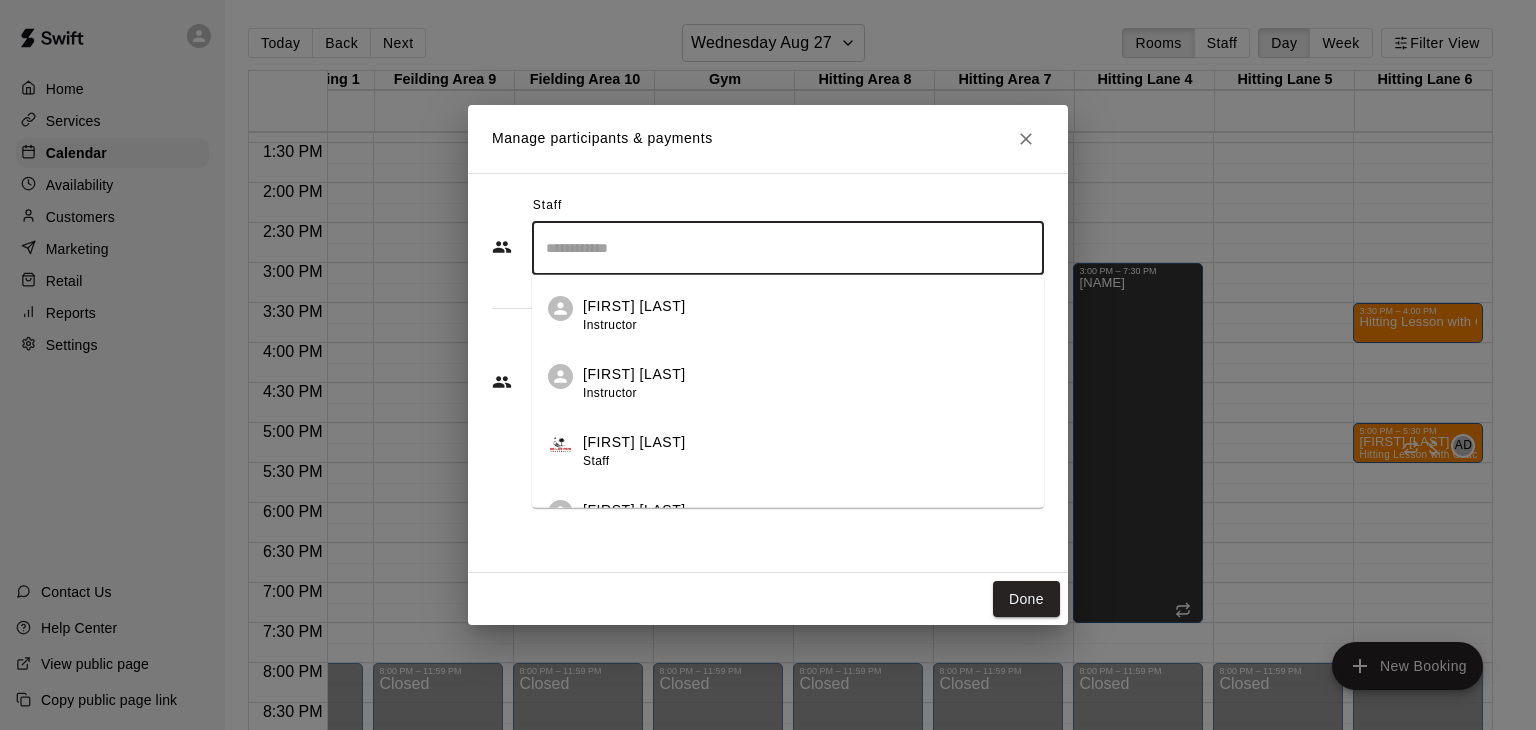 scroll, scrollTop: 272, scrollLeft: 0, axis: vertical 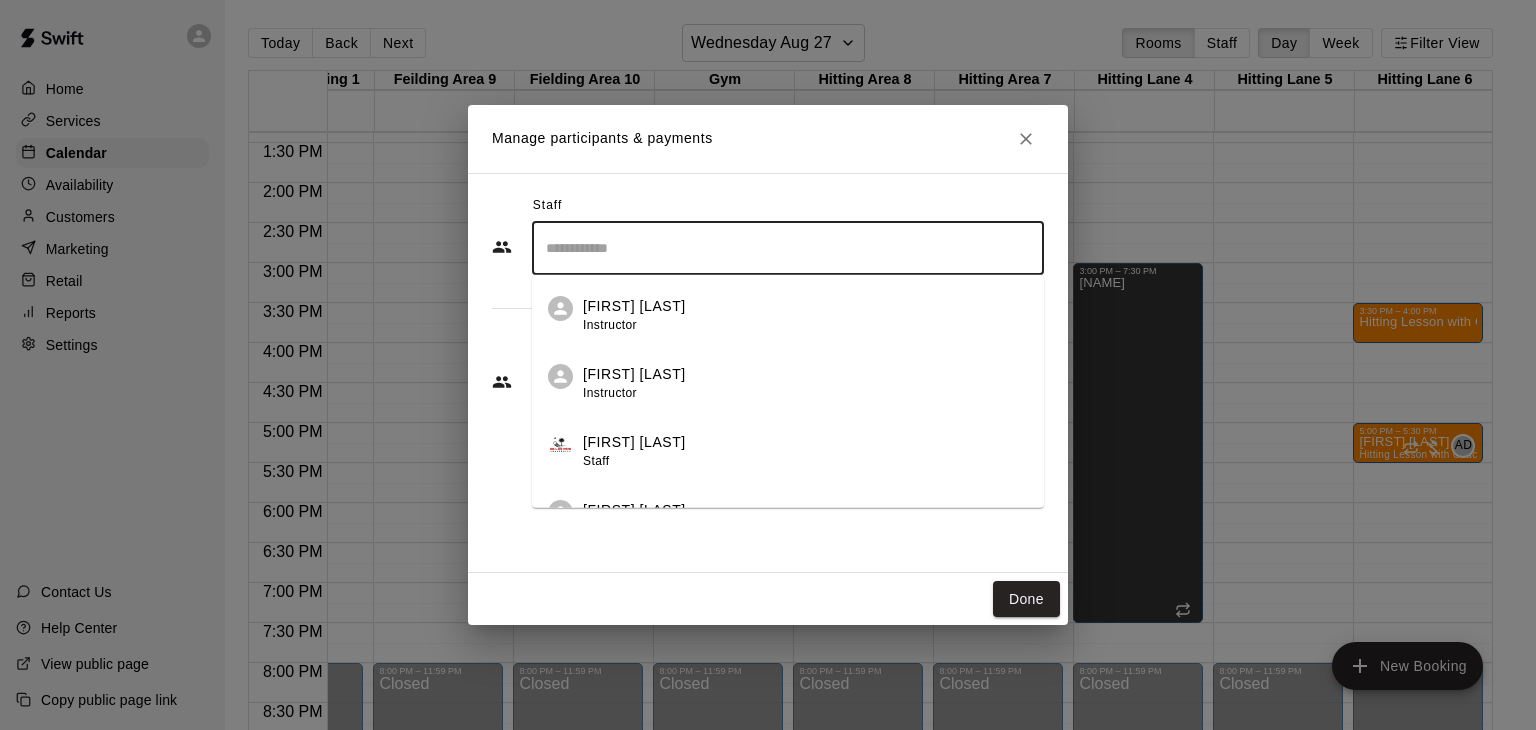 click on "Anthony Dionisio" at bounding box center [634, 374] 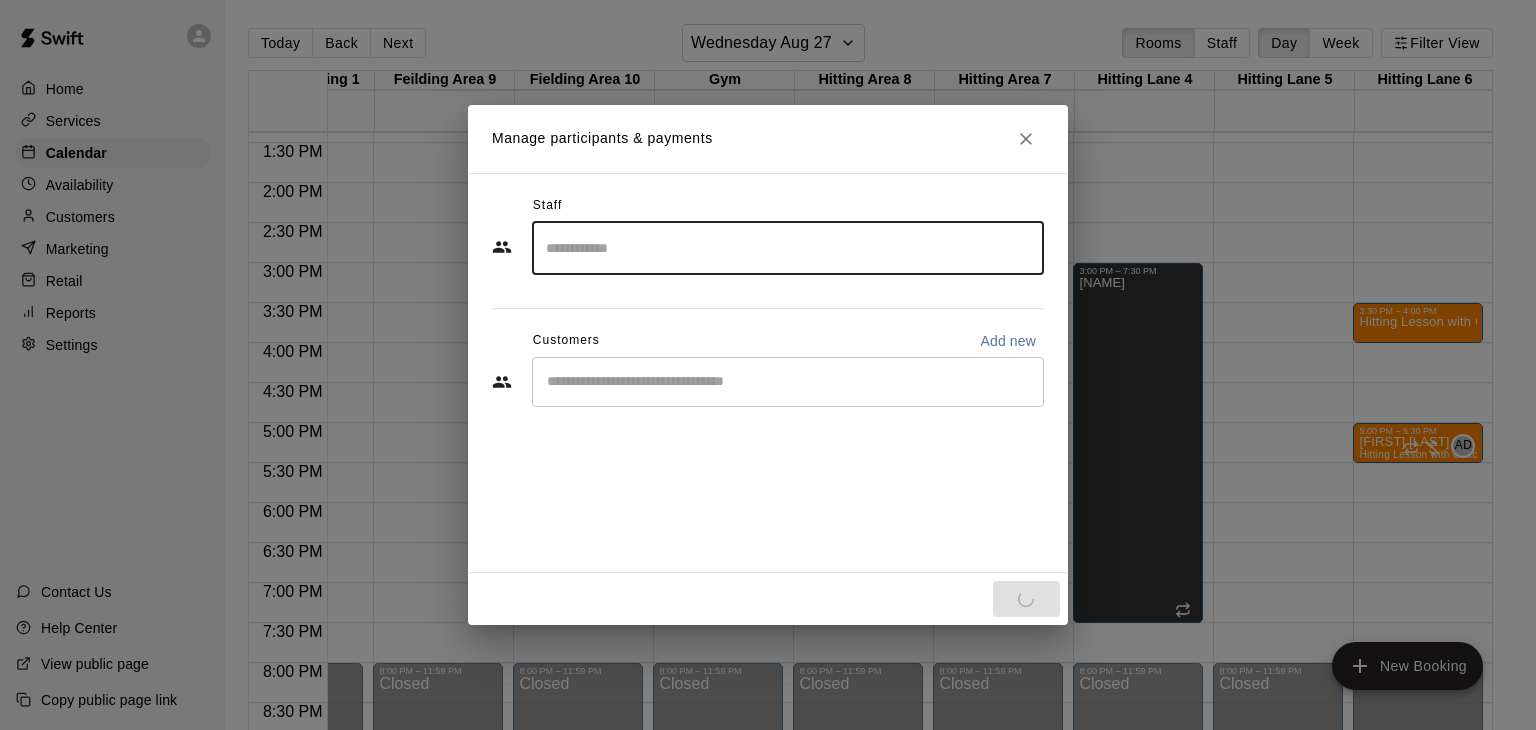 click on "Staff ​ Customers Add new ​" at bounding box center (768, 308) 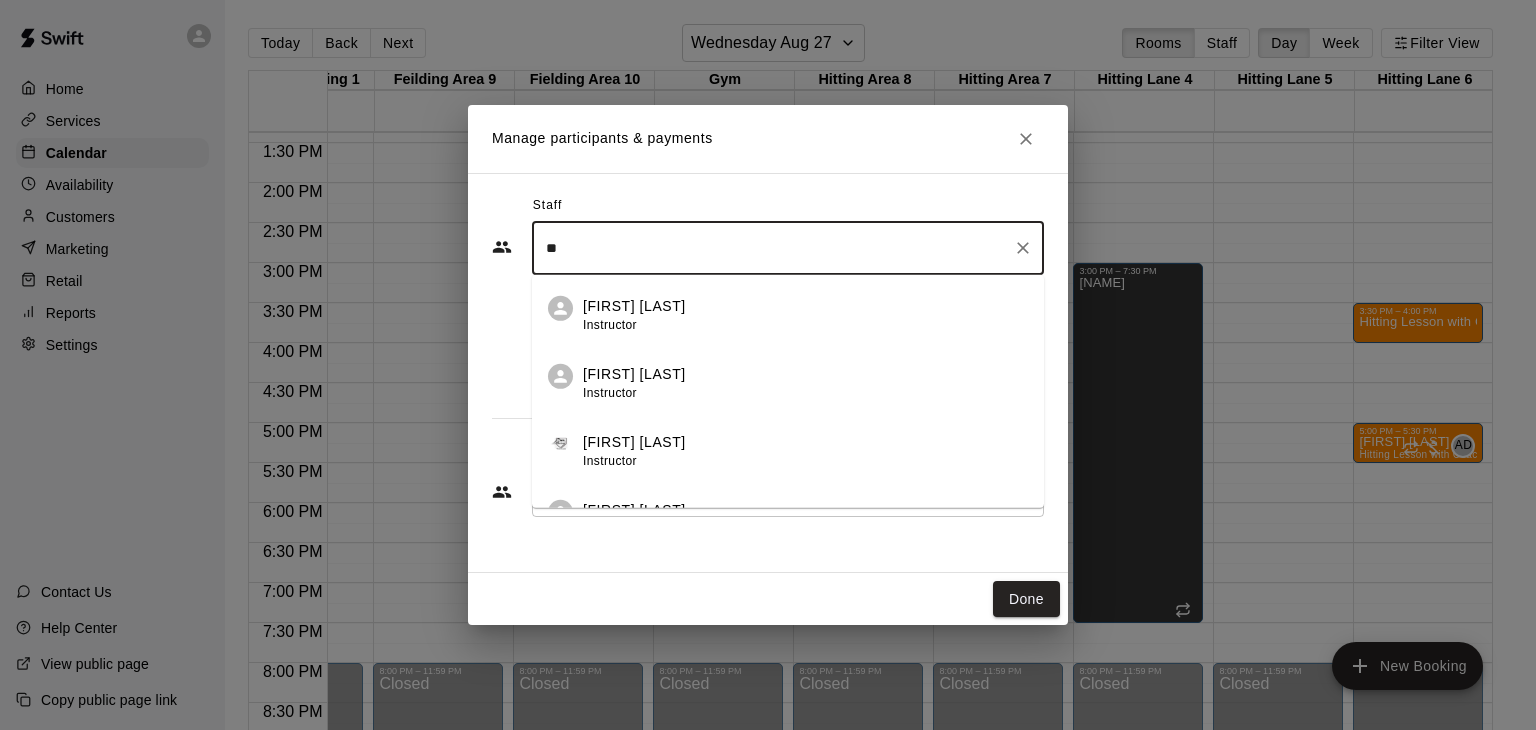 type on "*" 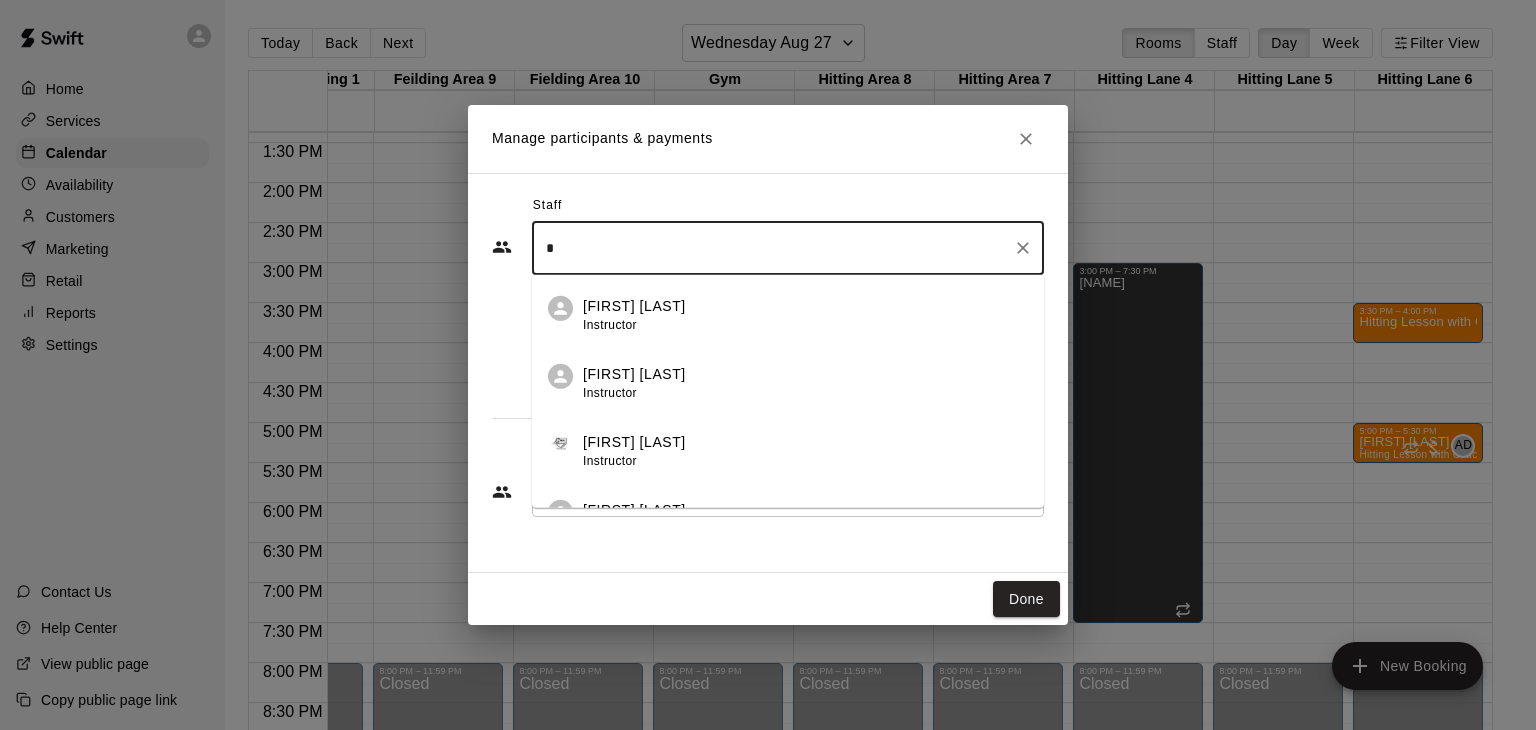 type 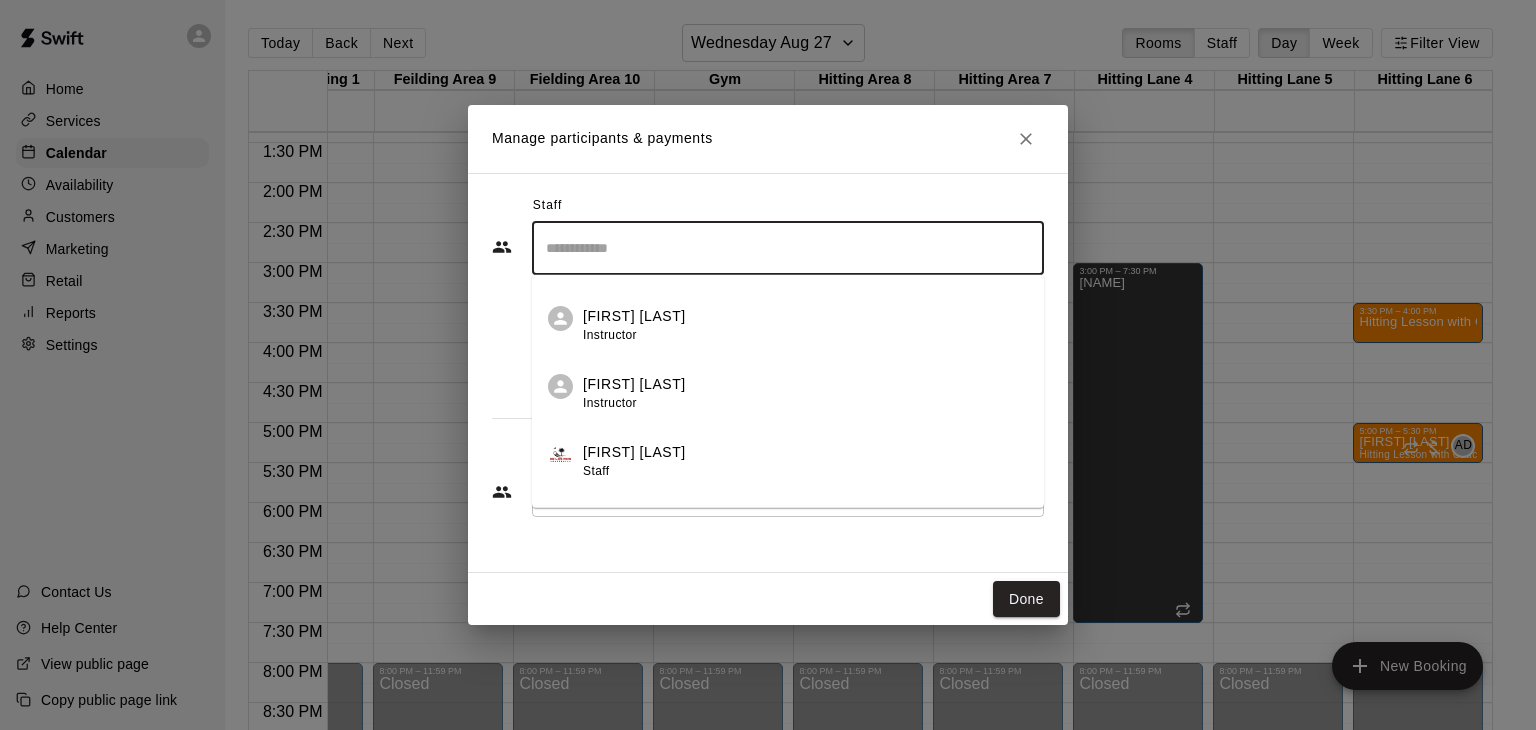 scroll, scrollTop: 196, scrollLeft: 0, axis: vertical 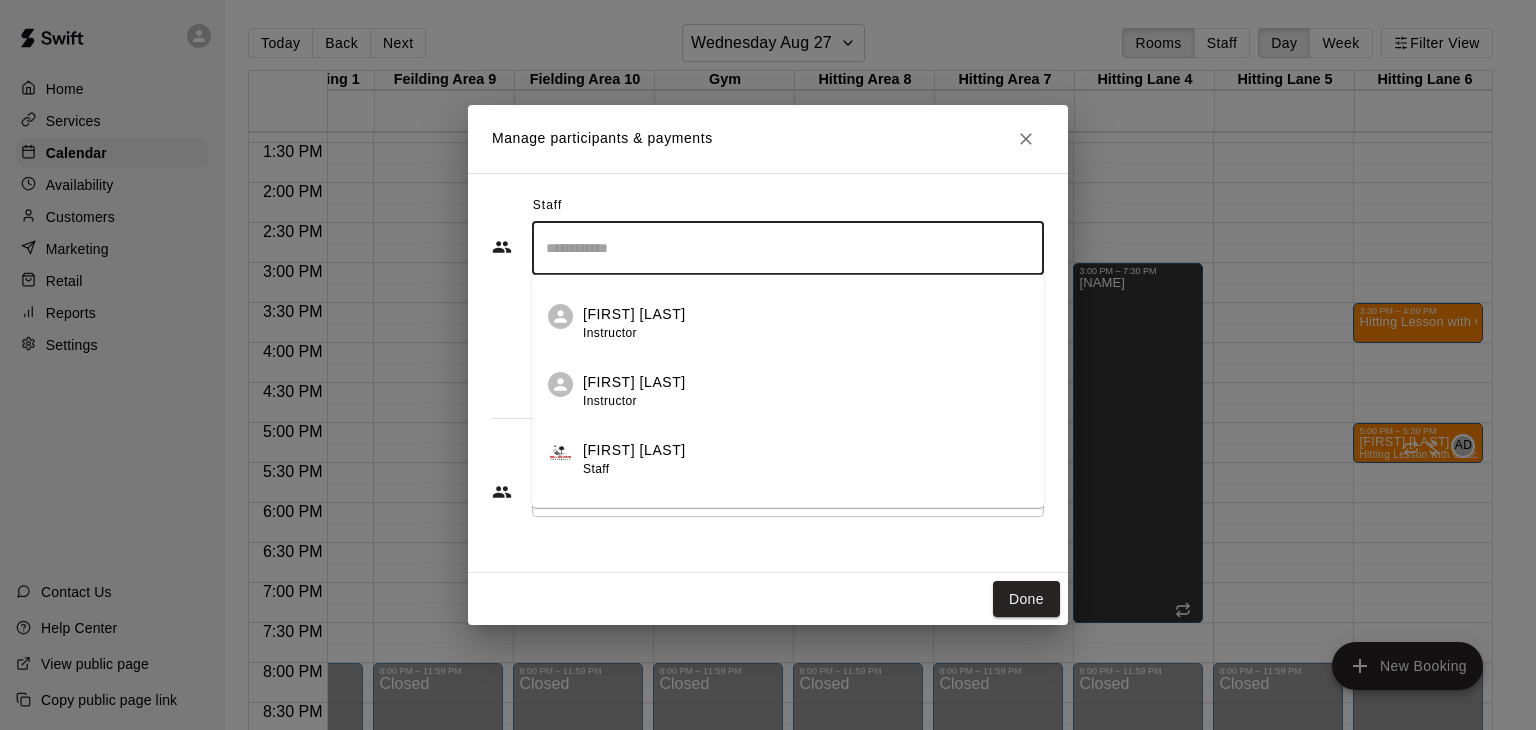 click on "Pat Byrnes Instructor" at bounding box center (805, 391) 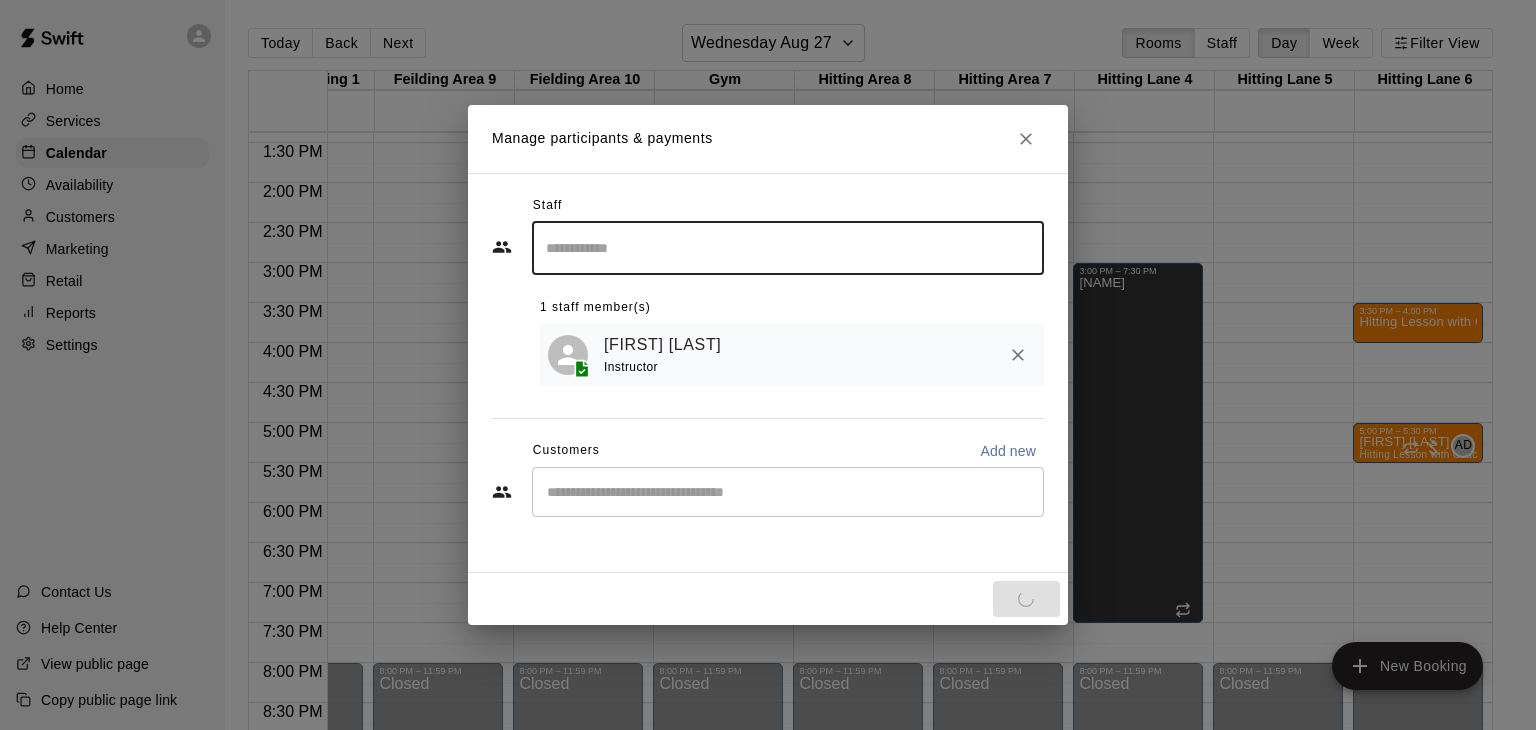 click at bounding box center [788, 492] 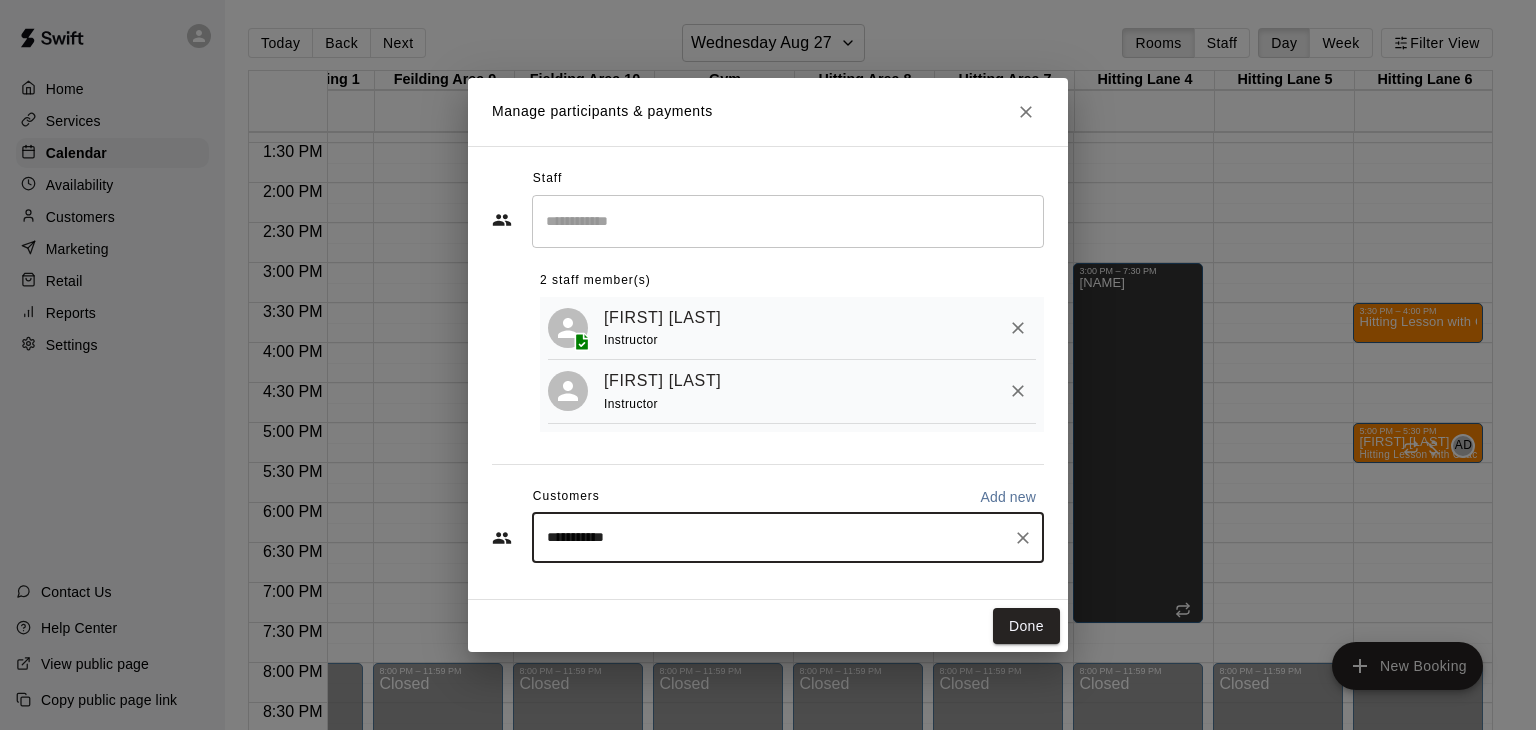 type on "**********" 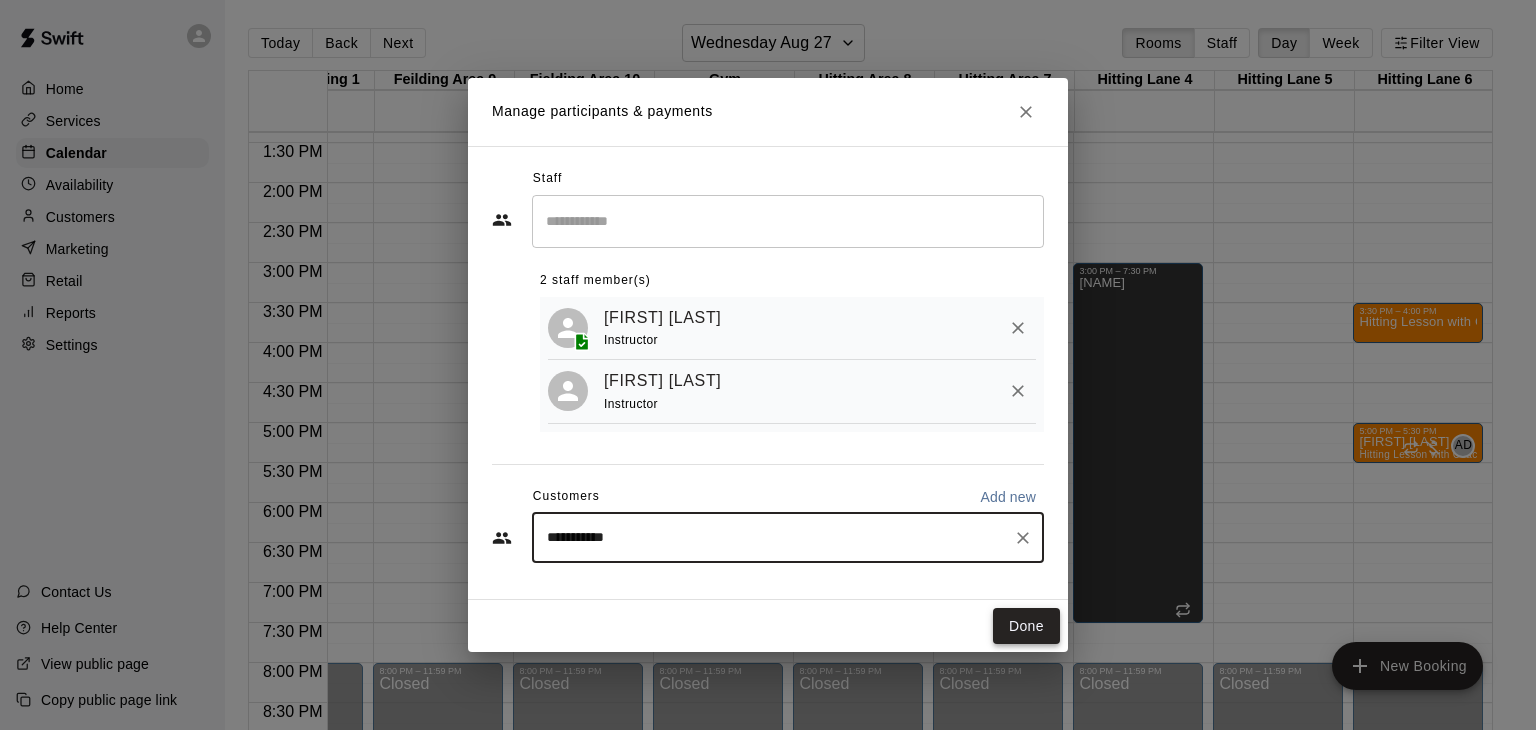 click on "Done" at bounding box center [1026, 626] 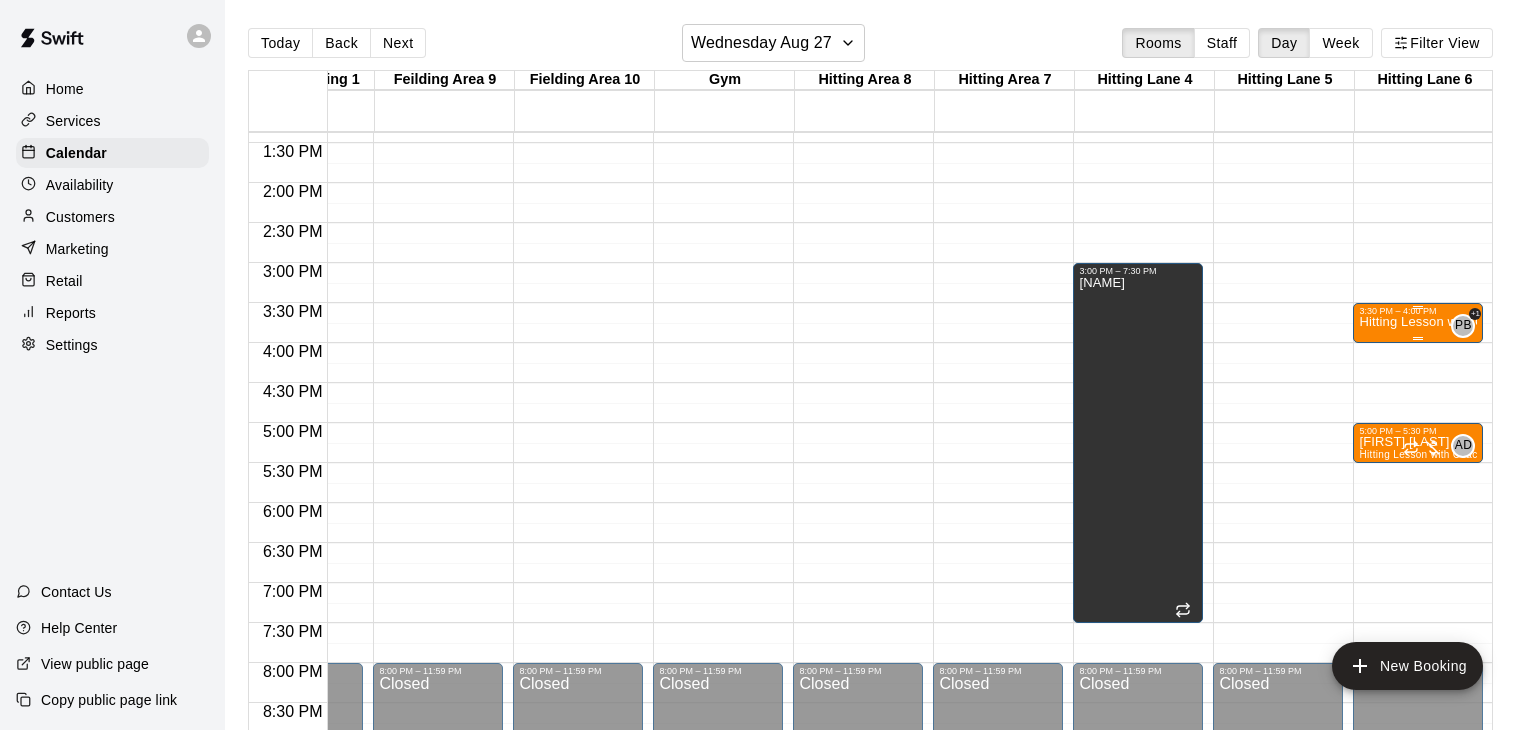 click on "Hitting Lesson with Coach Anthony" at bounding box center (1418, 322) 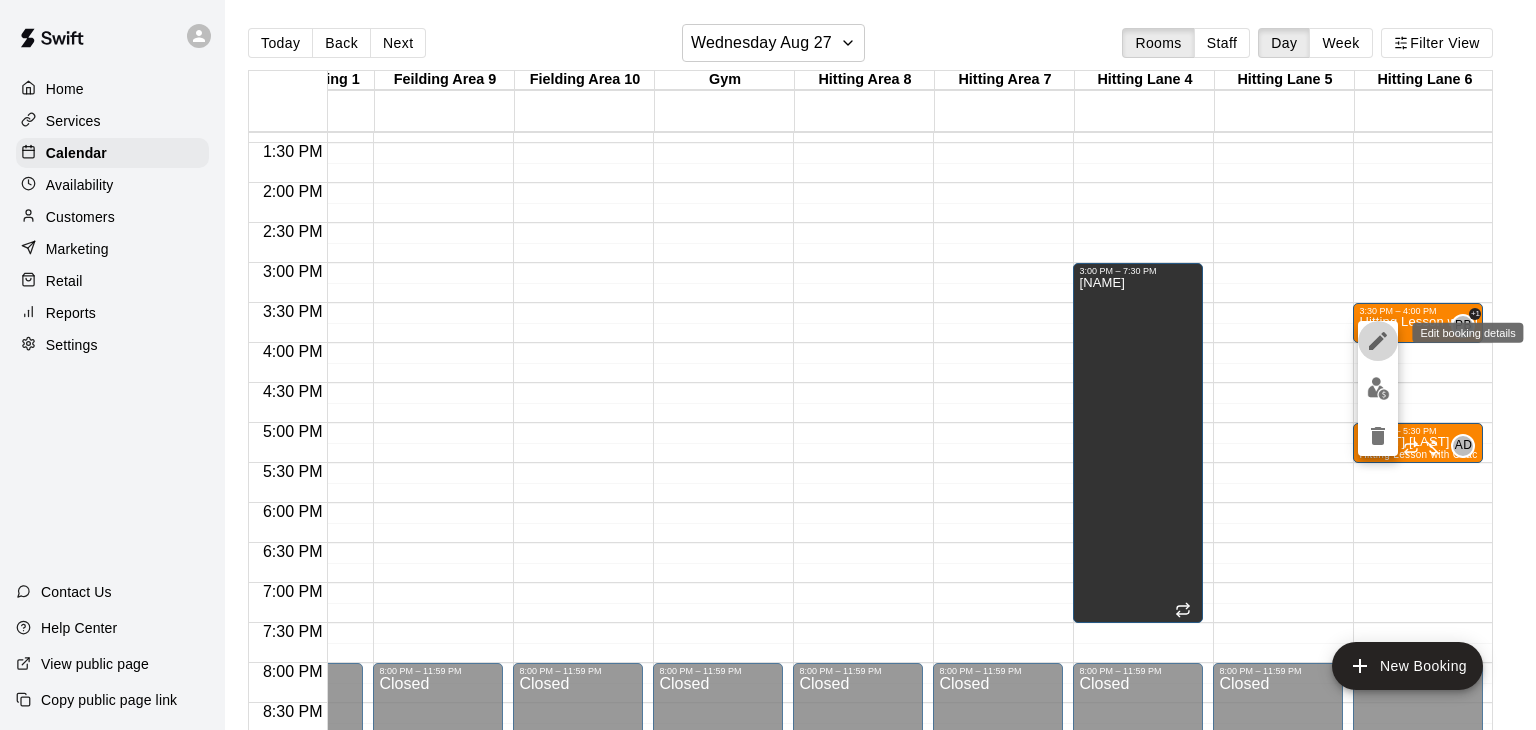 click 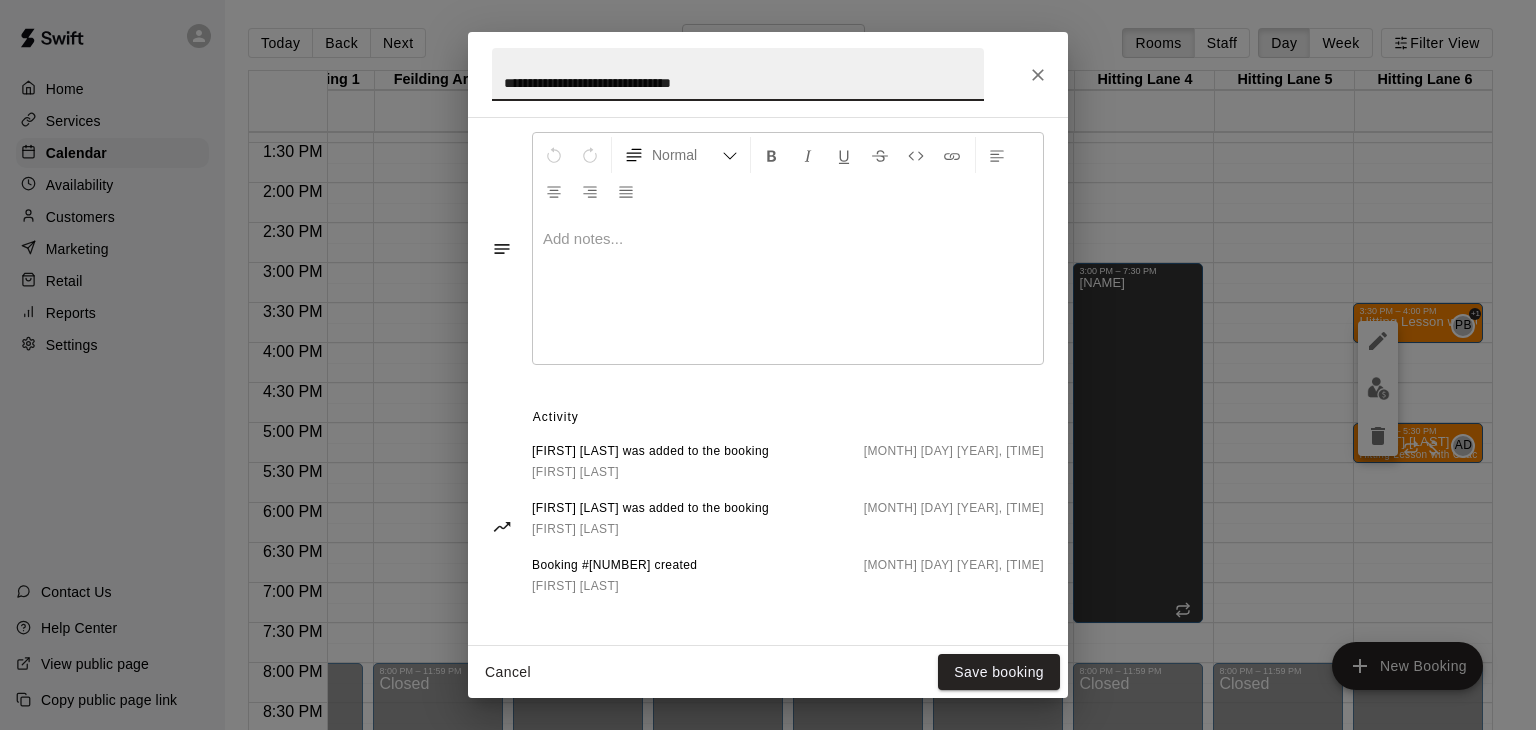 scroll, scrollTop: 665, scrollLeft: 0, axis: vertical 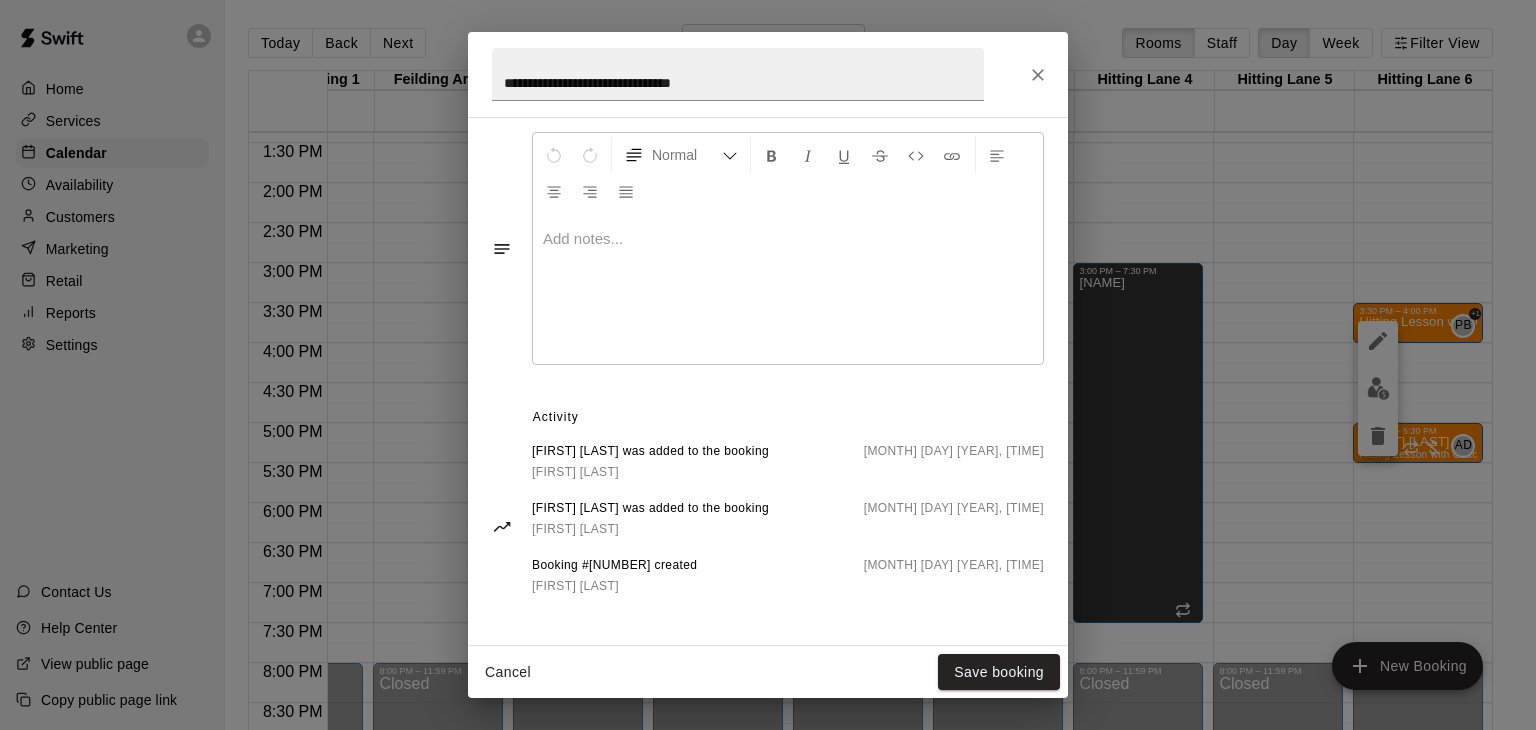 click on "Cancel" at bounding box center (508, 672) 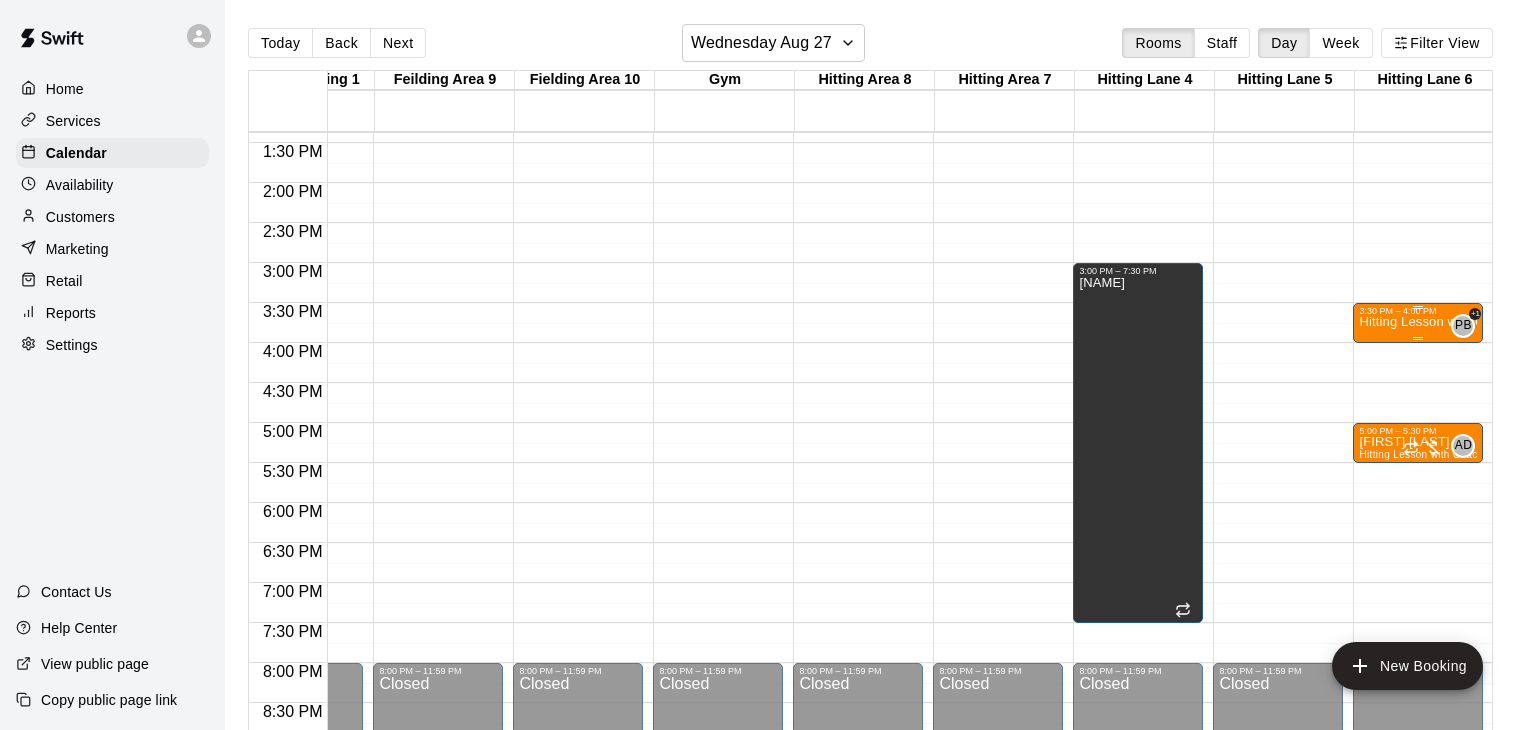 click on "3:30 PM – 4:00 PM" at bounding box center [1418, 311] 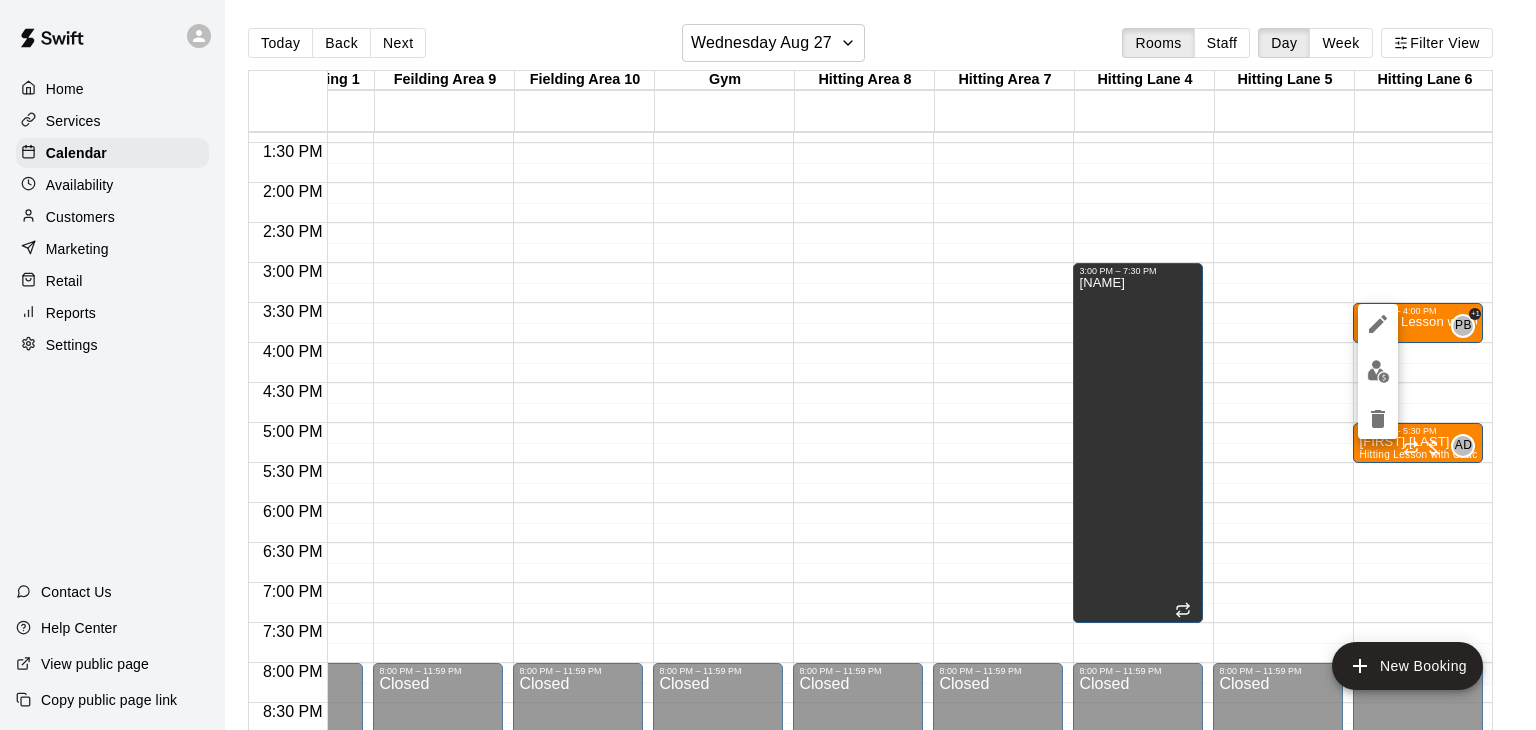 click at bounding box center [1378, 371] 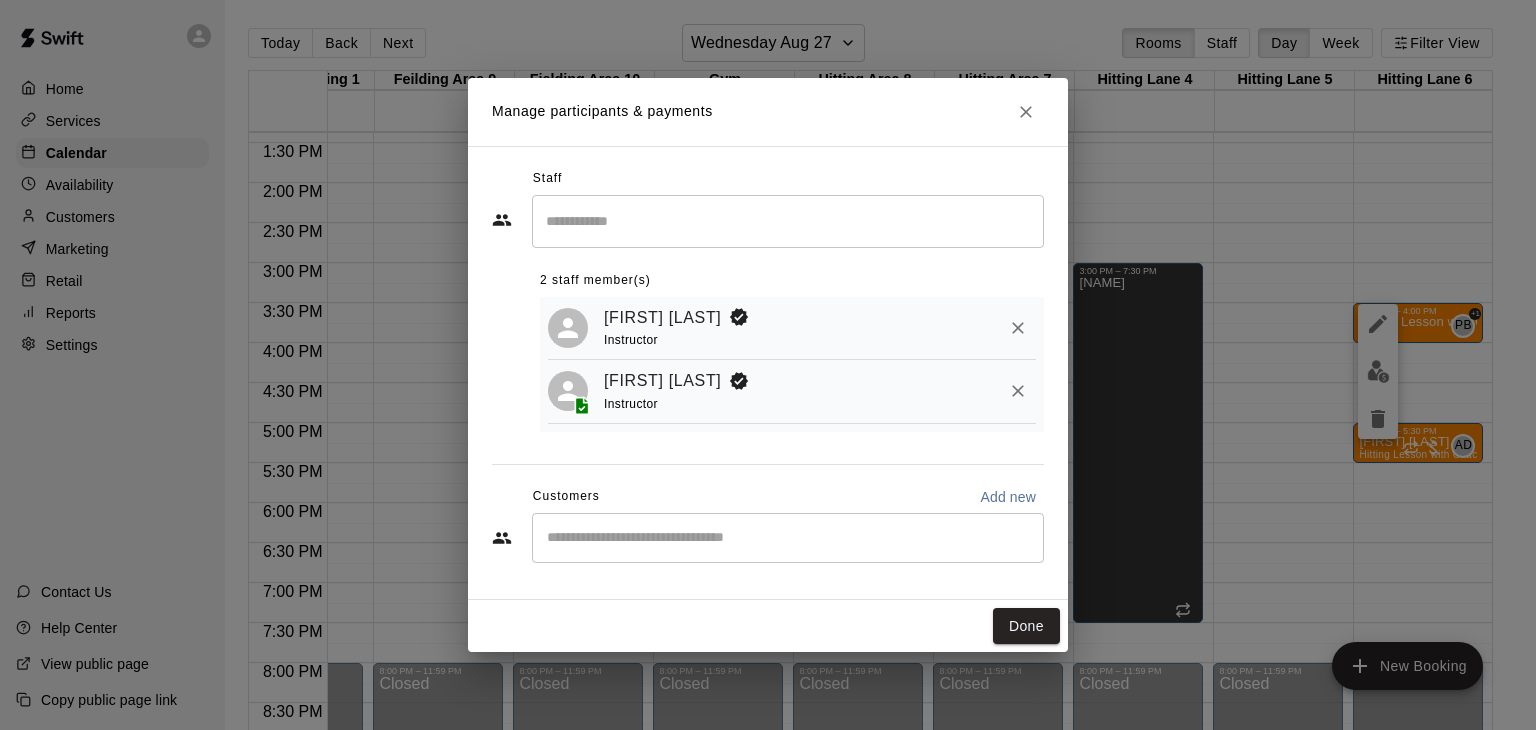 click on "Staff ​ 2   staff member(s) Pat Byrnes Instructor Anthony Dionisio Instructor Customers Add new ​" at bounding box center (768, 373) 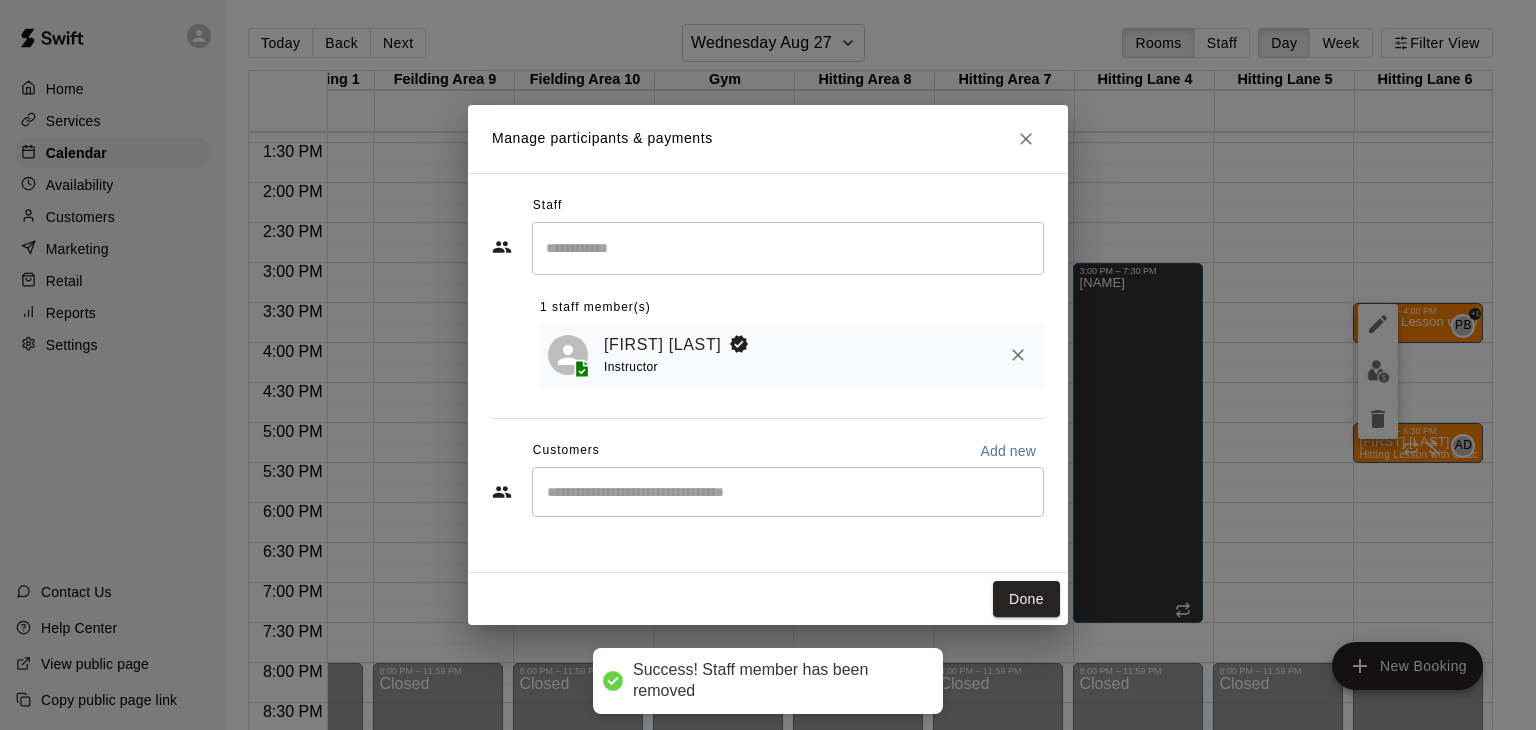click at bounding box center [788, 492] 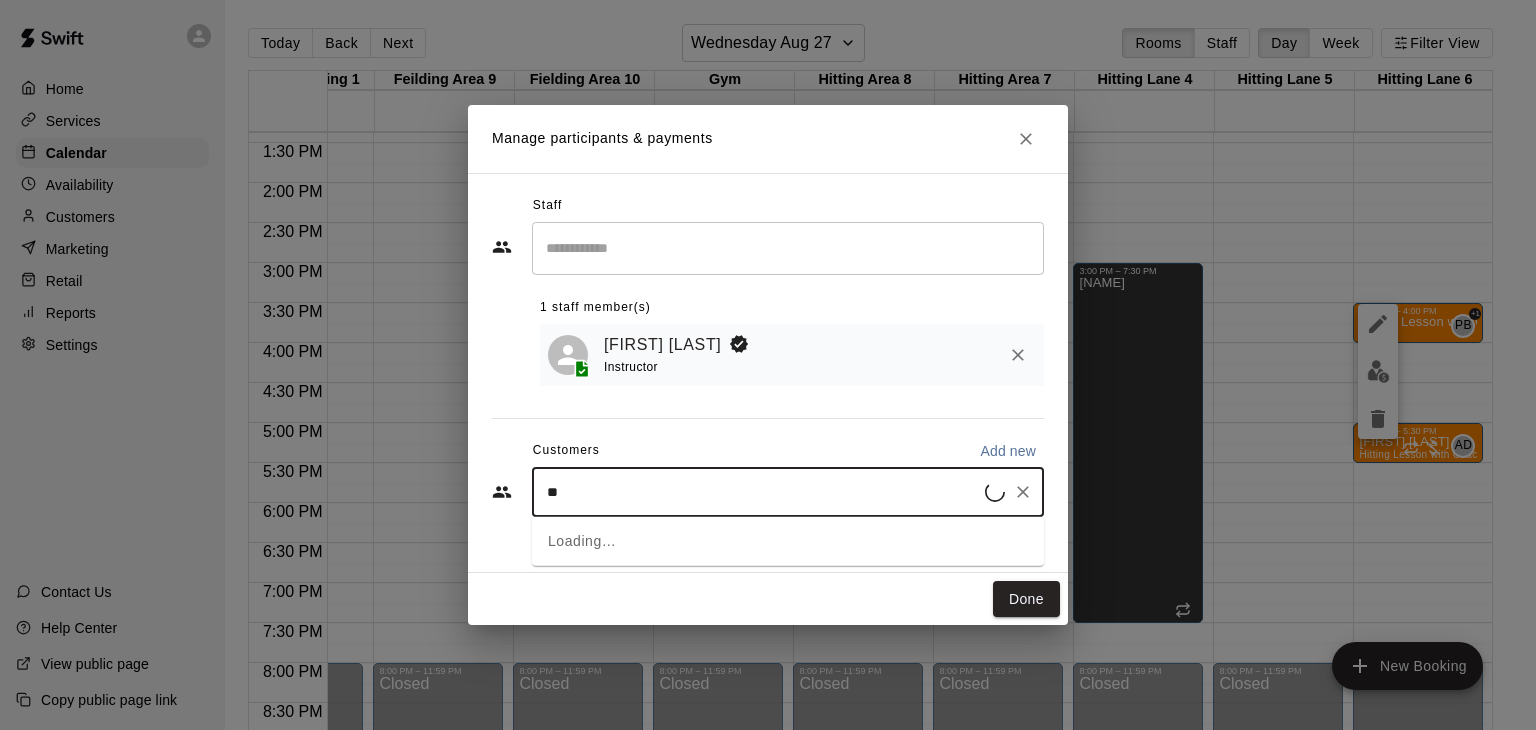 type on "***" 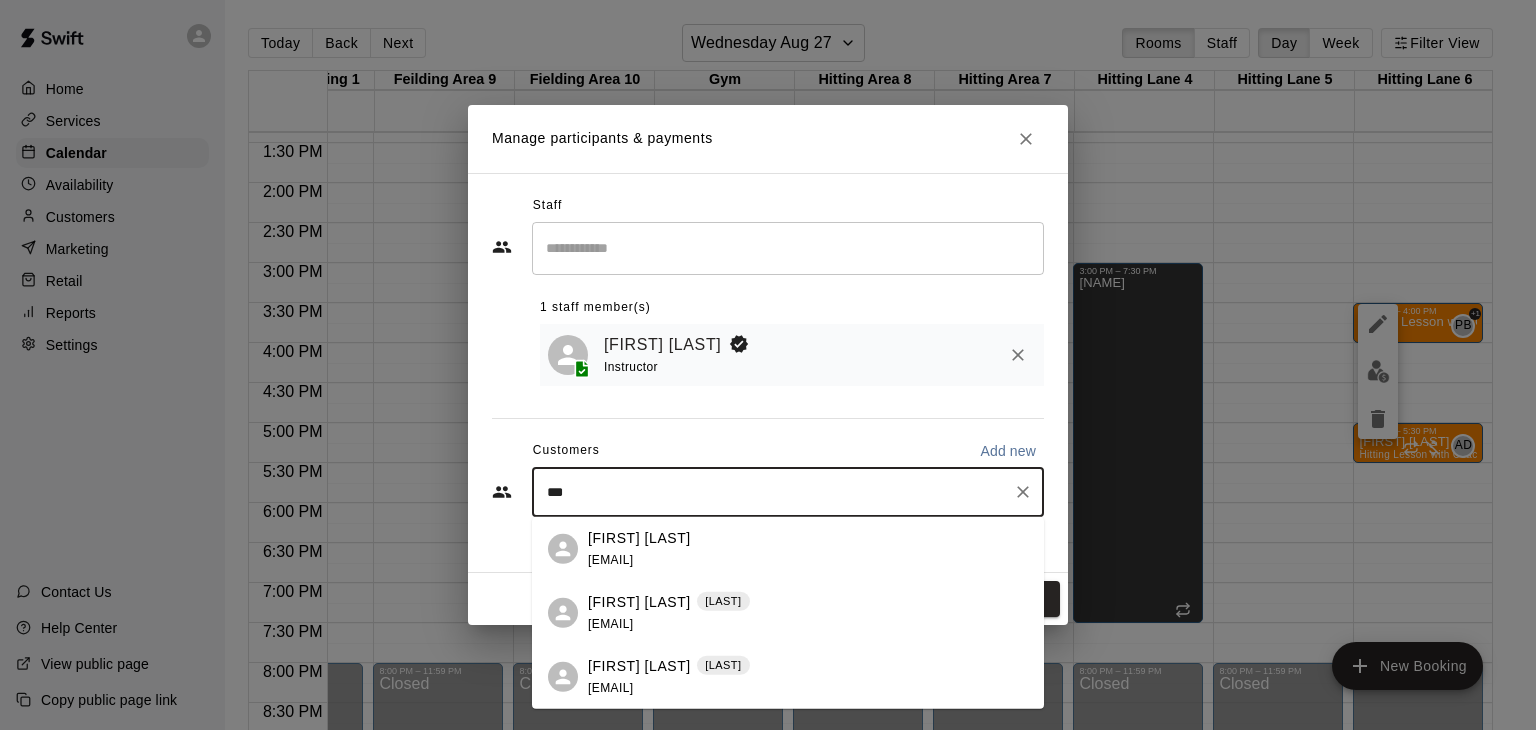 click on "Eli  Harding  Triple  rexaharding@icloud.com" at bounding box center (669, 676) 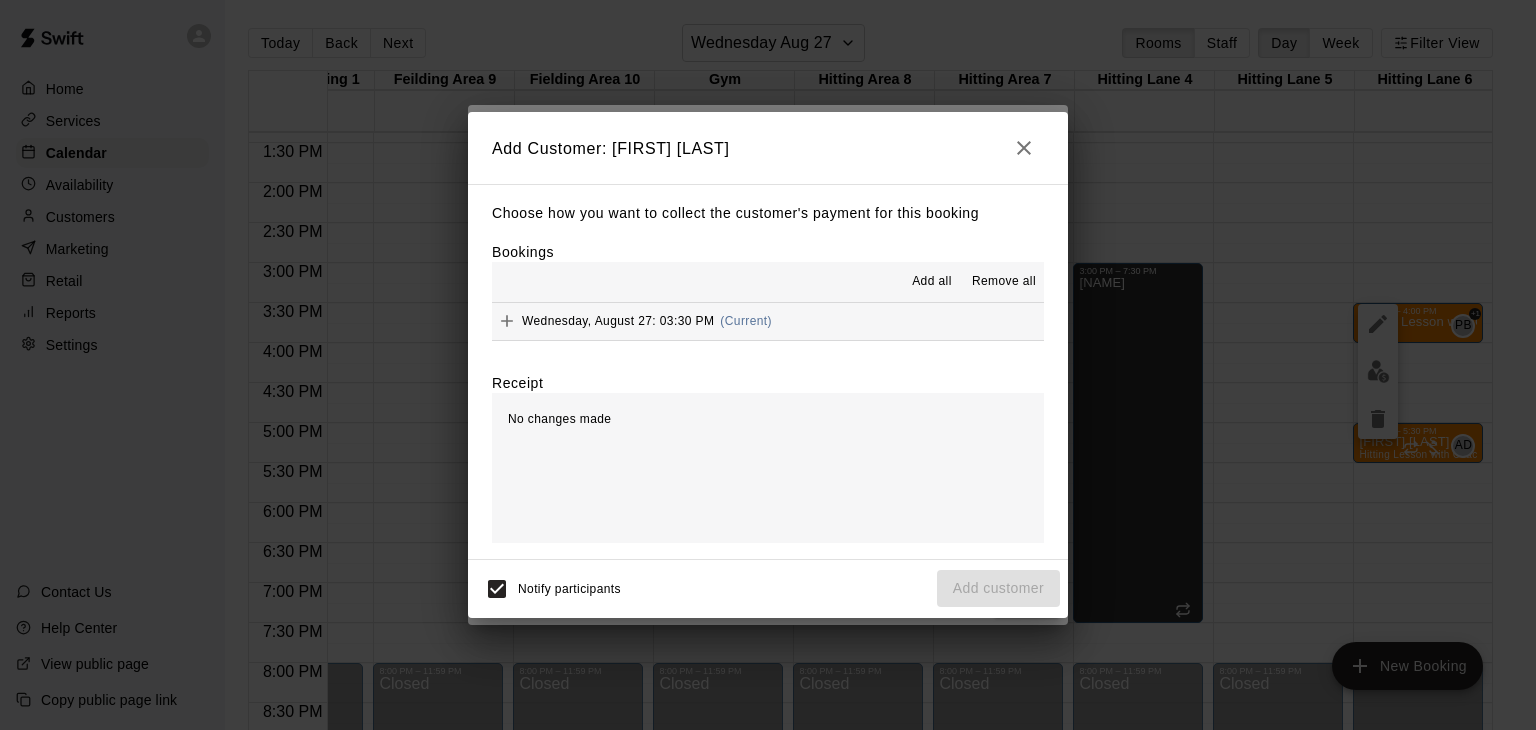 click on "Add all" at bounding box center (932, 282) 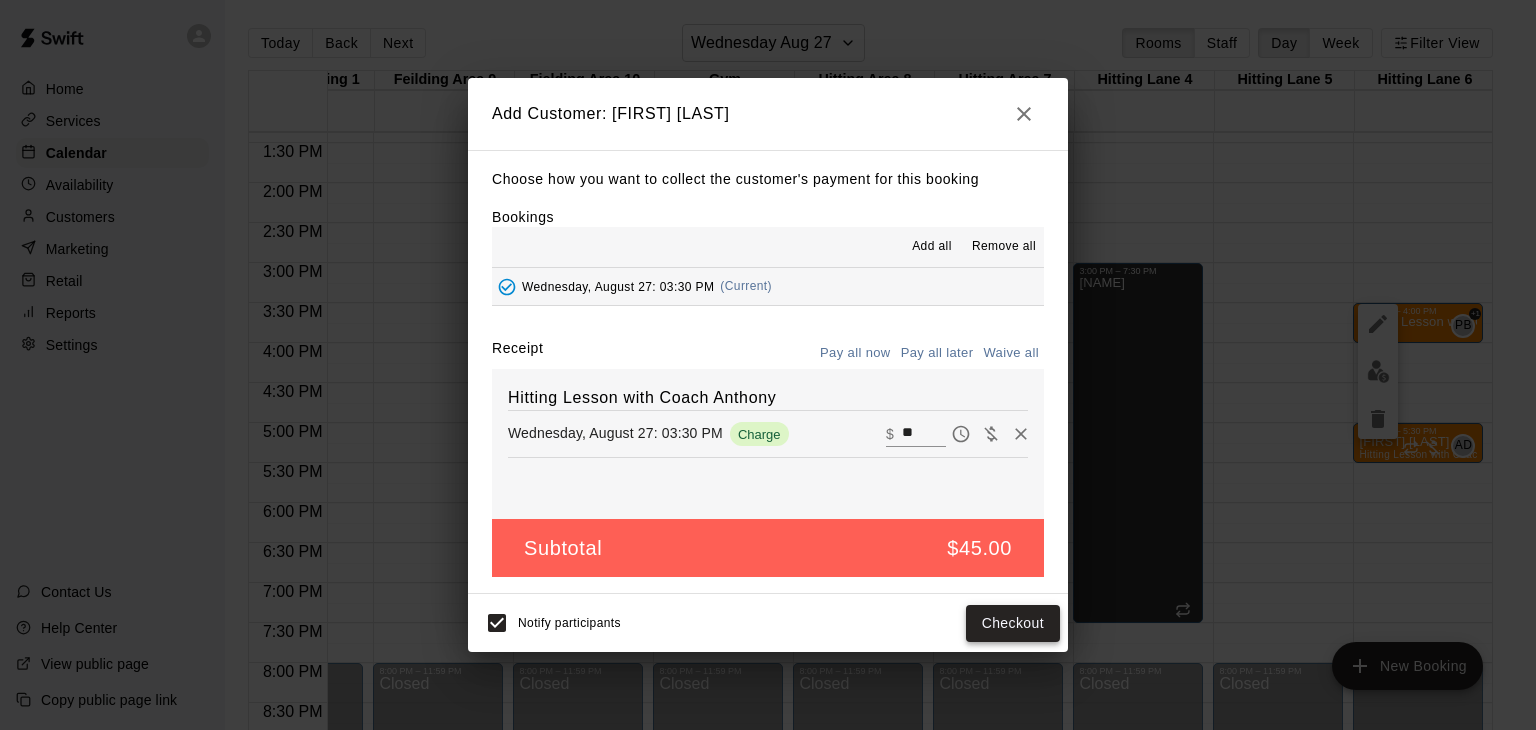 click on "Checkout" at bounding box center [1013, 623] 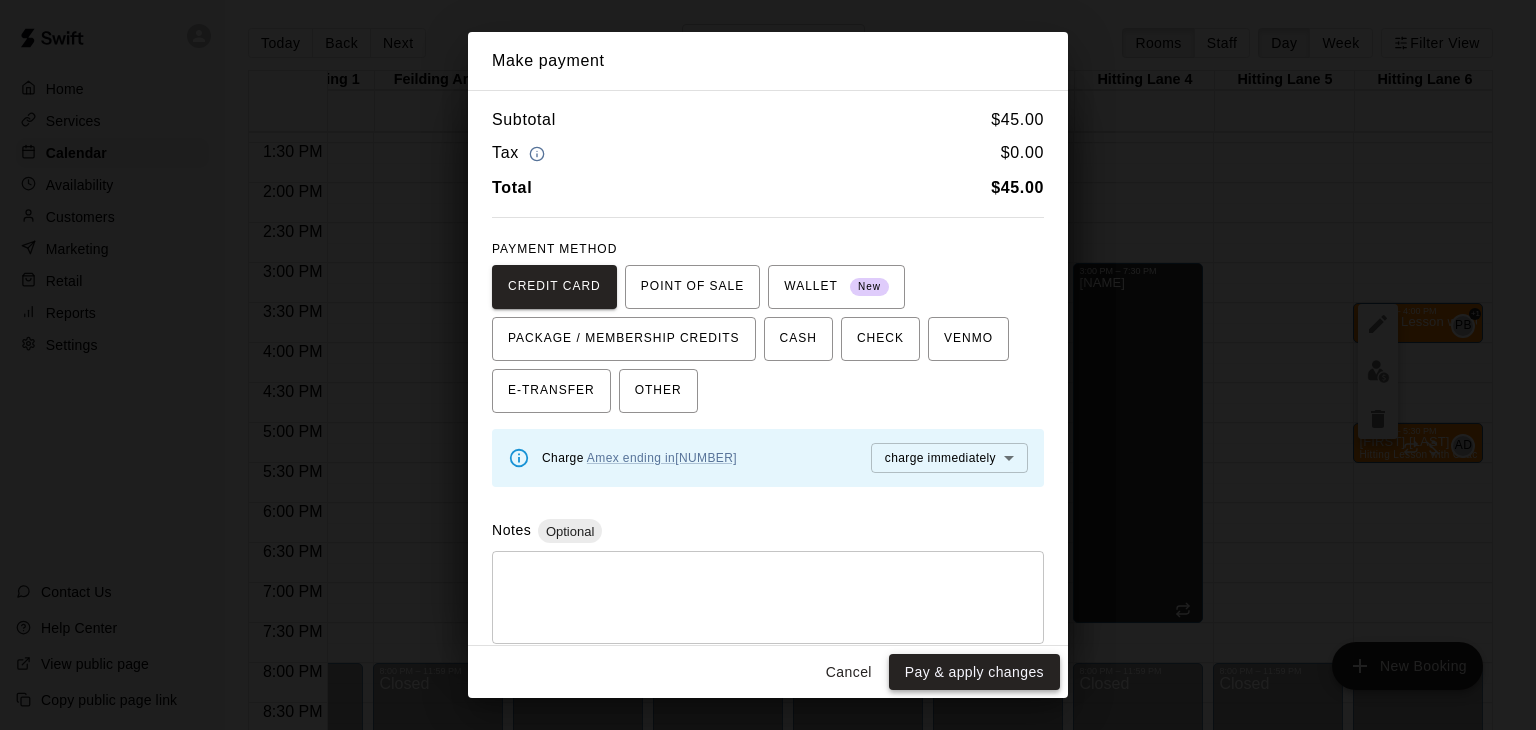 click on "Pay & apply changes" at bounding box center (974, 672) 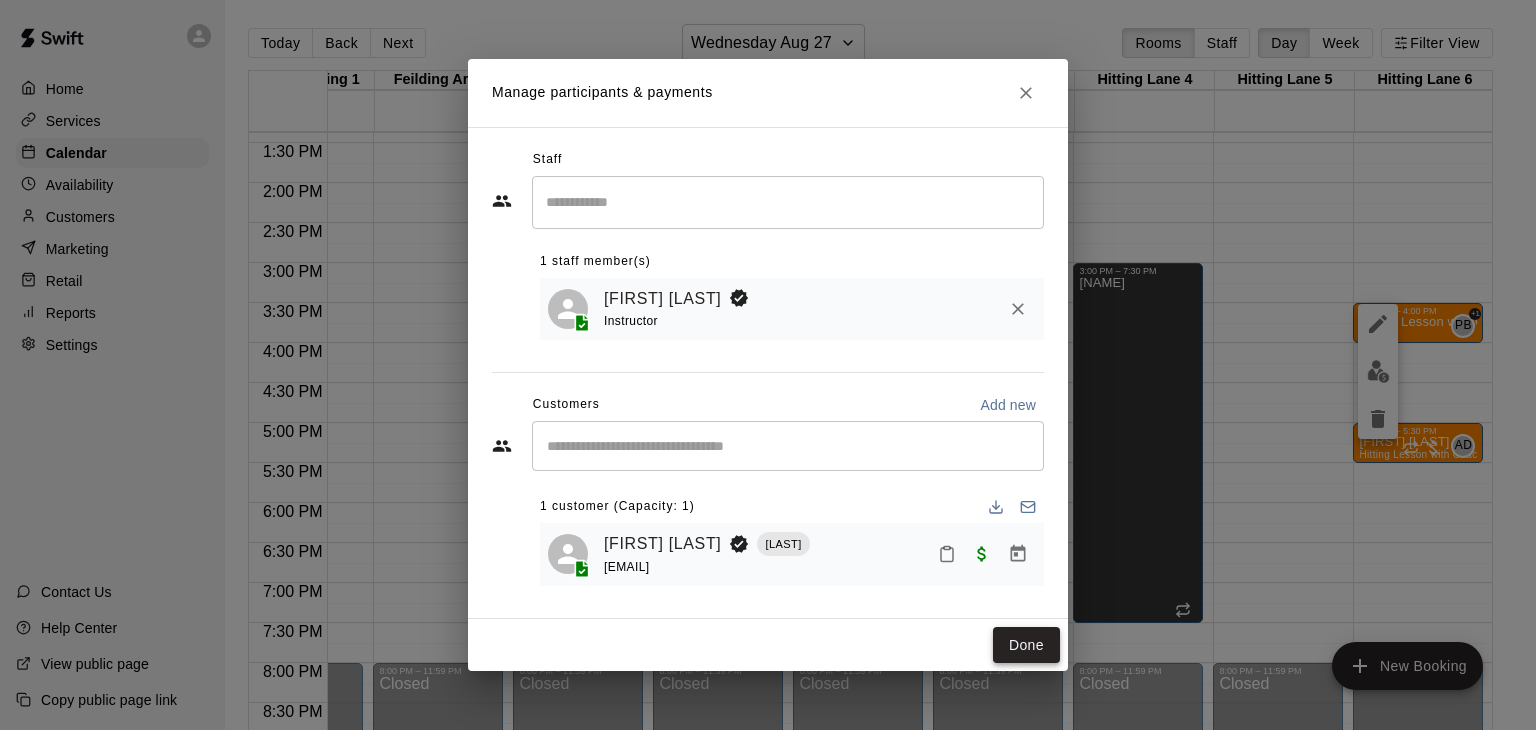 click on "Done" at bounding box center [1026, 645] 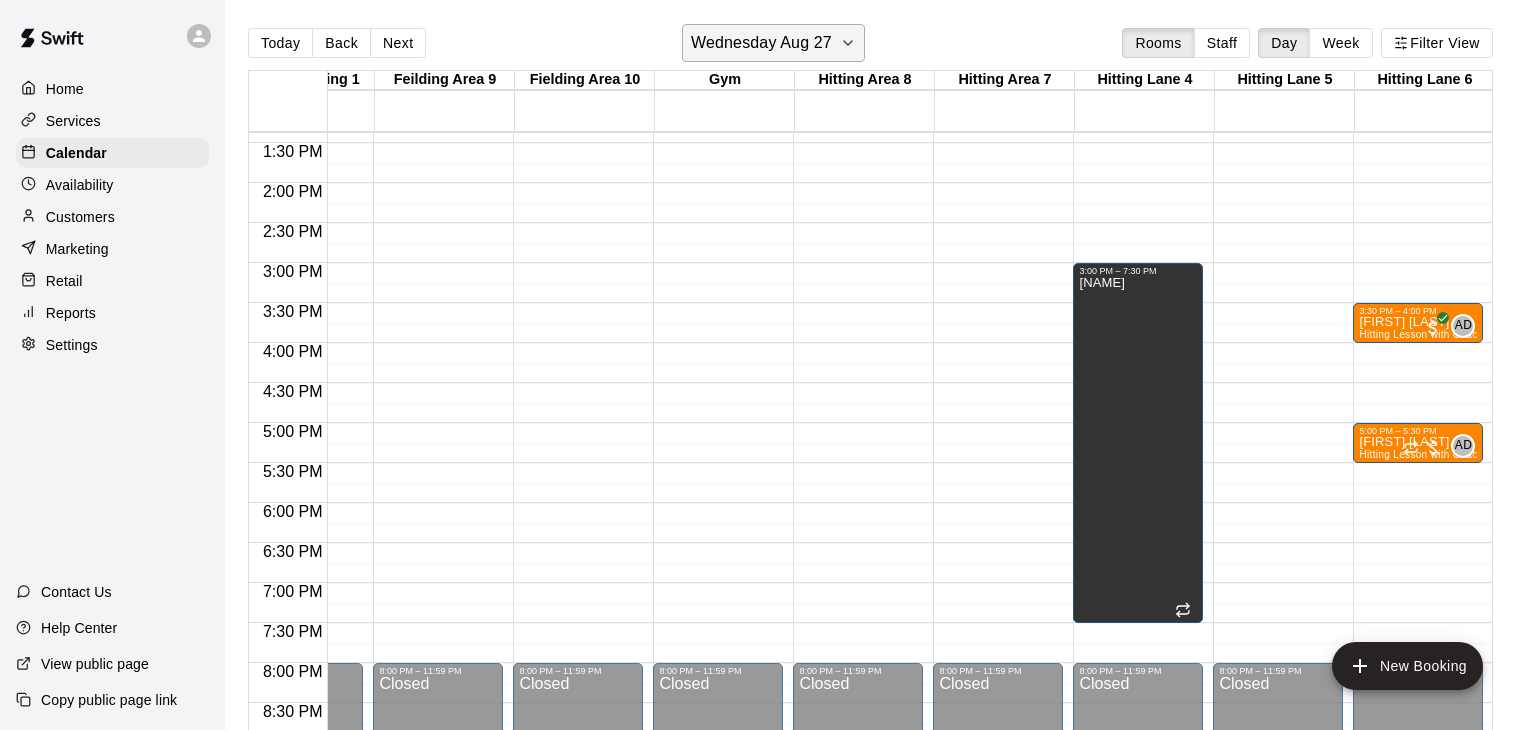 click 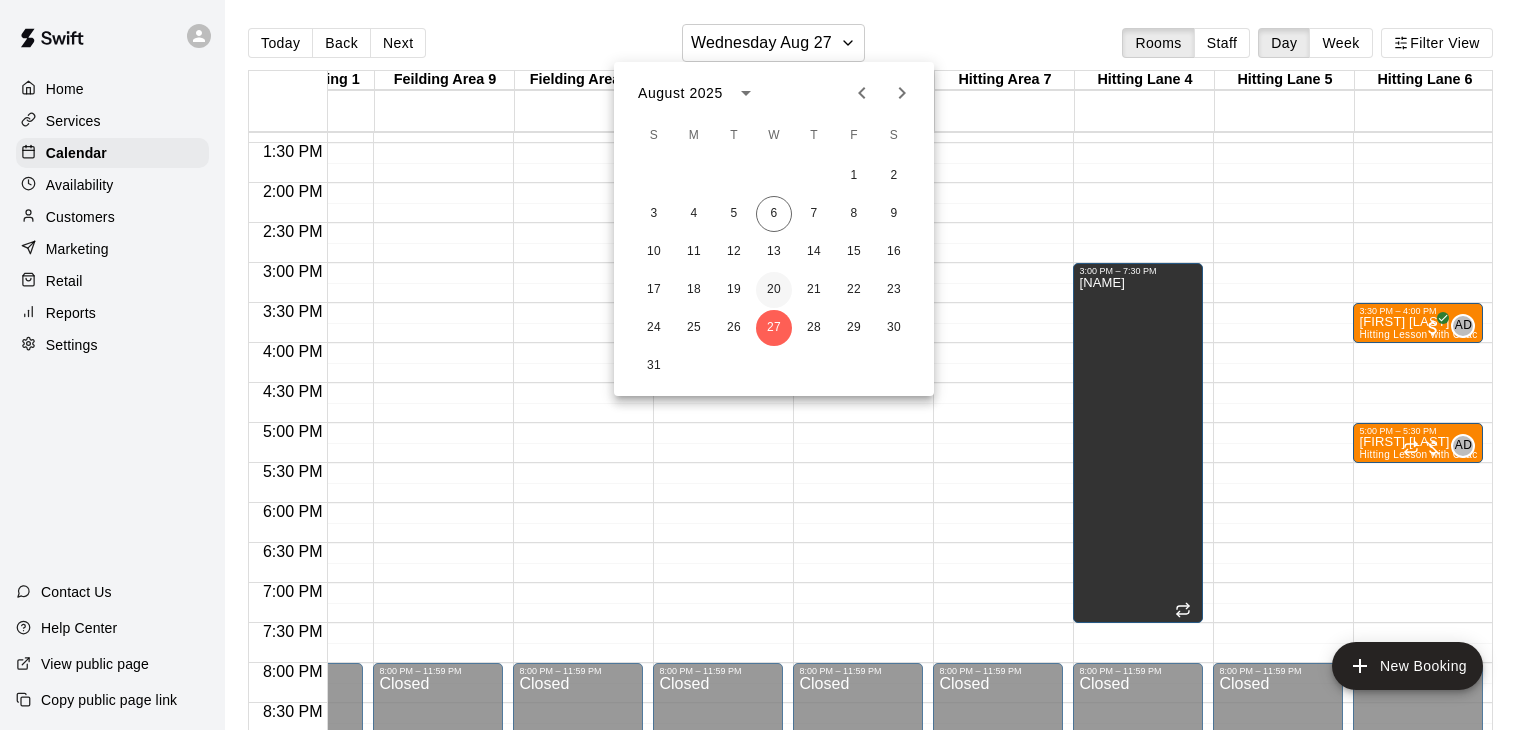 click on "20" at bounding box center (774, 290) 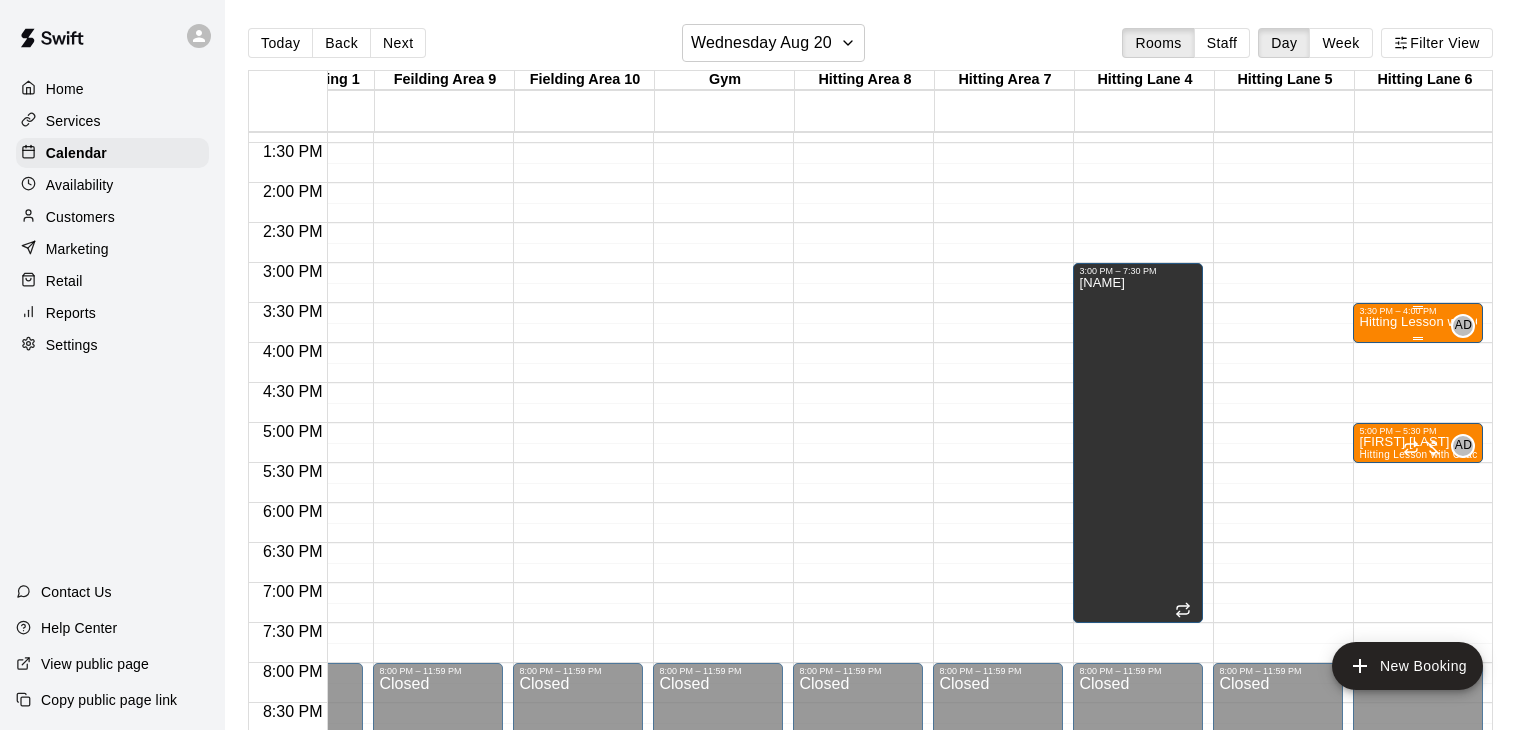 click on "3:30 PM – 4:00 PM" at bounding box center [1418, 311] 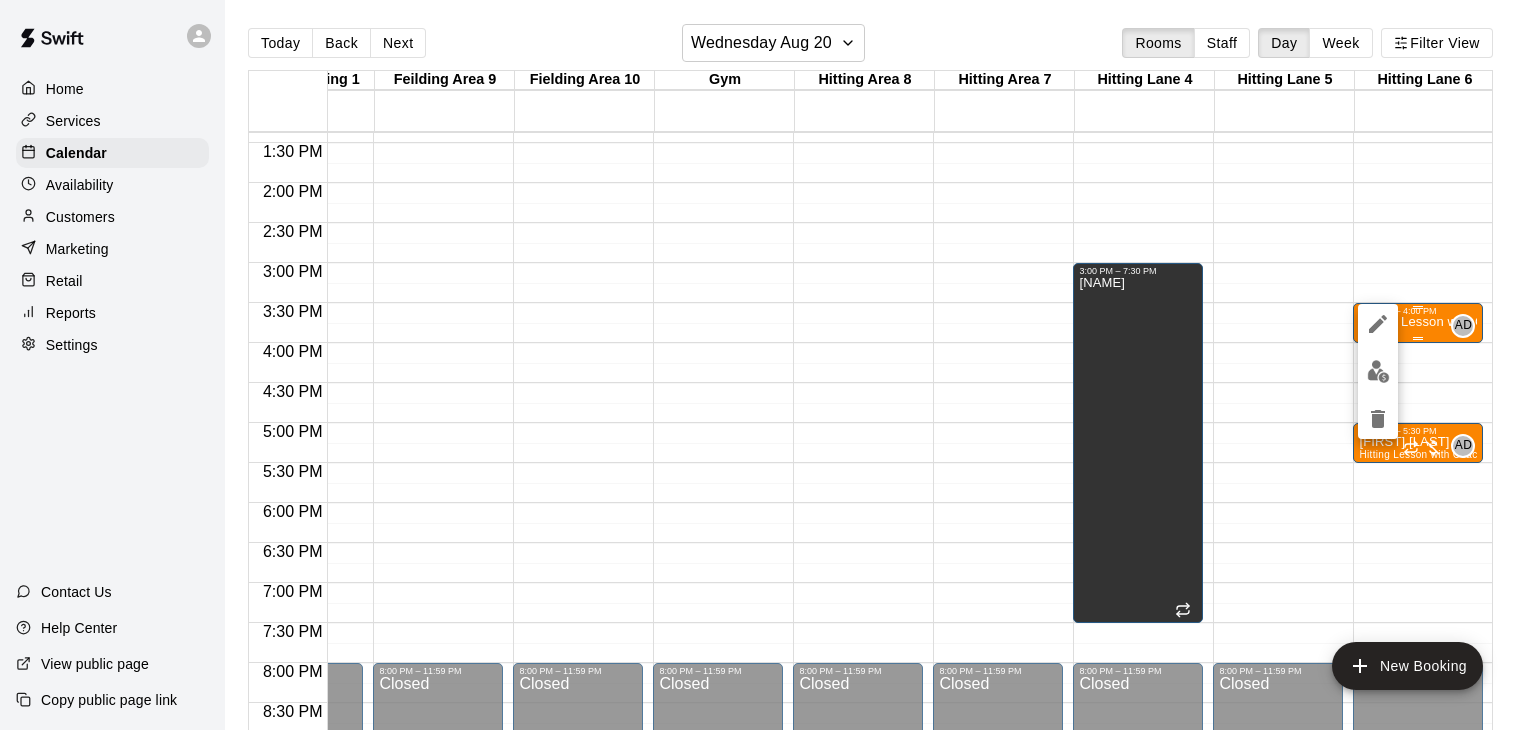 click 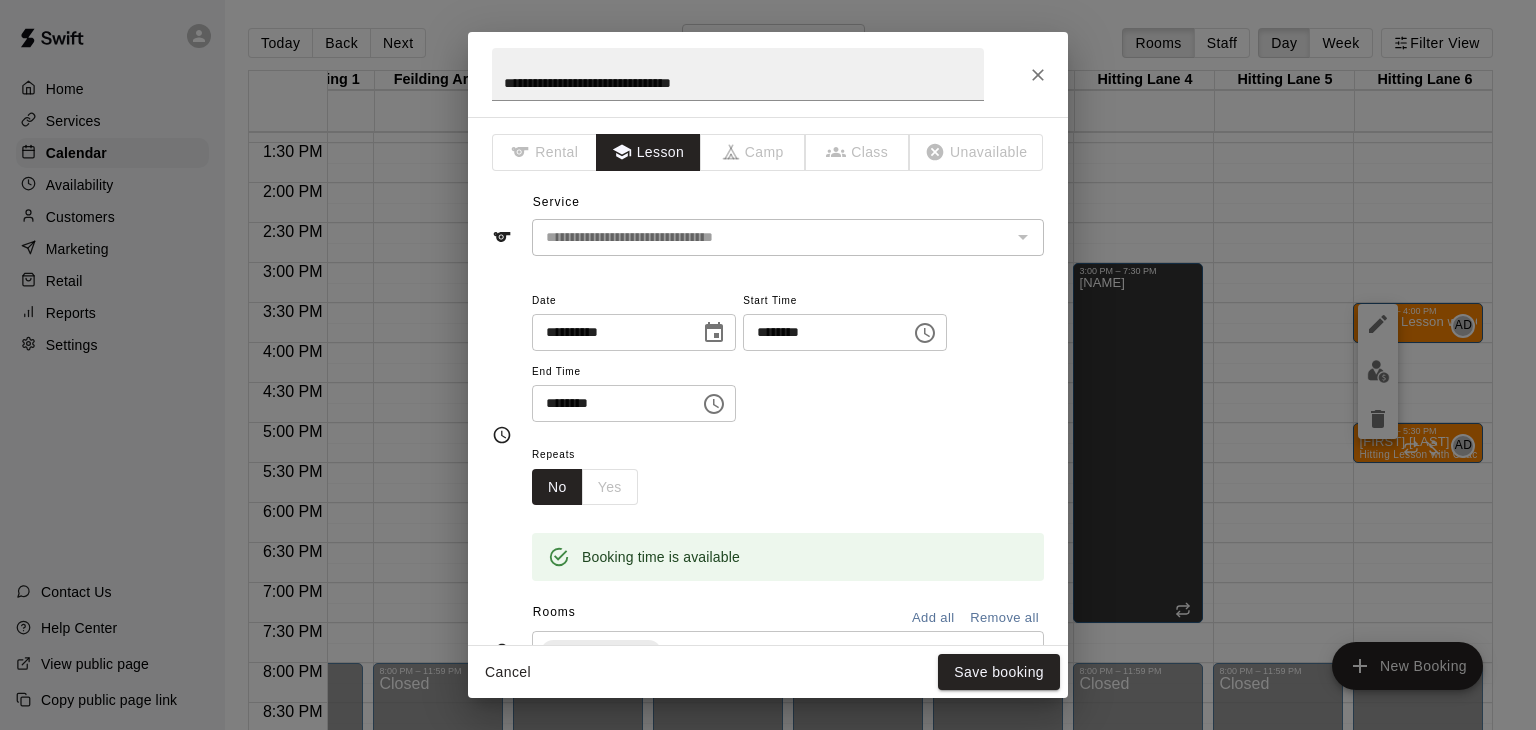 click on "**********" at bounding box center [768, 365] 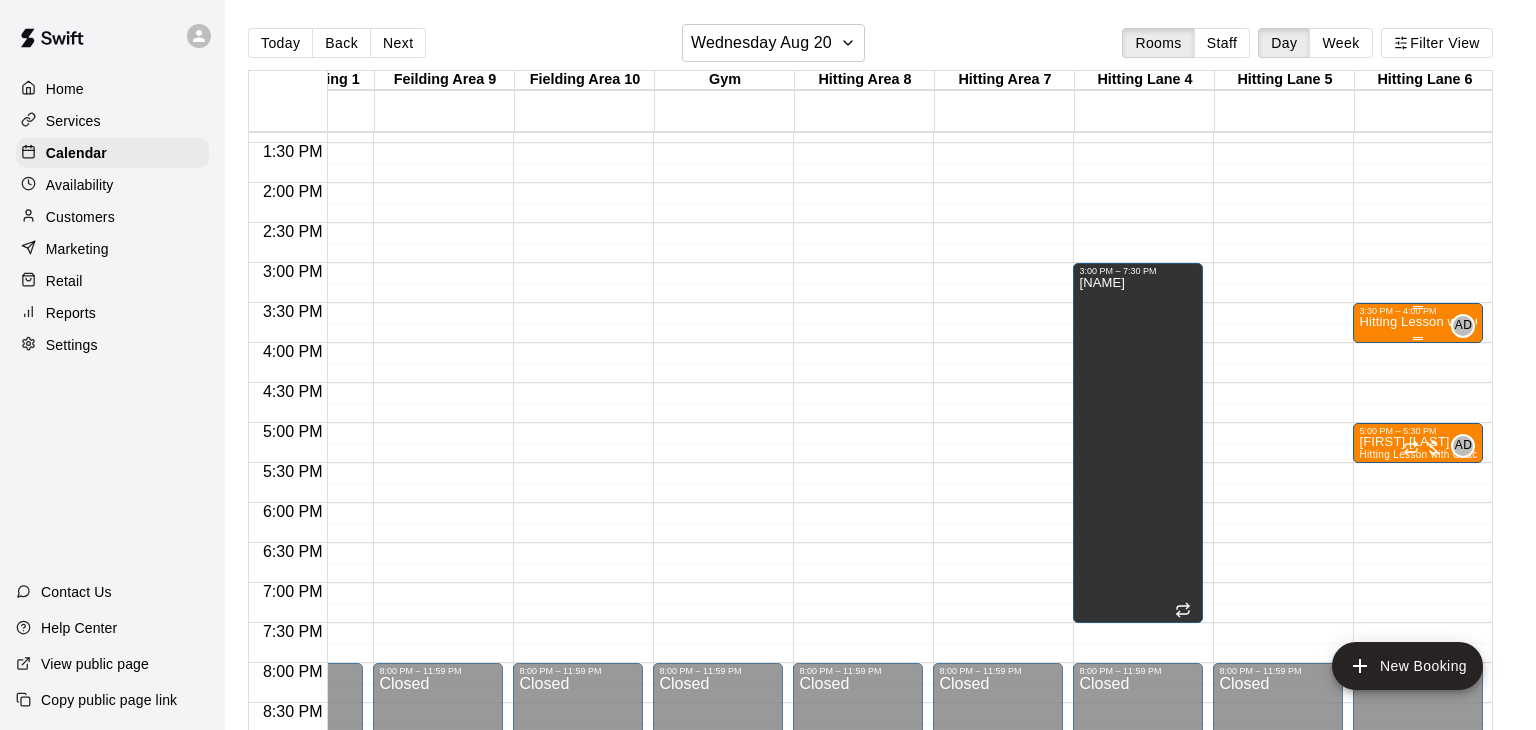 click on "Hitting Lesson with Coach Anthony" at bounding box center (1418, 322) 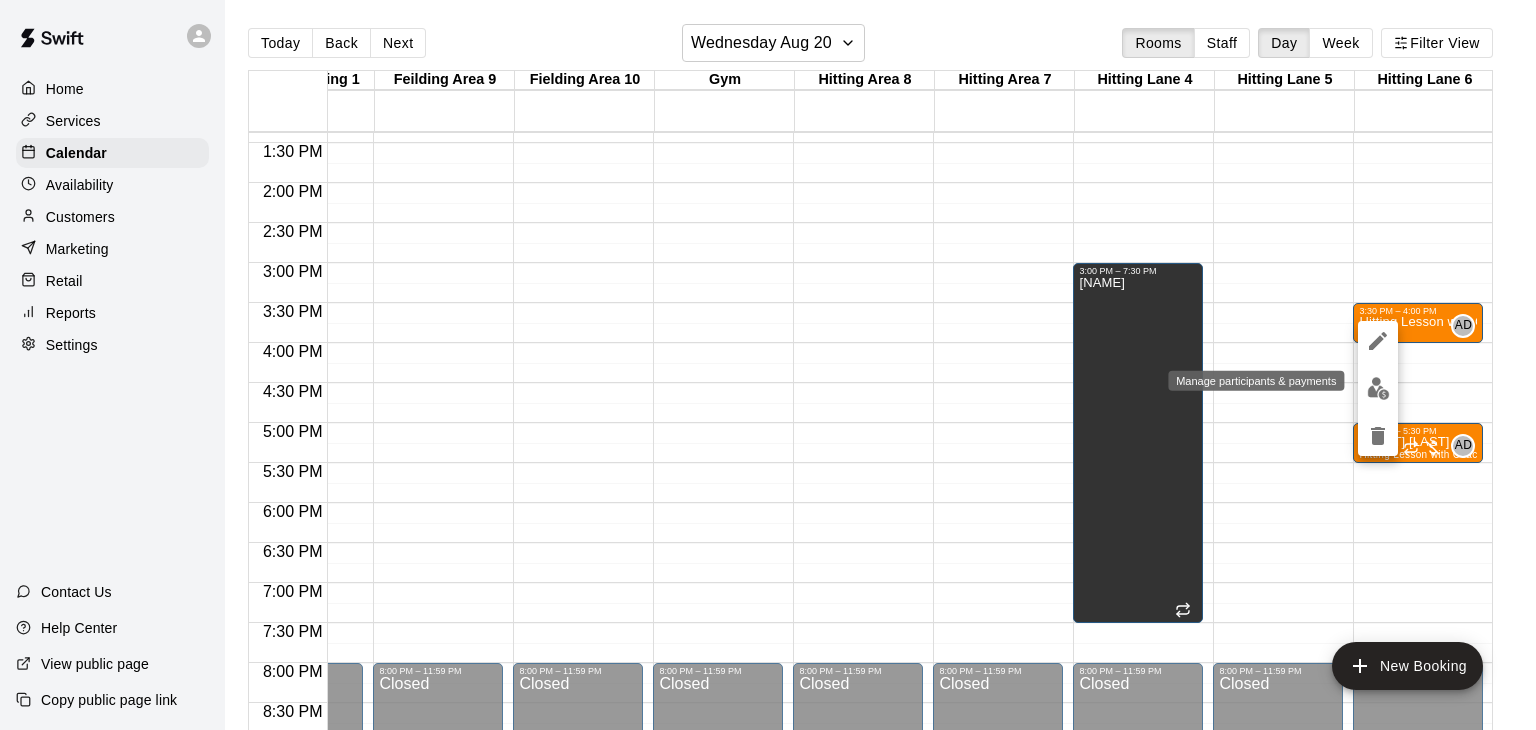 click at bounding box center [1378, 388] 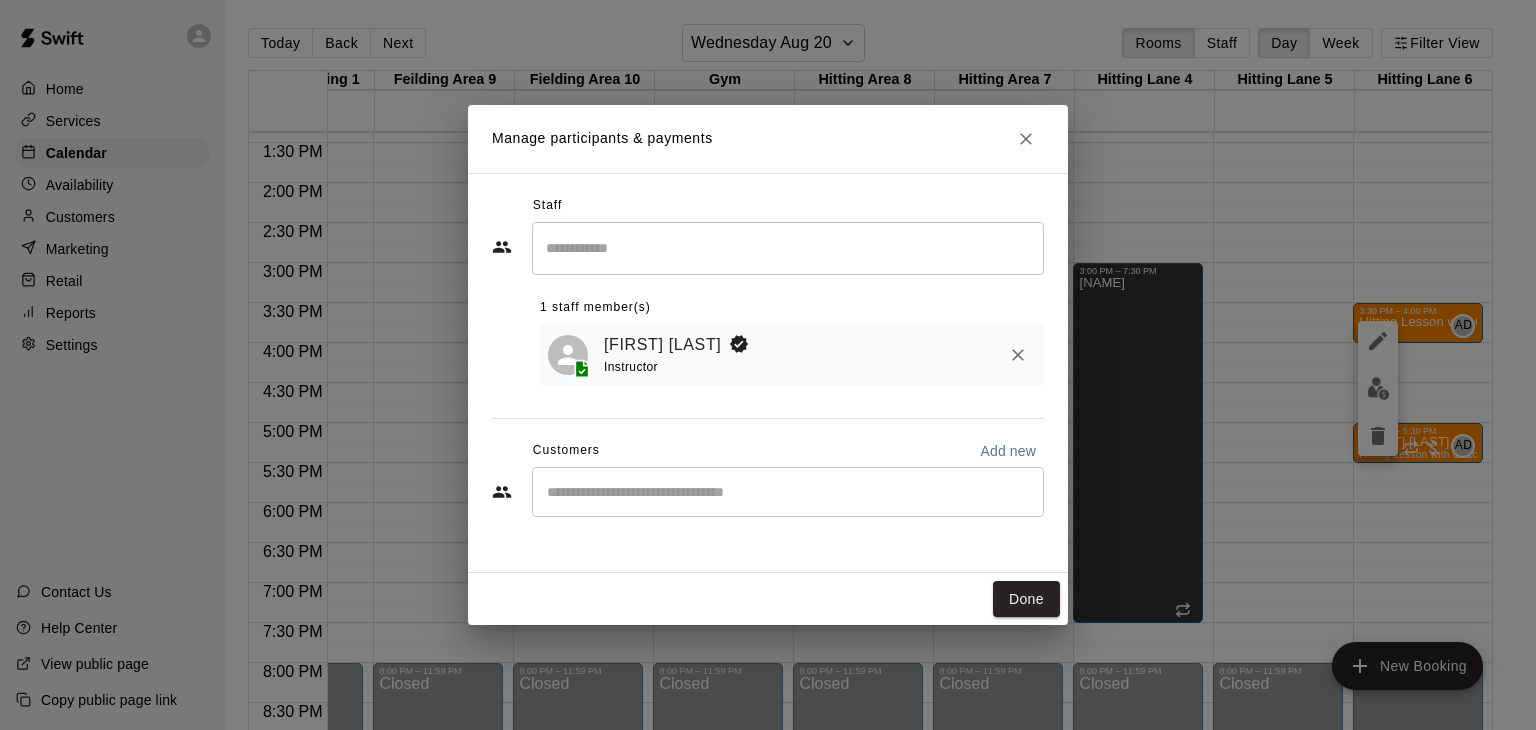 click on "​" at bounding box center (788, 492) 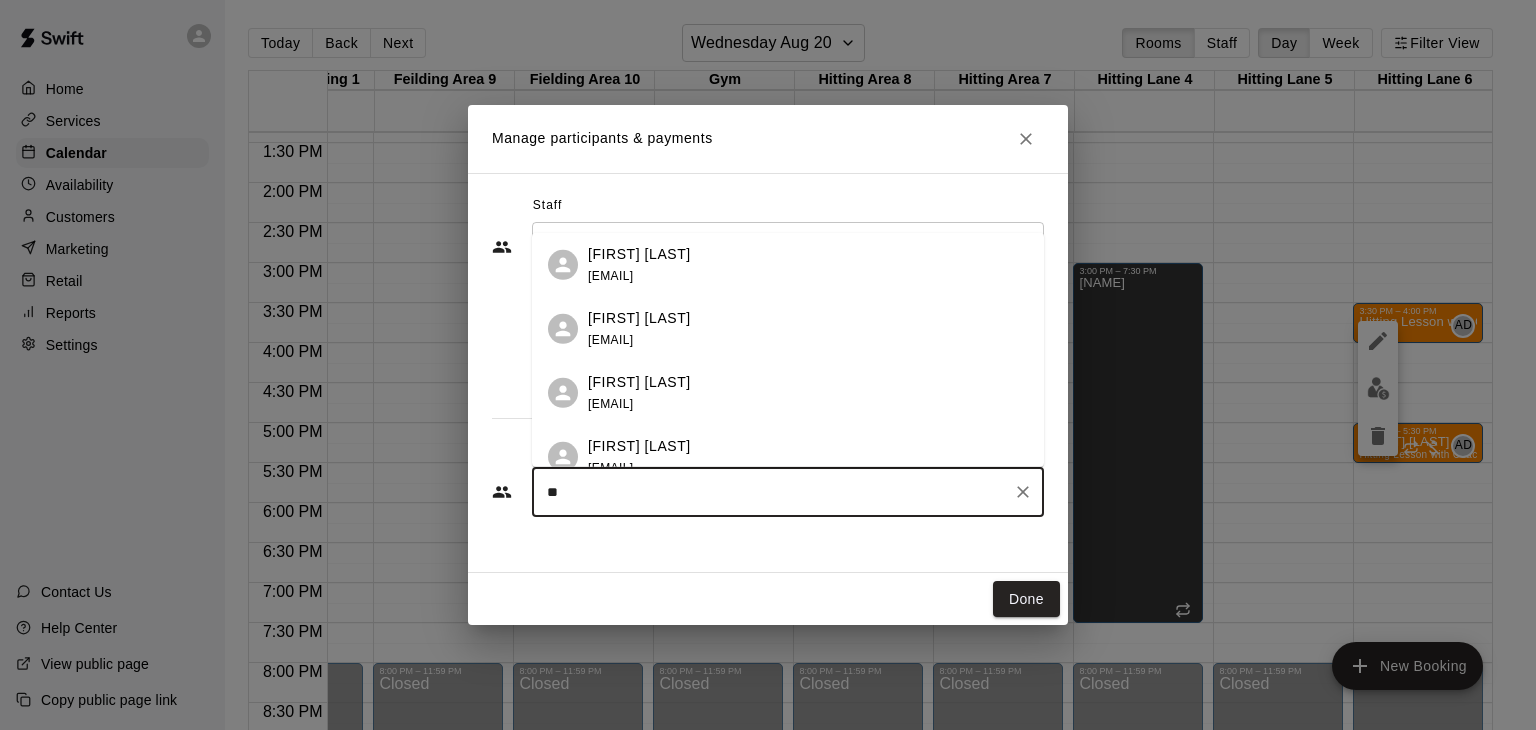 type on "***" 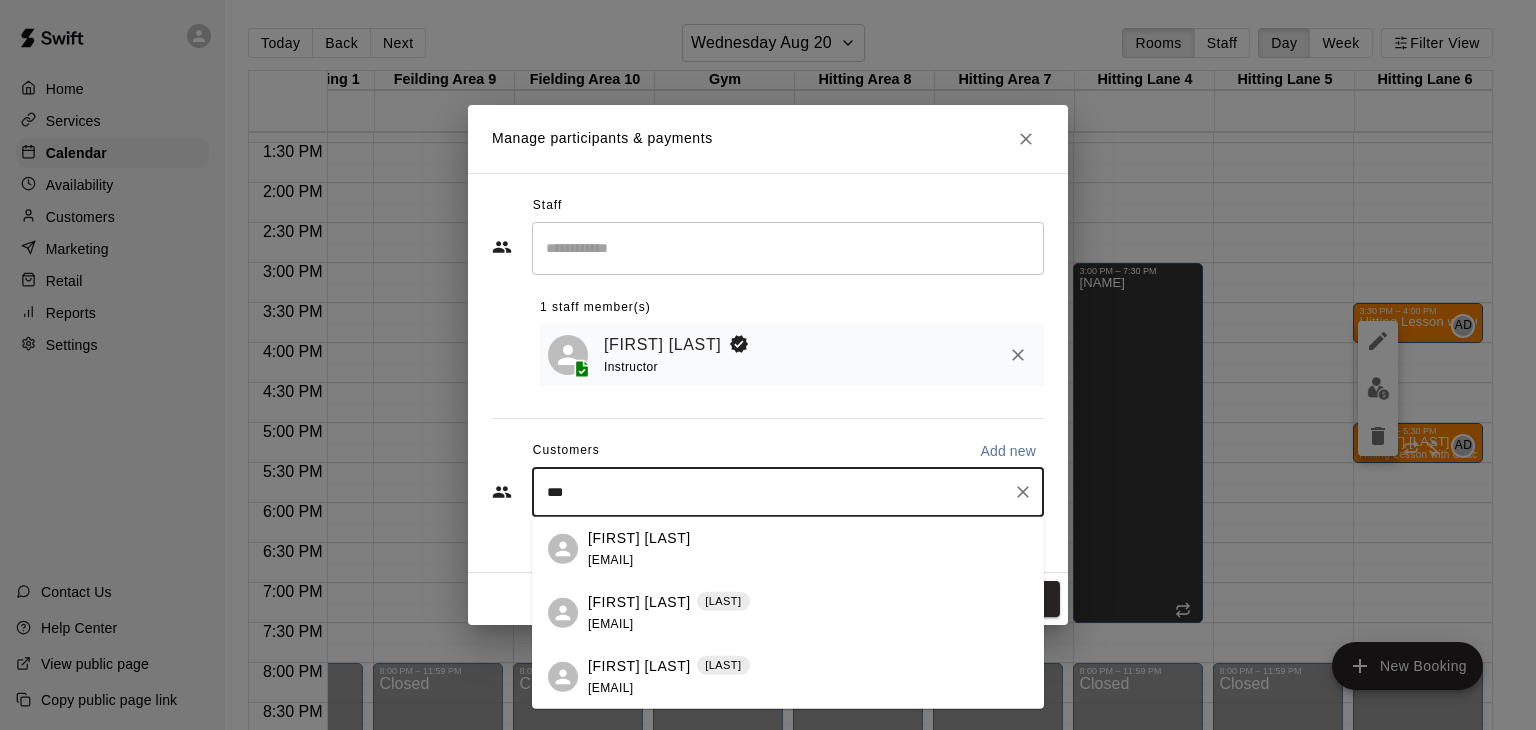 click on "Eli  Harding" at bounding box center [639, 665] 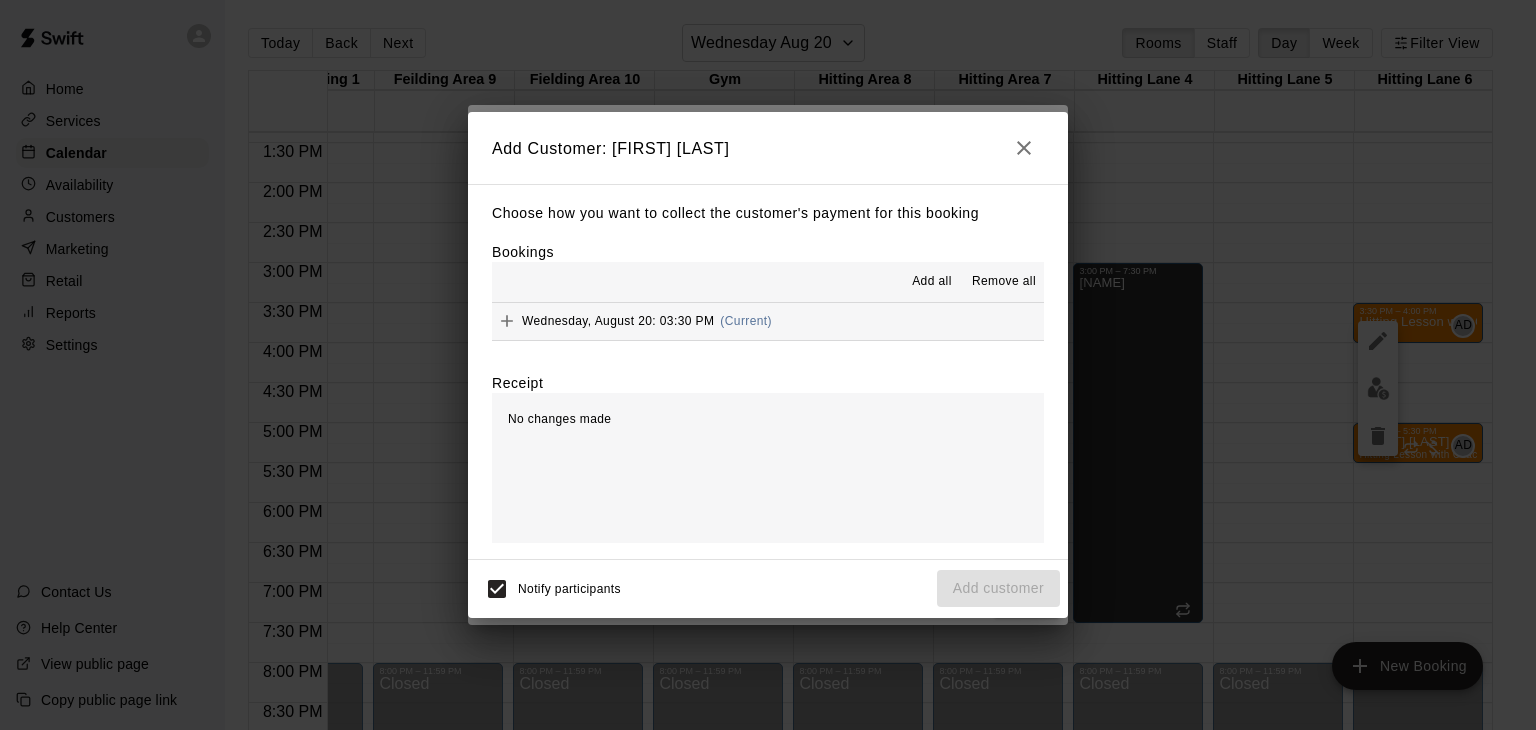 click on "Add all" at bounding box center [932, 282] 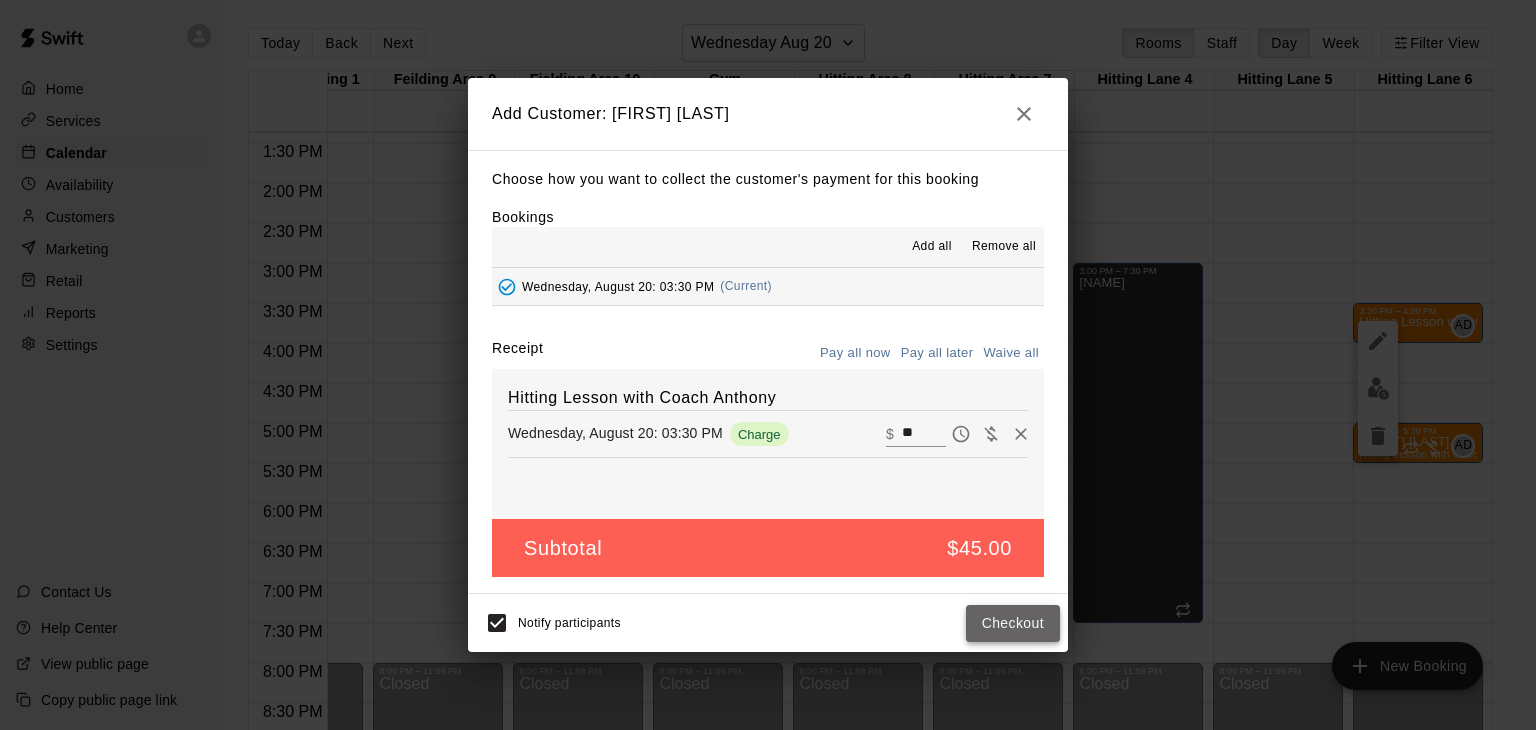 click on "Checkout" at bounding box center (1013, 623) 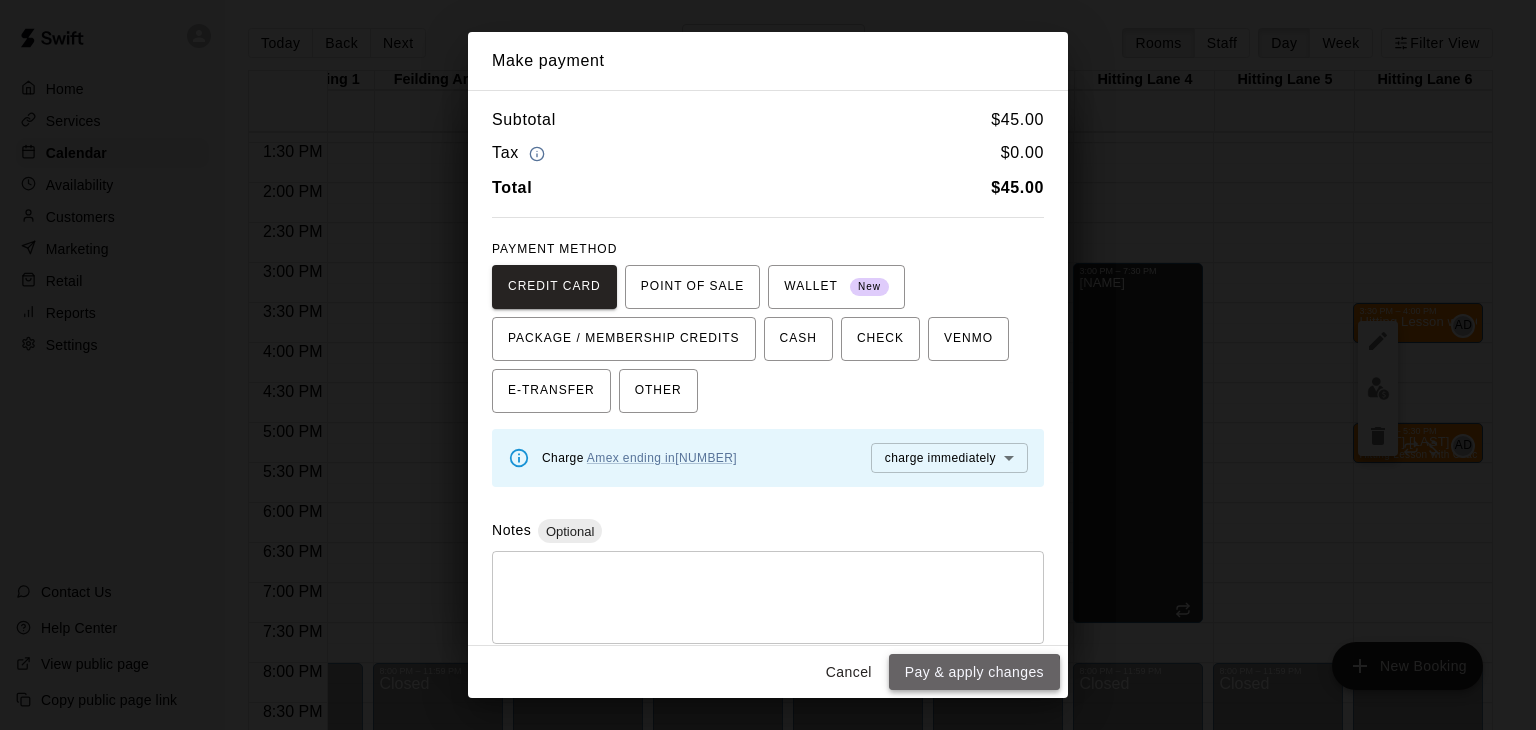 click on "Pay & apply changes" at bounding box center [974, 672] 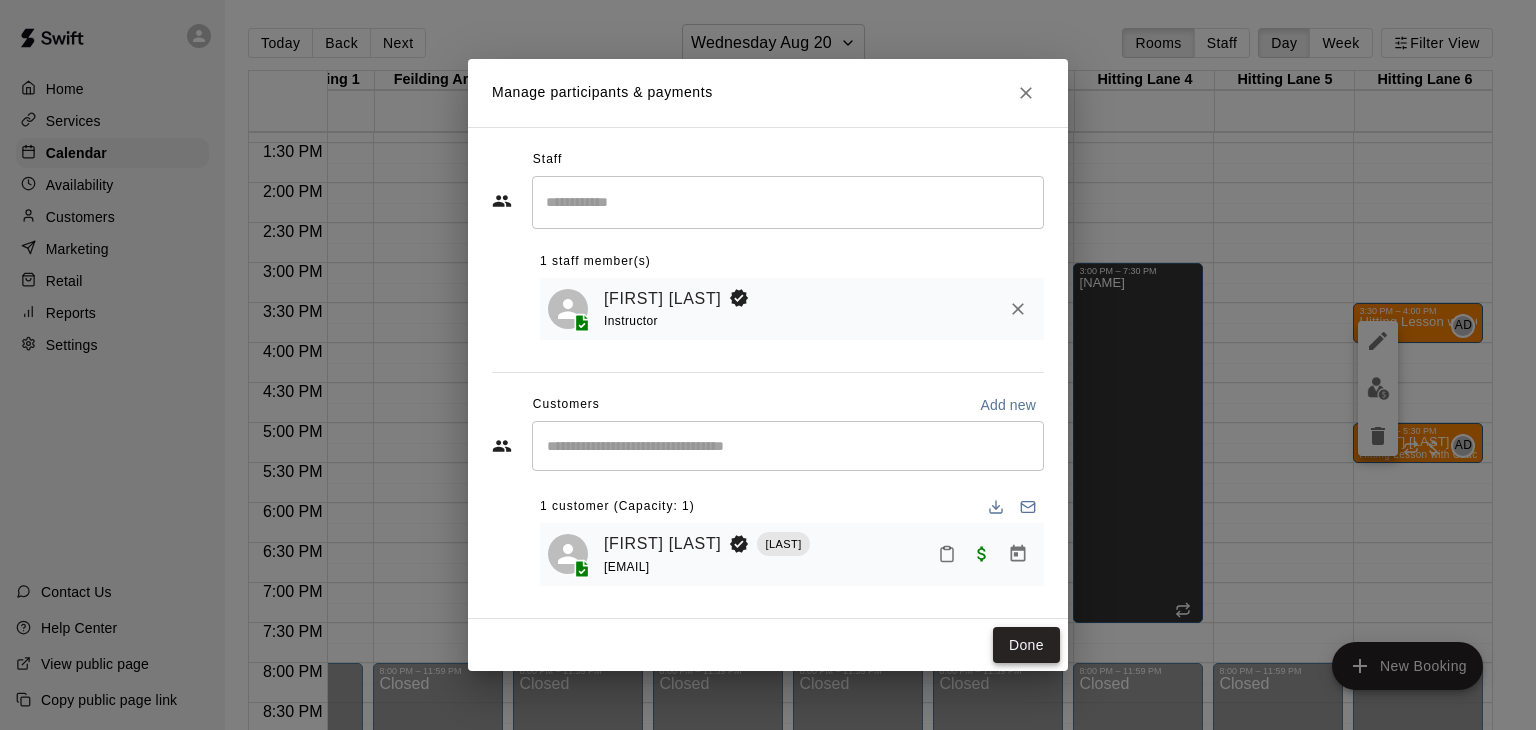 click on "Done" at bounding box center [1026, 645] 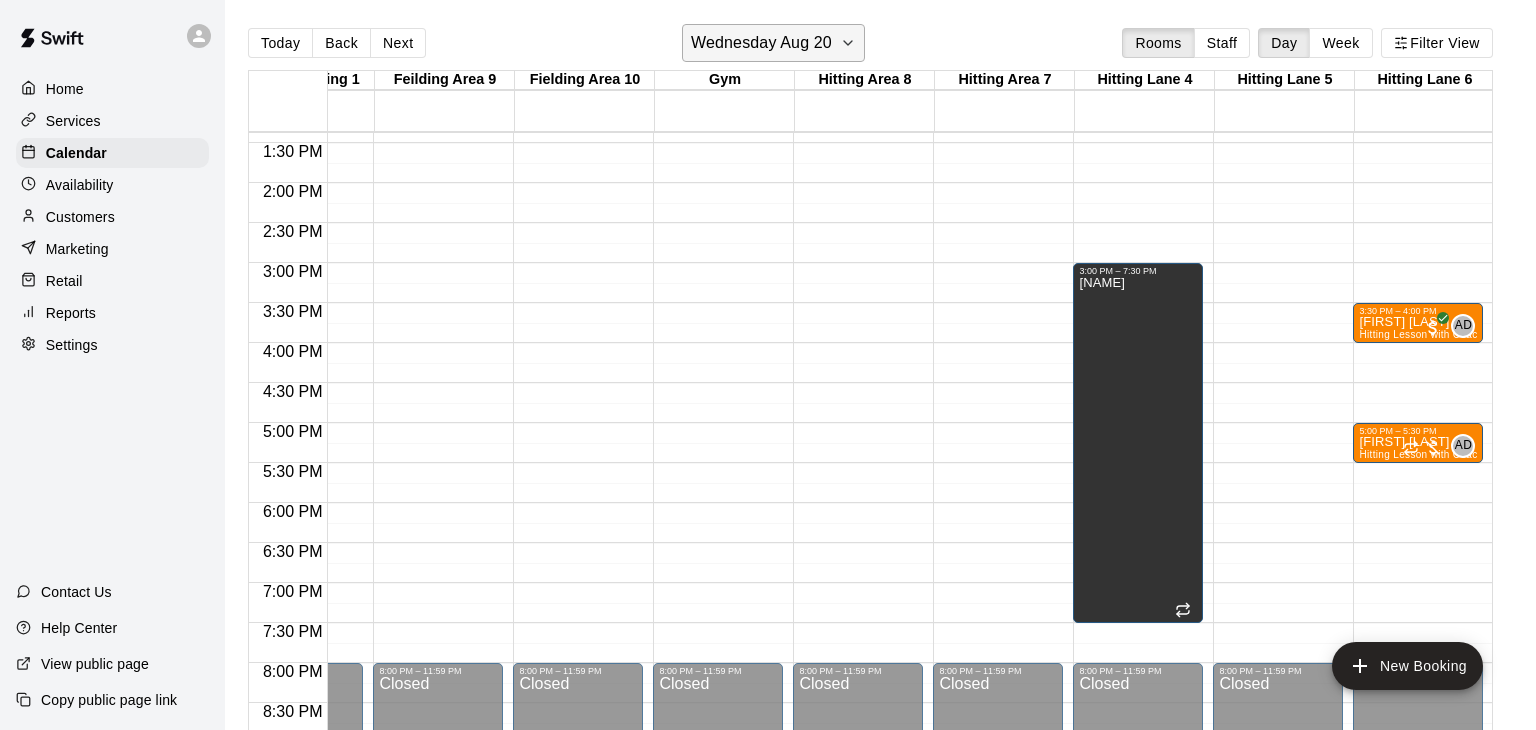 click on "Wednesday Aug 20" at bounding box center [761, 43] 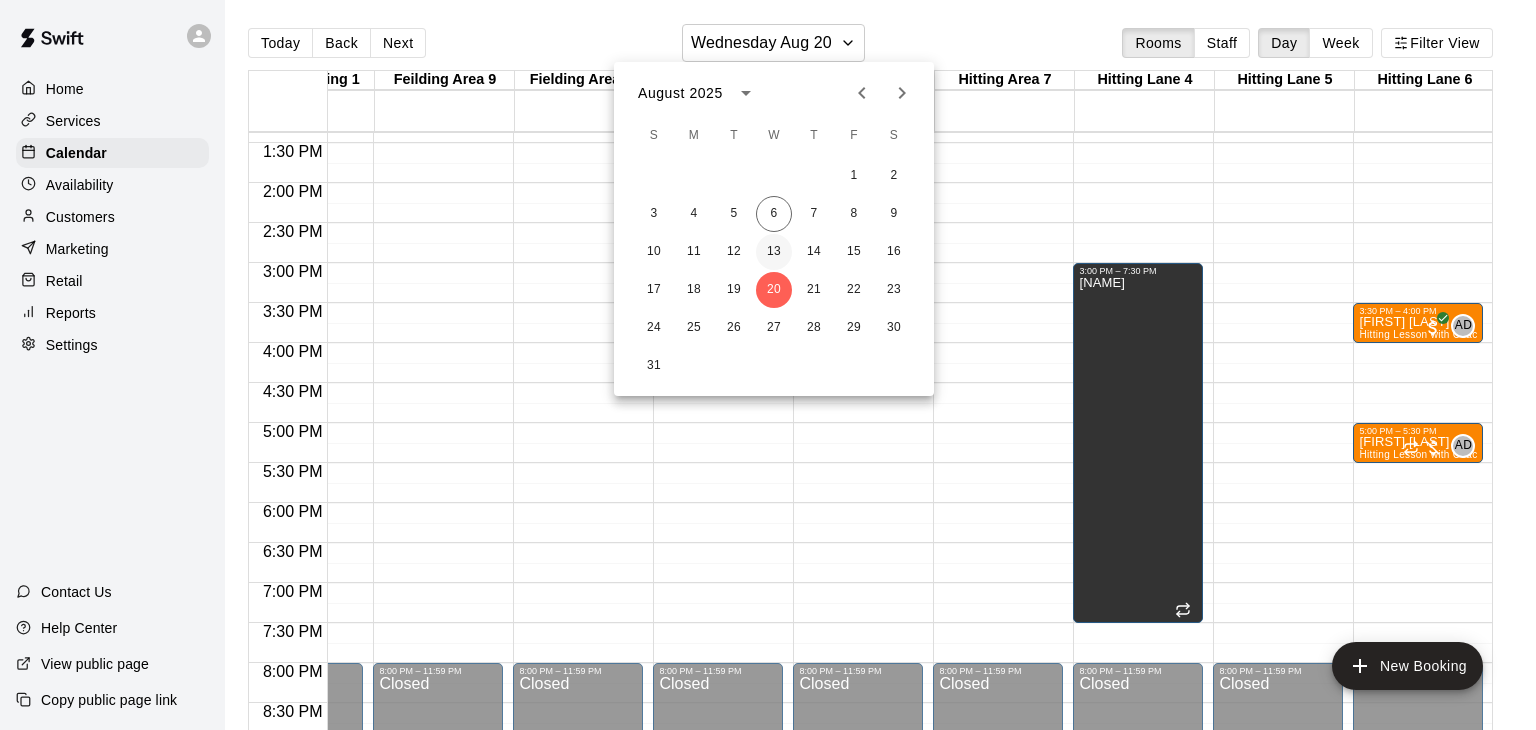 click on "13" at bounding box center [774, 252] 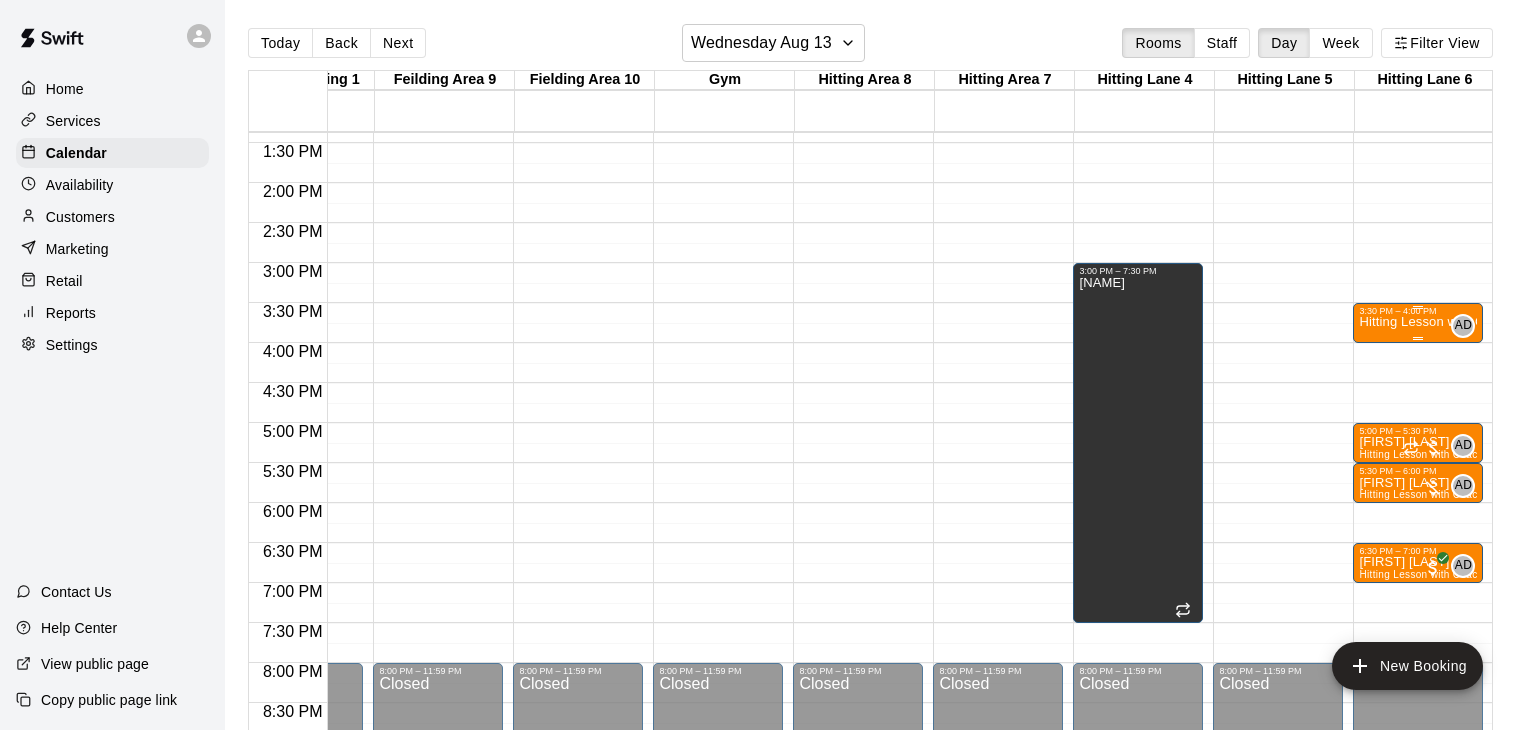 click on "Hitting Lesson with Coach Anthony" at bounding box center [1418, 322] 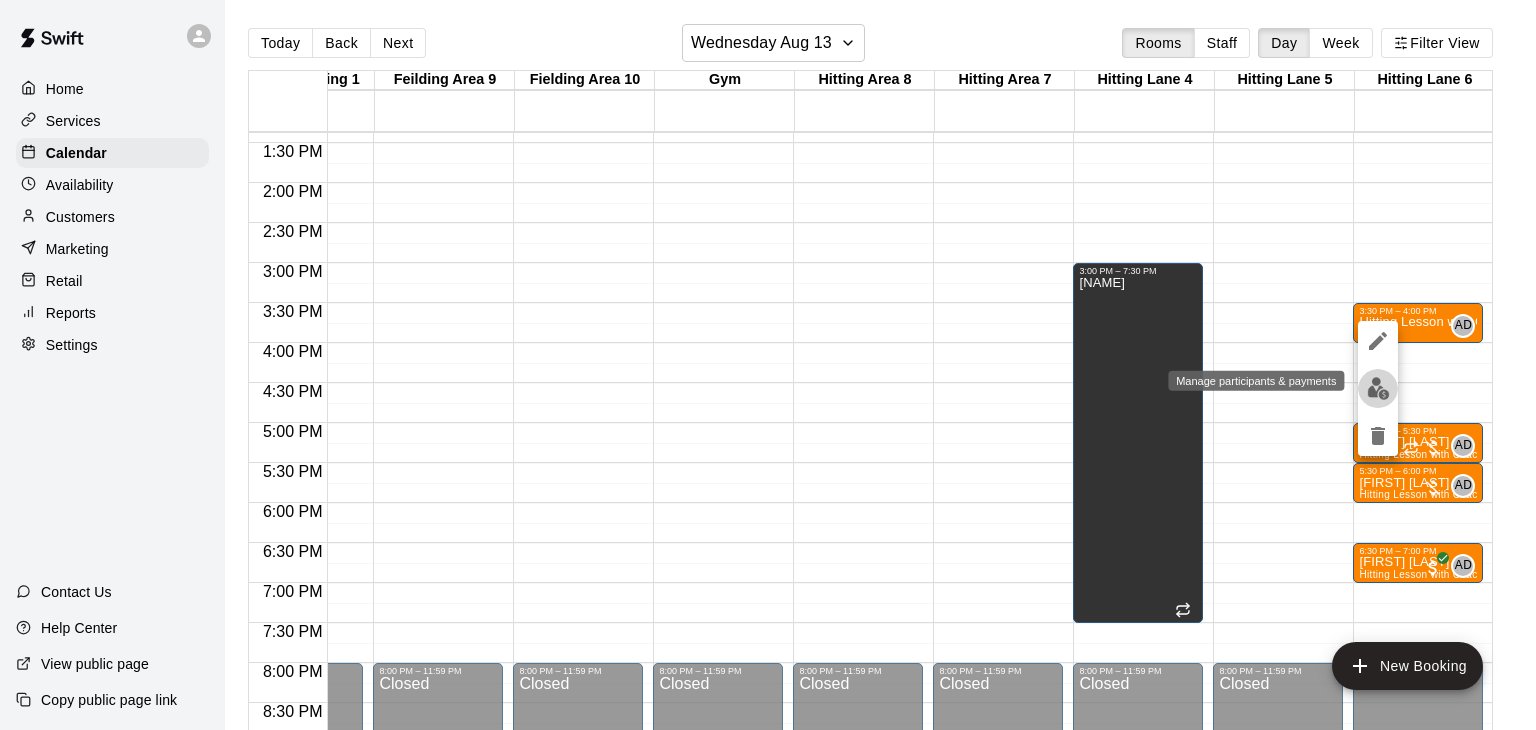 click at bounding box center (1378, 388) 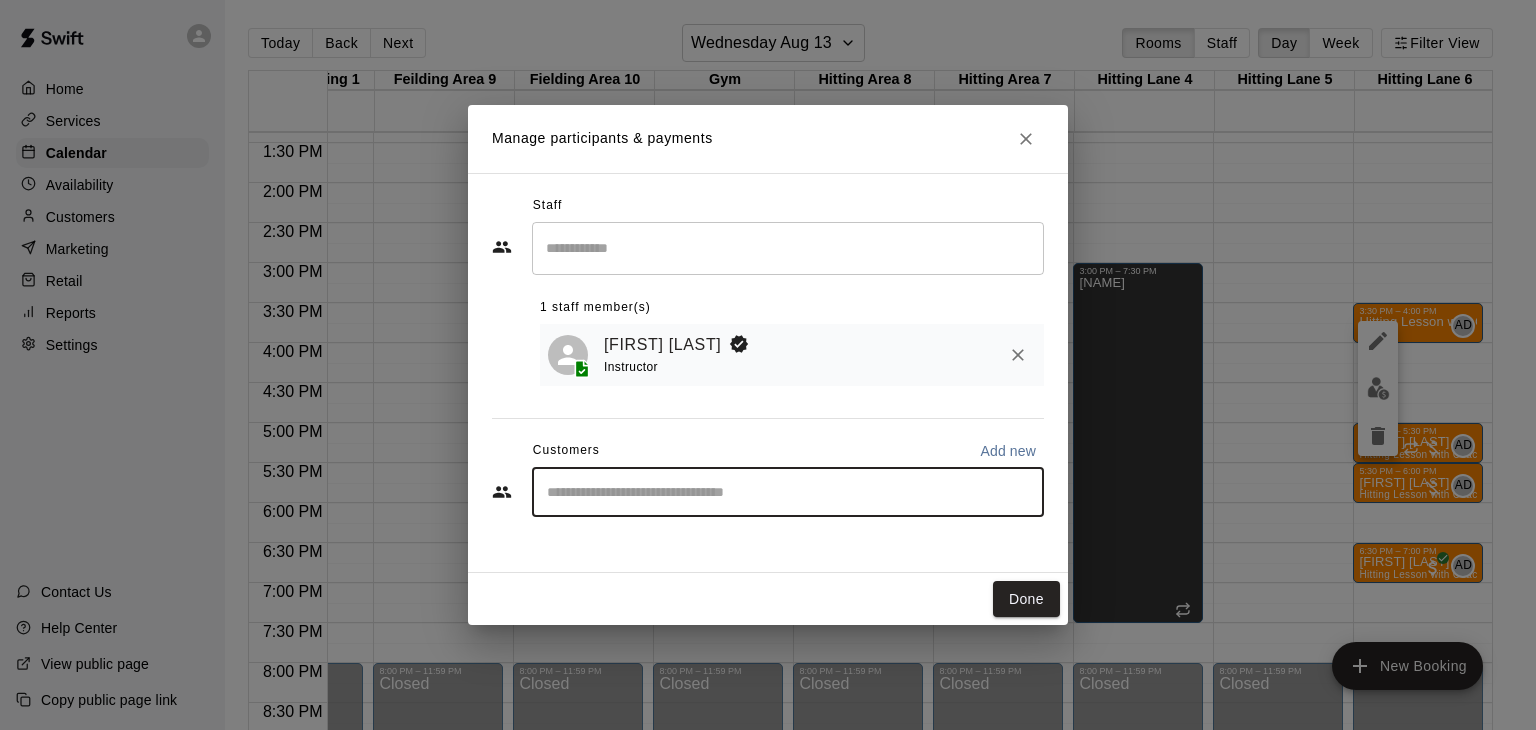 click at bounding box center (788, 492) 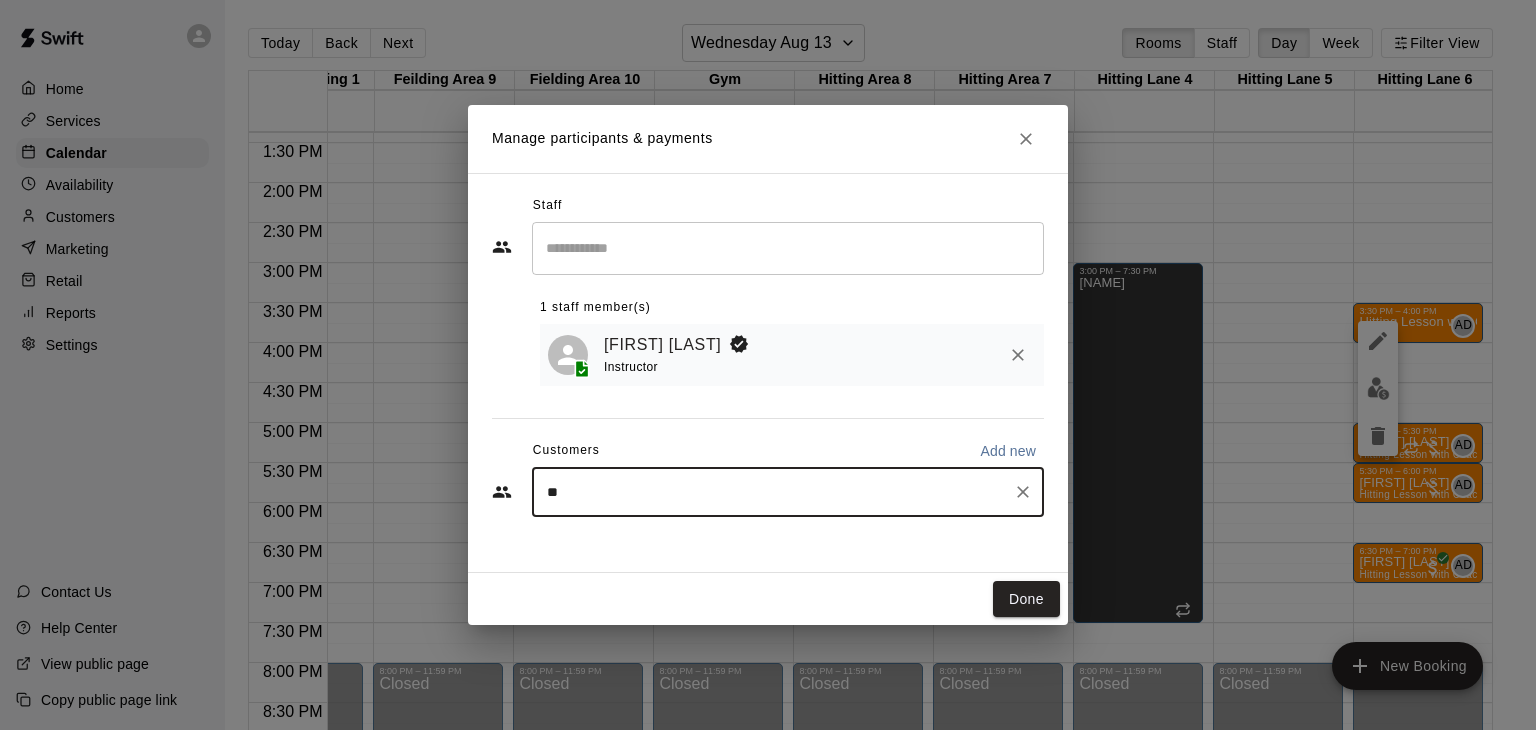 type on "***" 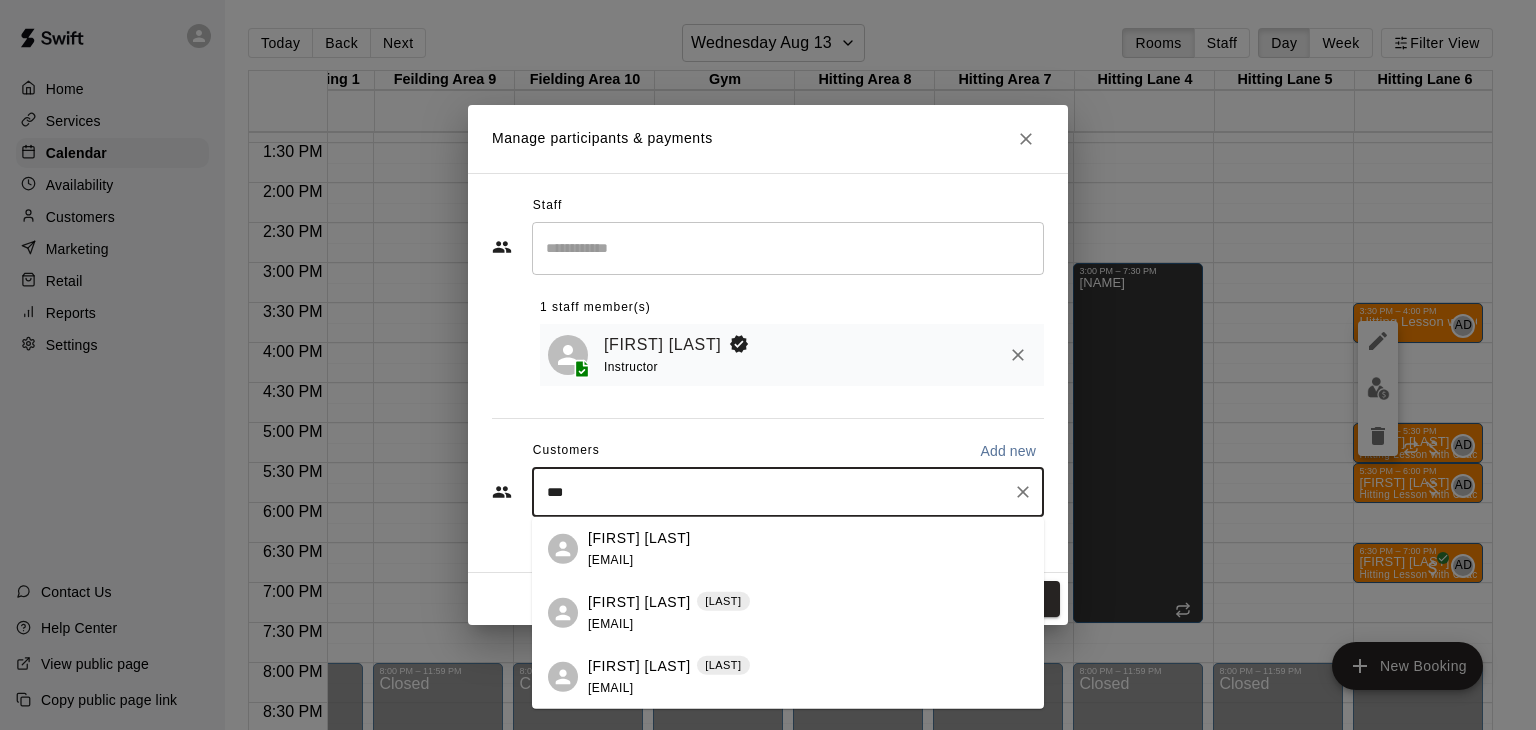click on "Eli  Harding" at bounding box center (639, 665) 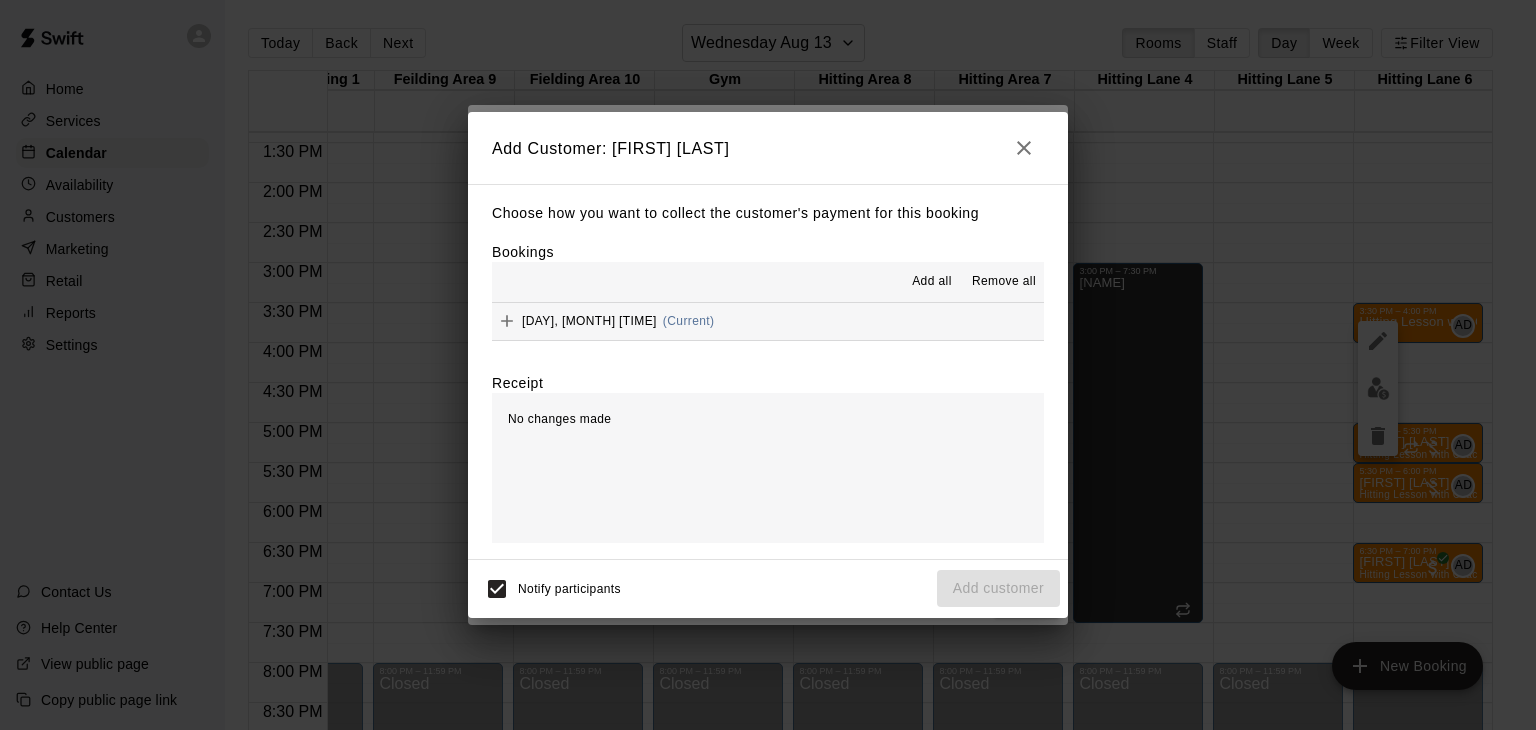 click on "Add all" at bounding box center [932, 282] 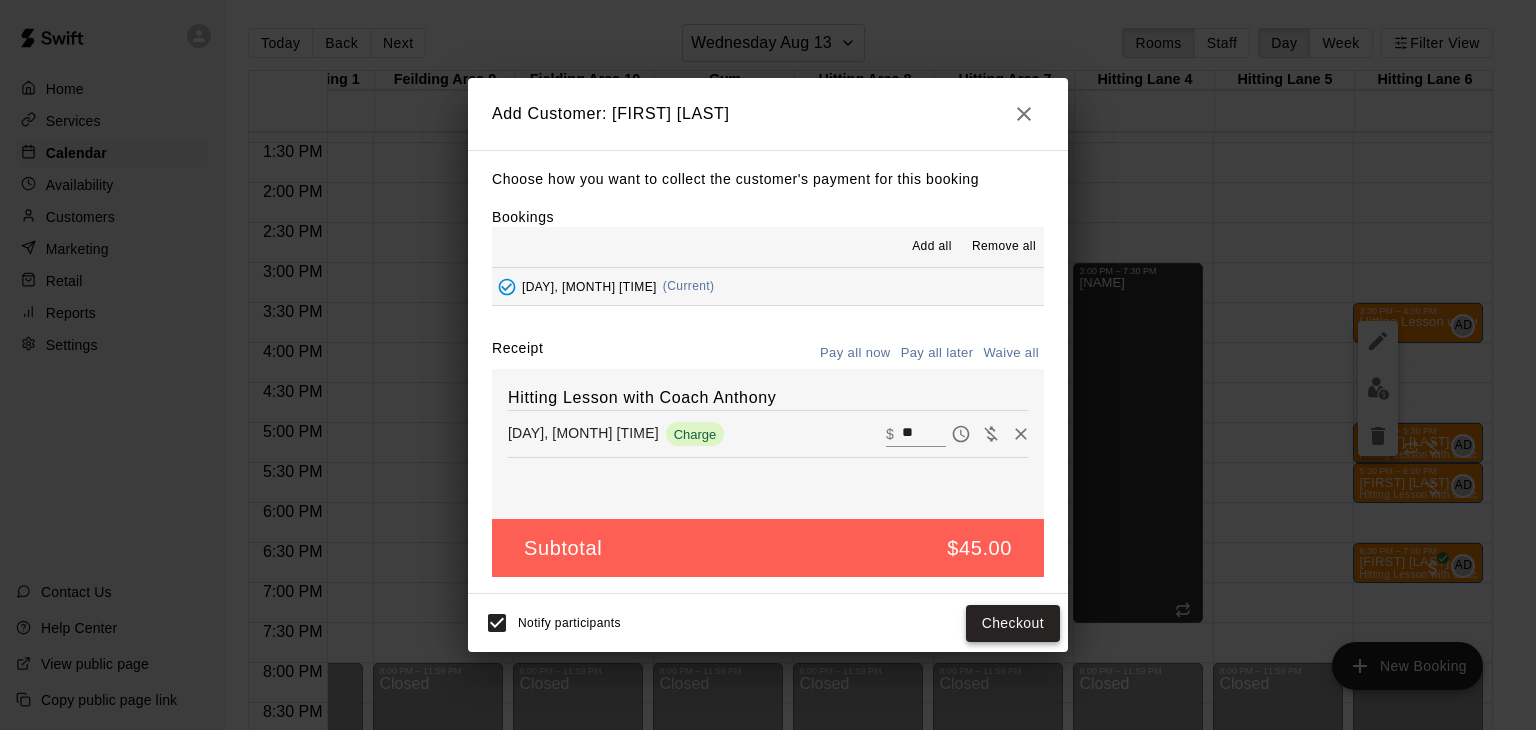 click on "Checkout" at bounding box center [1013, 623] 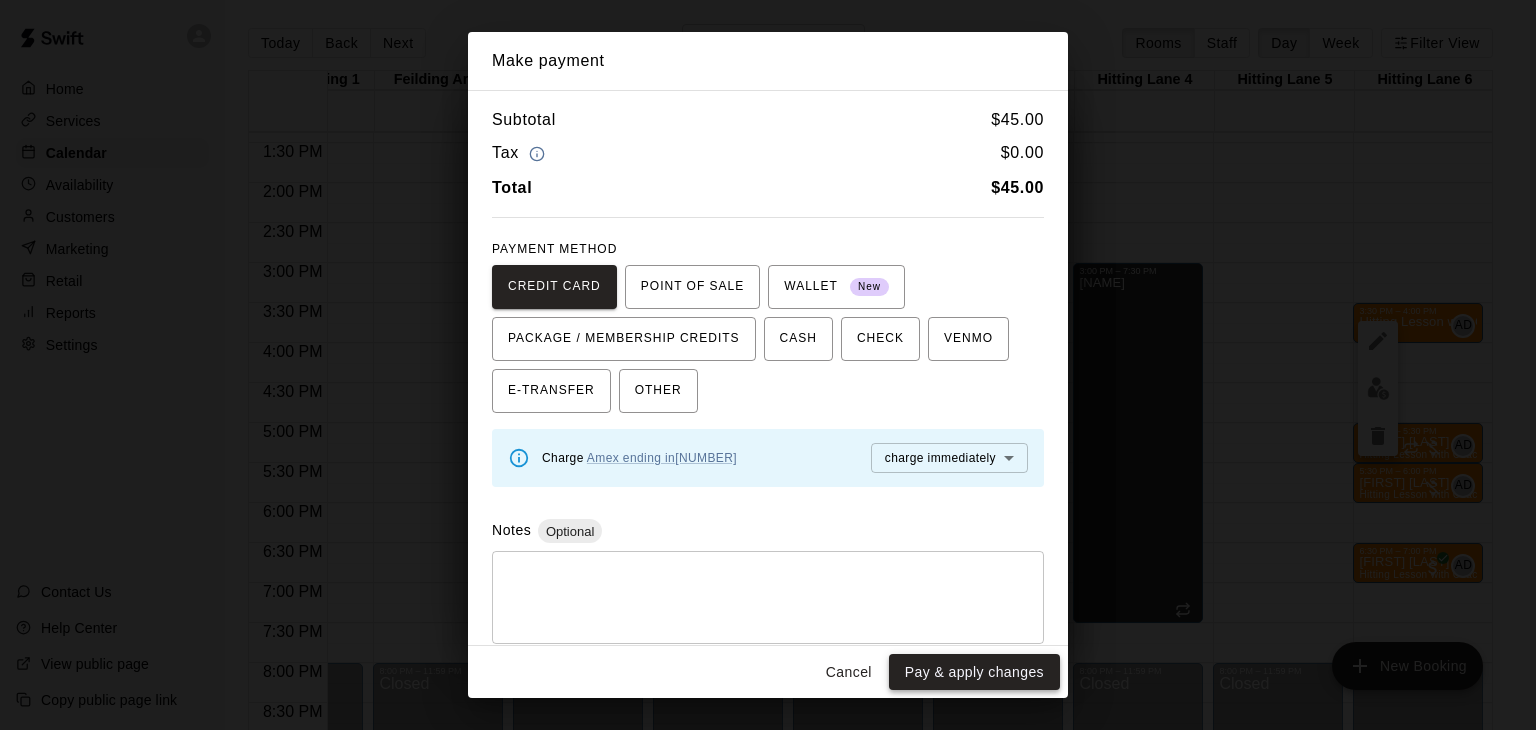 click on "Pay & apply changes" at bounding box center (974, 672) 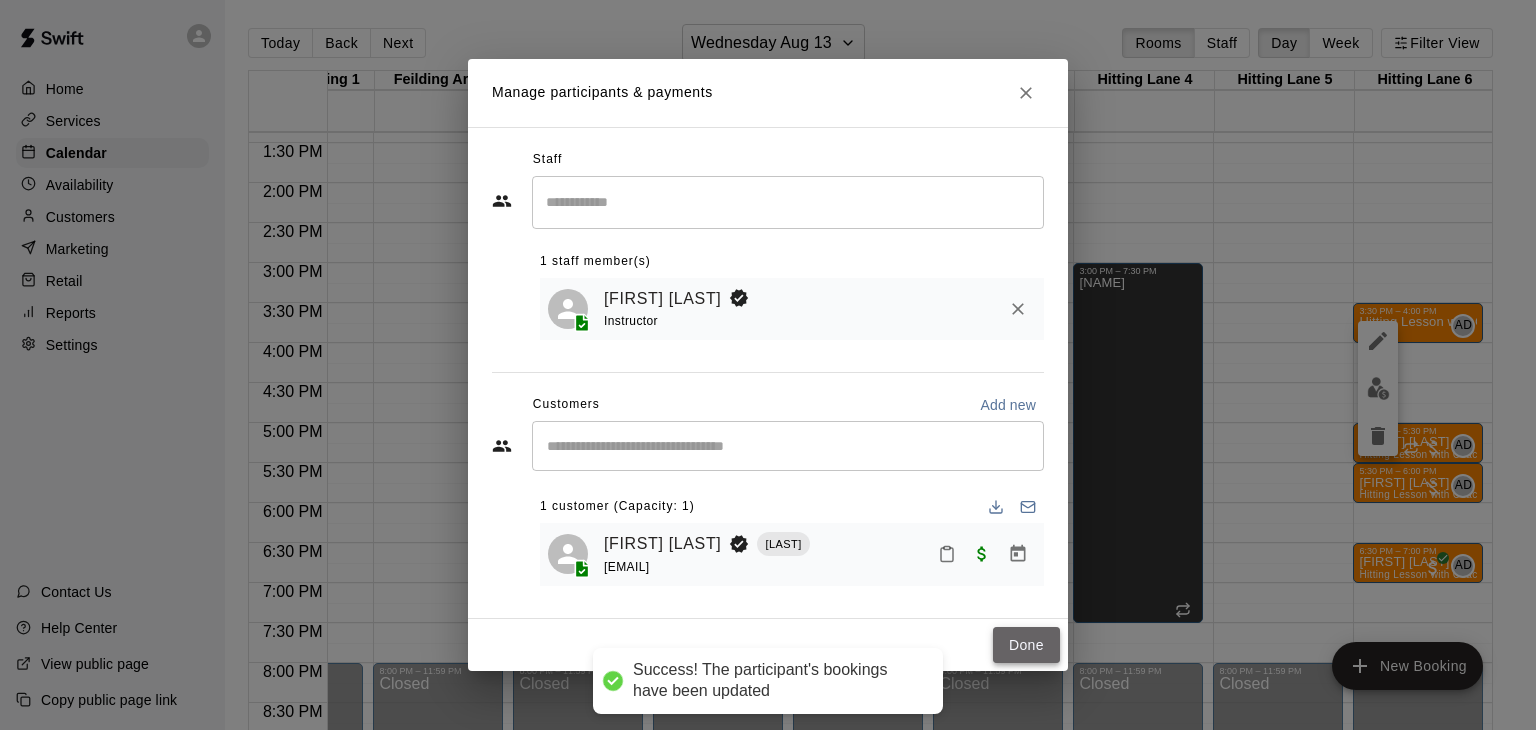 click on "Done" at bounding box center (1026, 645) 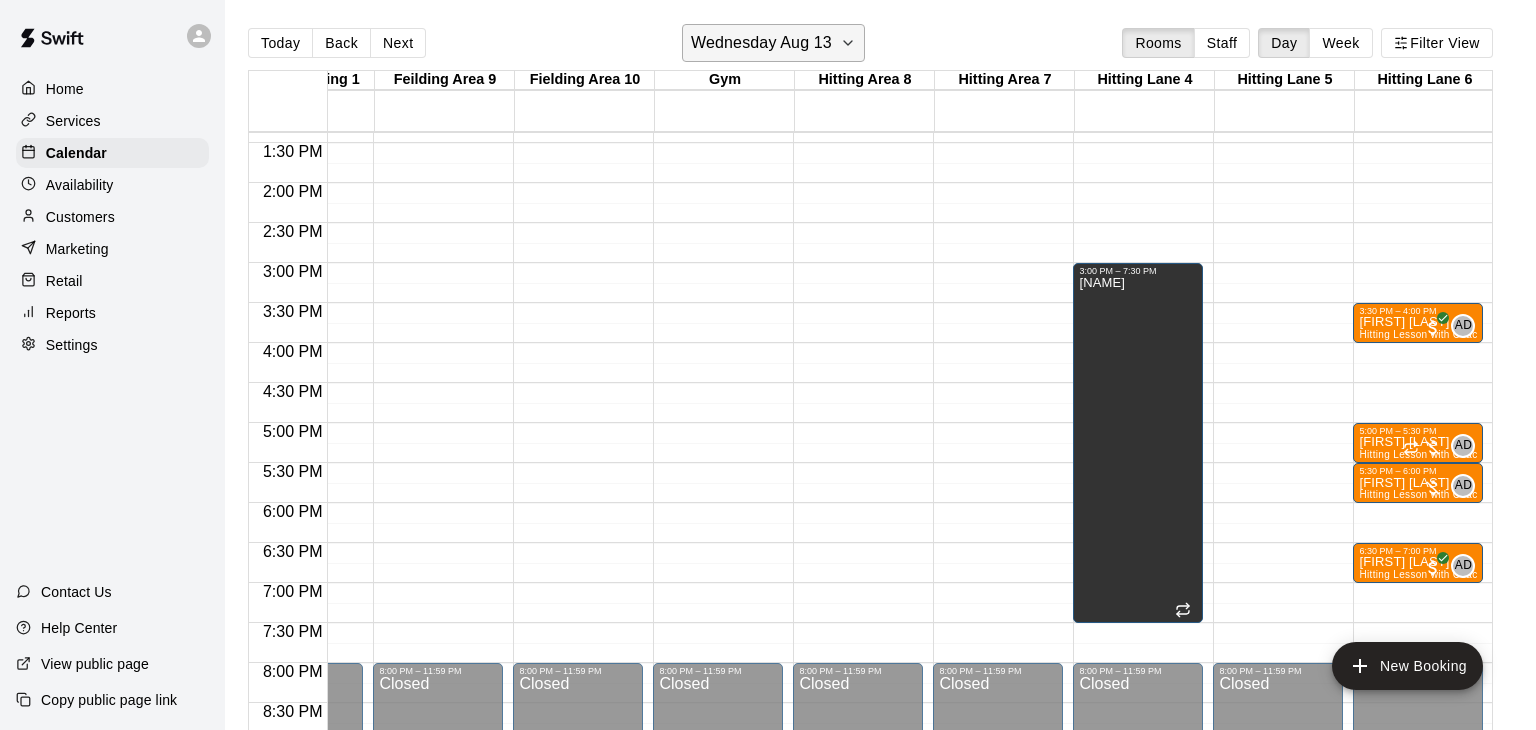 click 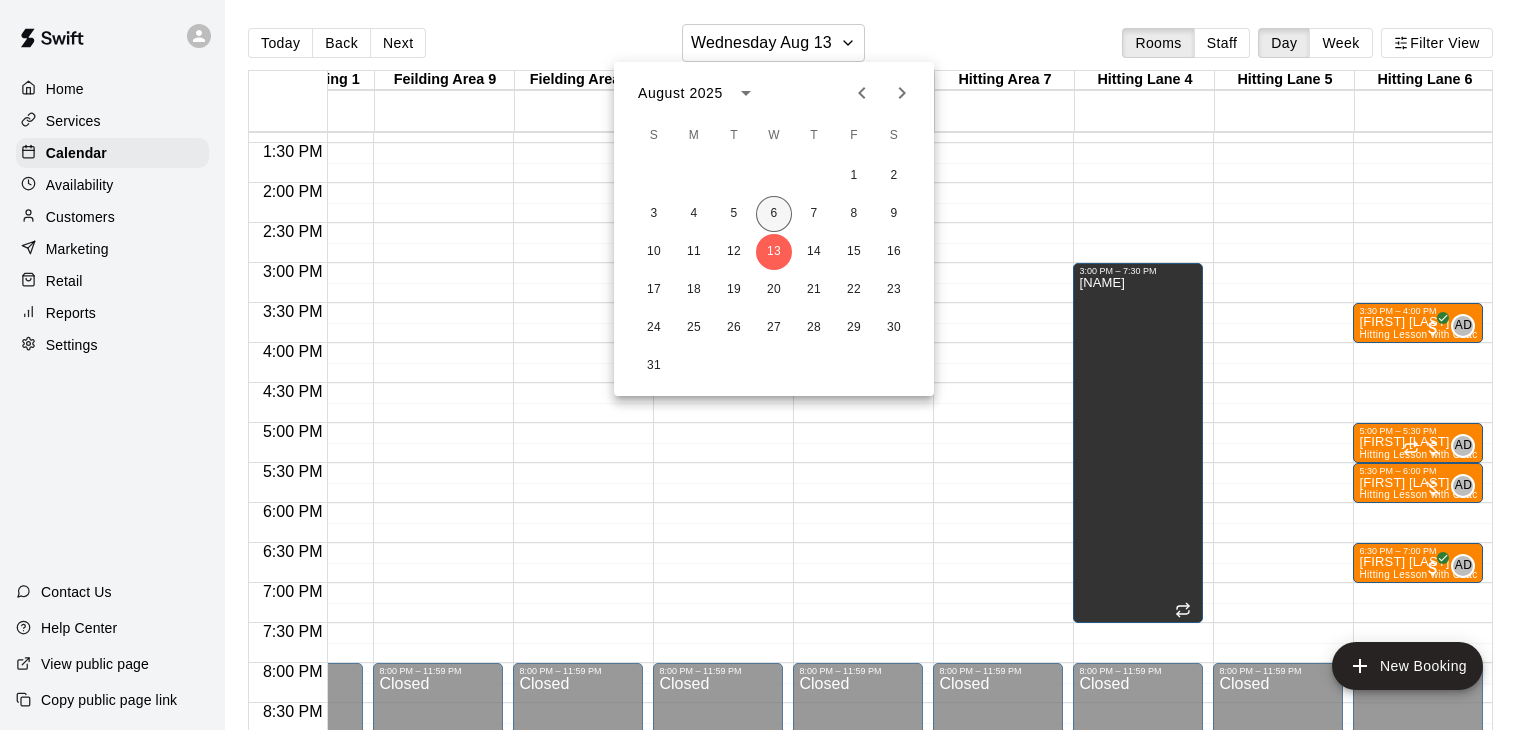 click on "6" at bounding box center [774, 214] 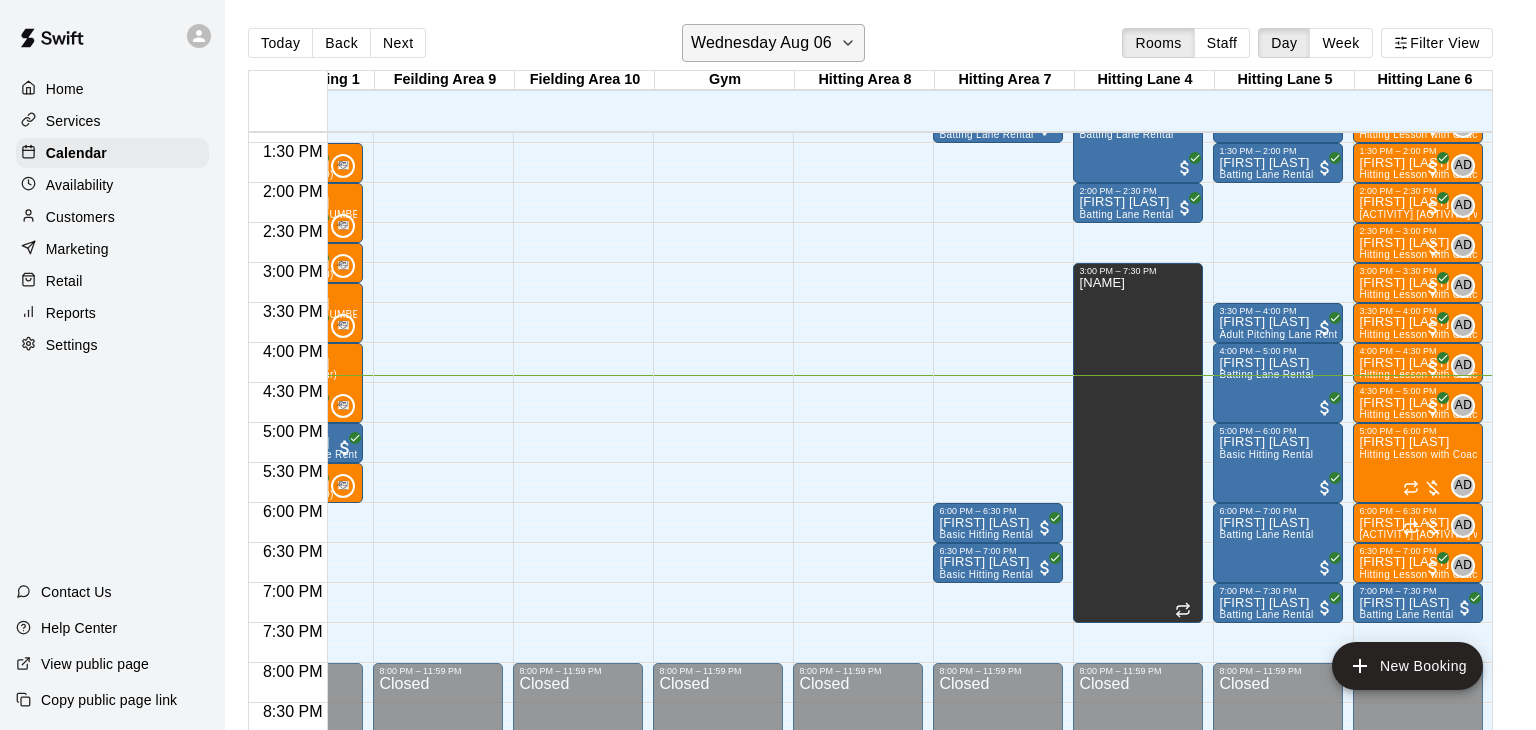 click 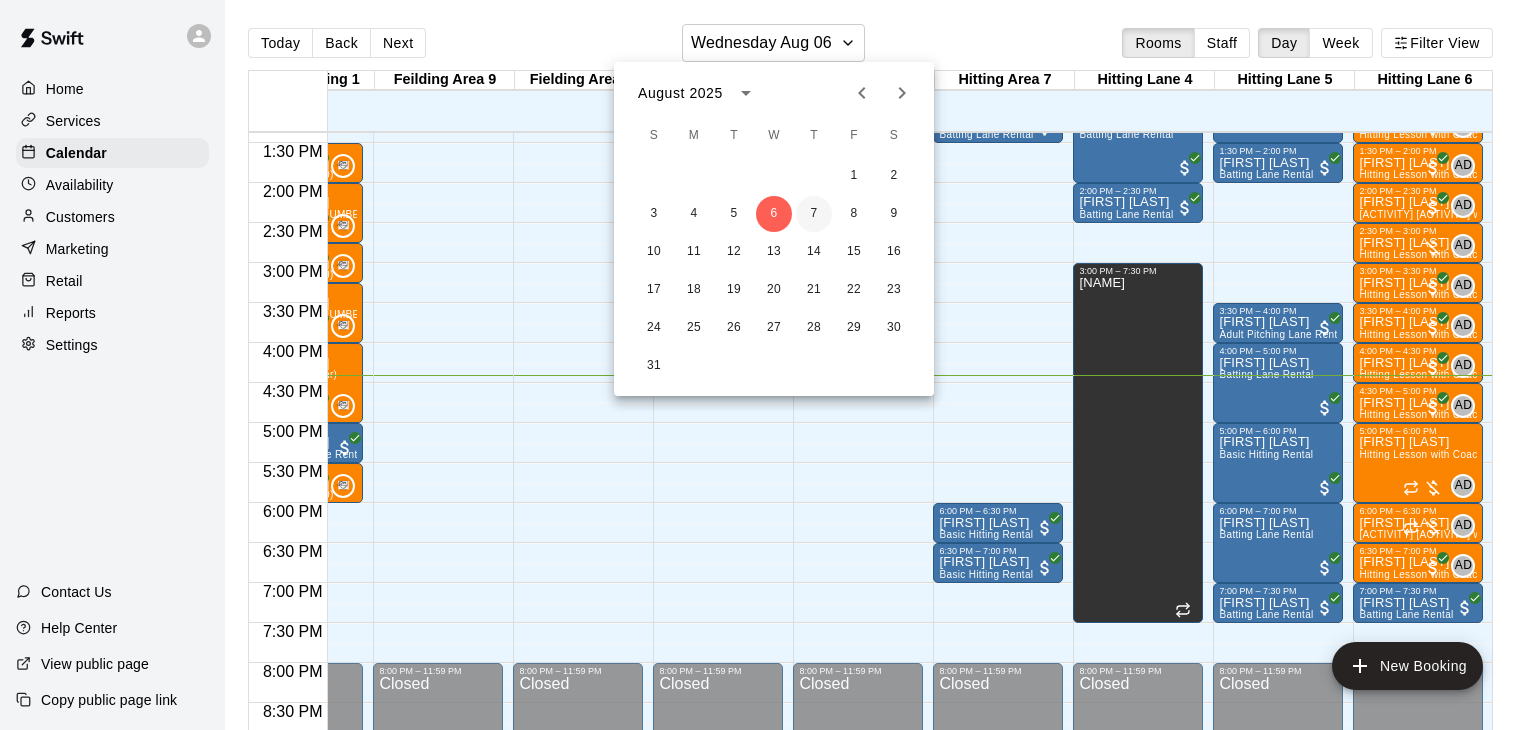click on "7" at bounding box center [814, 214] 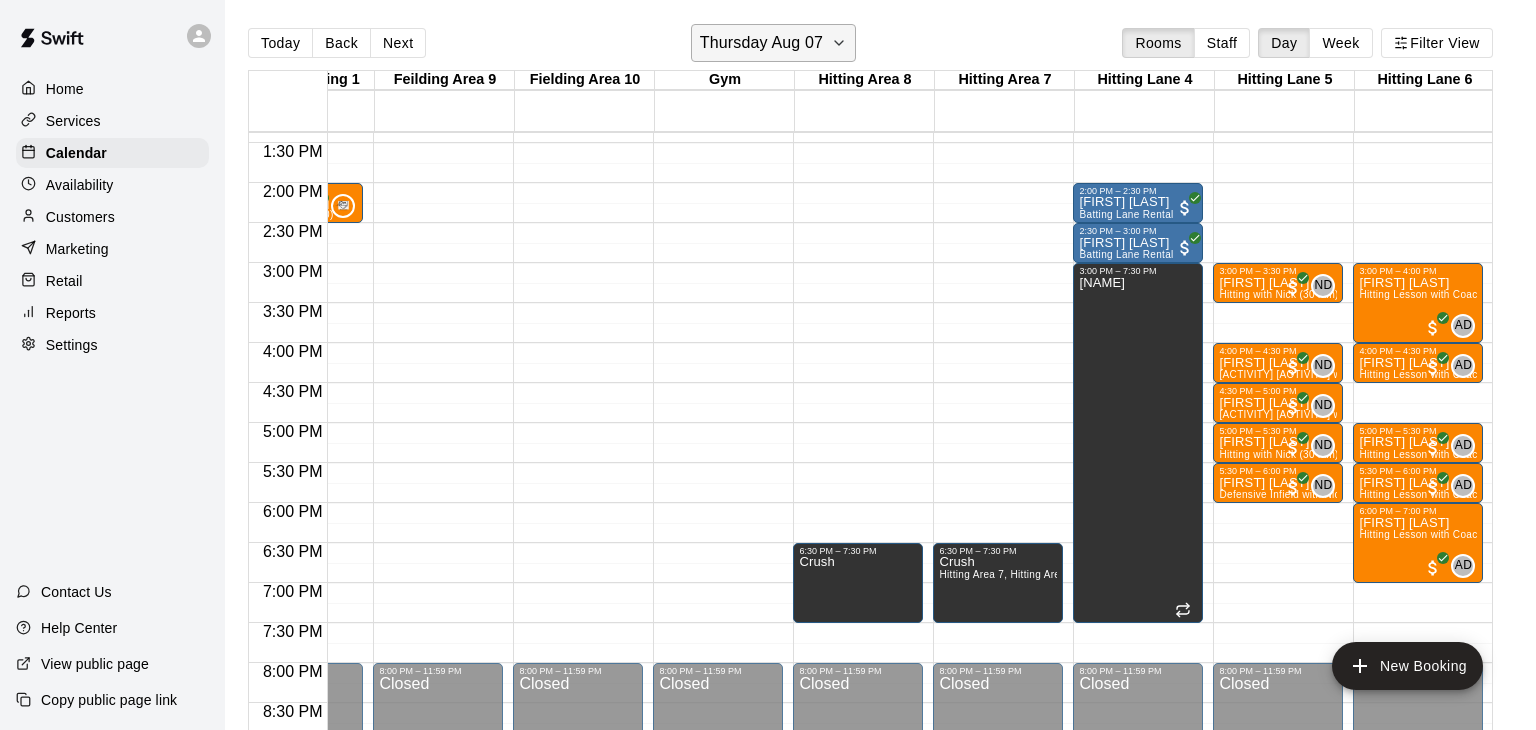 click 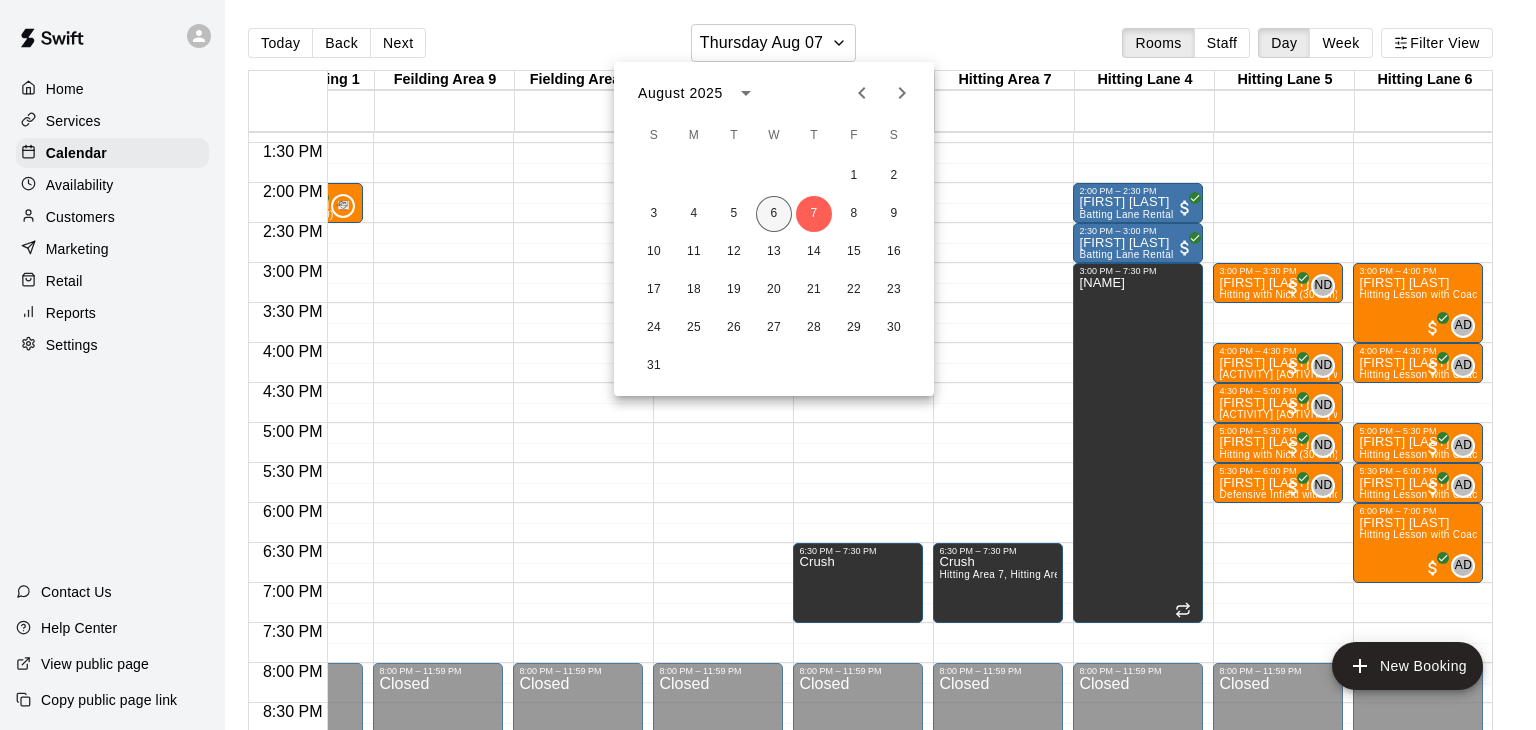 click on "6" at bounding box center (774, 214) 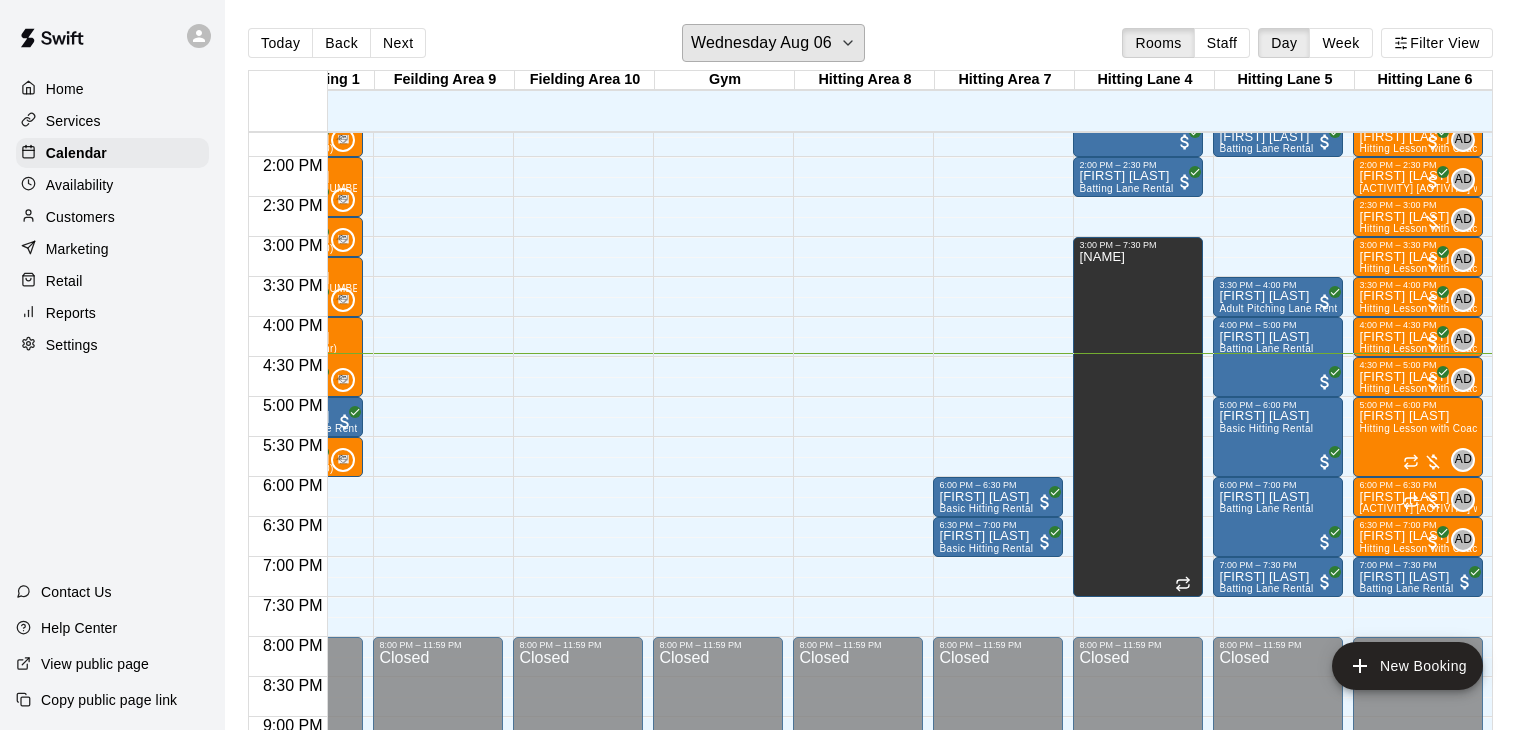 scroll, scrollTop: 1094, scrollLeft: 514, axis: both 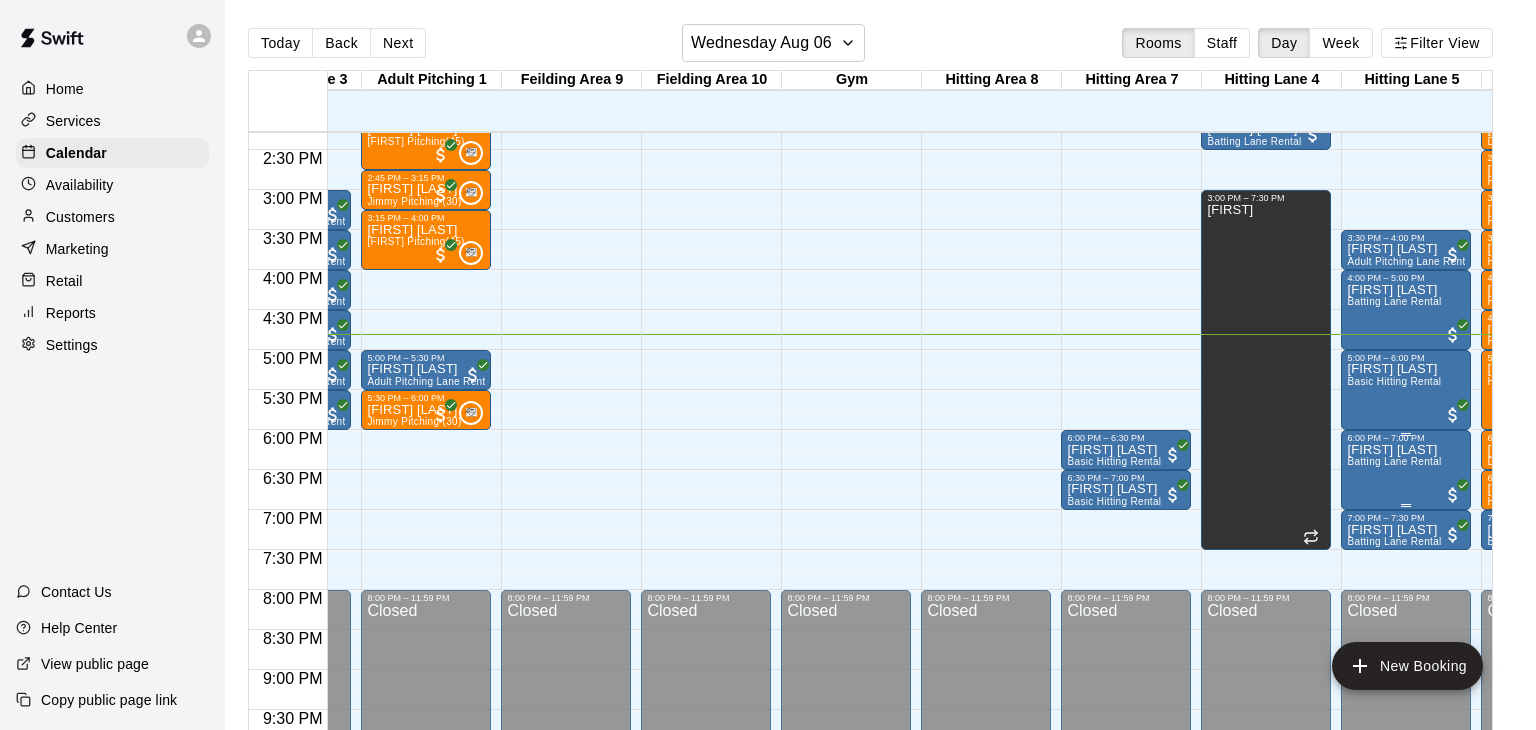 click on "Andrew Buehler Batting Lane Rental" at bounding box center [1406, 808] 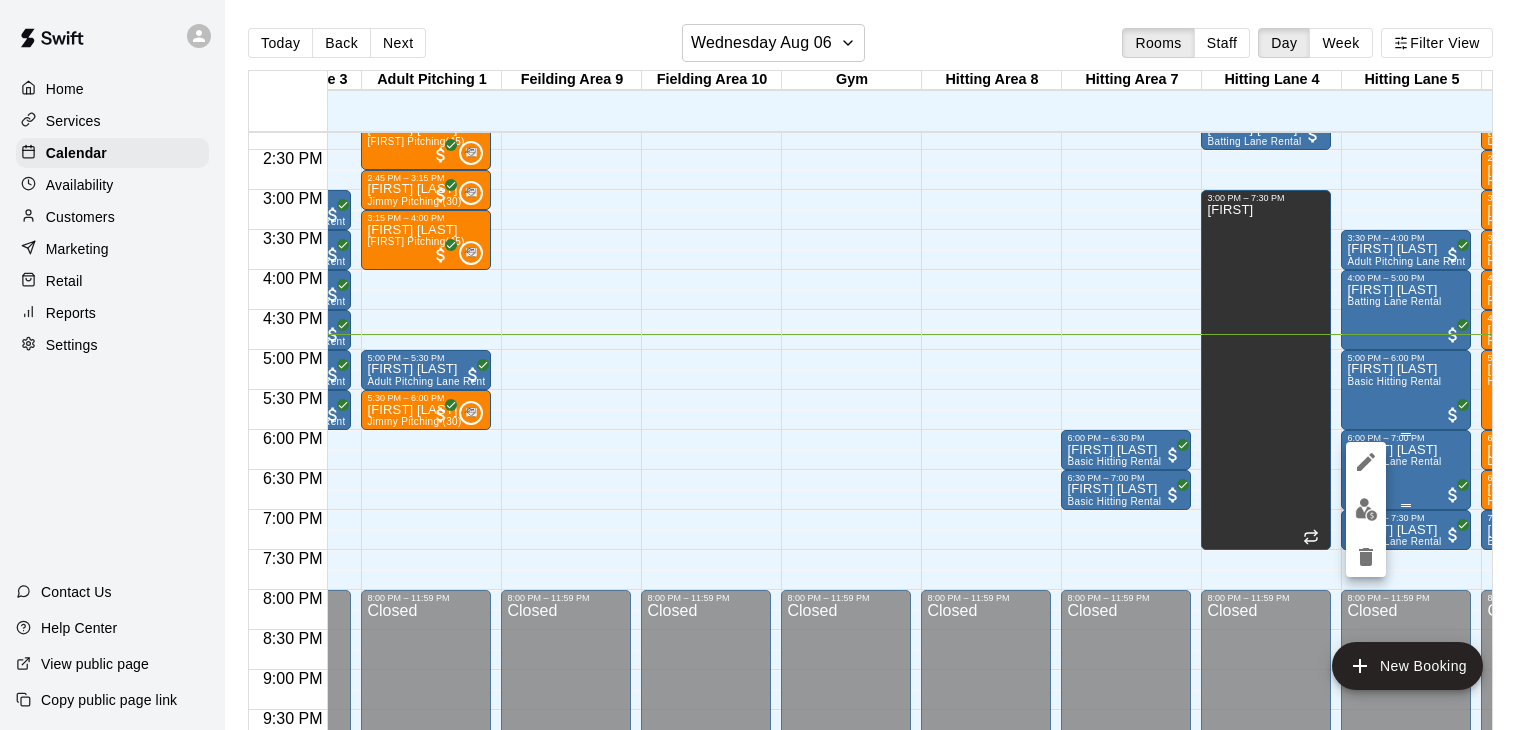 scroll, scrollTop: 1143, scrollLeft: 514, axis: both 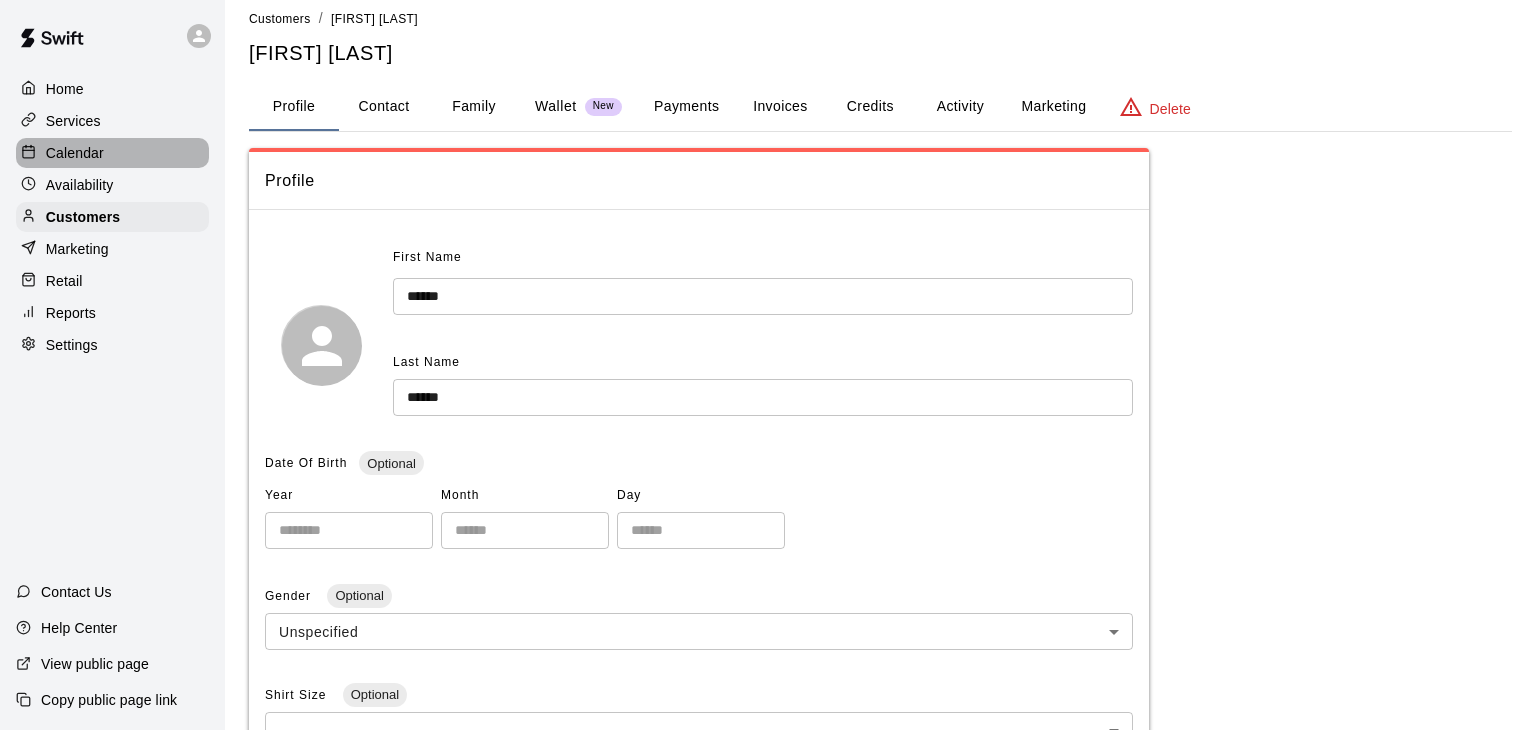 click on "Calendar" at bounding box center [75, 153] 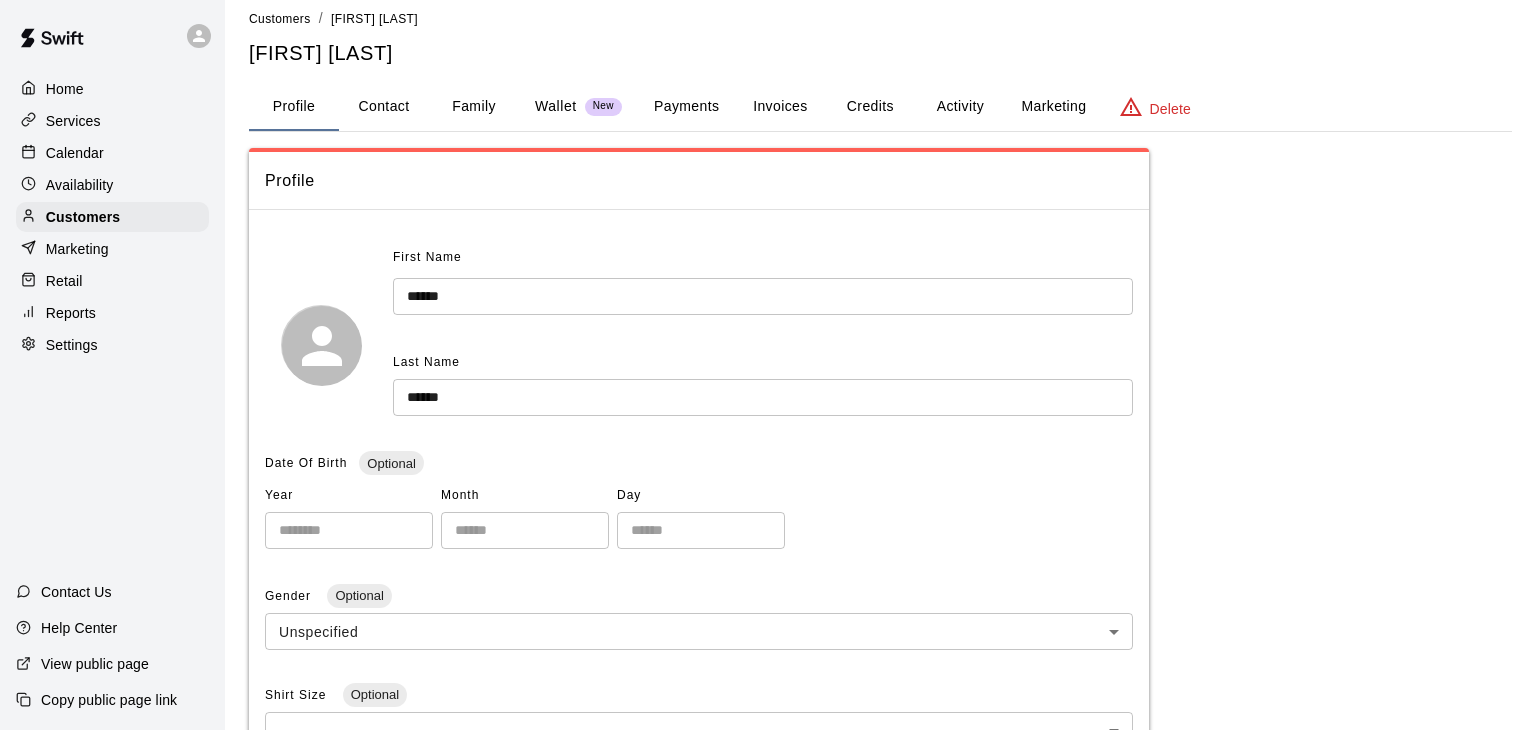 scroll, scrollTop: 0, scrollLeft: 0, axis: both 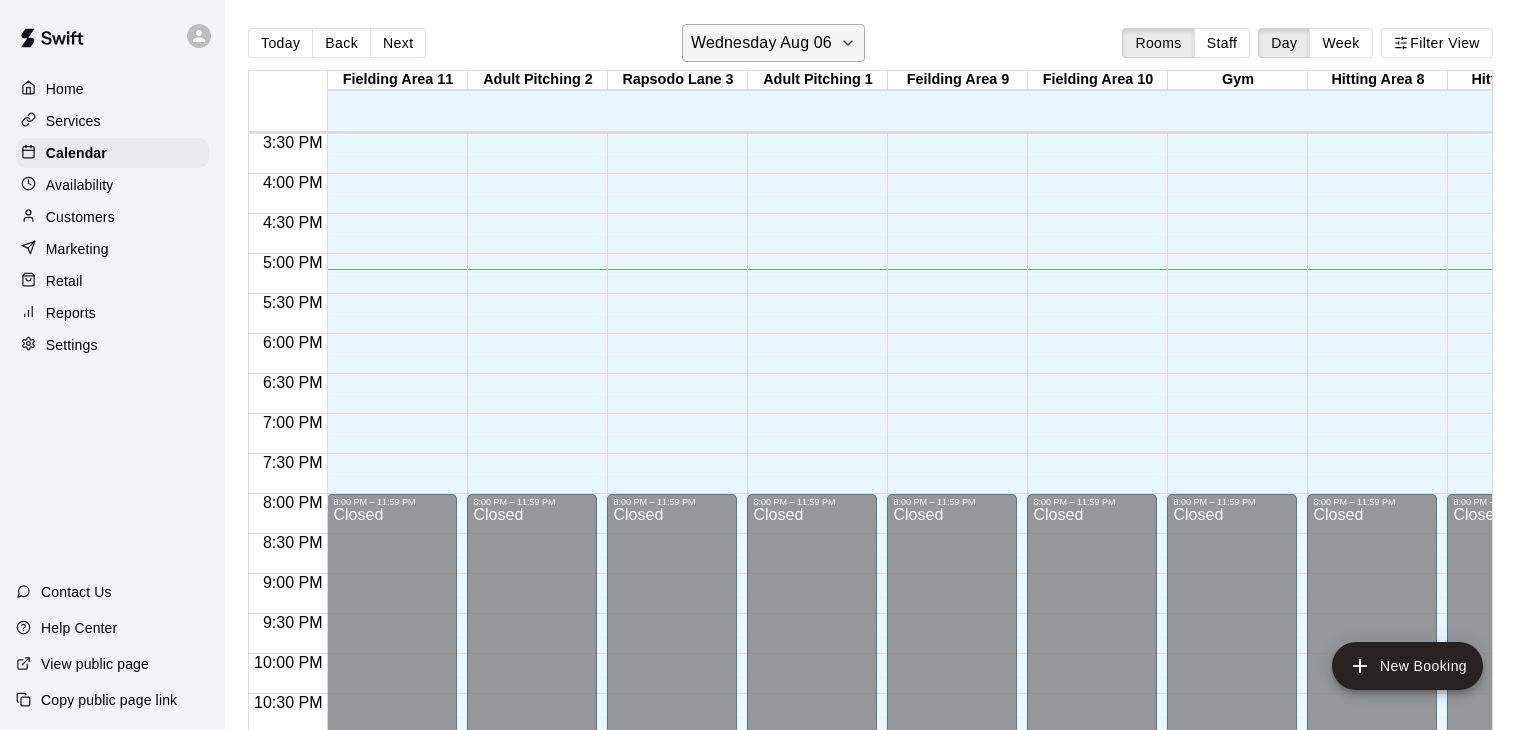 click 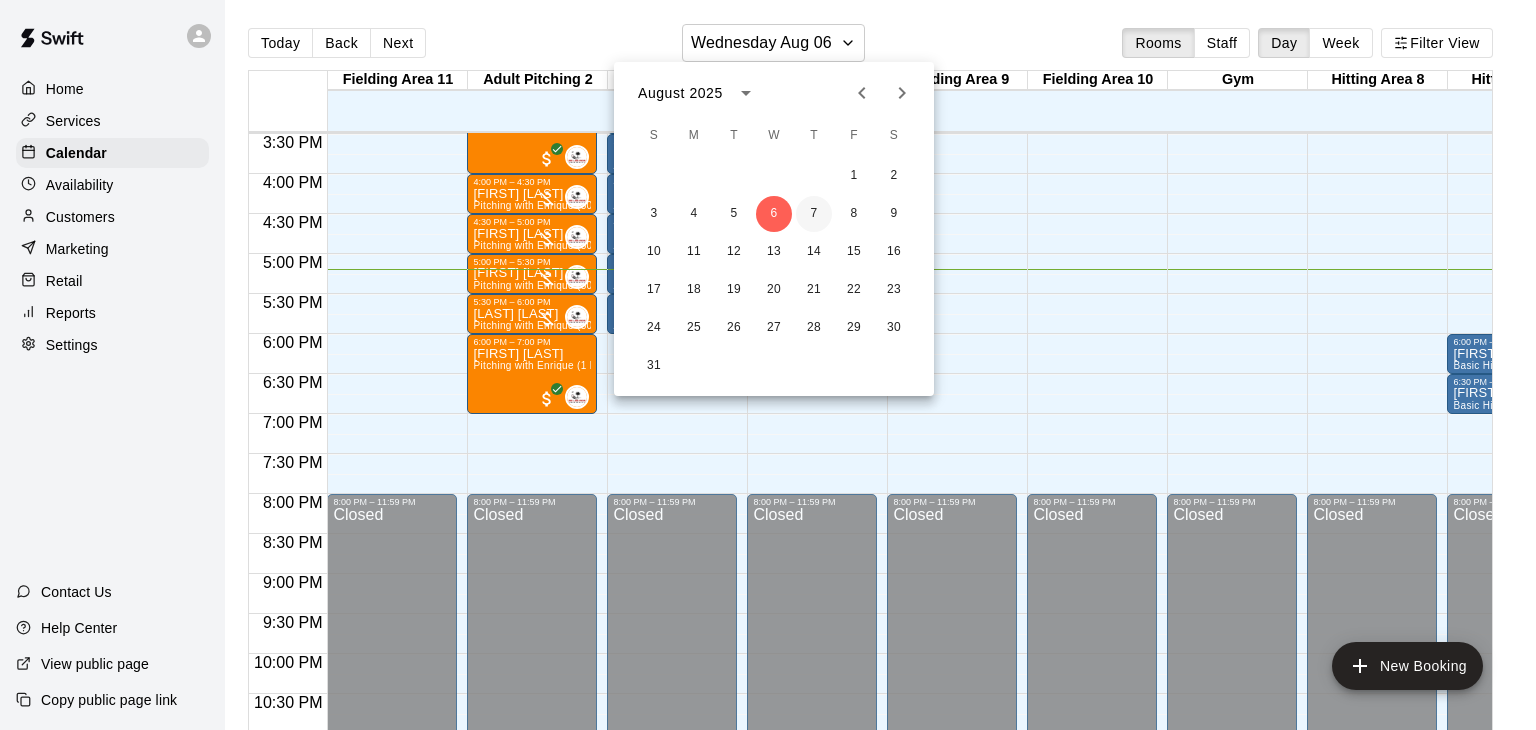 click on "7" at bounding box center (814, 214) 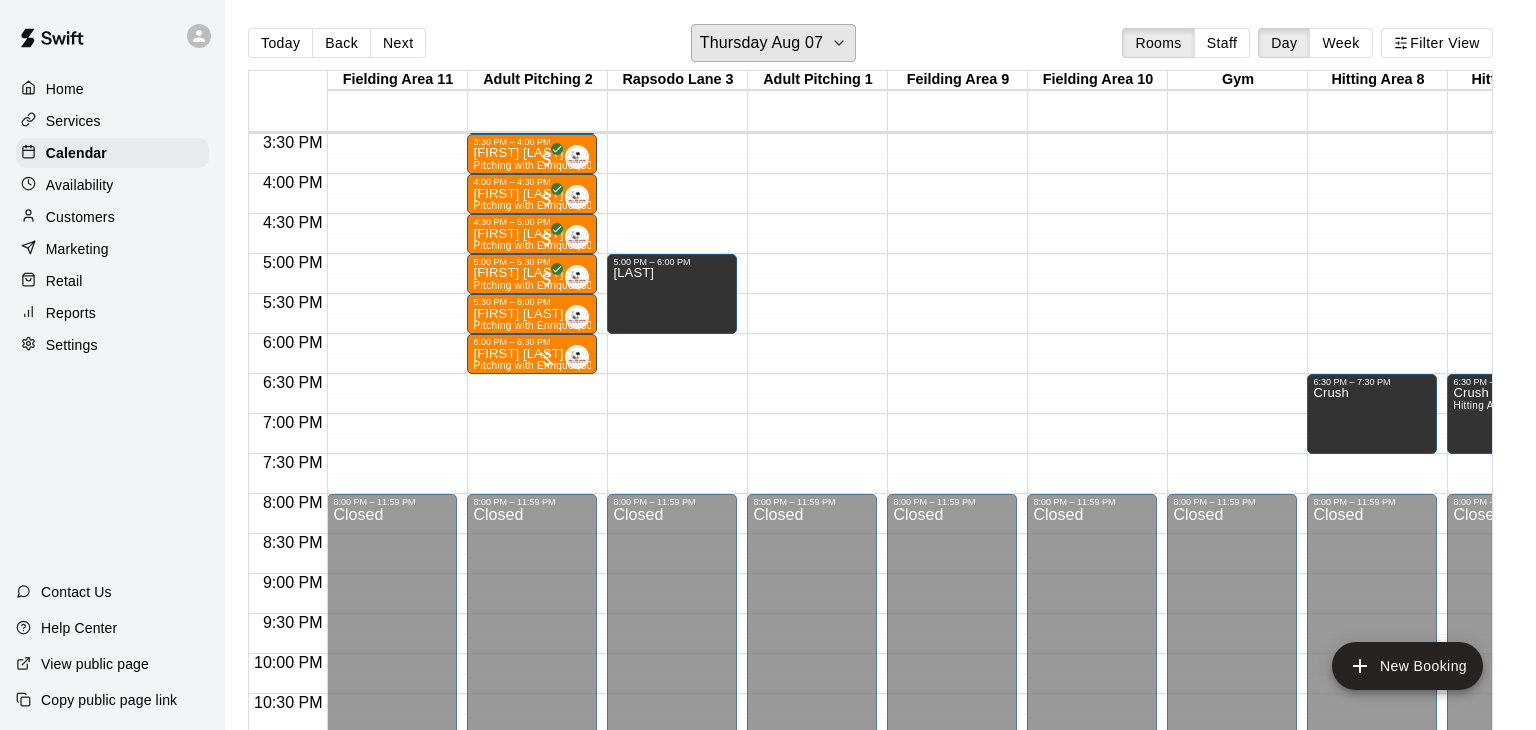 scroll, scrollTop: 1239, scrollLeft: 429, axis: both 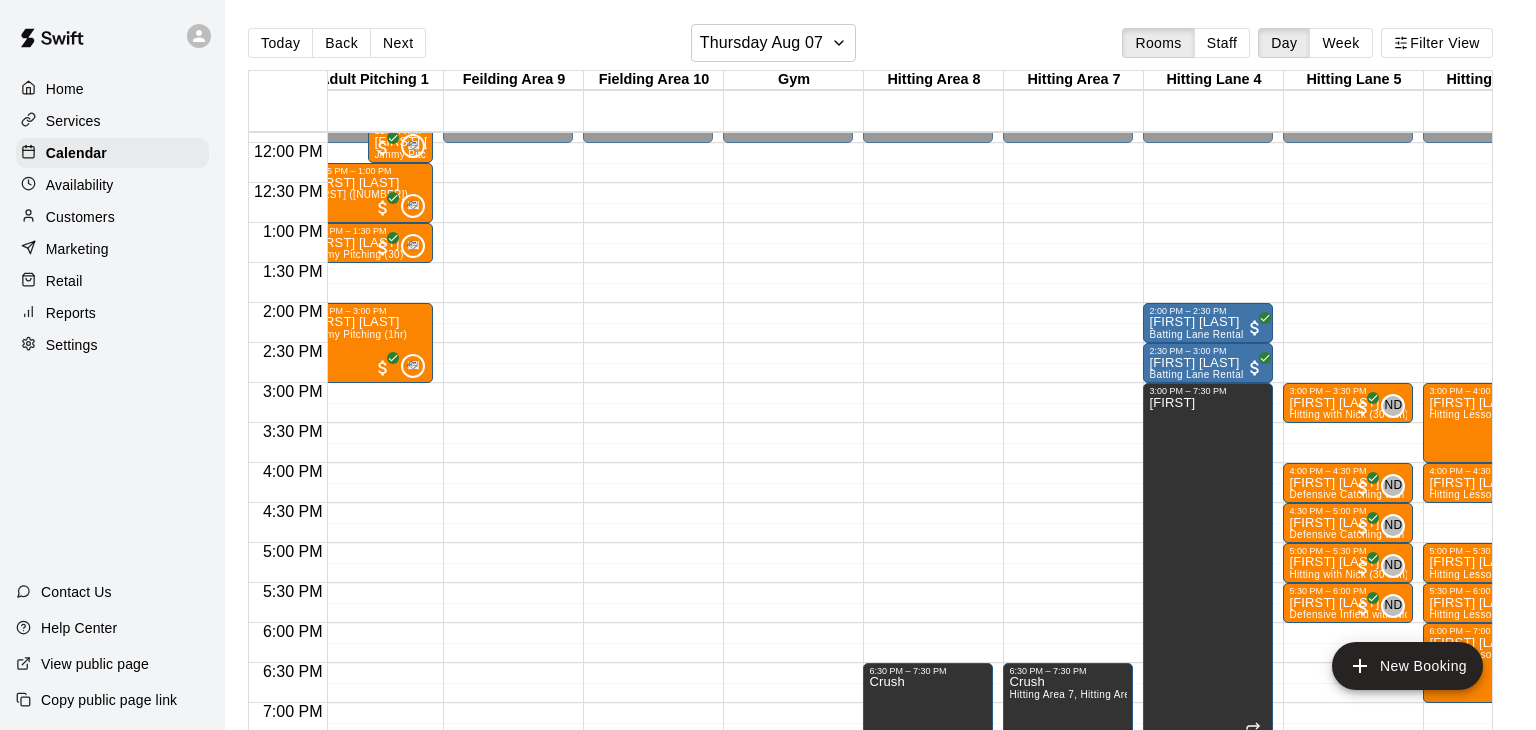 click on "12:00 AM – 12:00 PM Closed 3:00 PM – 4:00 PM Joey Mandia Hitting Lesson with Coach Anthony (60 minutes) AD 0 4:00 PM – 4:30 PM Maddux Pace Hitting Lesson with Coach Anthony AD 0 5:00 PM – 5:30 PM Rhett Thompson Hitting Lesson with Coach Anthony AD 0 5:30 PM – 6:00 PM Rhett Thompson Hitting Lesson with Coach Anthony AD 0 6:00 PM – 7:00 PM Jenna Cook Hitting Lesson with Coach Anthony (60 minutes) AD 0 8:00 PM – 11:59 PM Closed" at bounding box center [1488, 143] 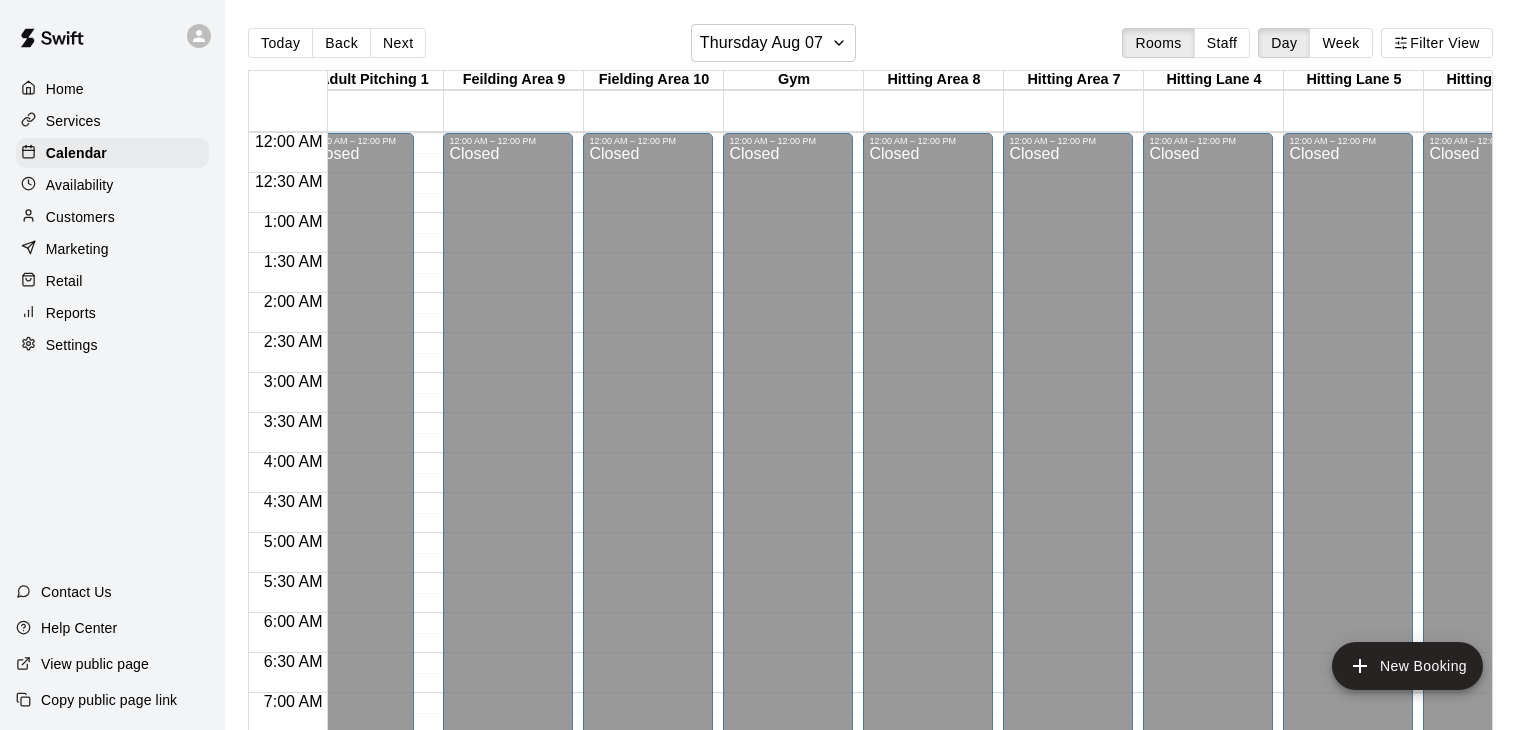 scroll, scrollTop: 218, scrollLeft: 433, axis: both 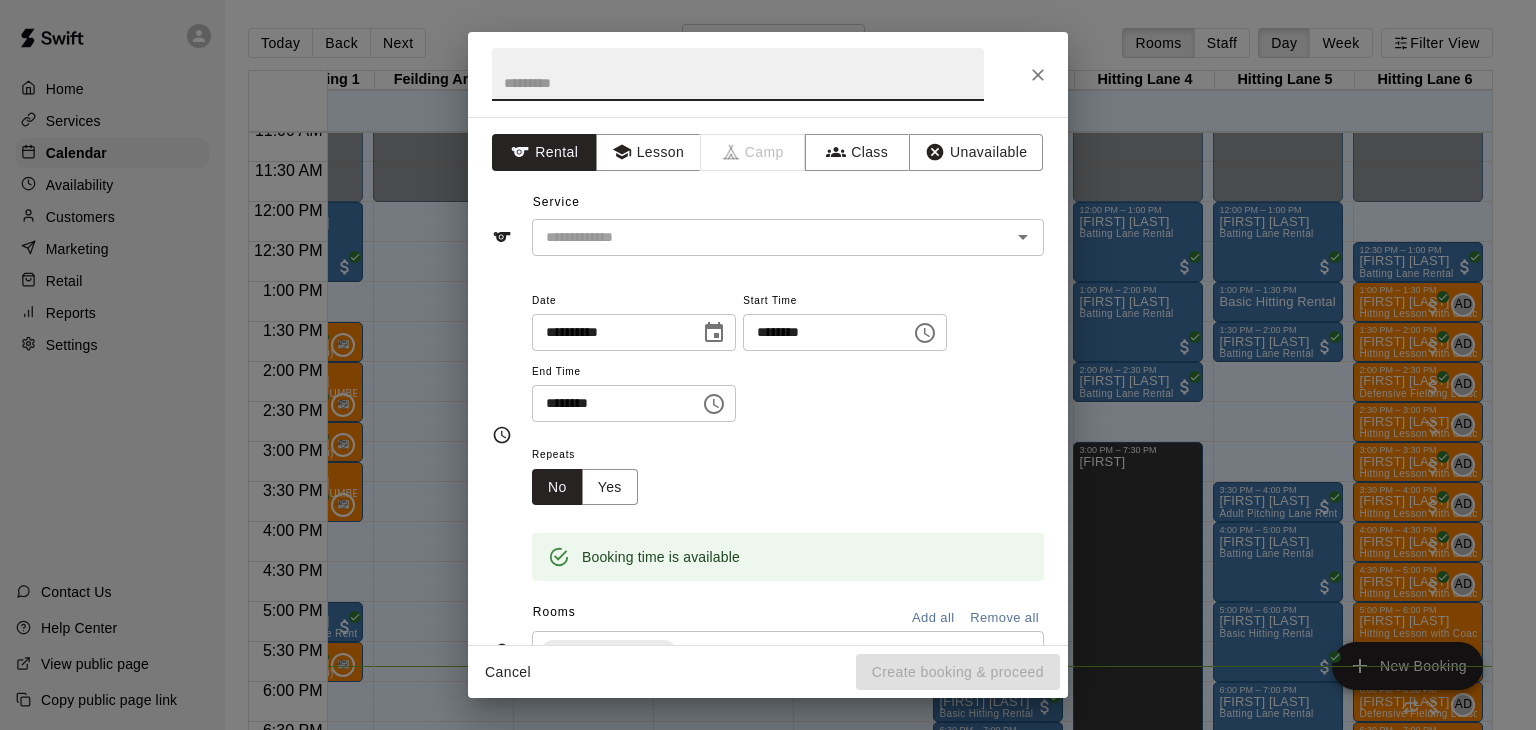 click at bounding box center (1038, 75) 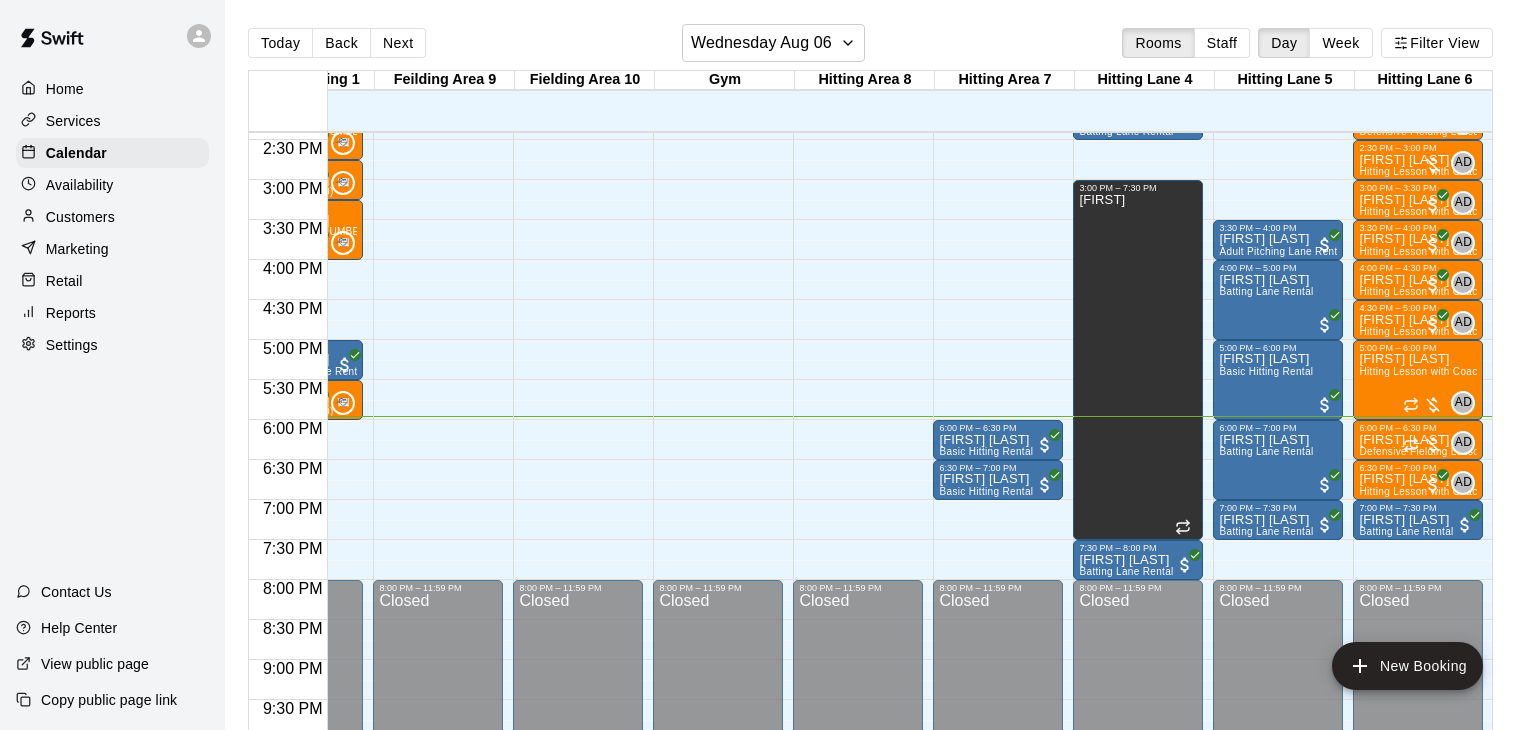 scroll, scrollTop: 1165, scrollLeft: 514, axis: both 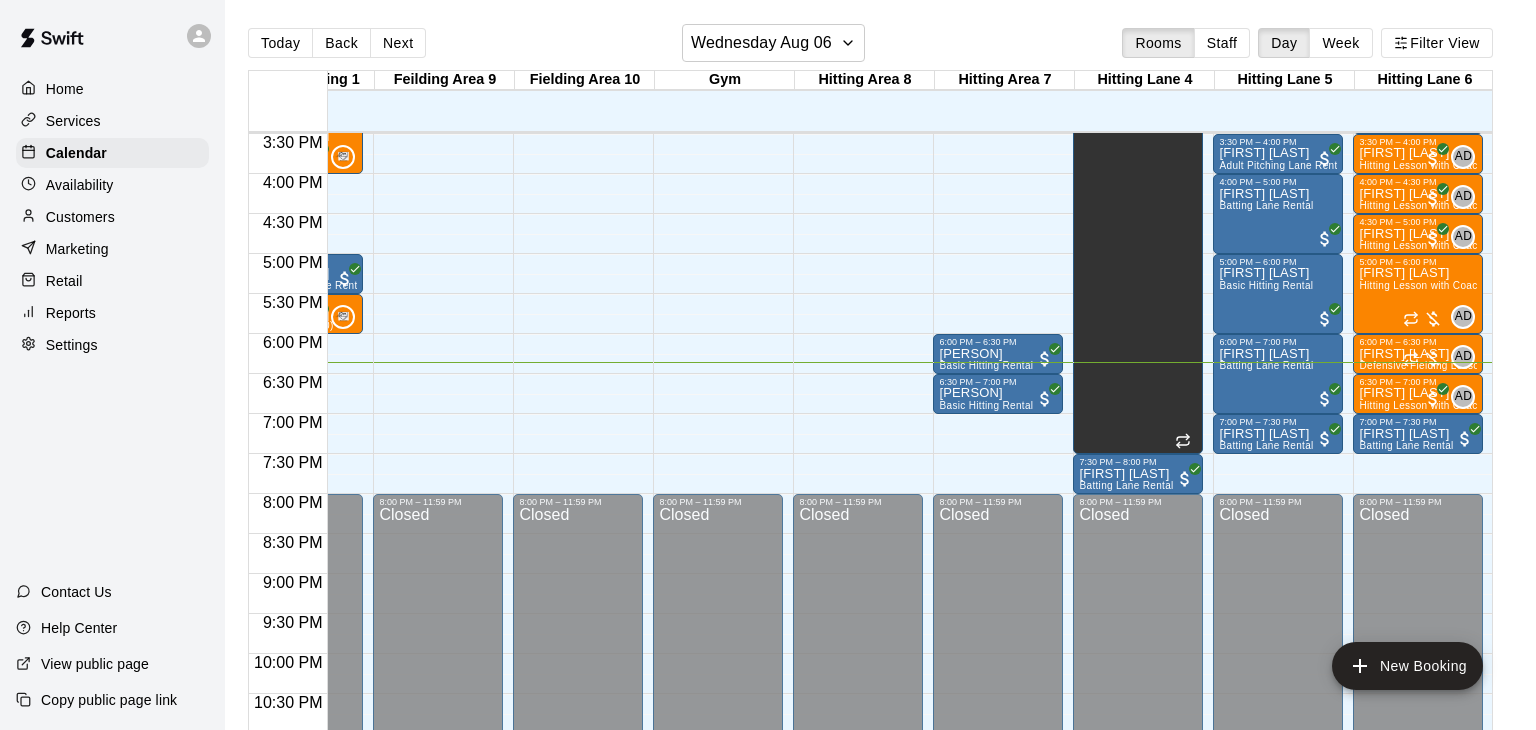 click on "12:00 AM – 12:00 PM Closed 1:00 PM – 1:30 PM [PERSON] Batting Lane Rental   6:00 PM – 6:30 PM [PERSON] Basic Hitting Rental 6:30 PM – 7:00 PM [PERSON] Basic Hitting Rental 8:00 PM – 11:59 PM Closed" at bounding box center (998, -146) 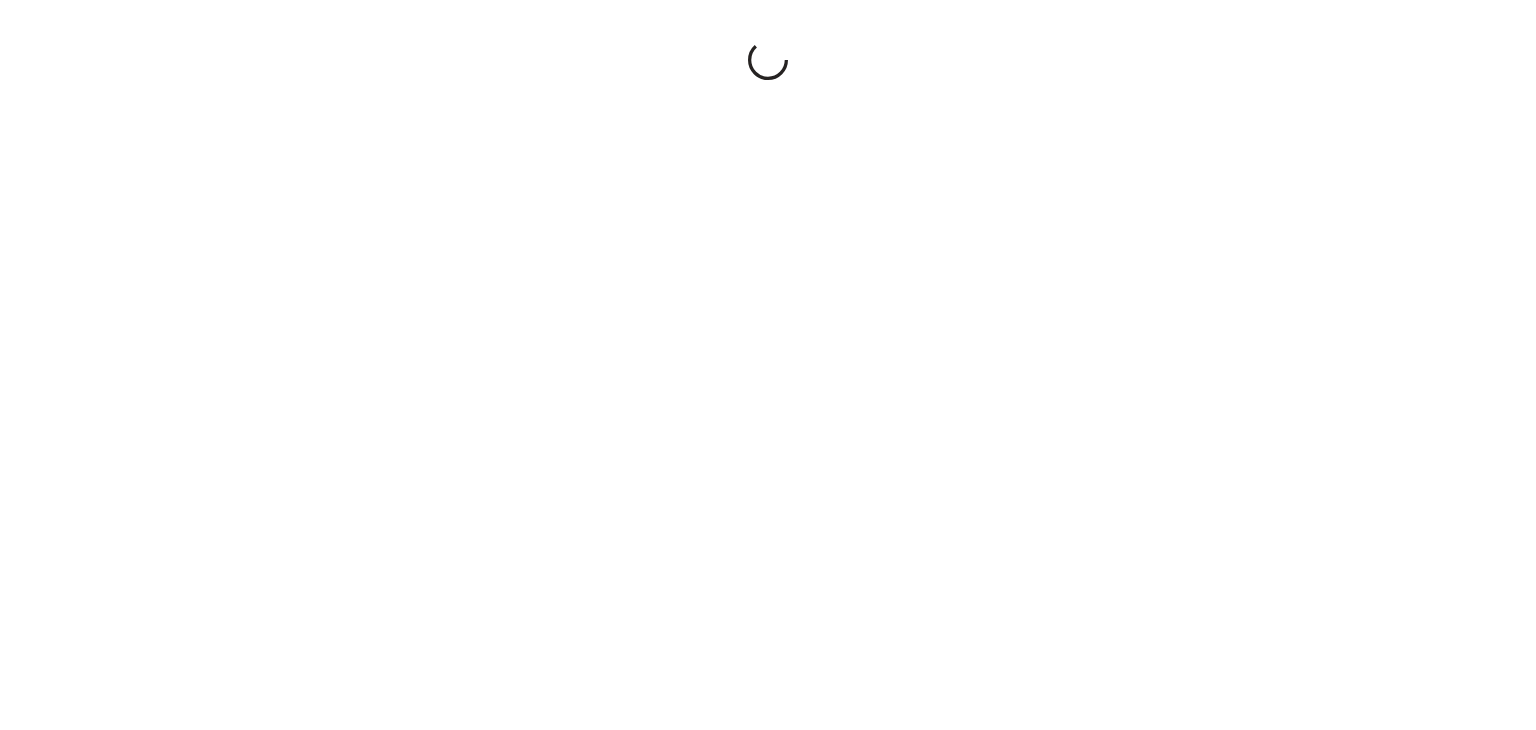 scroll, scrollTop: 0, scrollLeft: 0, axis: both 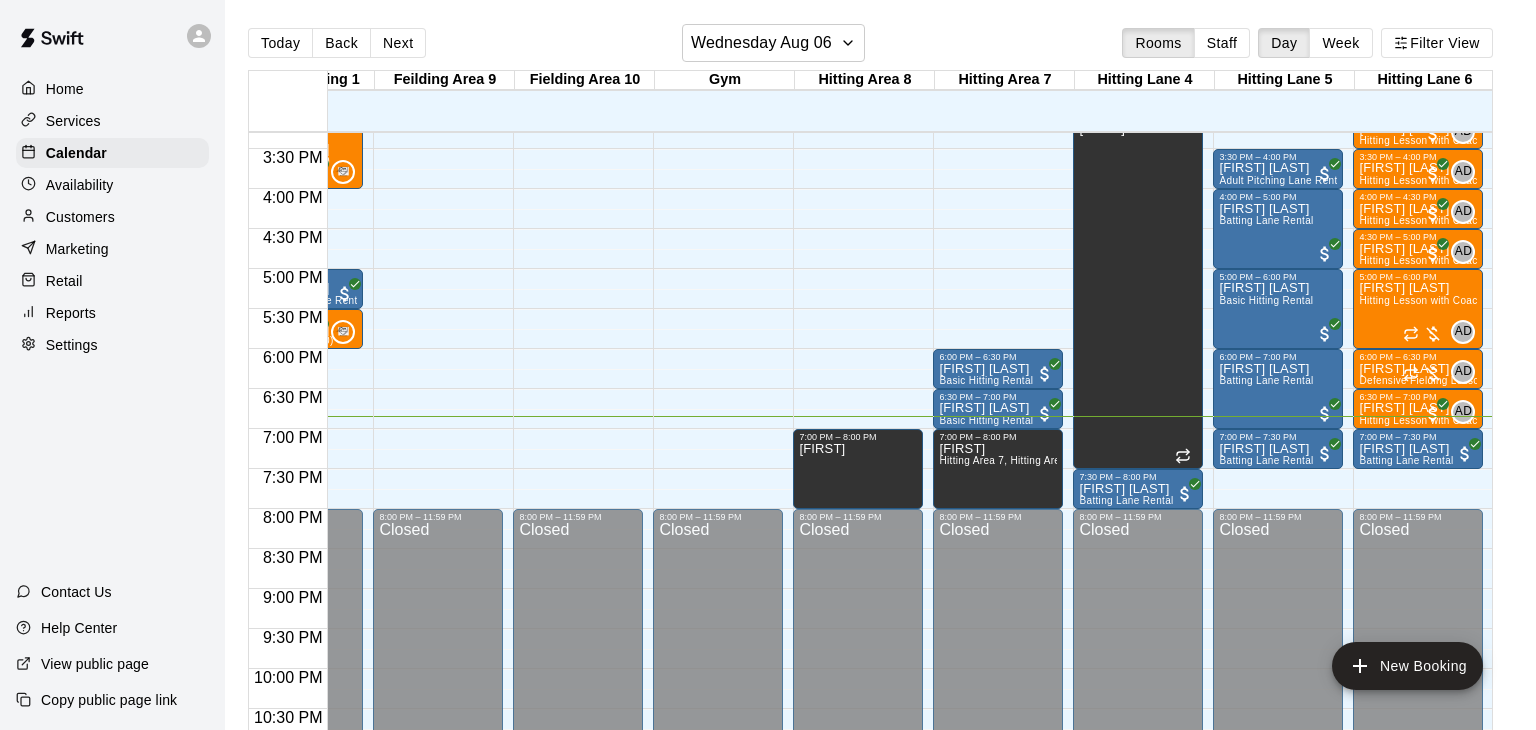 click on "Customers" at bounding box center (80, 217) 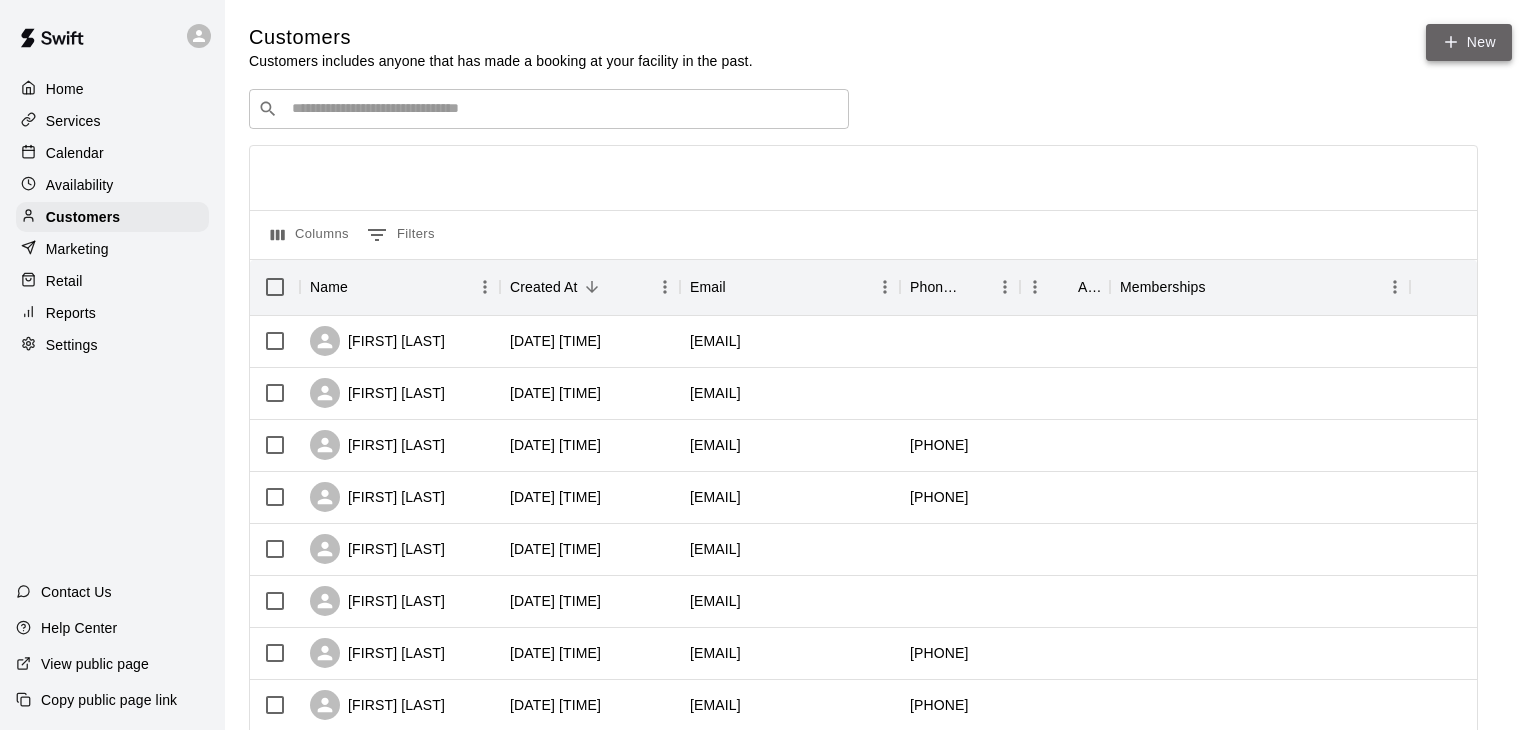 click on "New" at bounding box center (1469, 42) 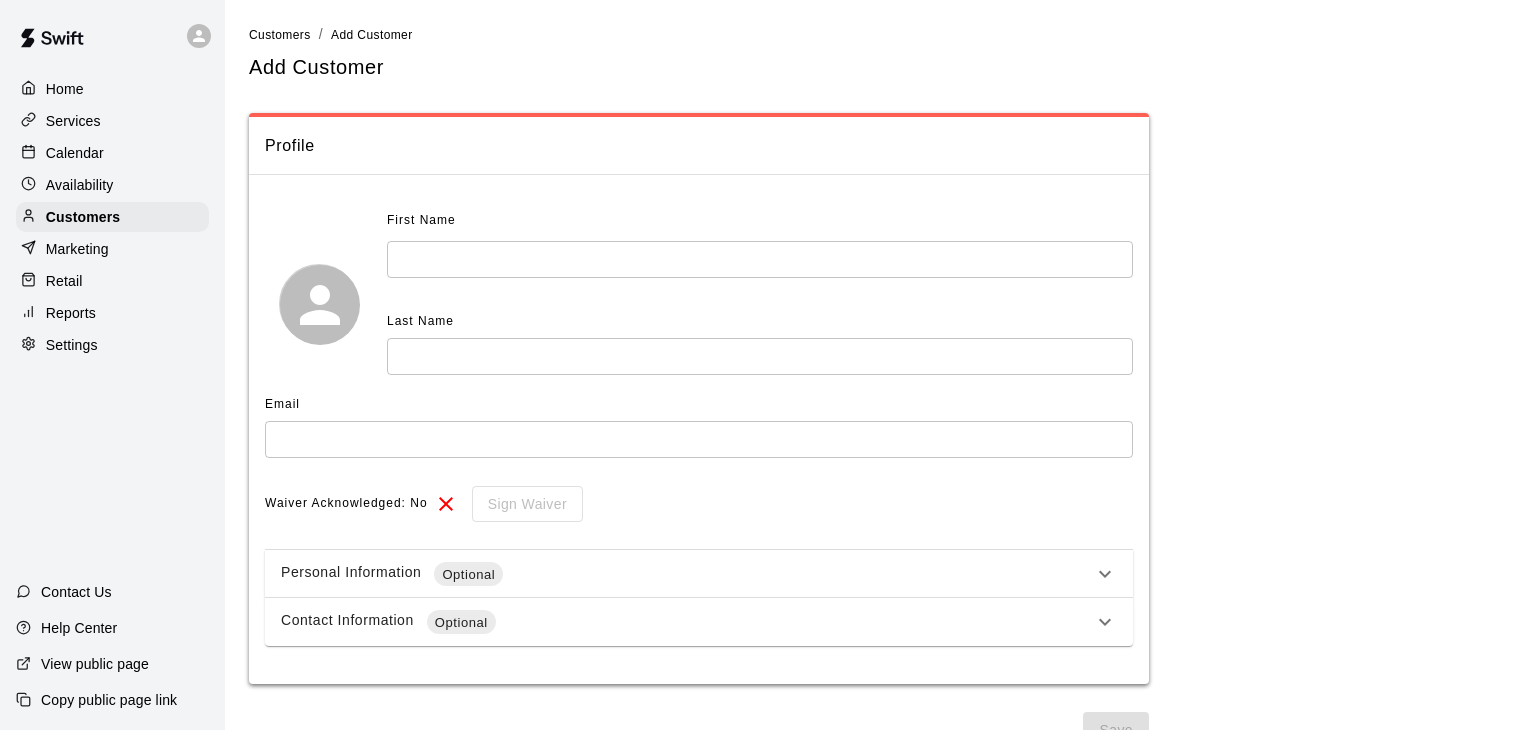 click at bounding box center [760, 259] 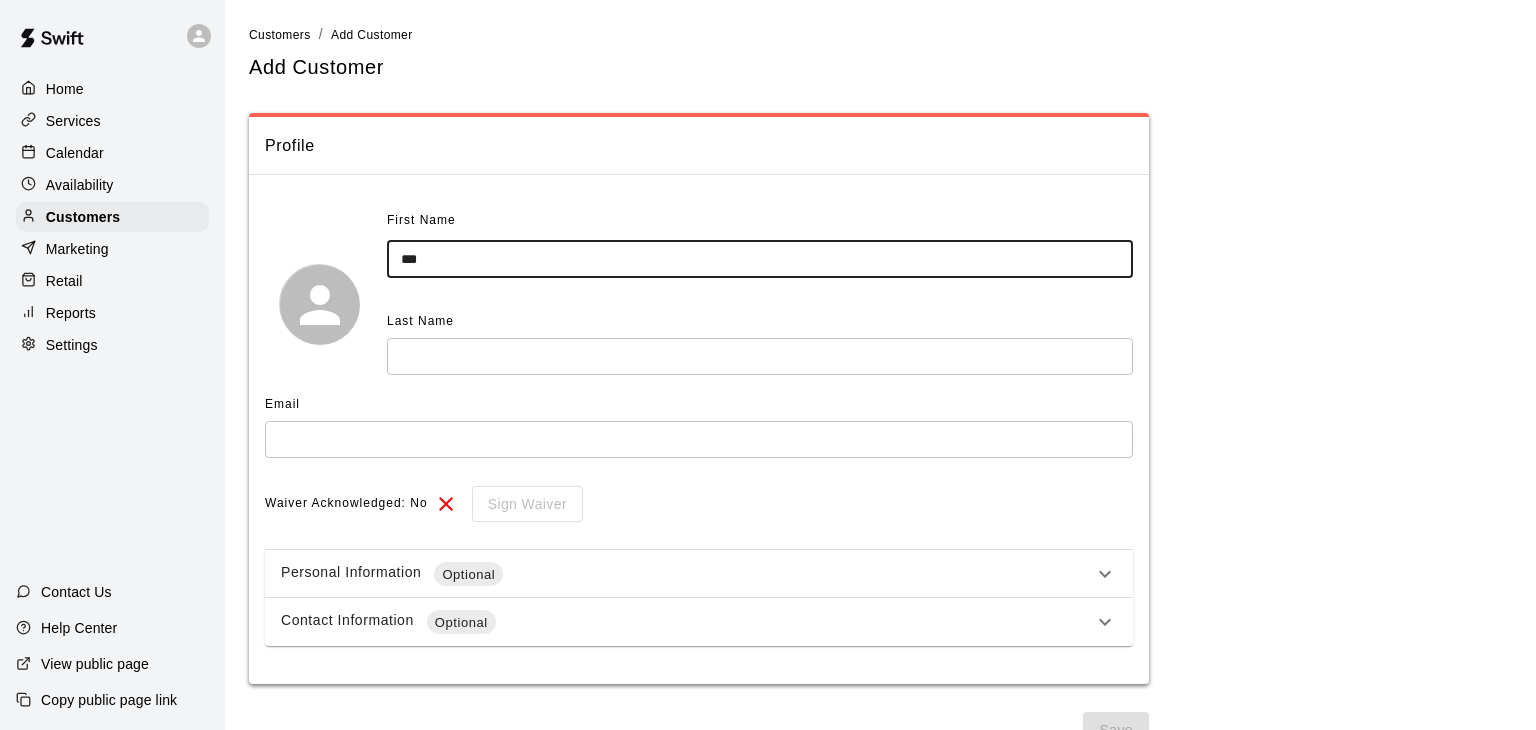 type on "***" 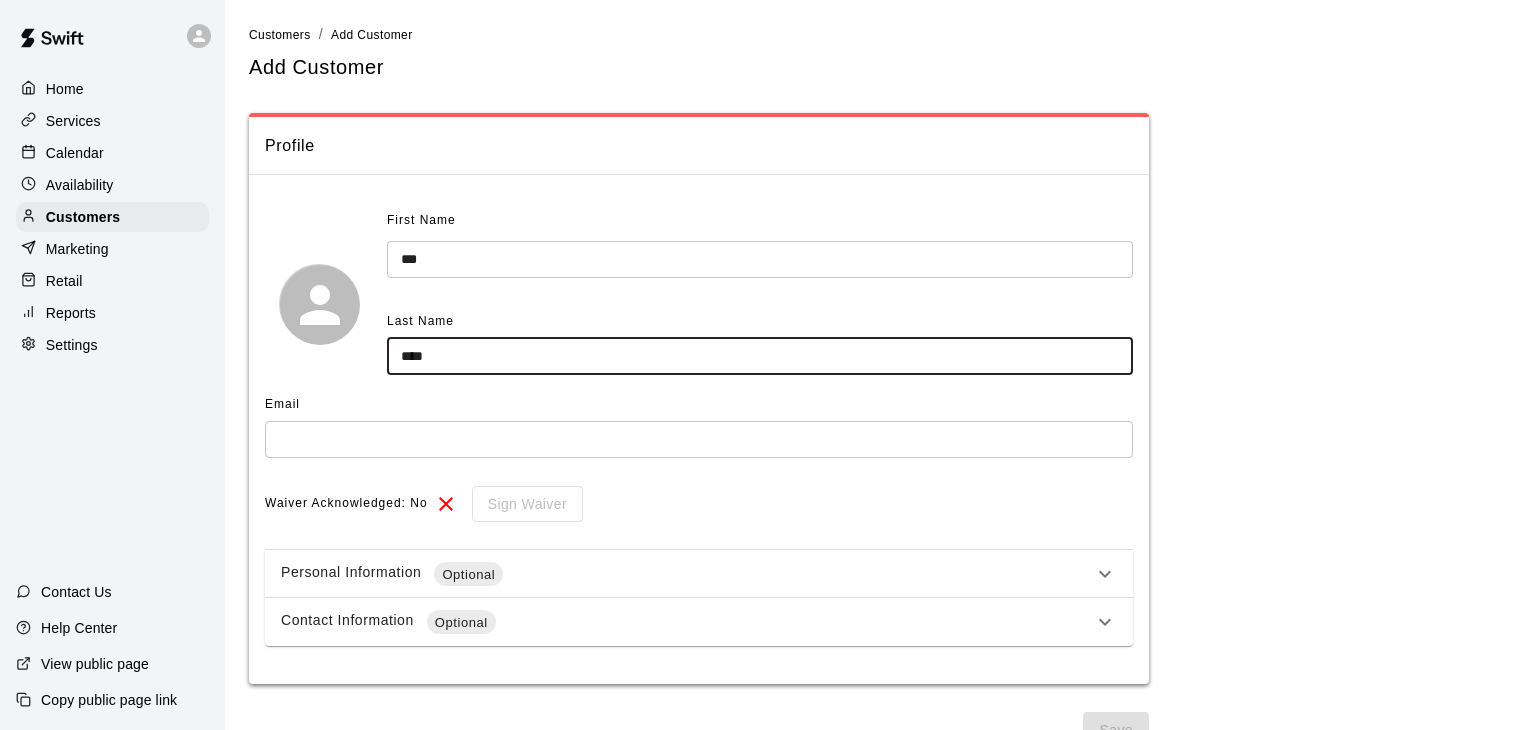 type on "****" 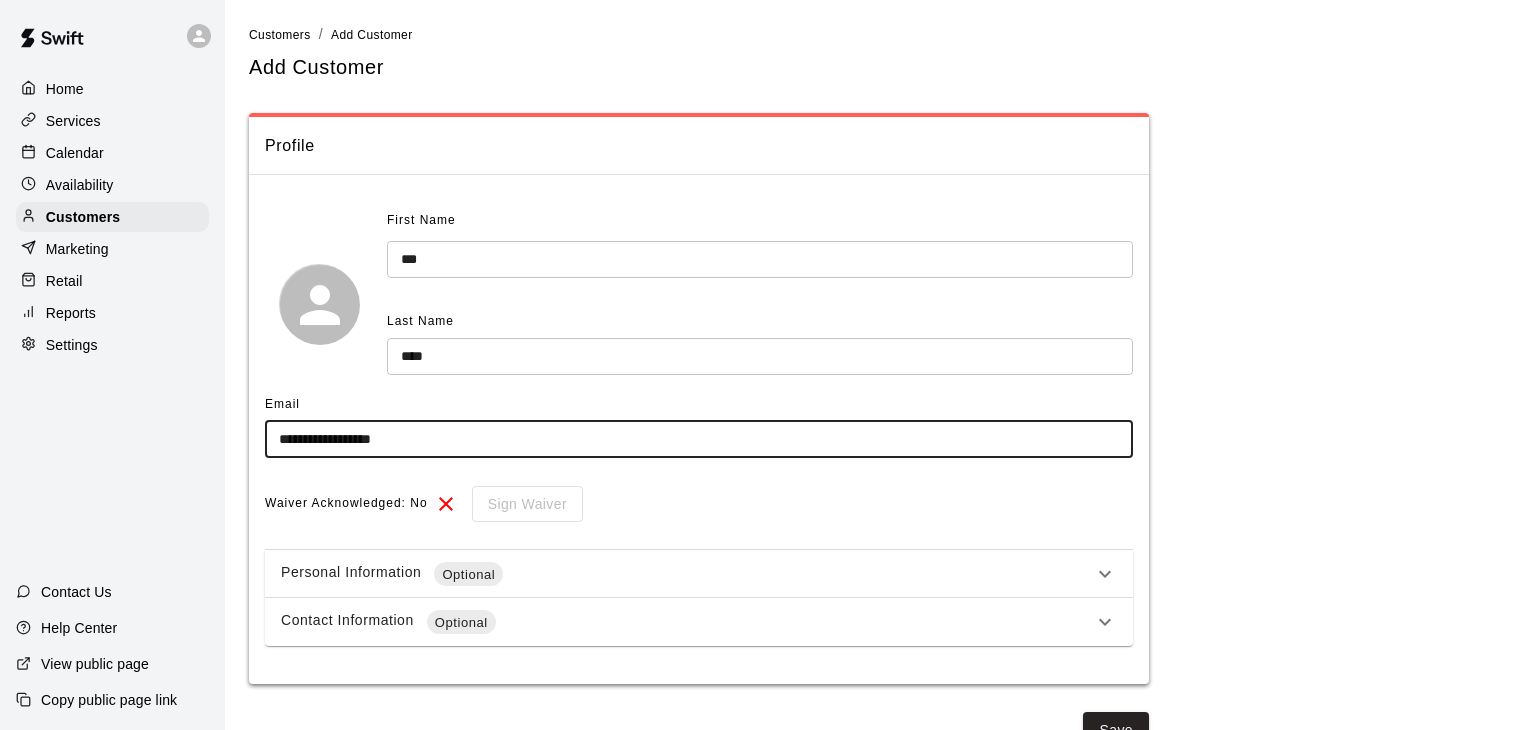 type on "**********" 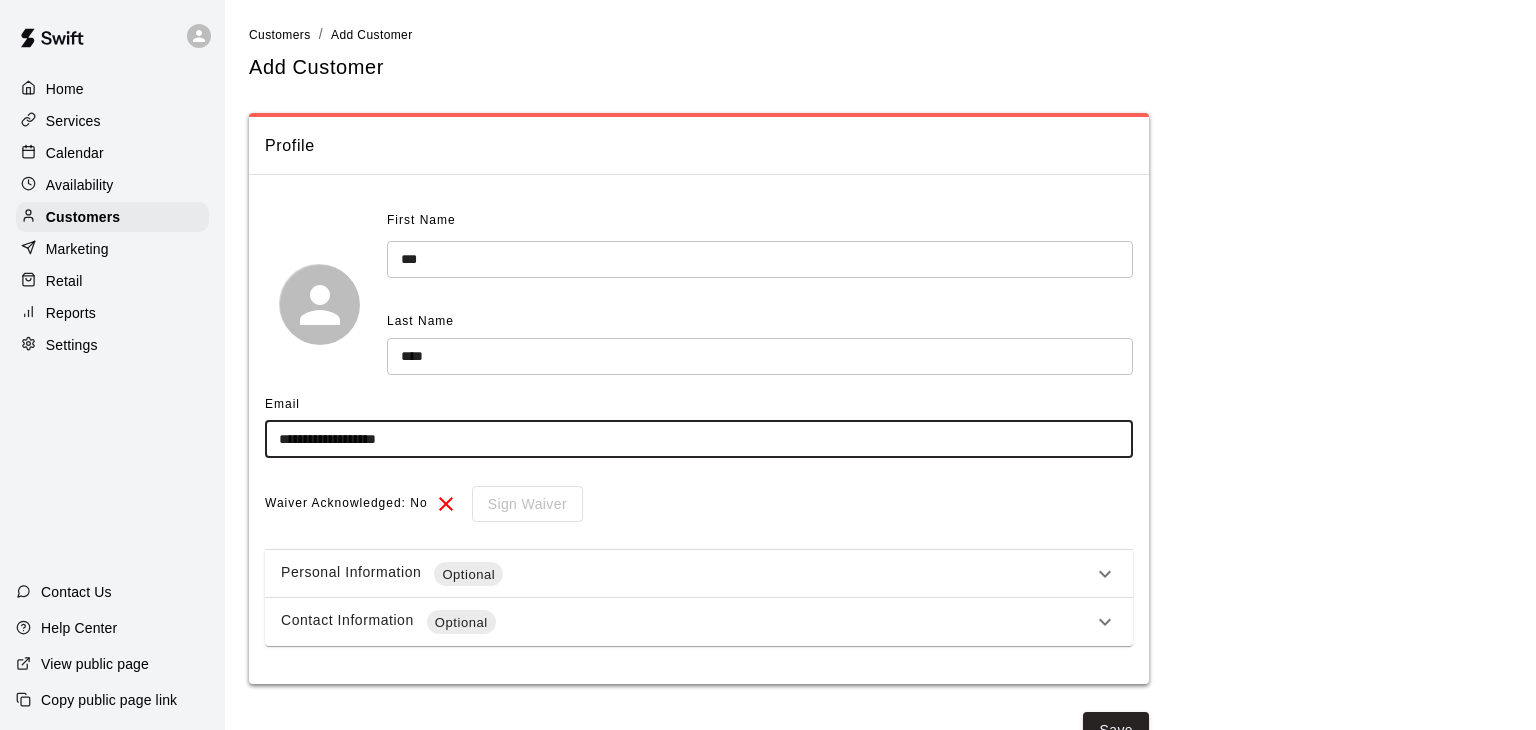 scroll, scrollTop: 33, scrollLeft: 0, axis: vertical 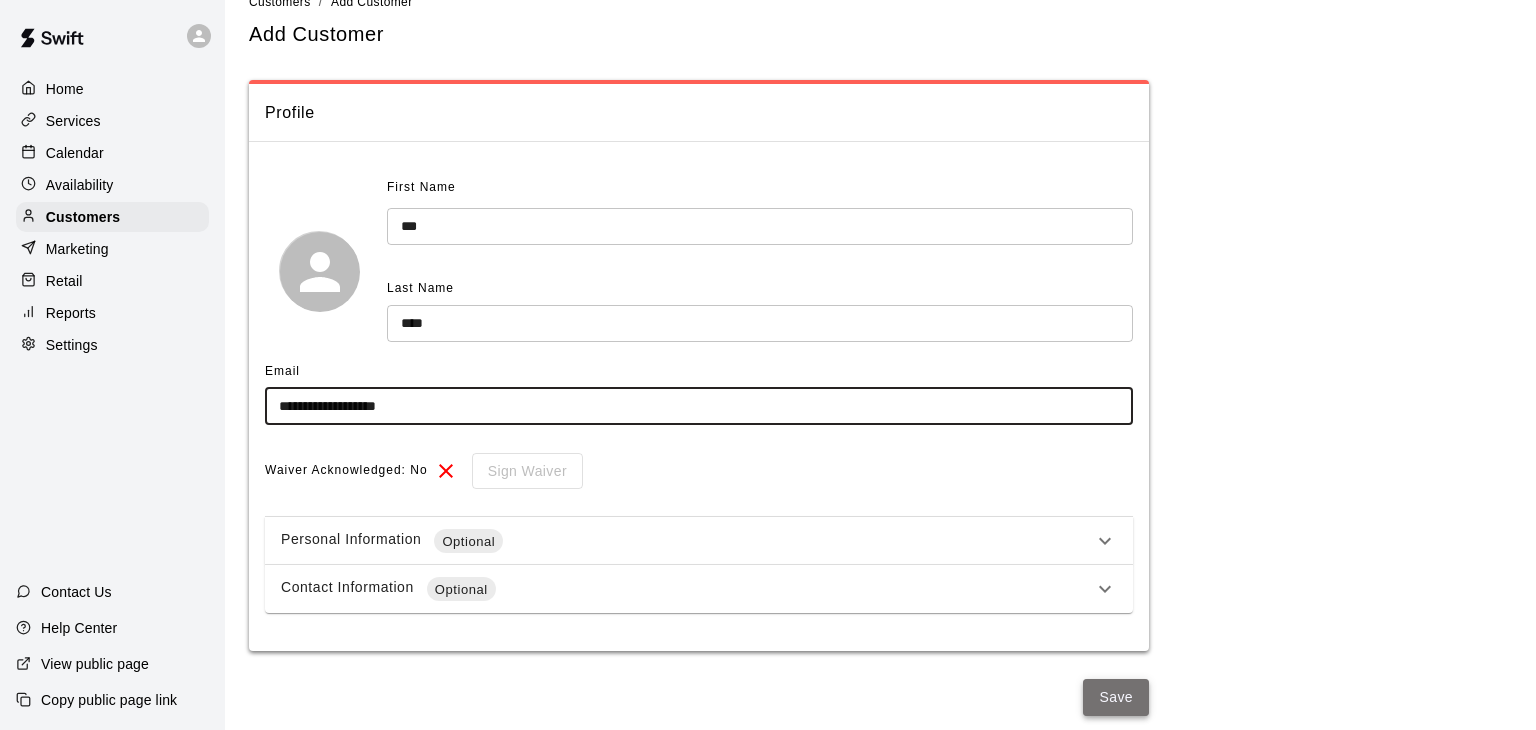 click on "Save" at bounding box center [1116, 697] 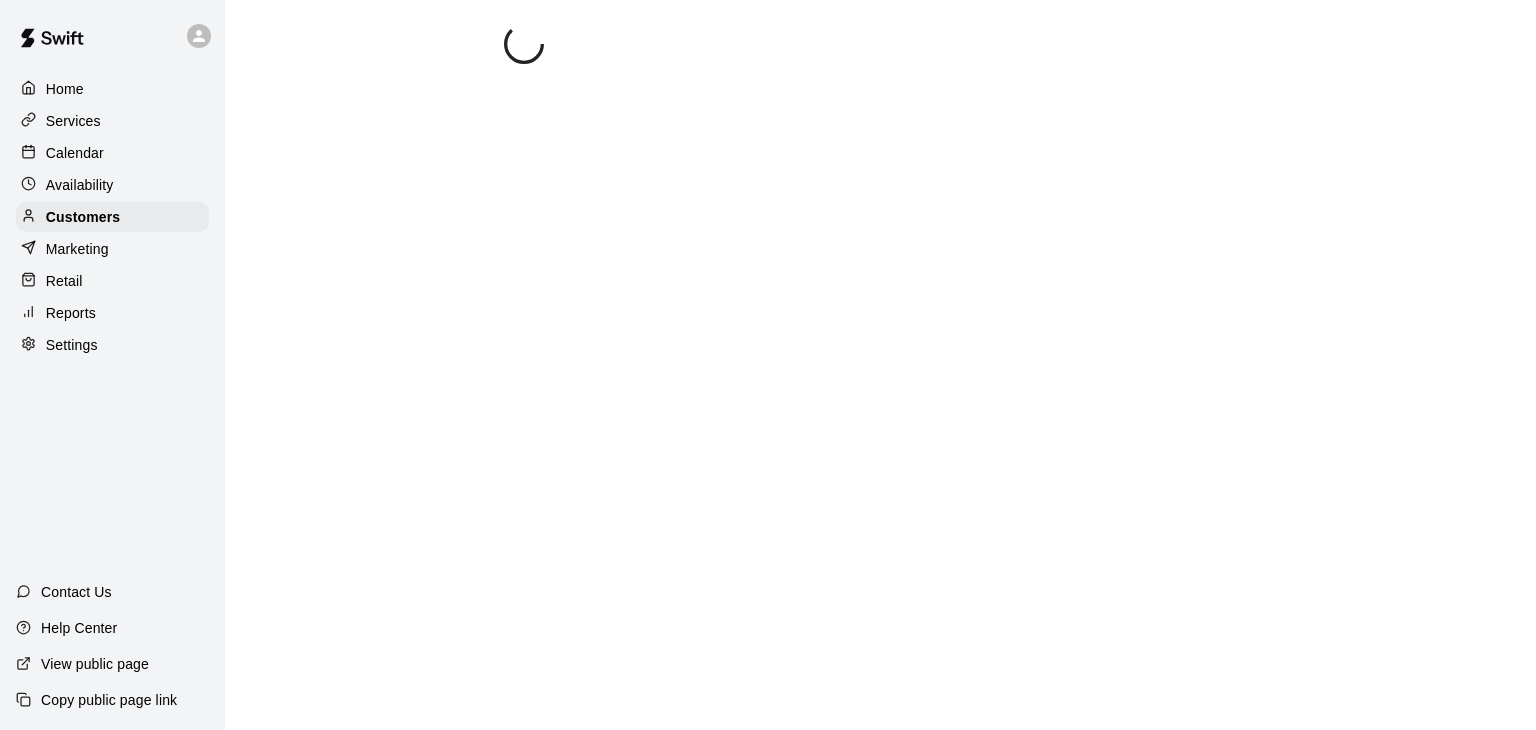 select on "**" 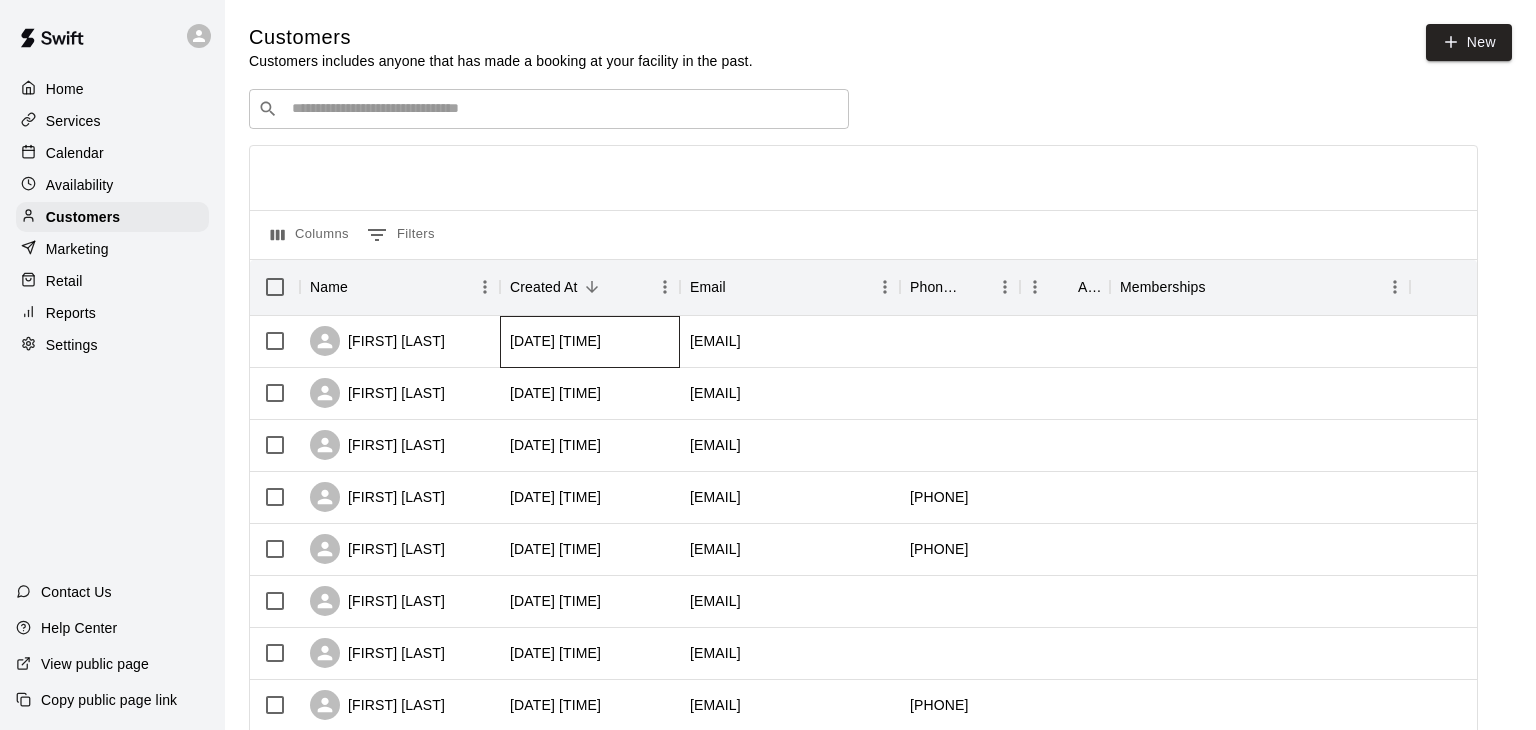 click on "2025-08-06 18:51:51" at bounding box center (555, 341) 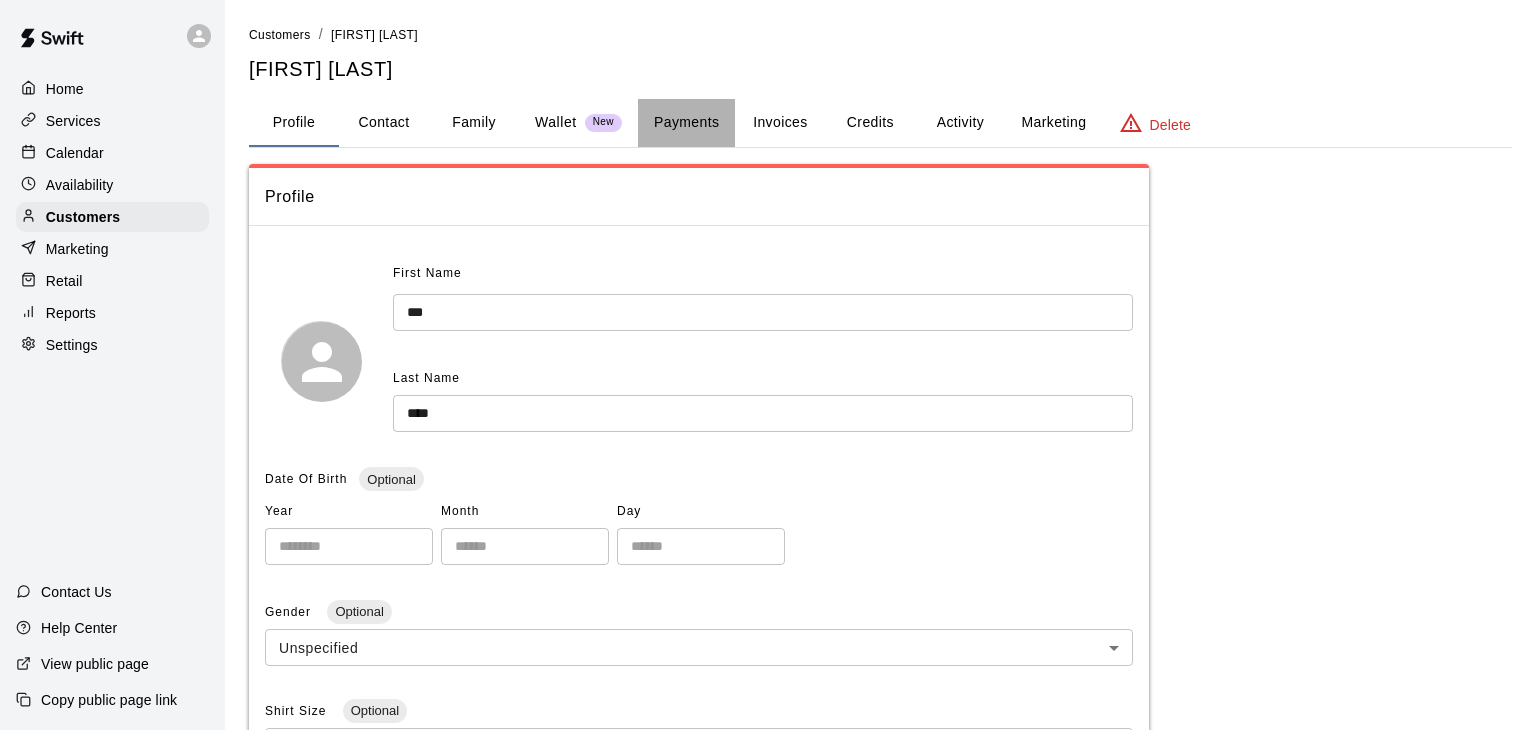 click on "Payments" at bounding box center (686, 123) 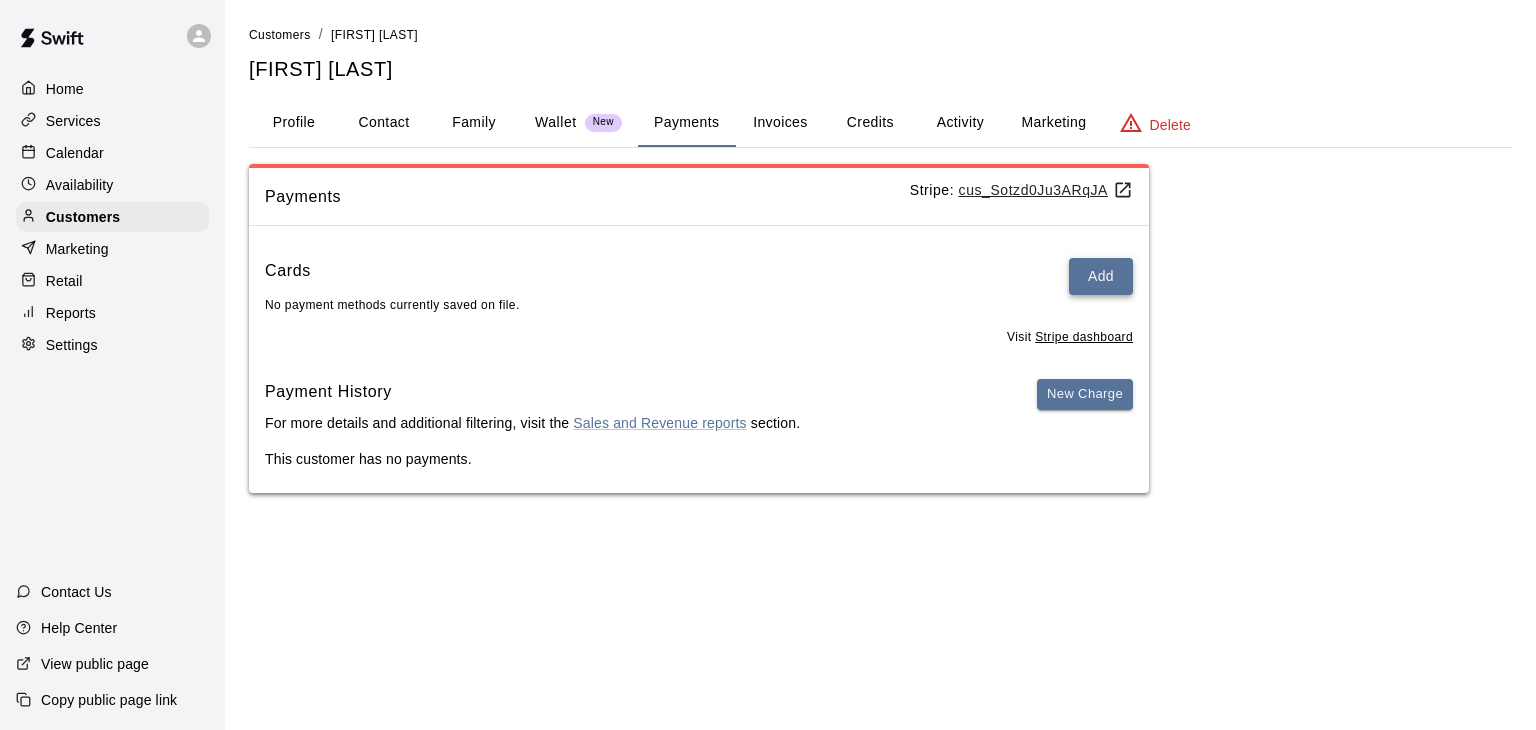 click on "Add" at bounding box center (1101, 276) 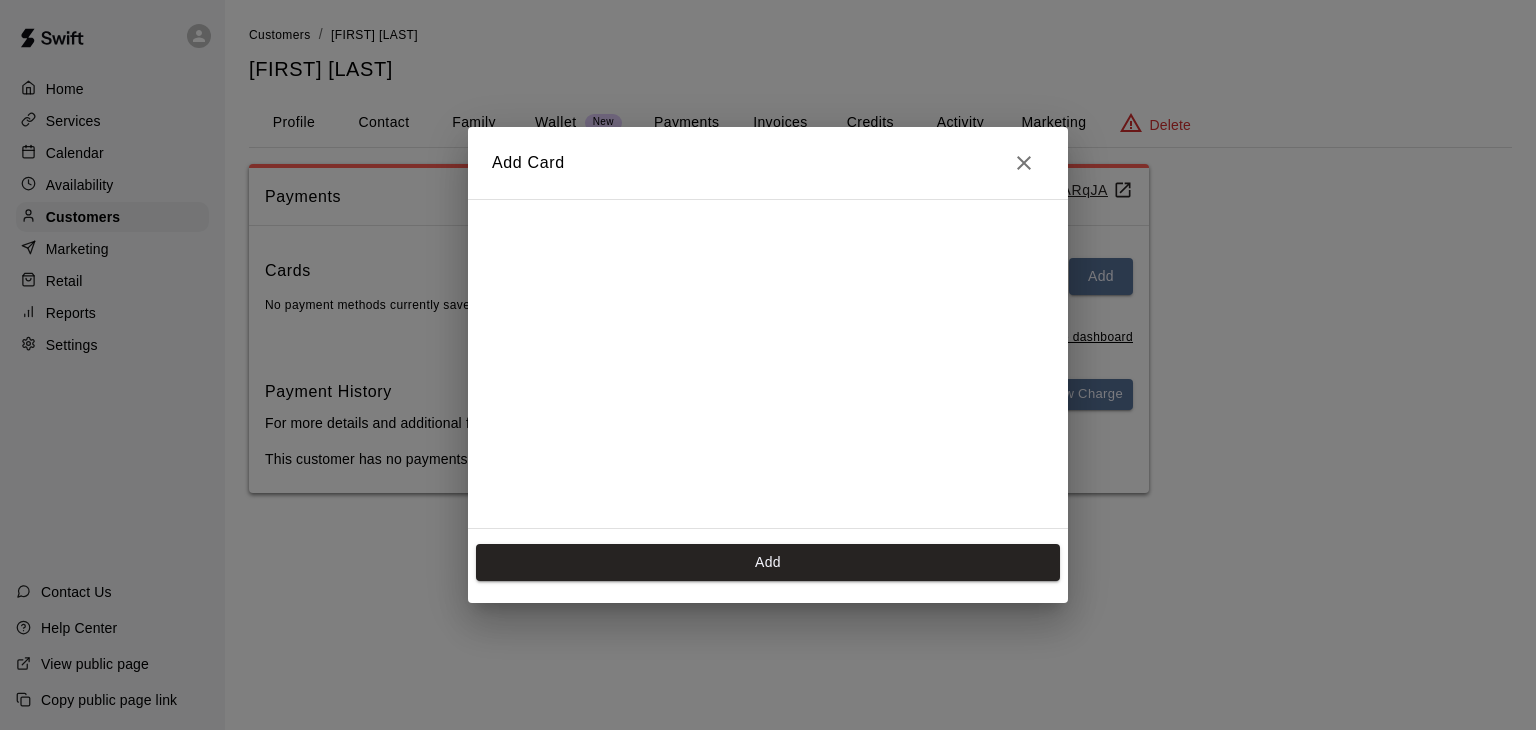 scroll, scrollTop: 270, scrollLeft: 0, axis: vertical 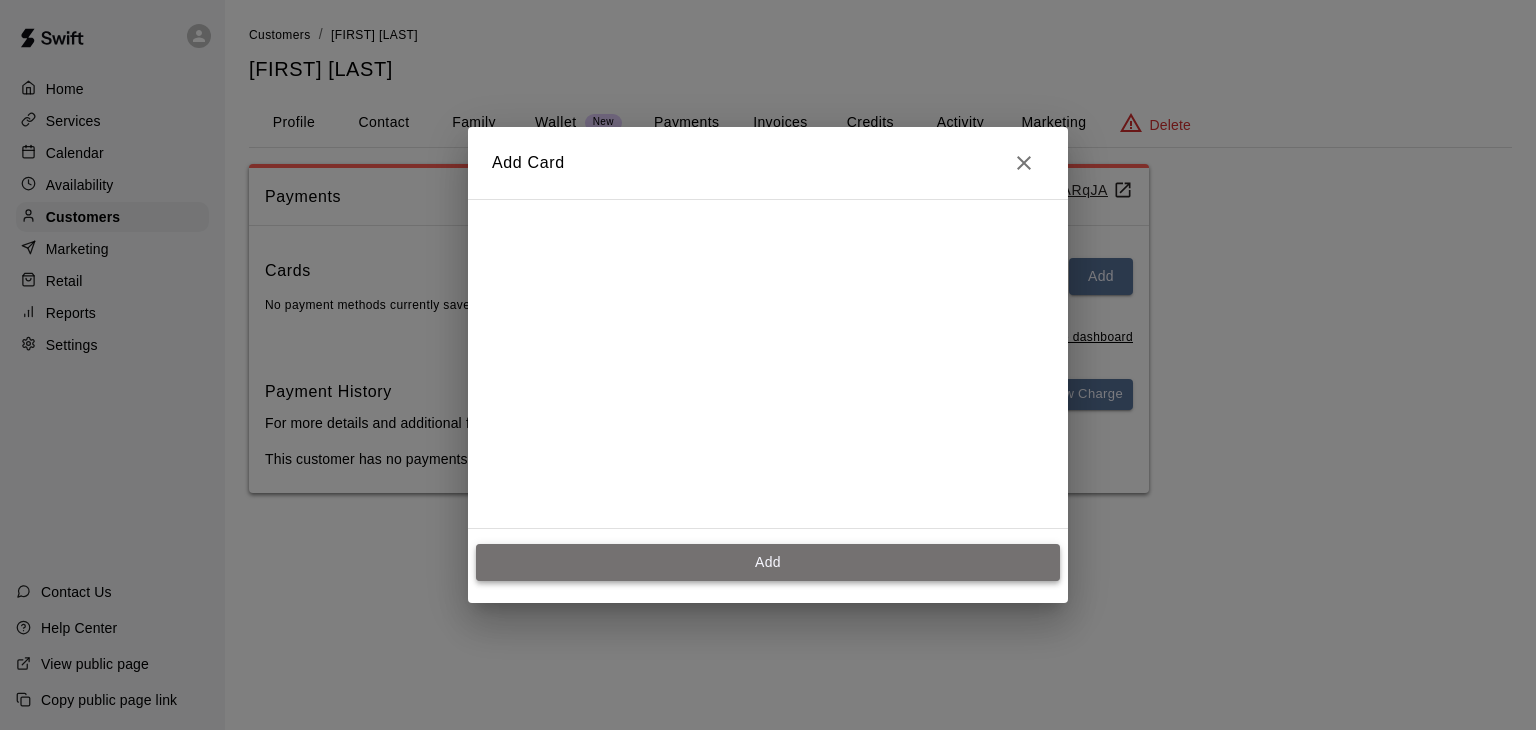 click on "Add" at bounding box center (768, 562) 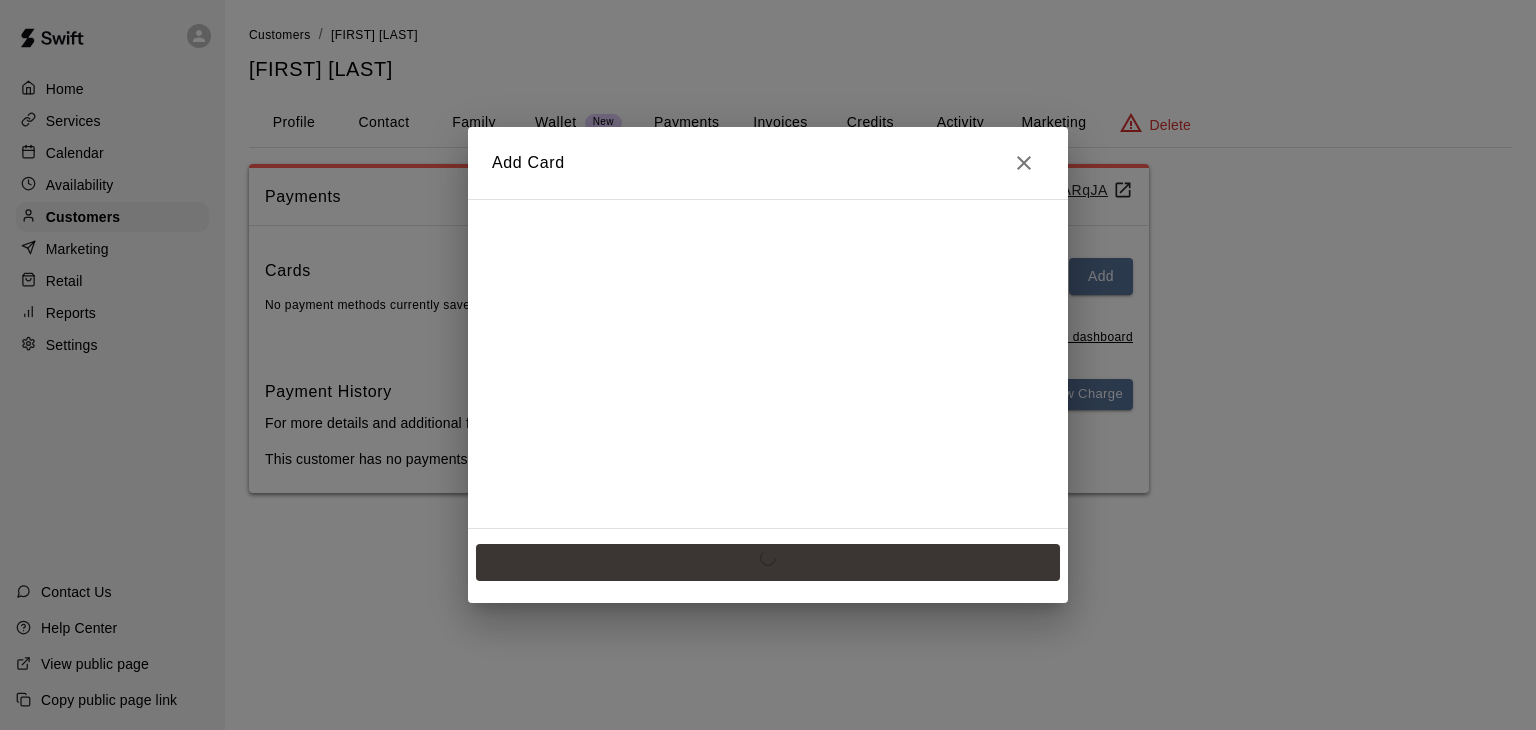 scroll, scrollTop: 0, scrollLeft: 0, axis: both 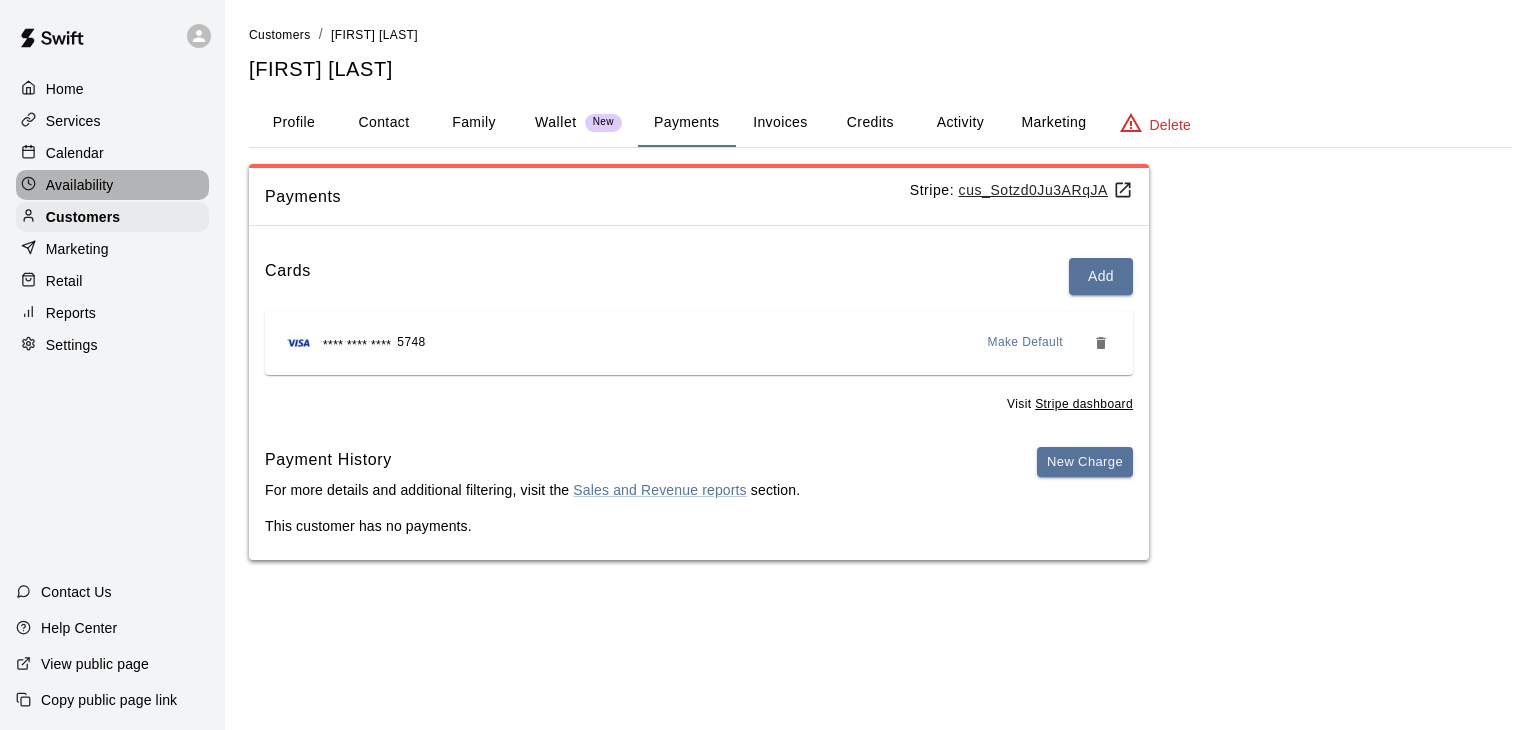 click on "Availability" at bounding box center [80, 185] 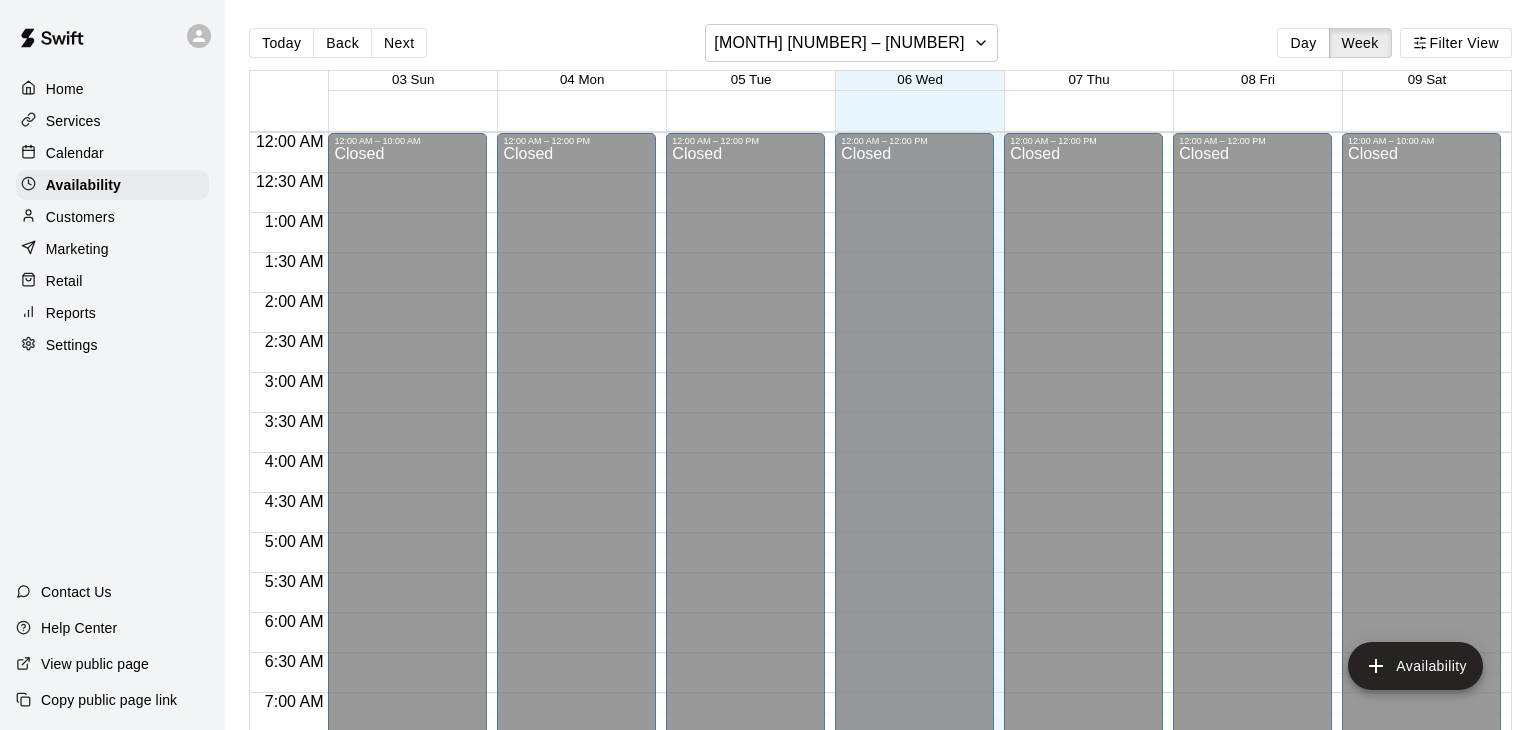 scroll, scrollTop: 1299, scrollLeft: 0, axis: vertical 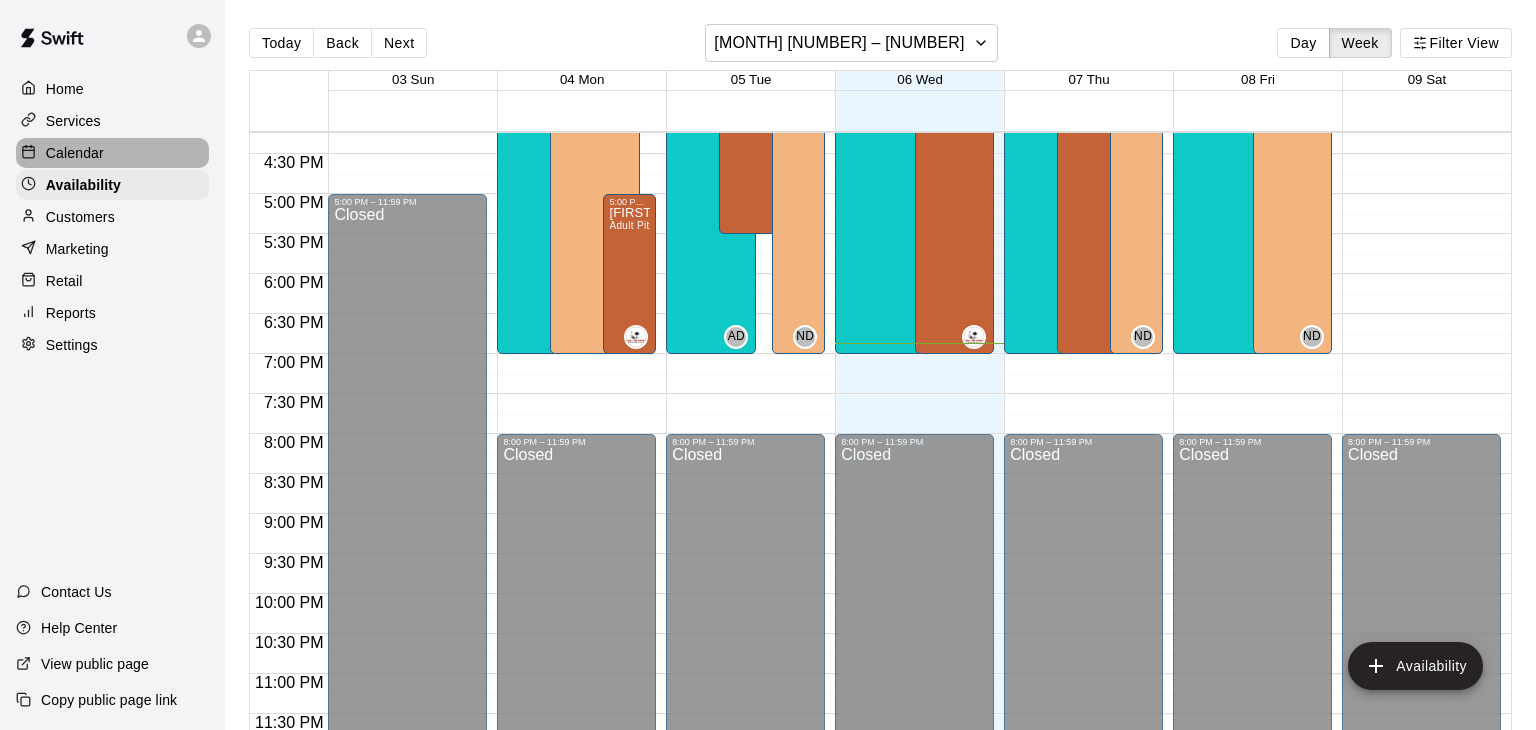 click on "Calendar" at bounding box center (75, 153) 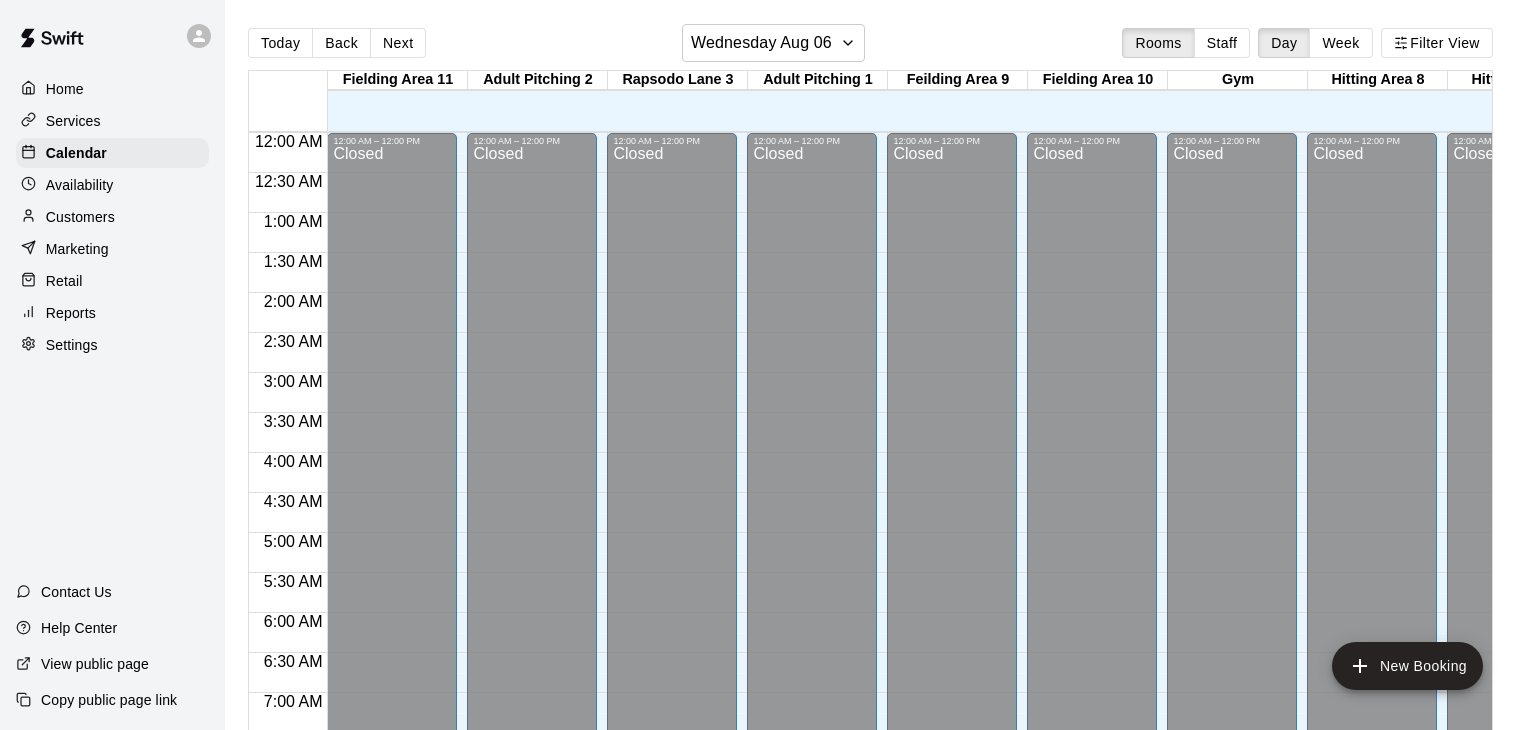 scroll, scrollTop: 1239, scrollLeft: 0, axis: vertical 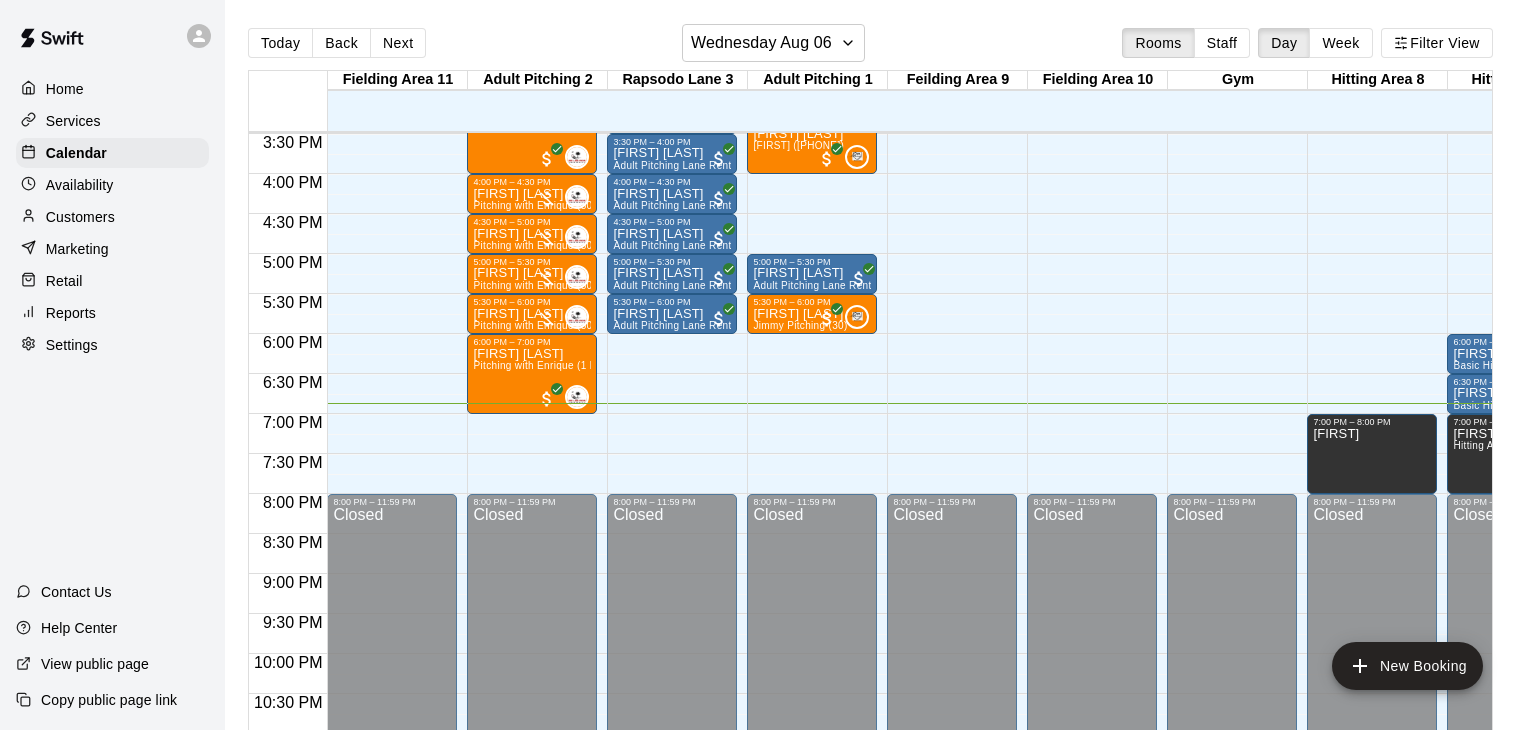 click on "12:00 AM – 12:00 PM Closed 8:00 PM – 11:59 PM Closed" at bounding box center (1232, -146) 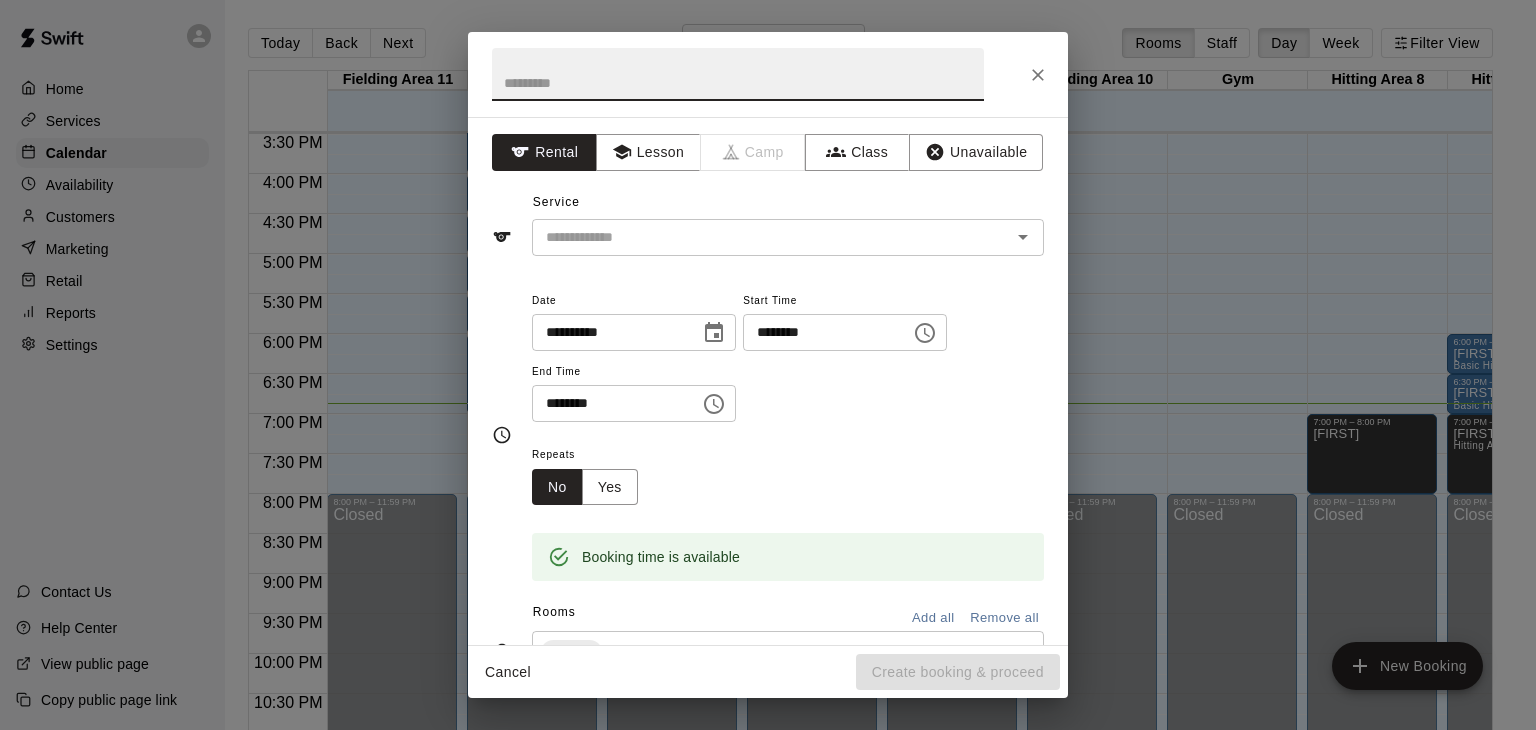 click 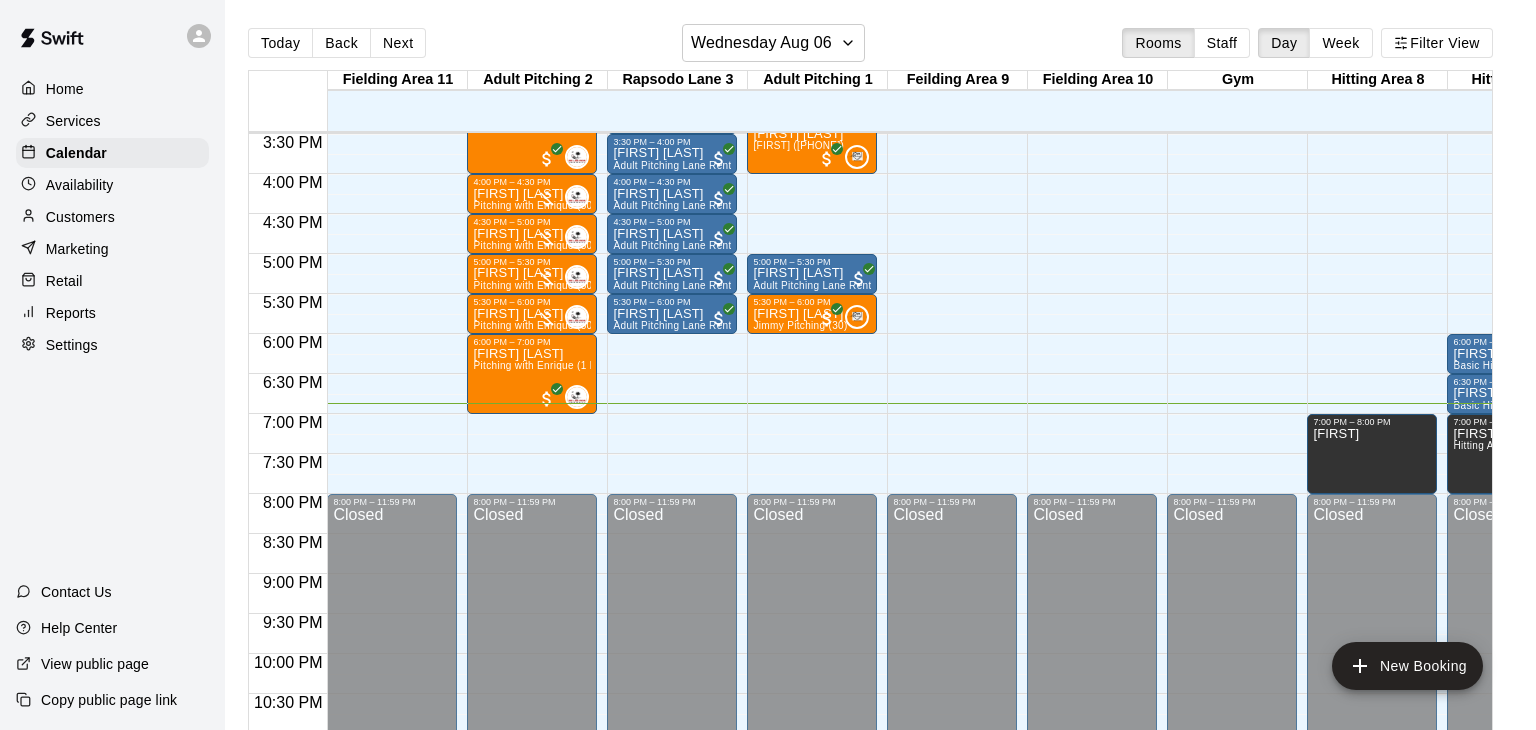 scroll, scrollTop: 1239, scrollLeft: 126, axis: both 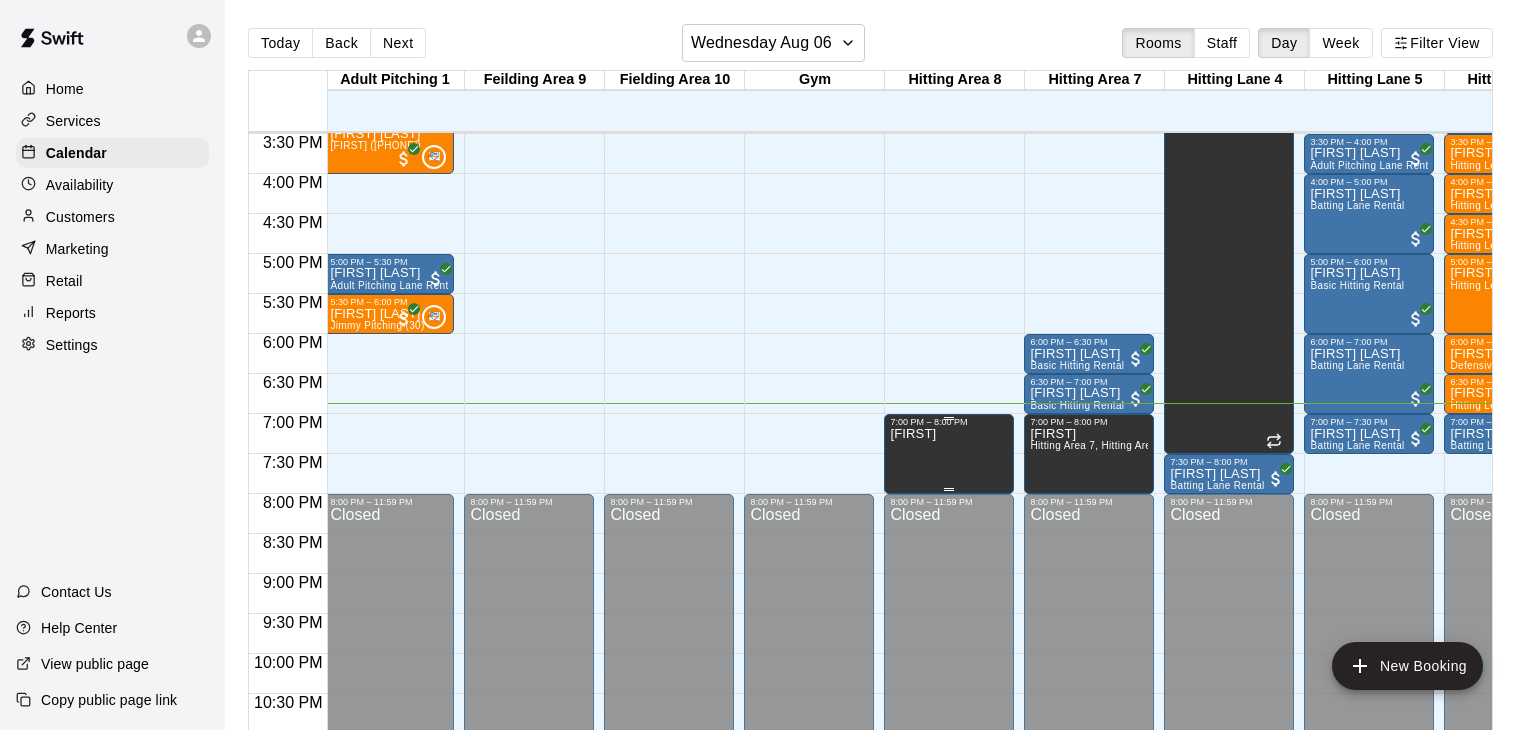 click on "Testerman" at bounding box center [913, 792] 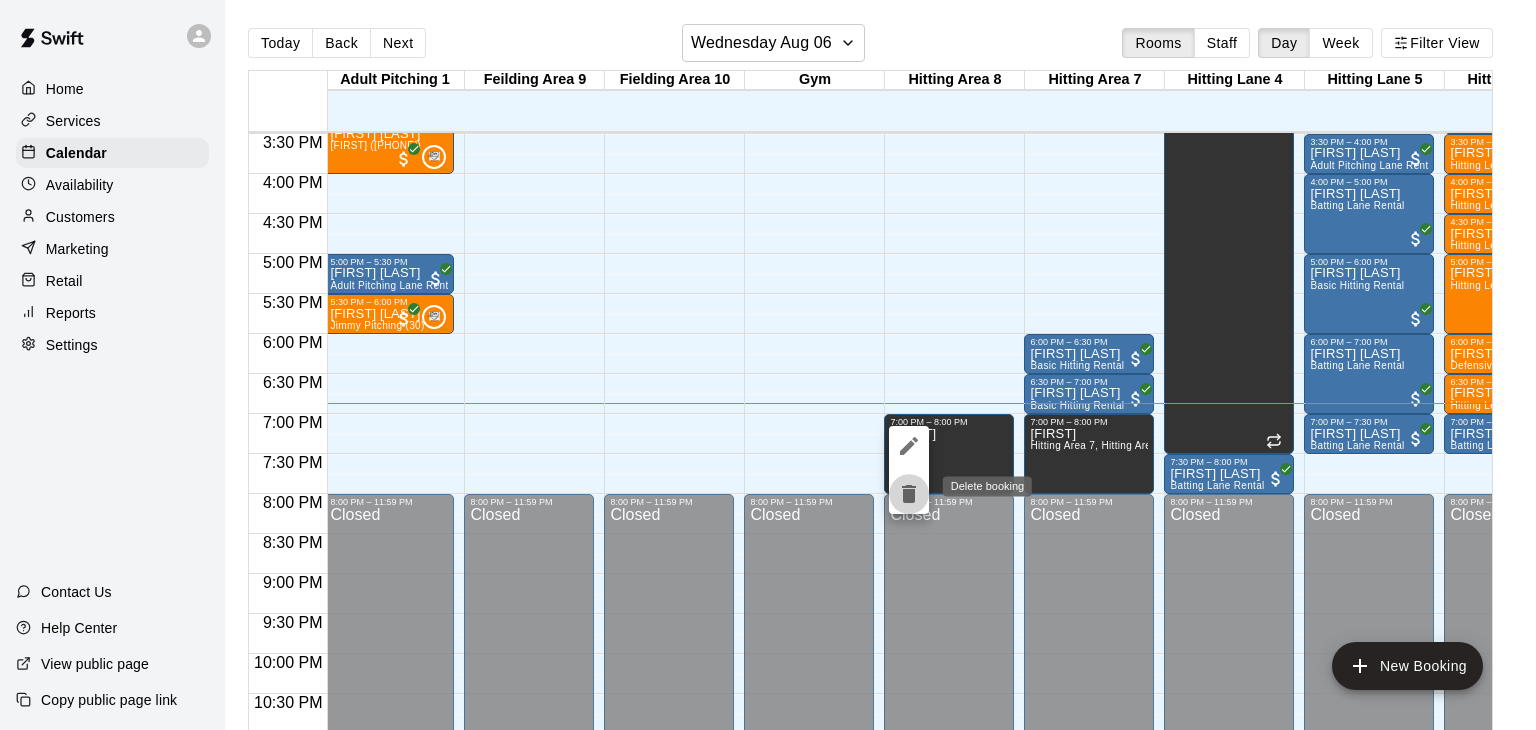 click 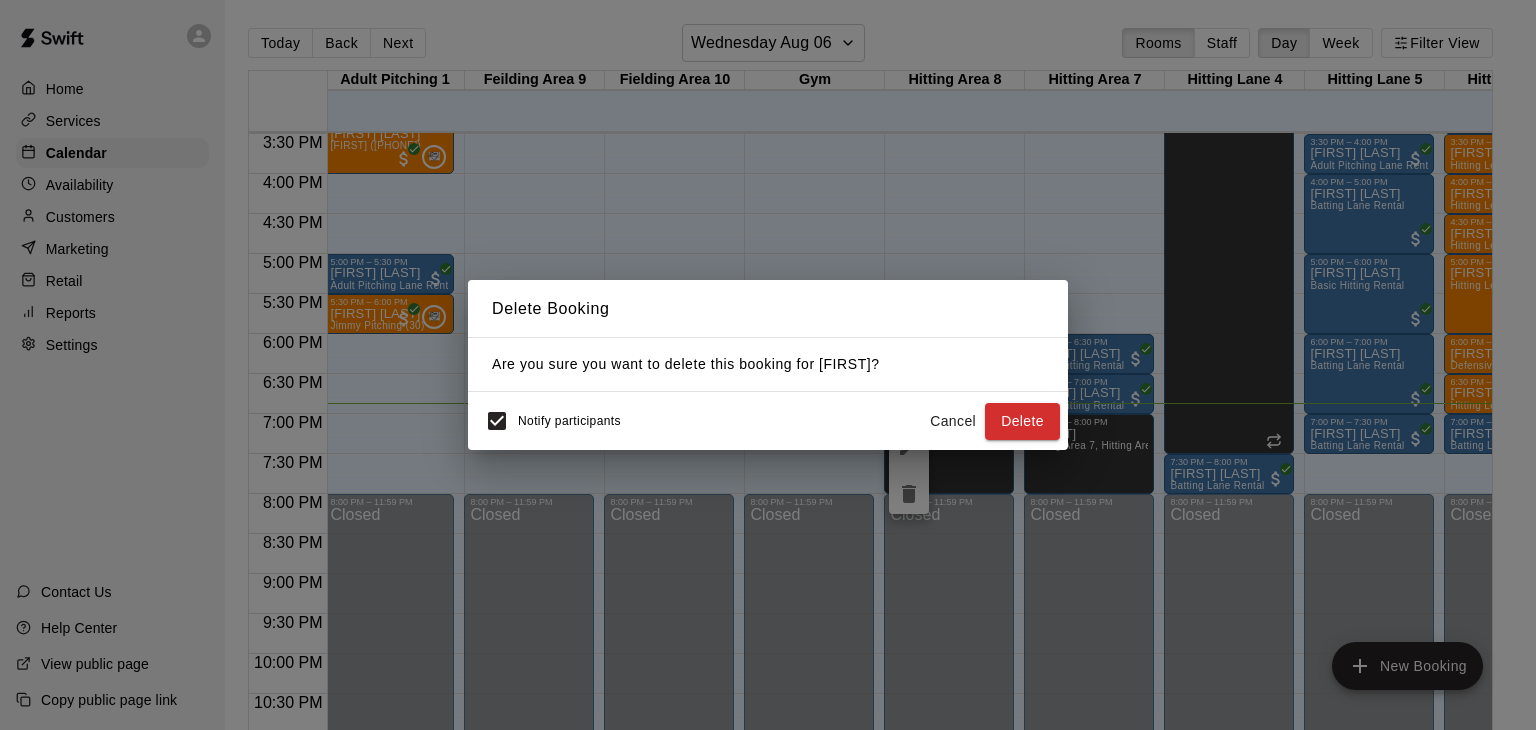 click on "Cancel" at bounding box center [953, 421] 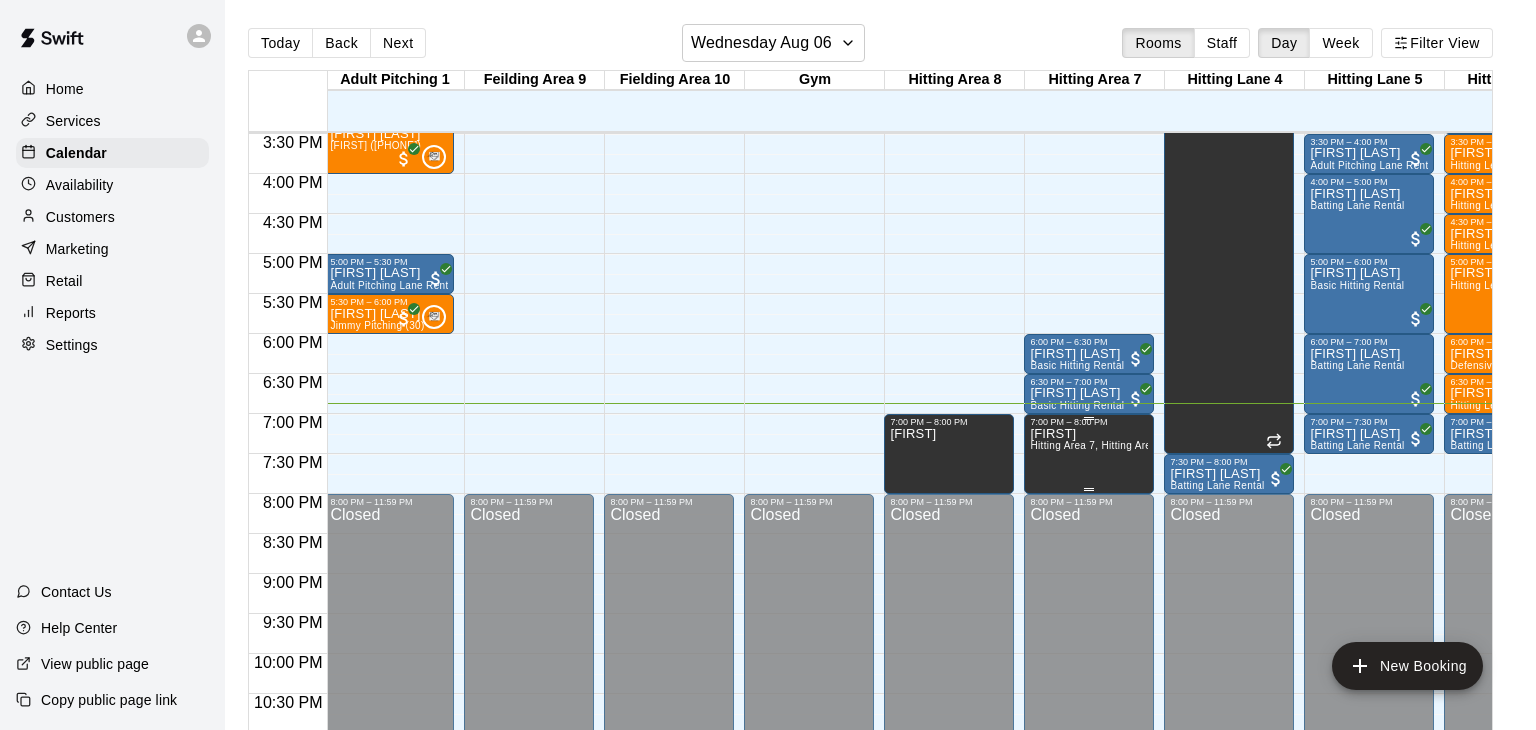 click on "Testerman Hitting Area 7, Hitting Area 8" at bounding box center [1089, 792] 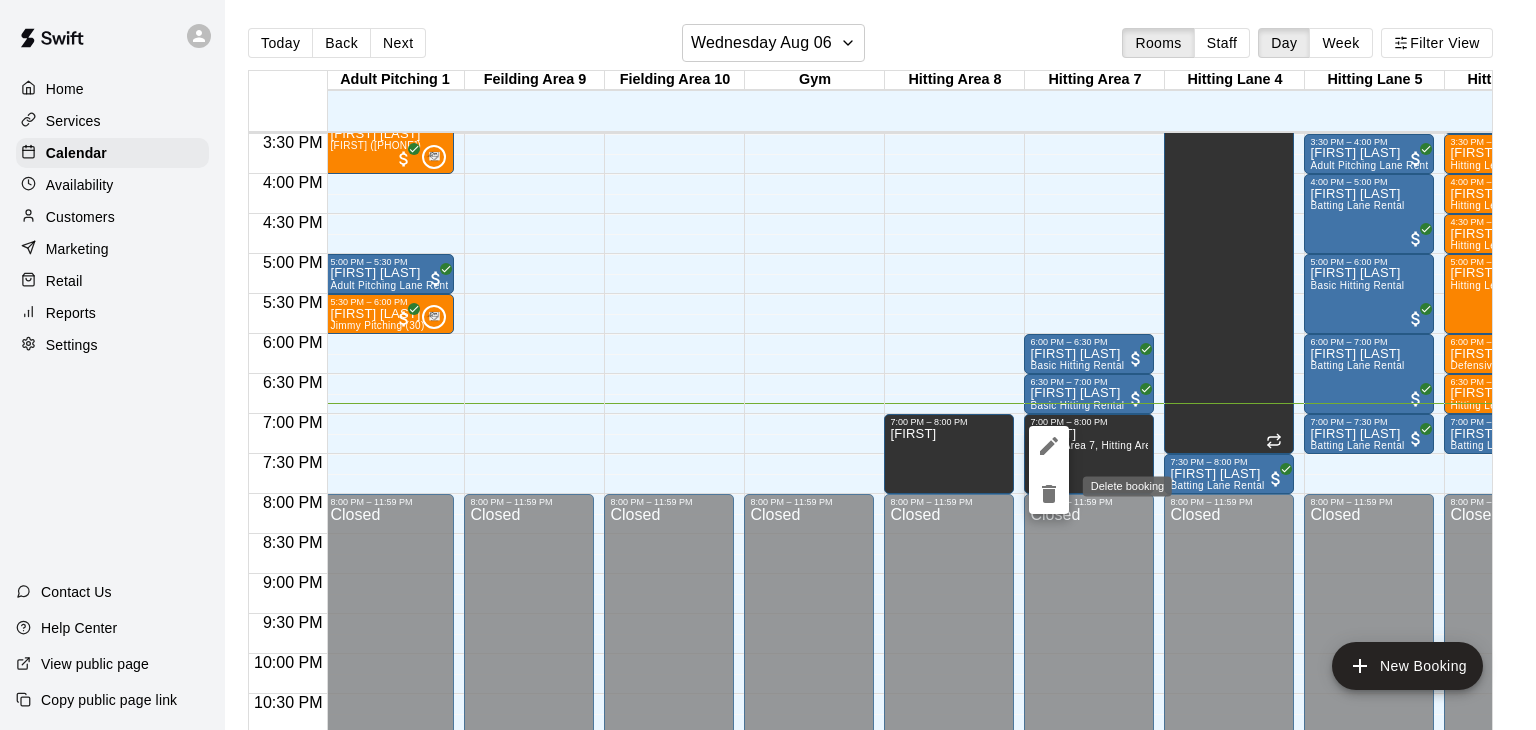click 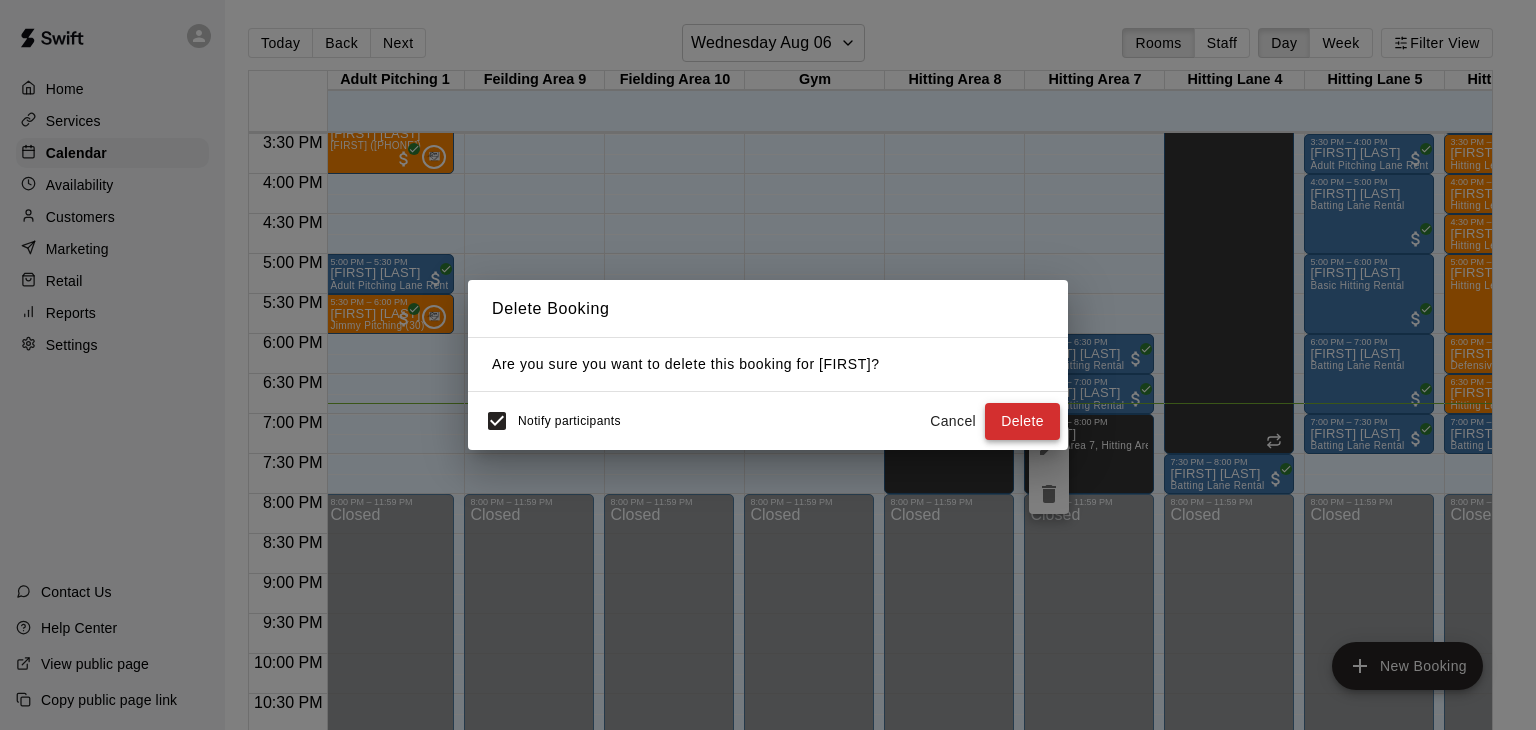 click on "Delete" at bounding box center [1022, 421] 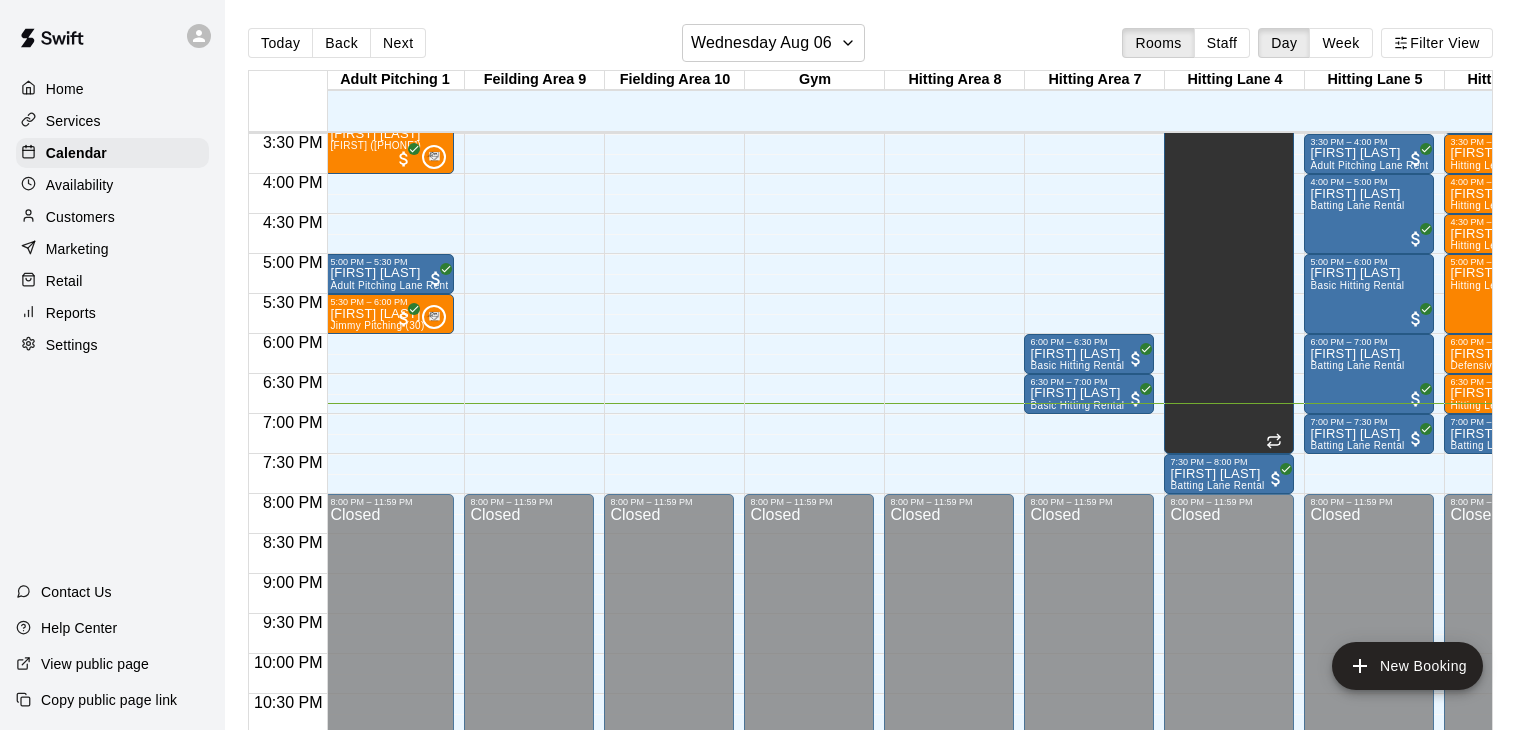 click on "Closed" at bounding box center (1509, 663) 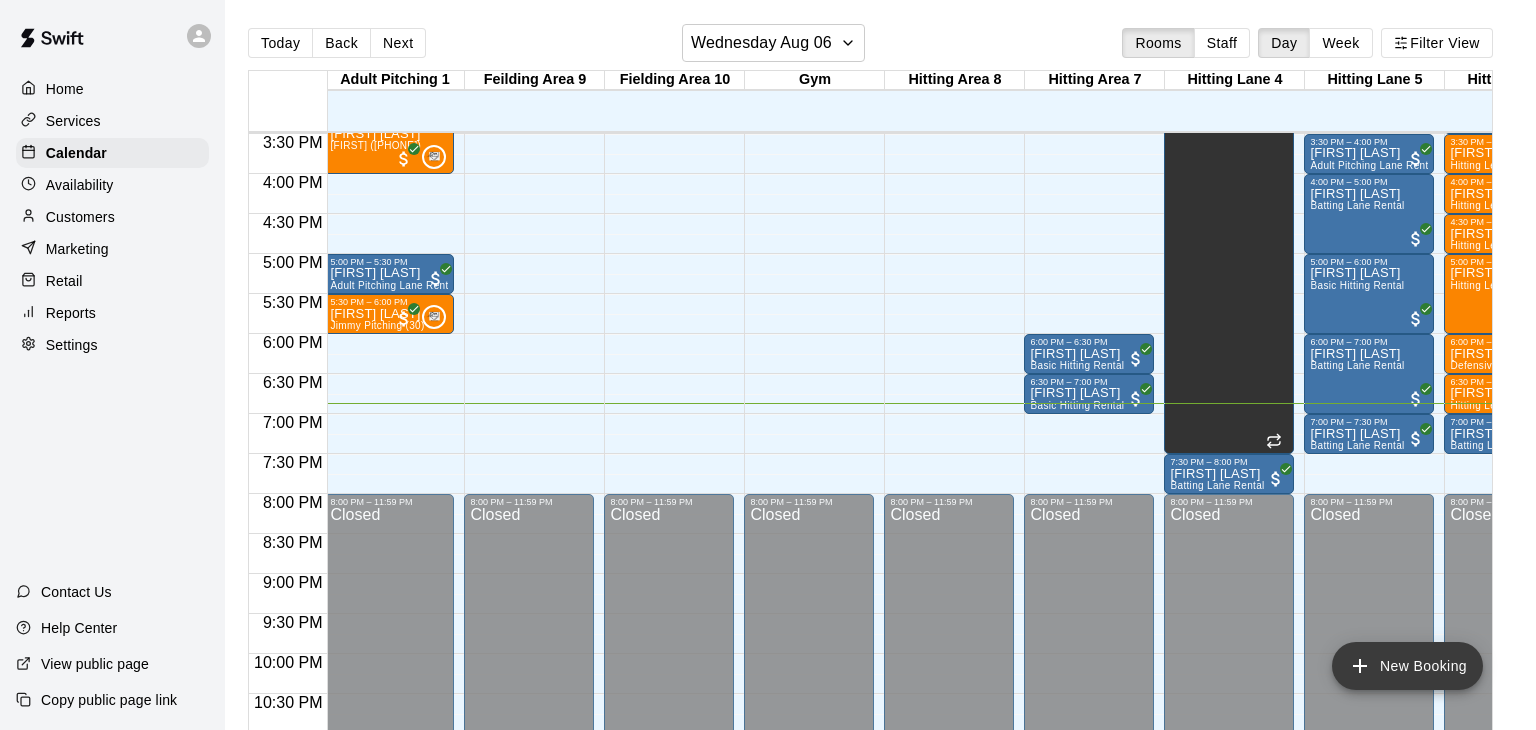click on "New Booking" at bounding box center [1407, 666] 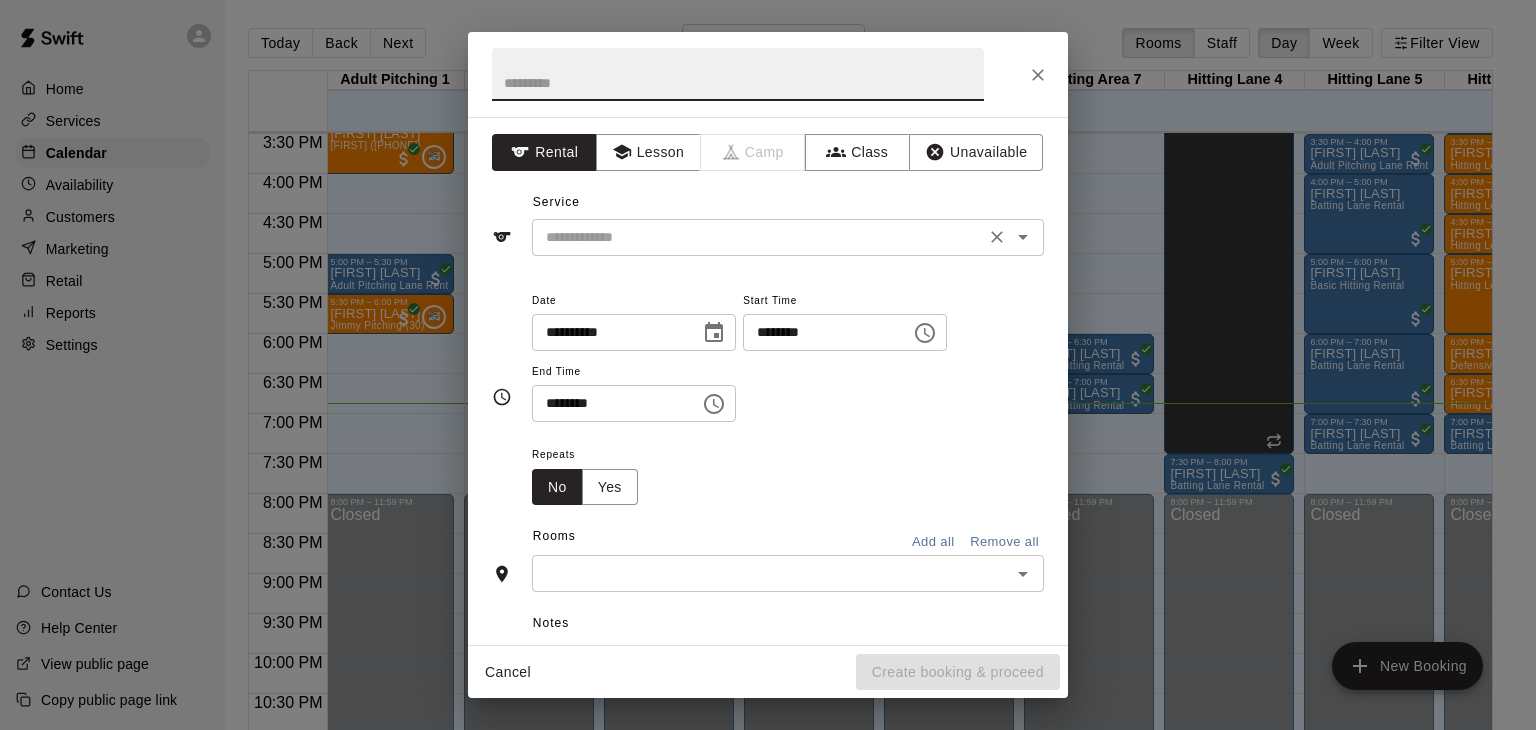 click at bounding box center (758, 237) 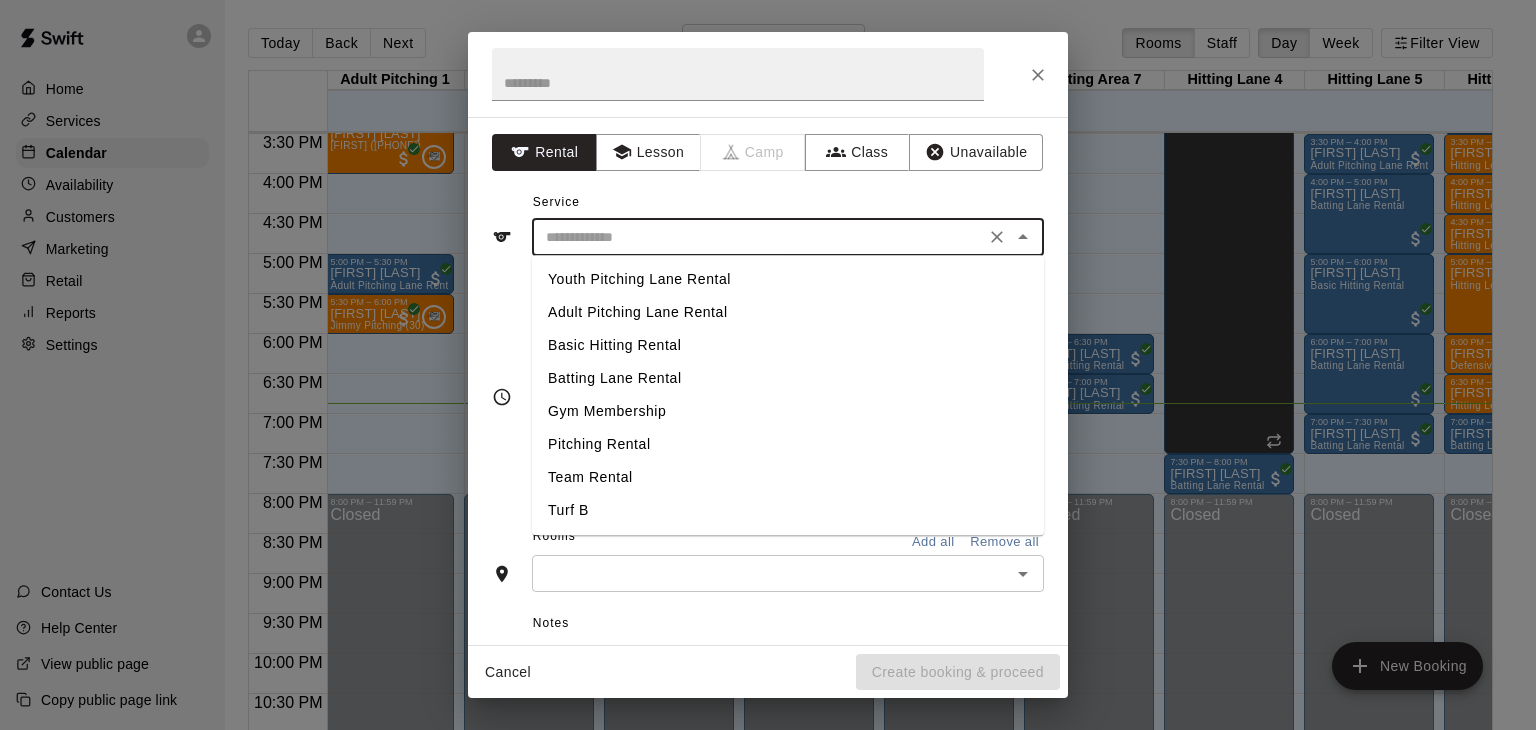 click on "Batting Lane Rental" at bounding box center (788, 378) 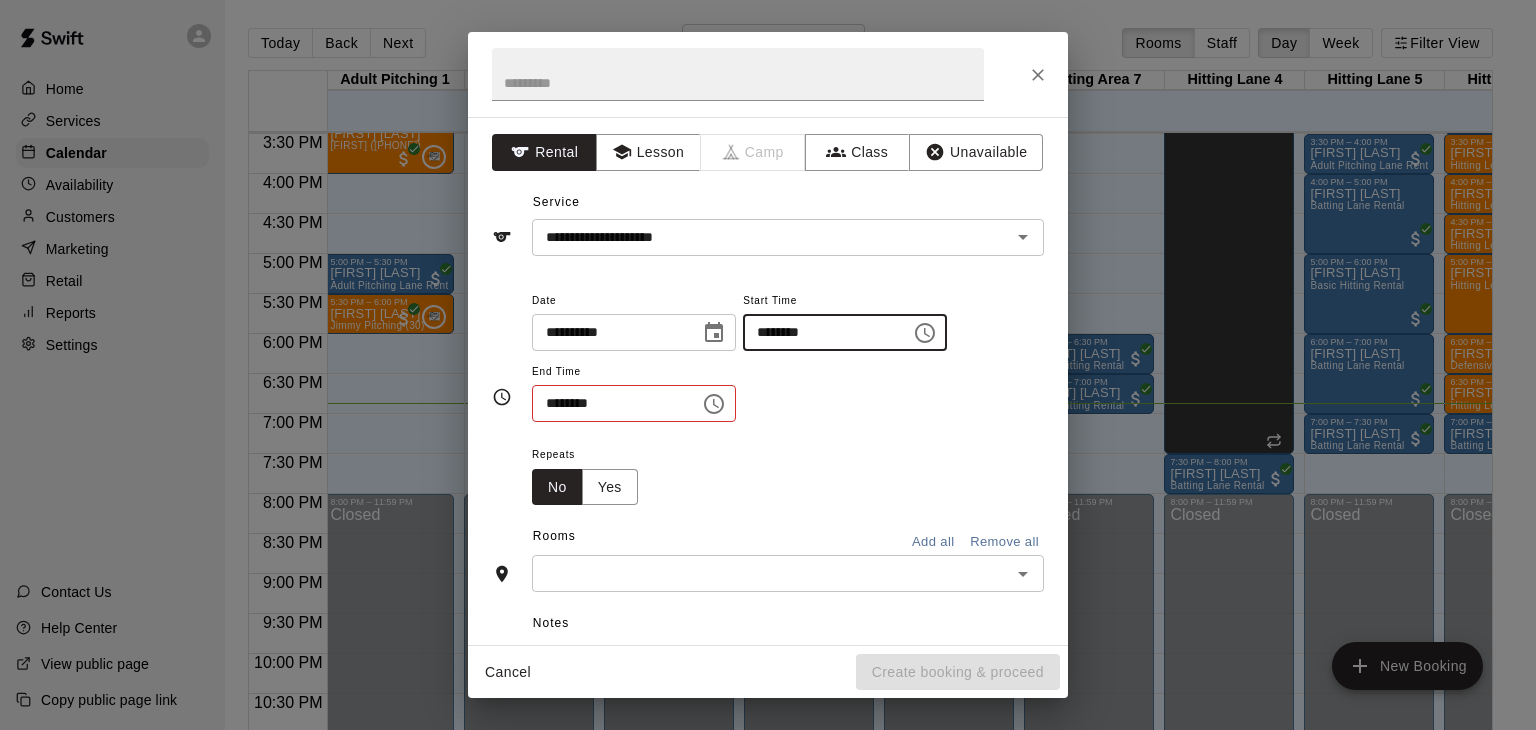 type on "********" 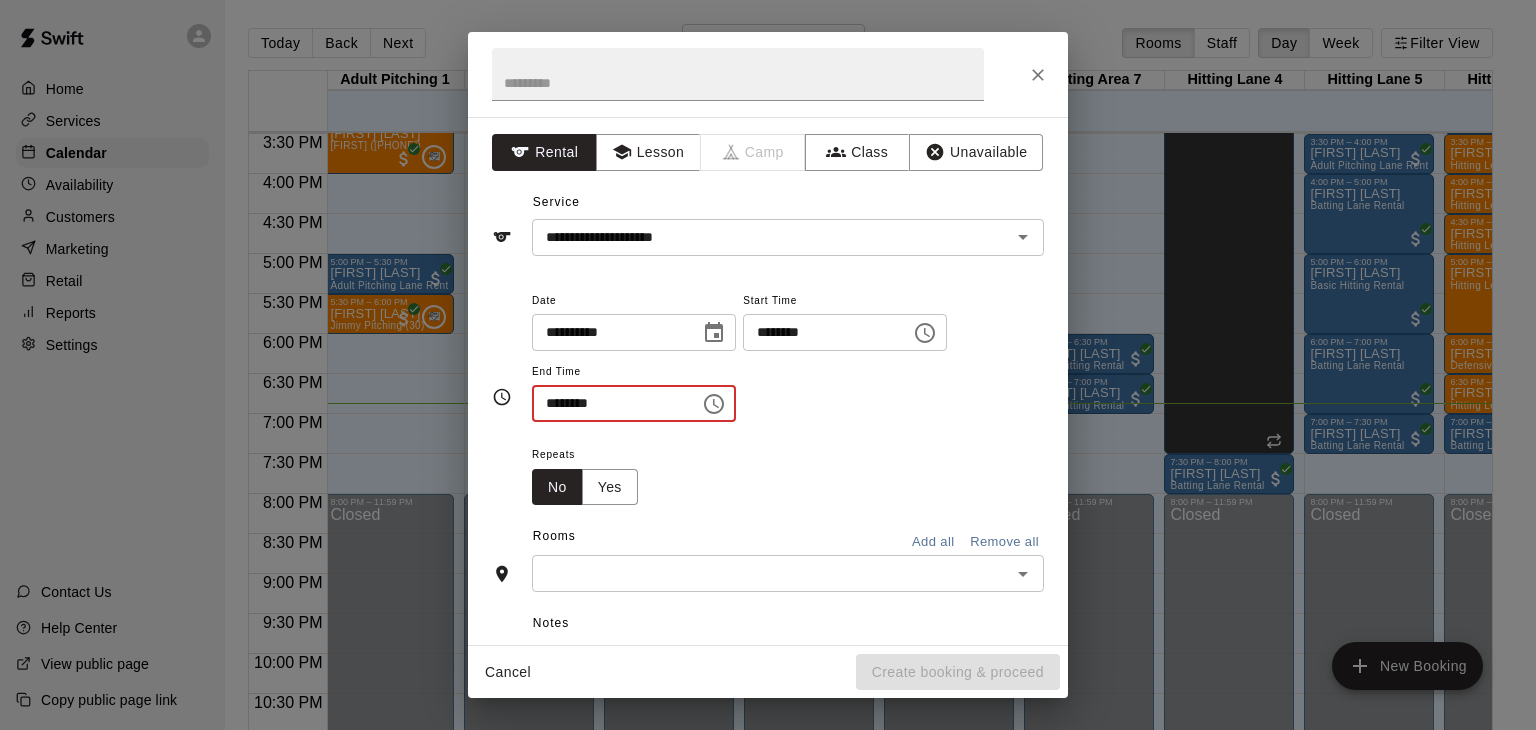click on "********" at bounding box center (609, 403) 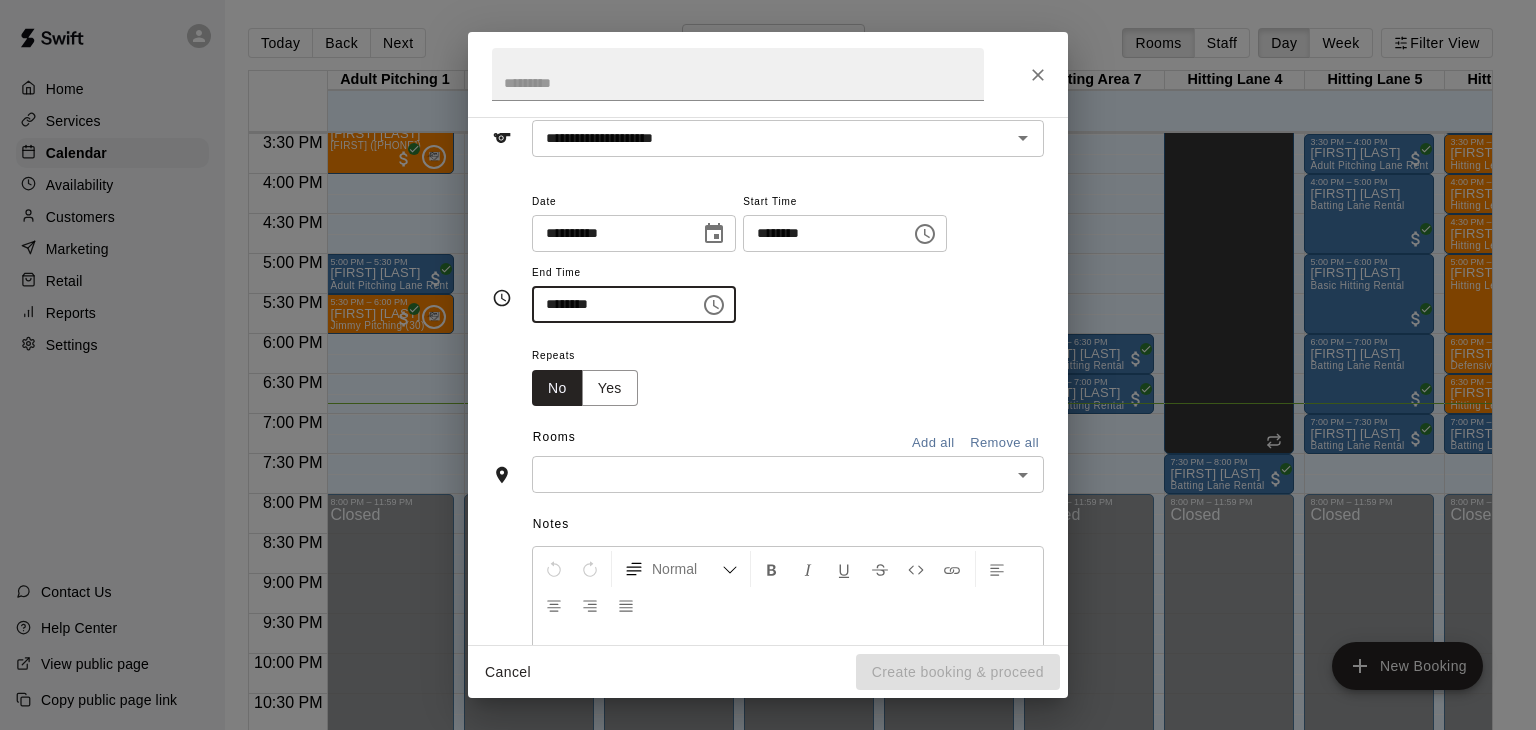 scroll, scrollTop: 212, scrollLeft: 0, axis: vertical 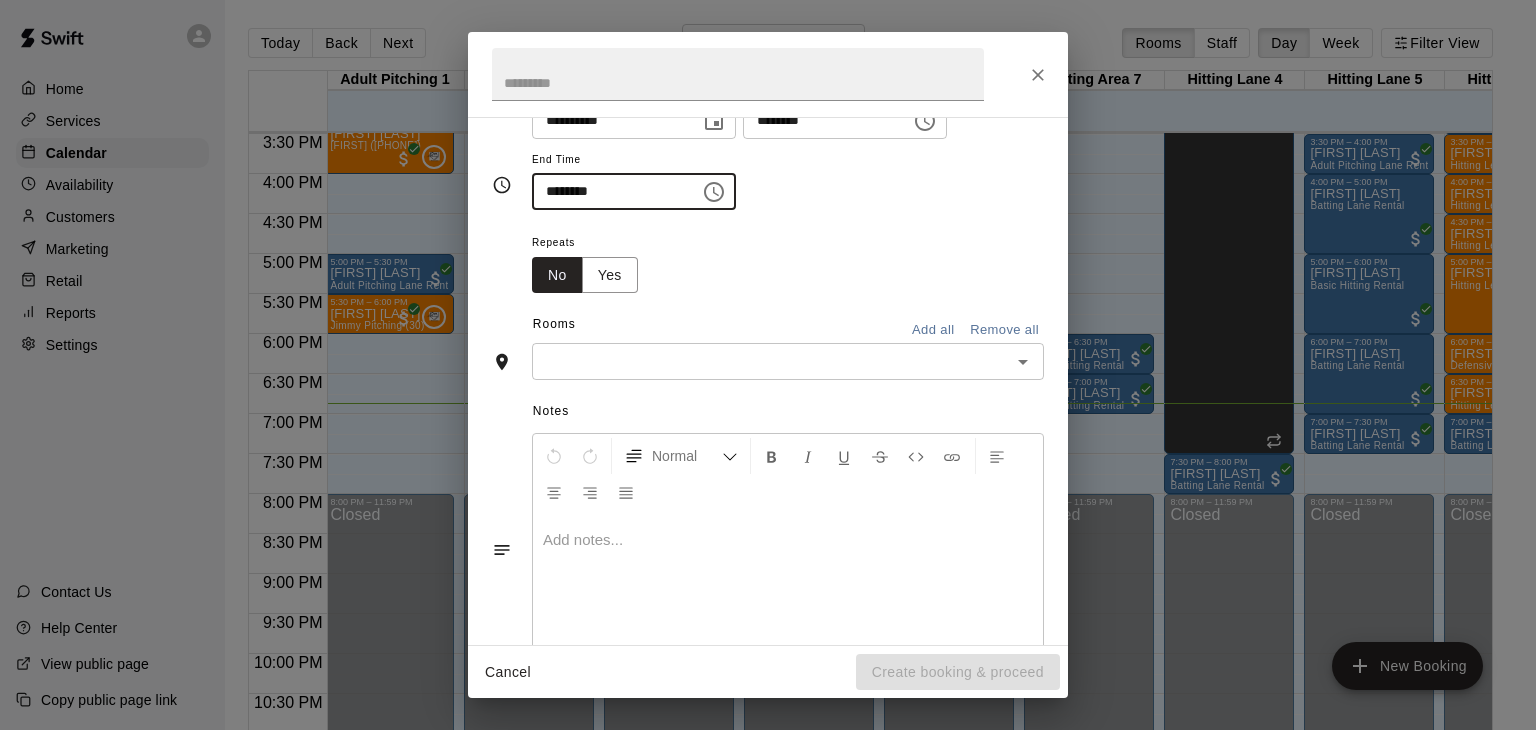 type on "********" 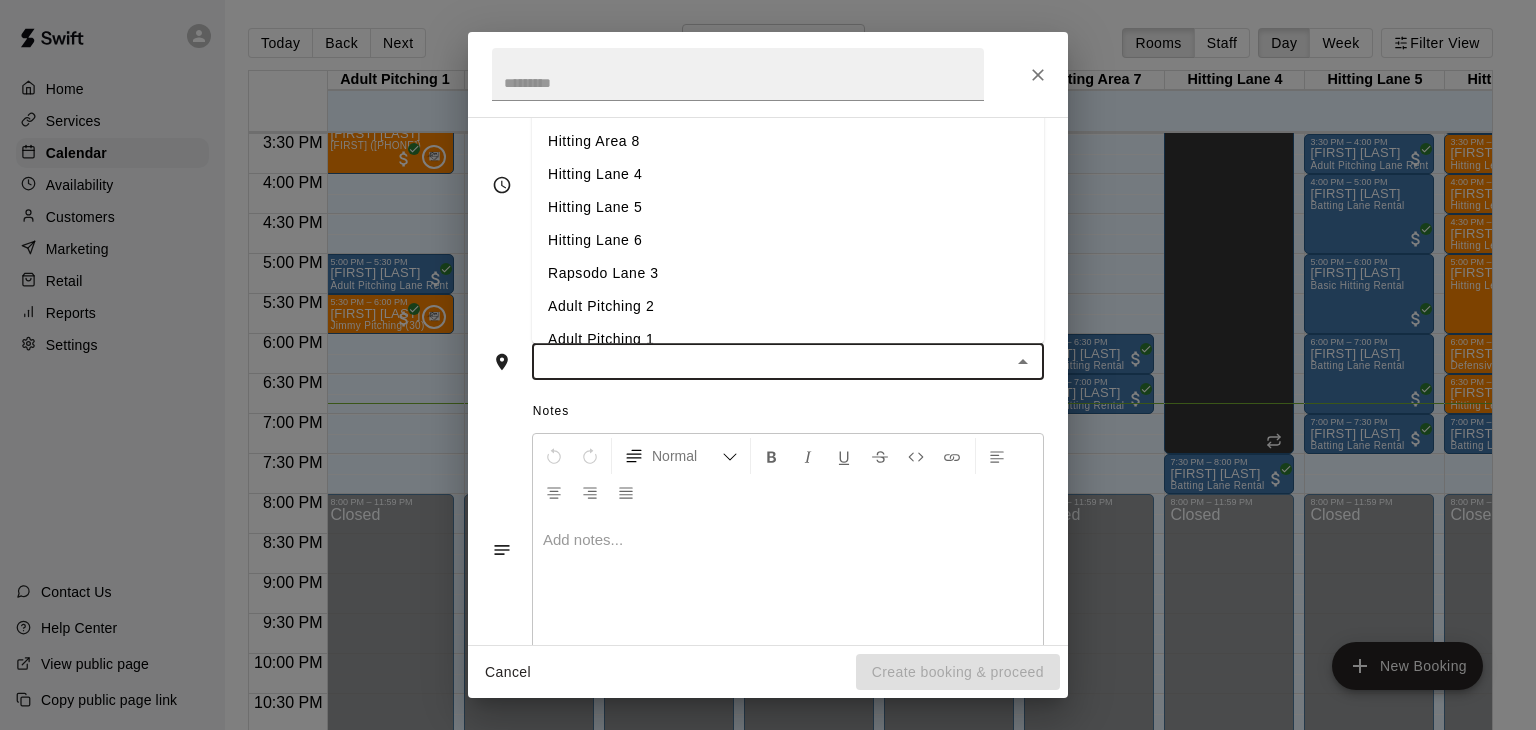 click on "Hitting Area 7" at bounding box center (788, 109) 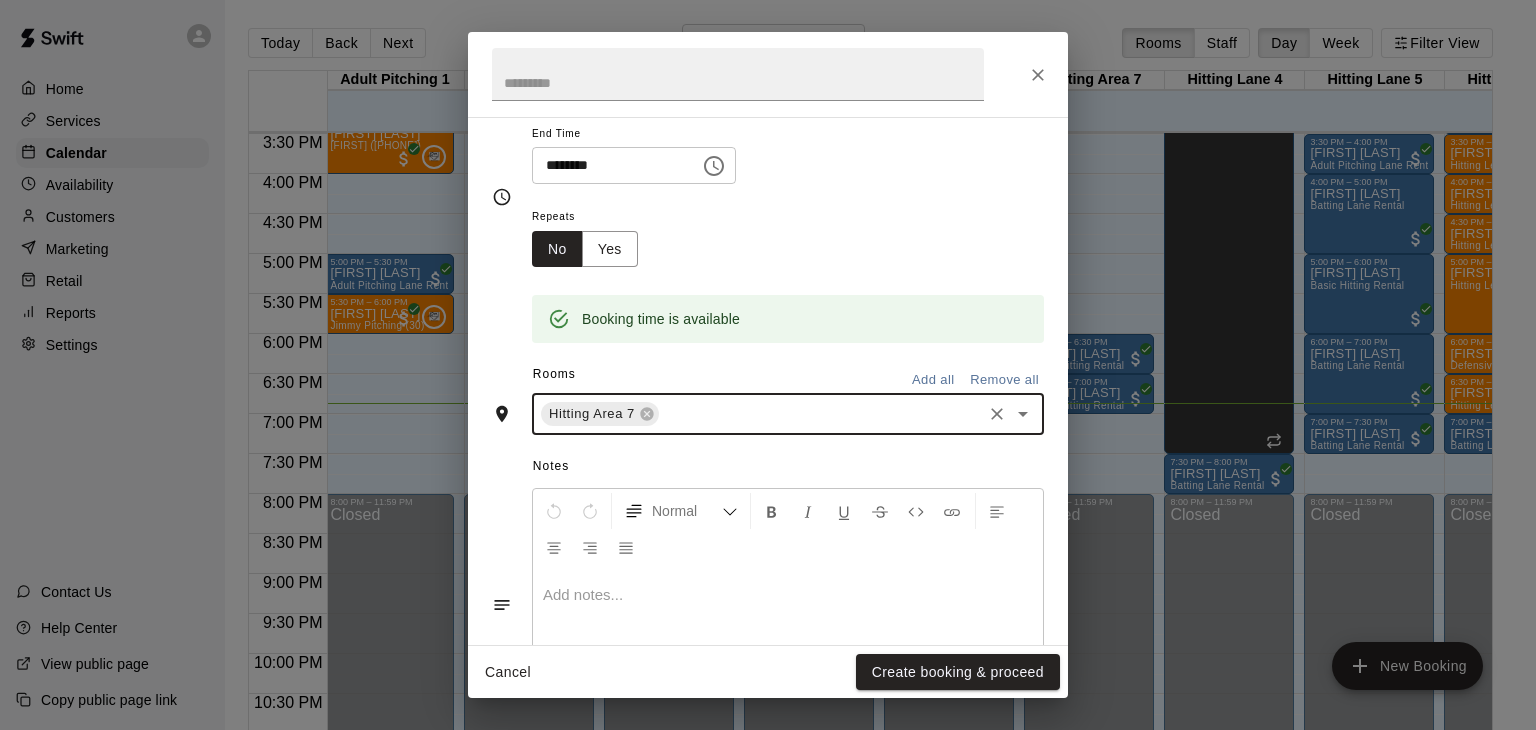 scroll, scrollTop: 250, scrollLeft: 0, axis: vertical 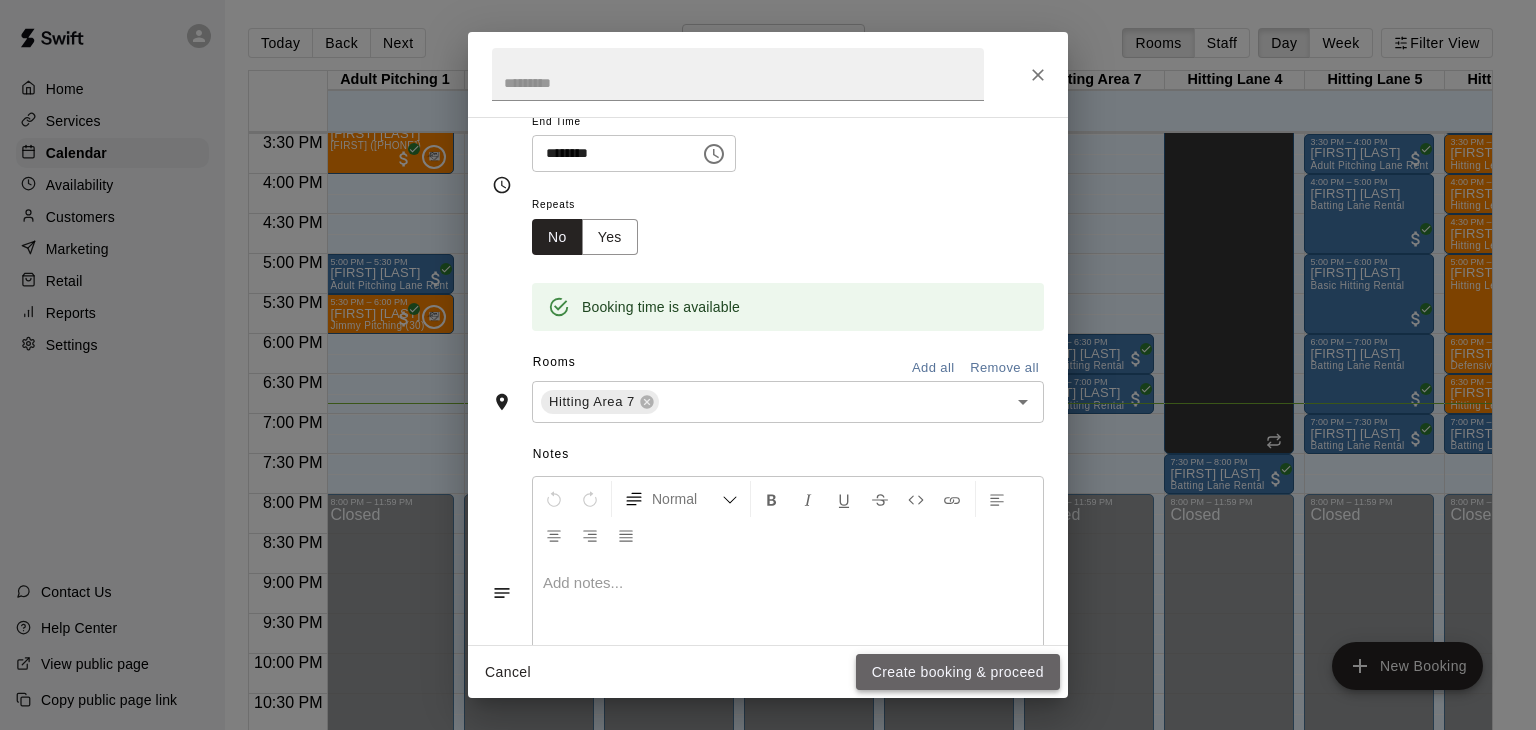 click on "Create booking & proceed" at bounding box center (958, 672) 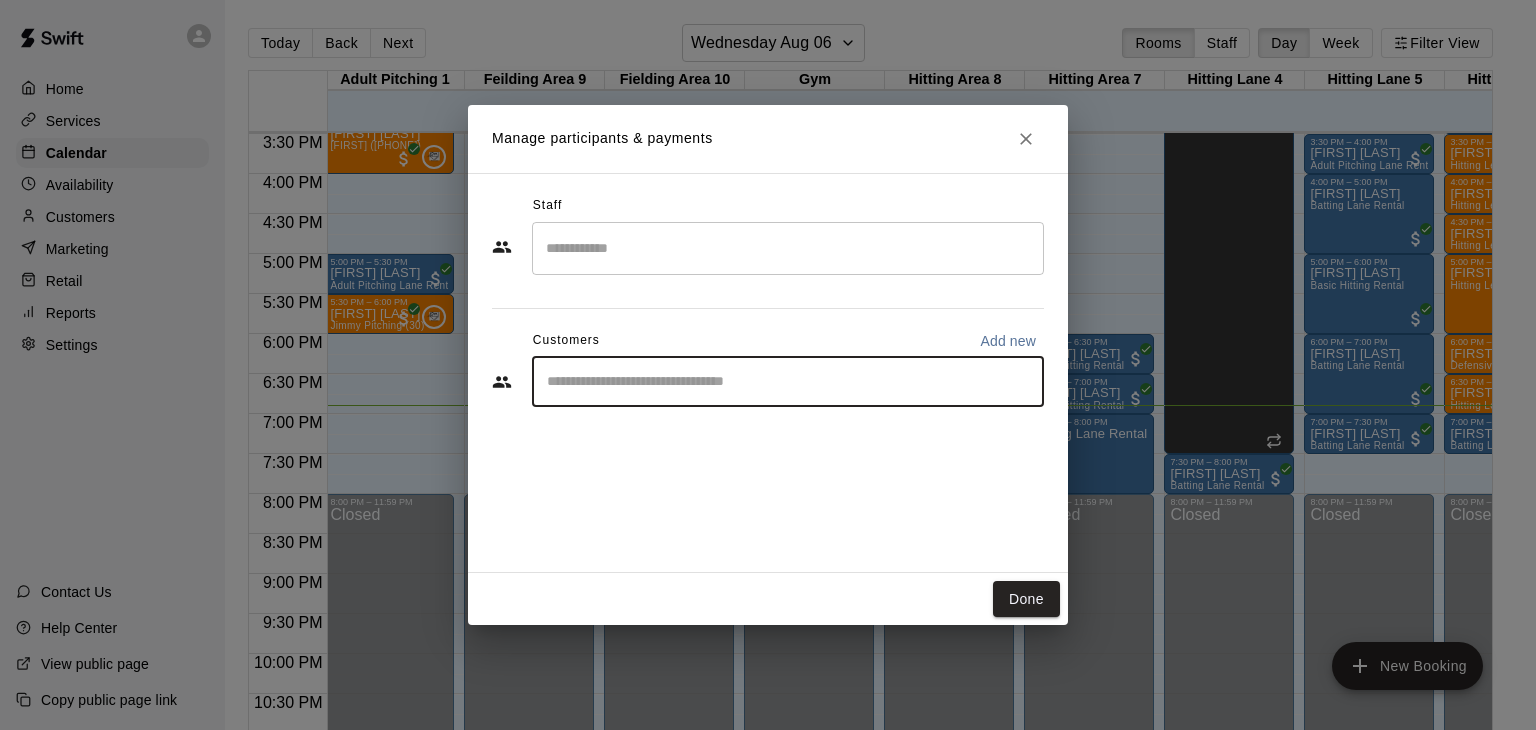 click at bounding box center [788, 382] 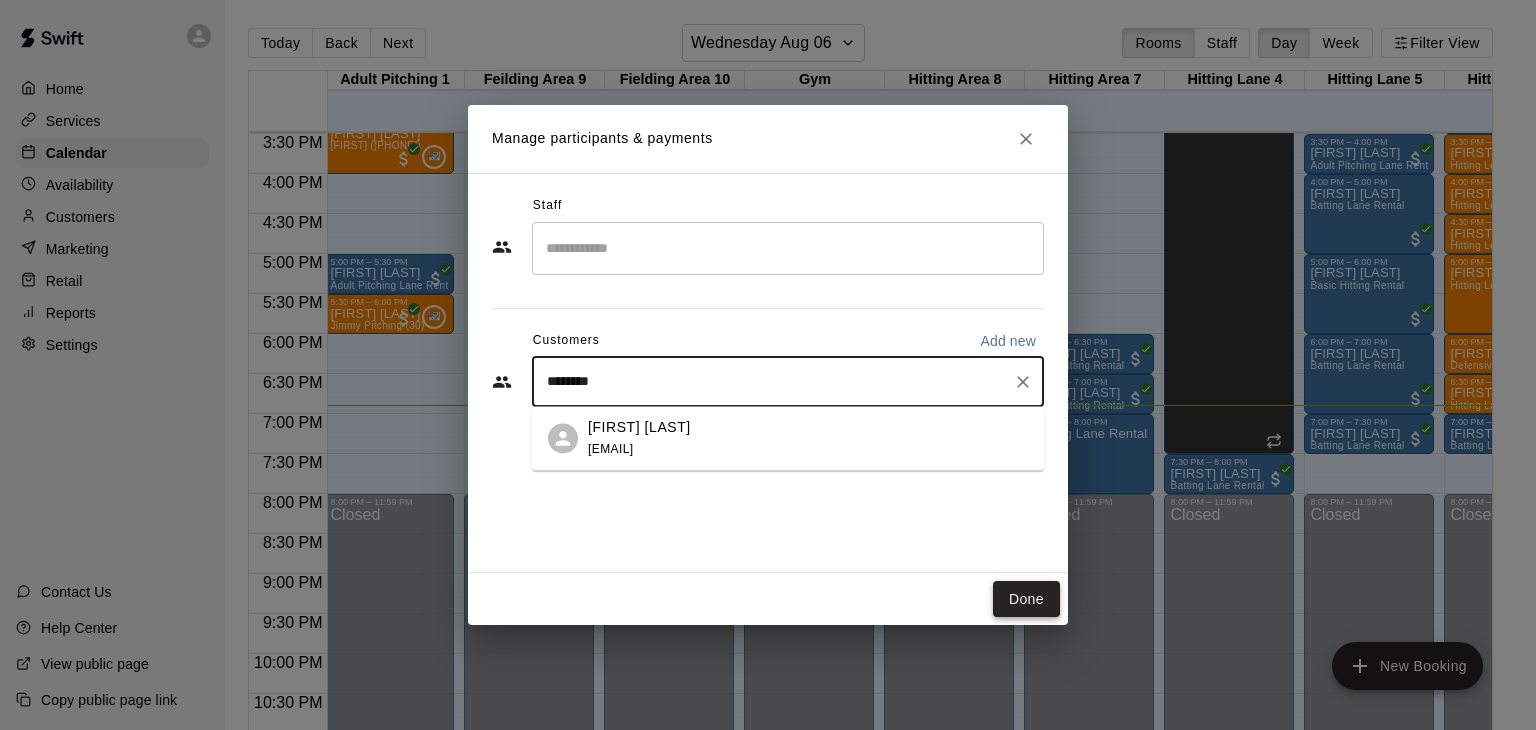 type on "********" 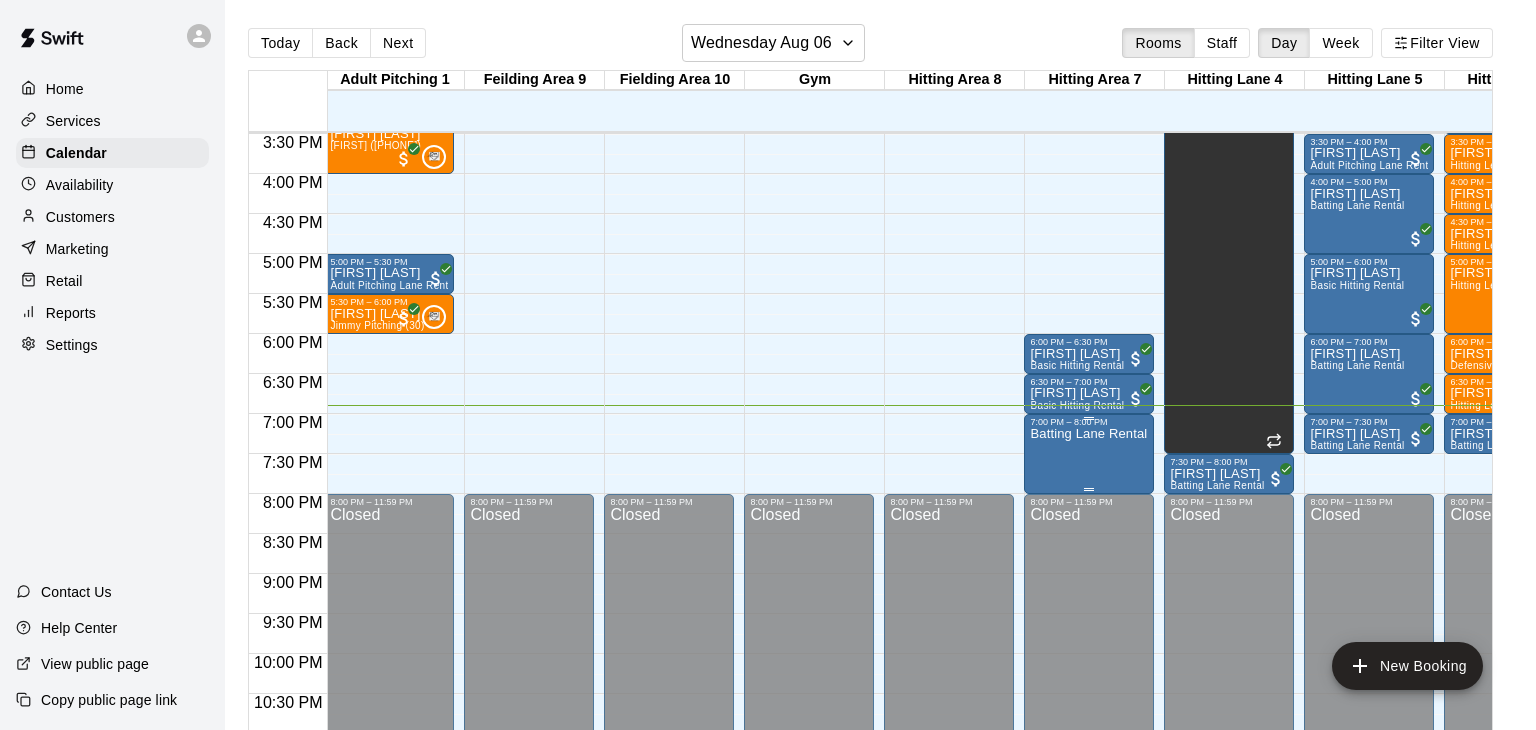 click on "Batting Lane Rental" at bounding box center [1088, 792] 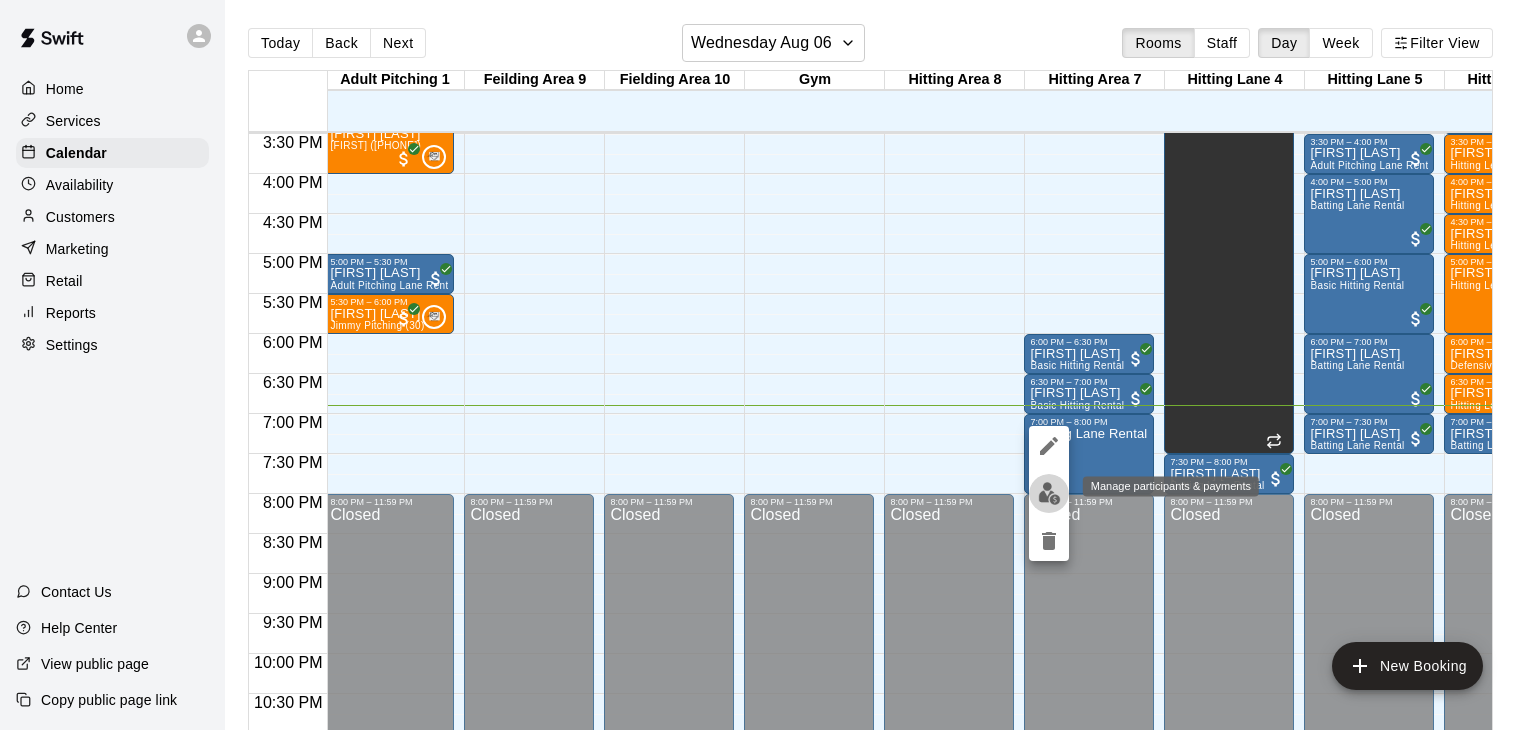 click at bounding box center [1049, 493] 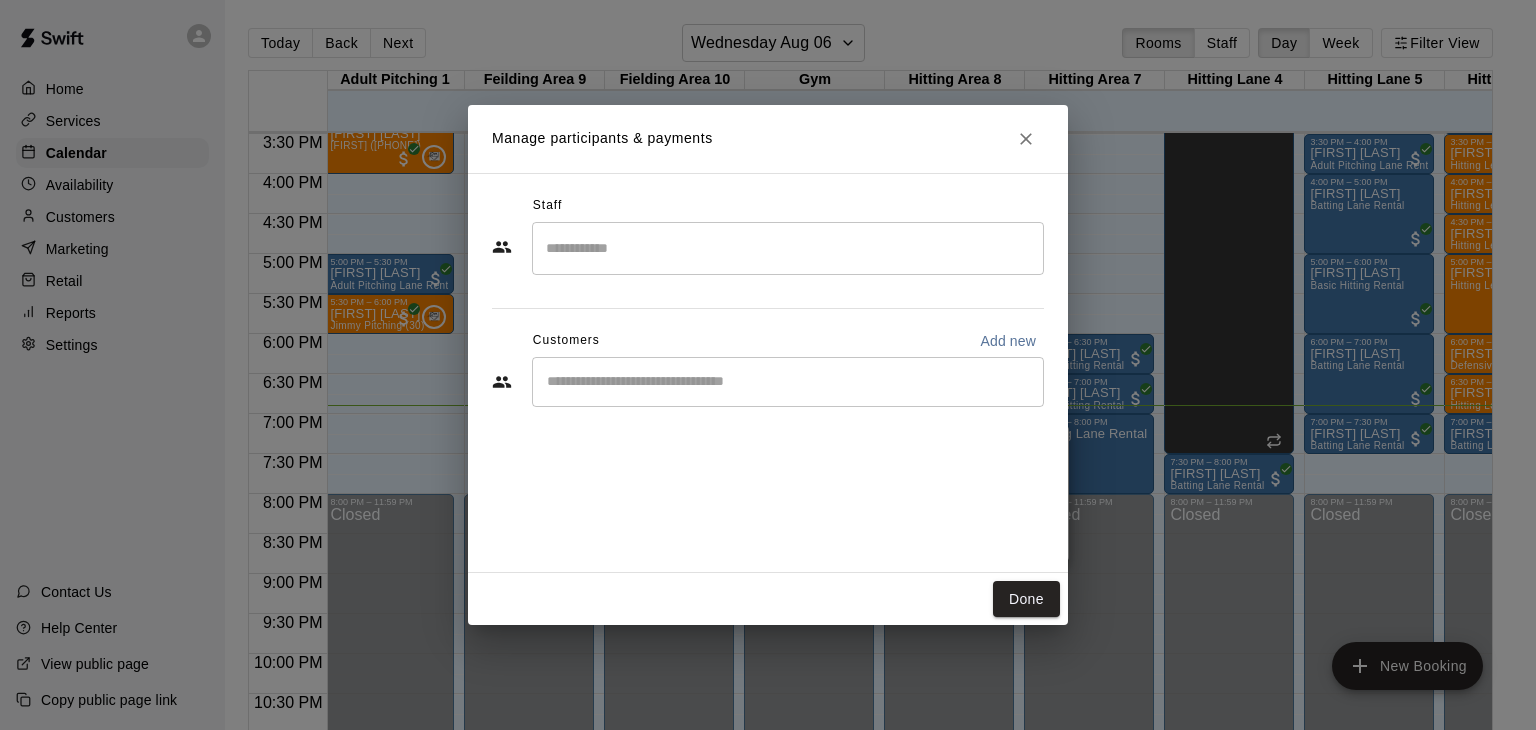 click at bounding box center [788, 382] 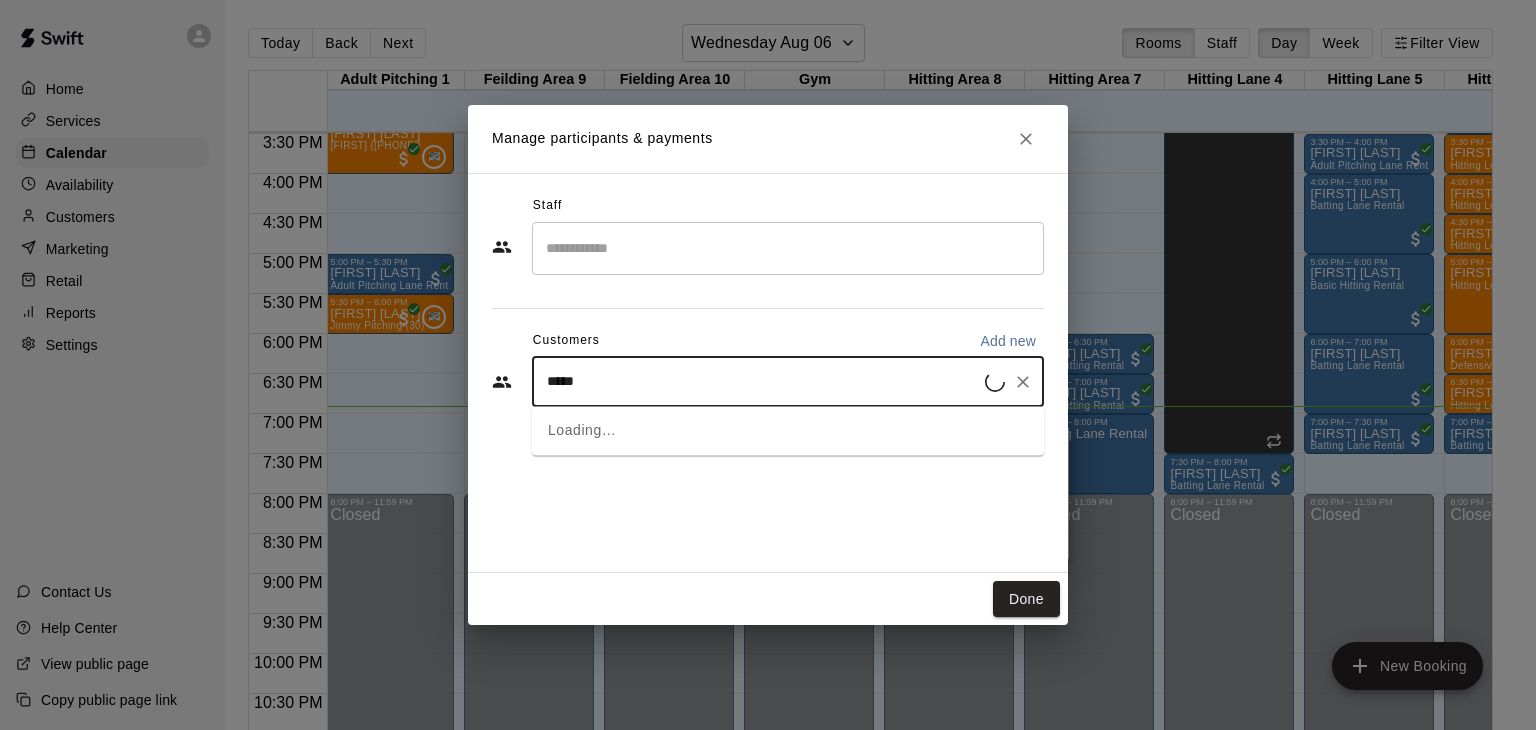 type on "******" 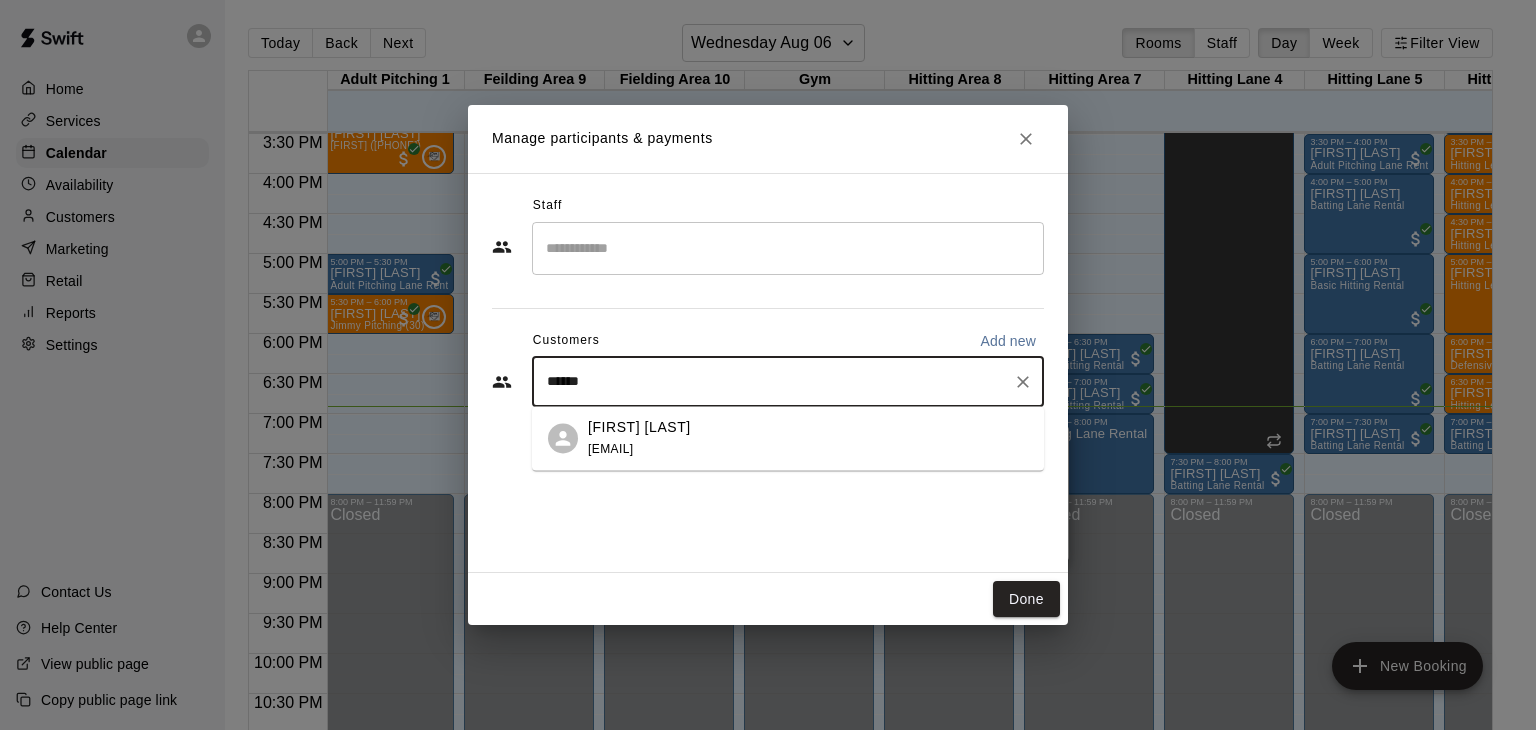 click on "lbuff1986@gmail.com" at bounding box center [610, 449] 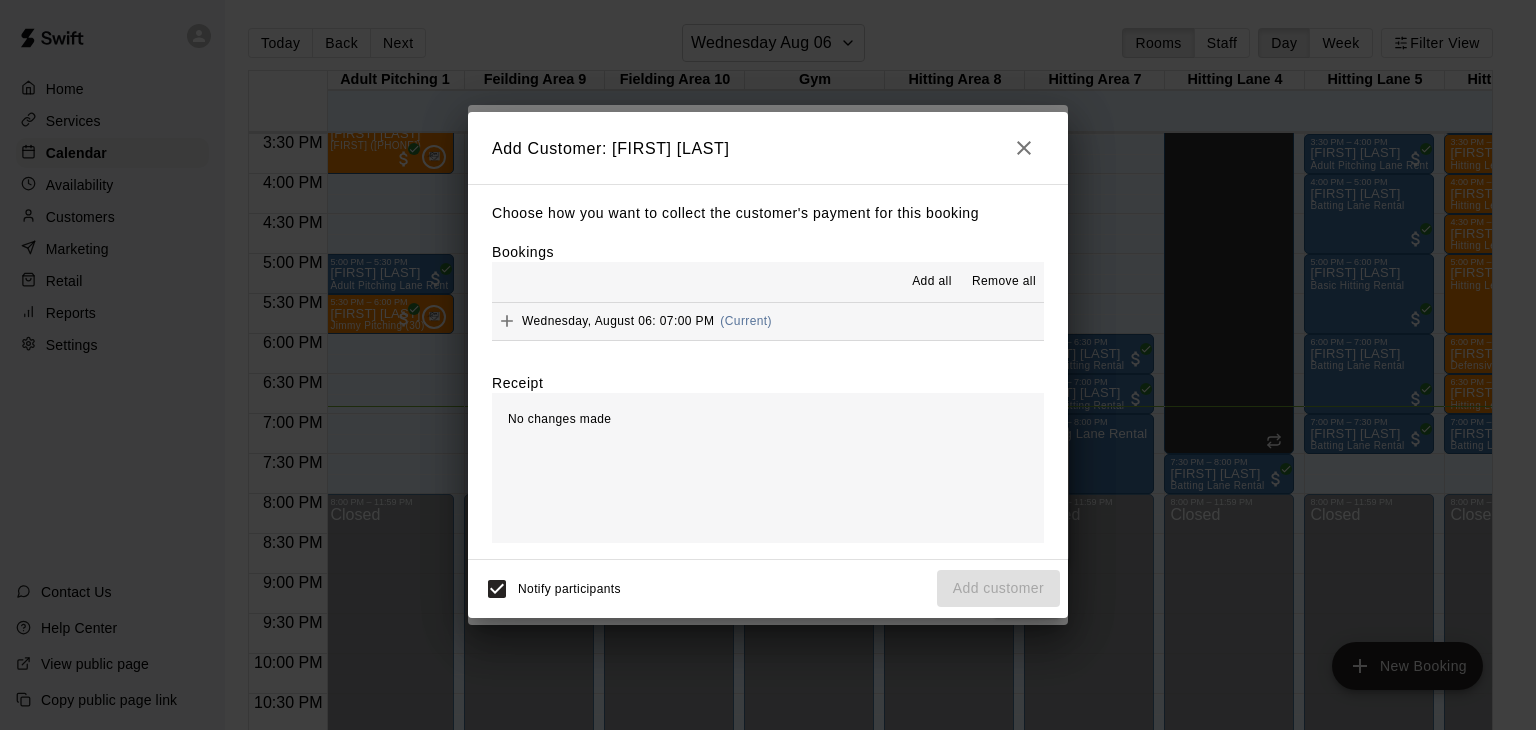 click on "Add all" at bounding box center [932, 282] 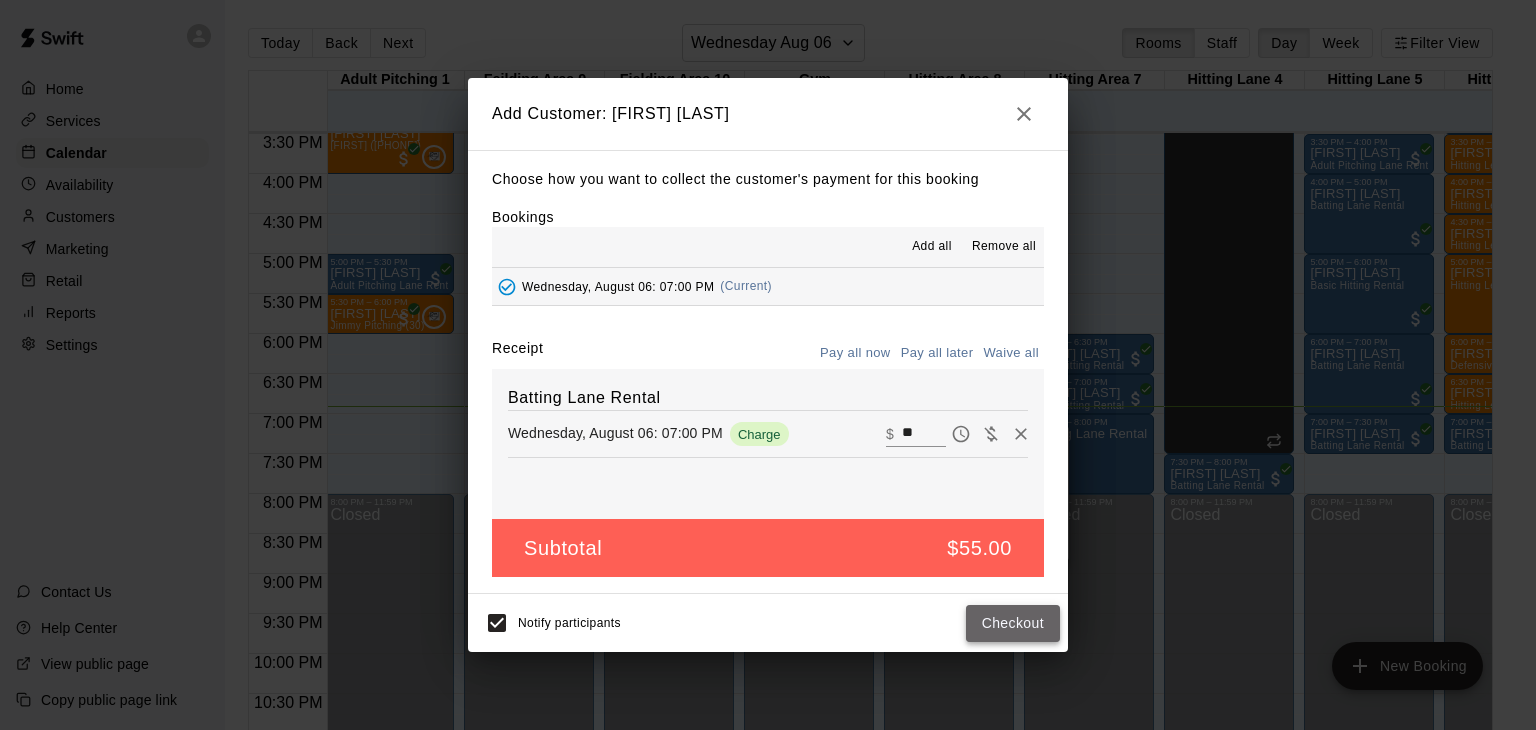click on "Checkout" at bounding box center (1013, 623) 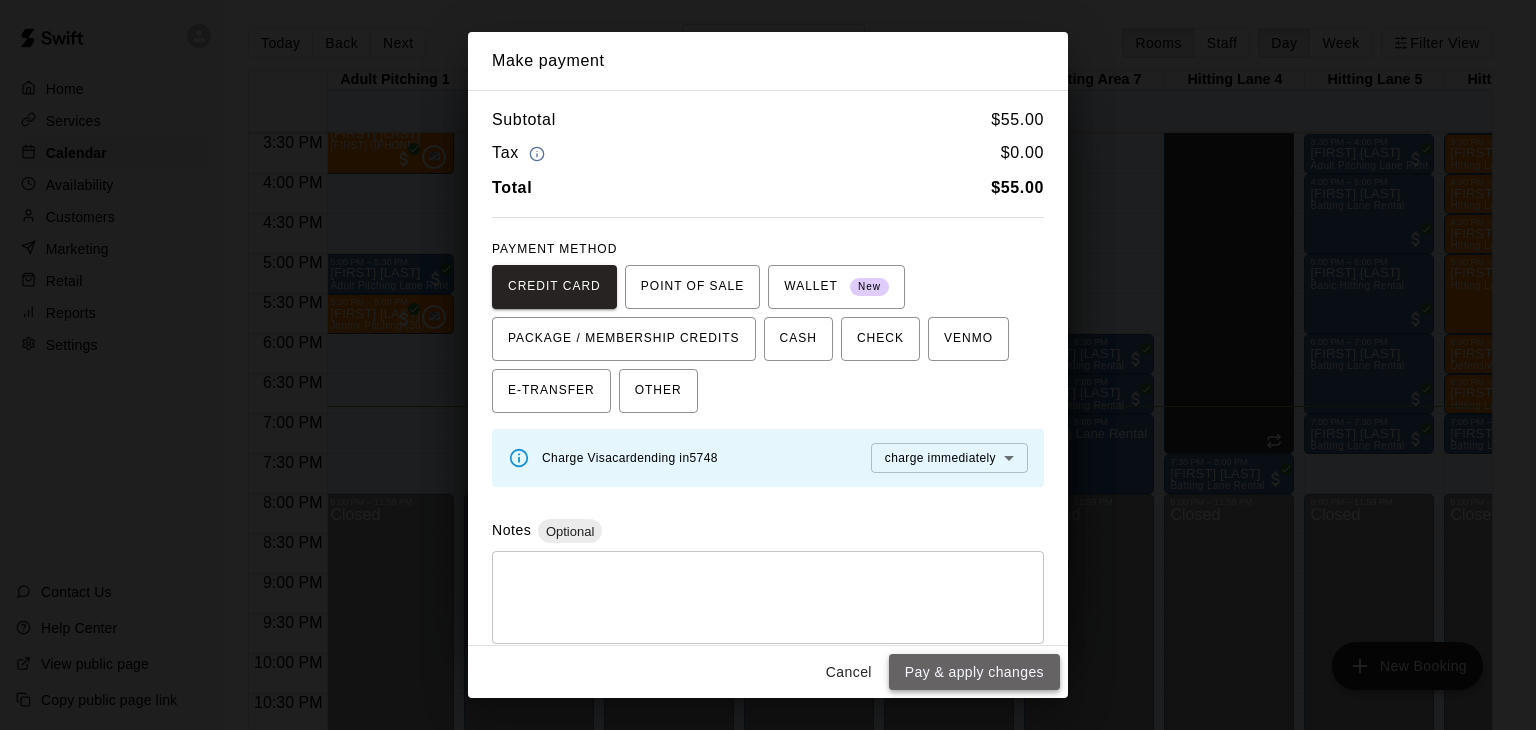 click on "Pay & apply changes" at bounding box center (974, 672) 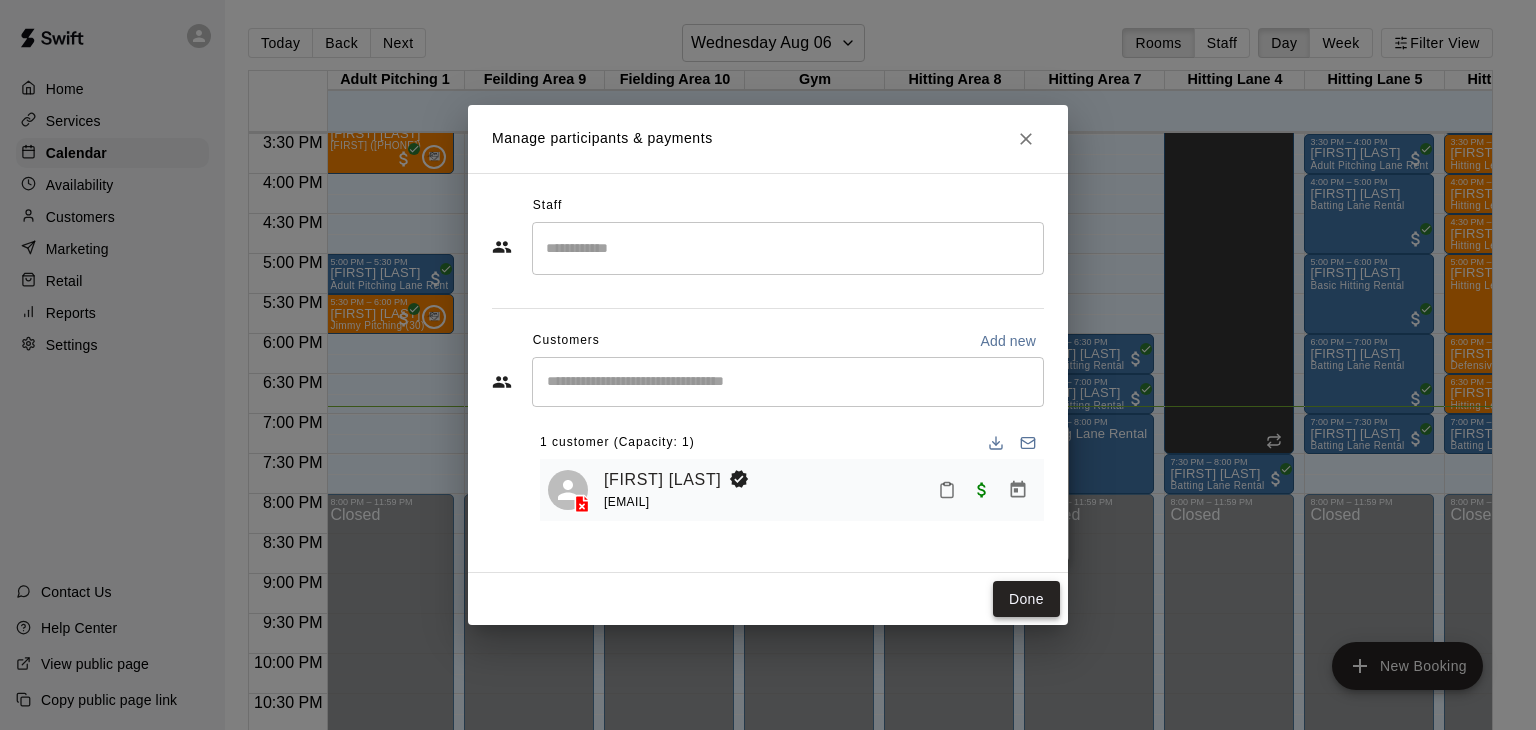 click on "Done" at bounding box center (1026, 599) 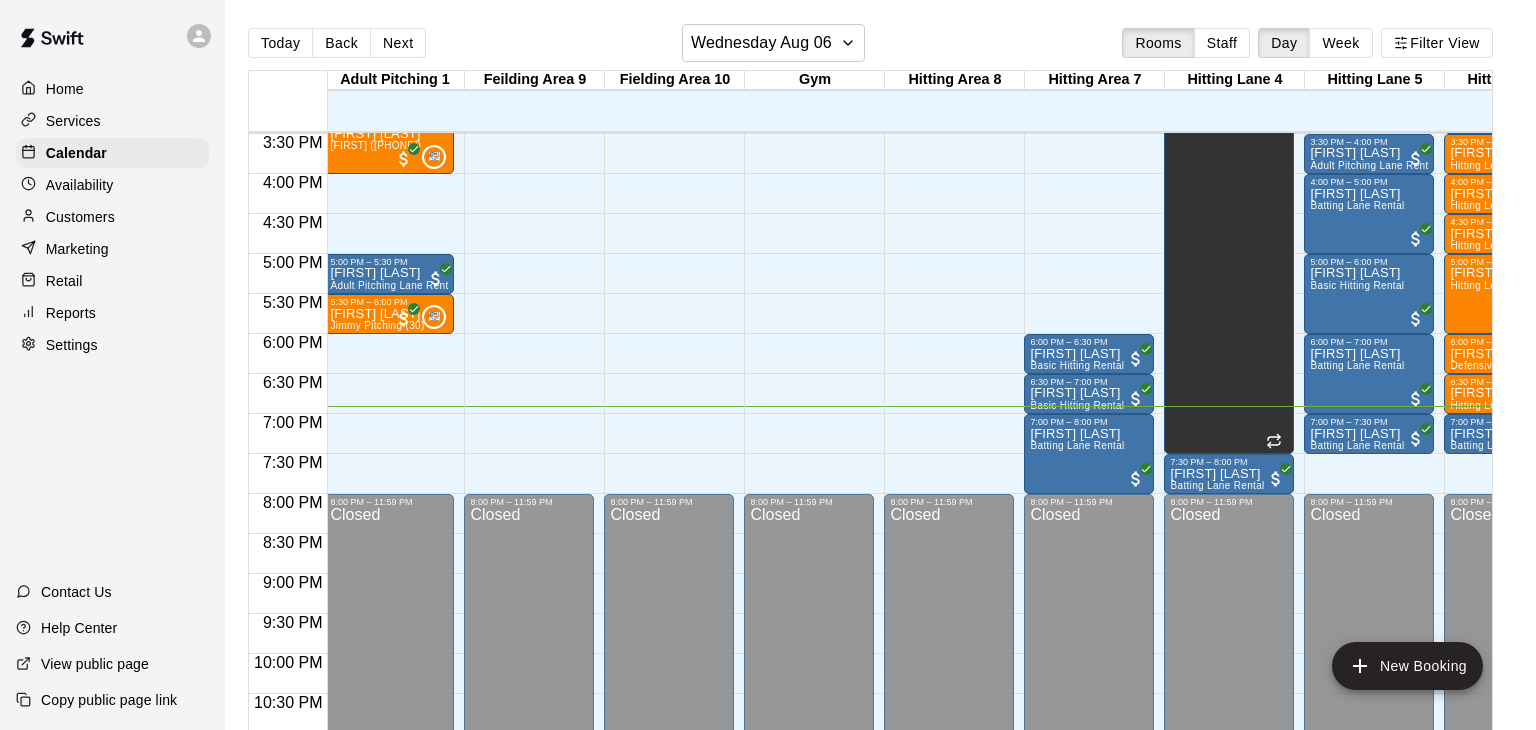 click on "Closed" at bounding box center [1089, 663] 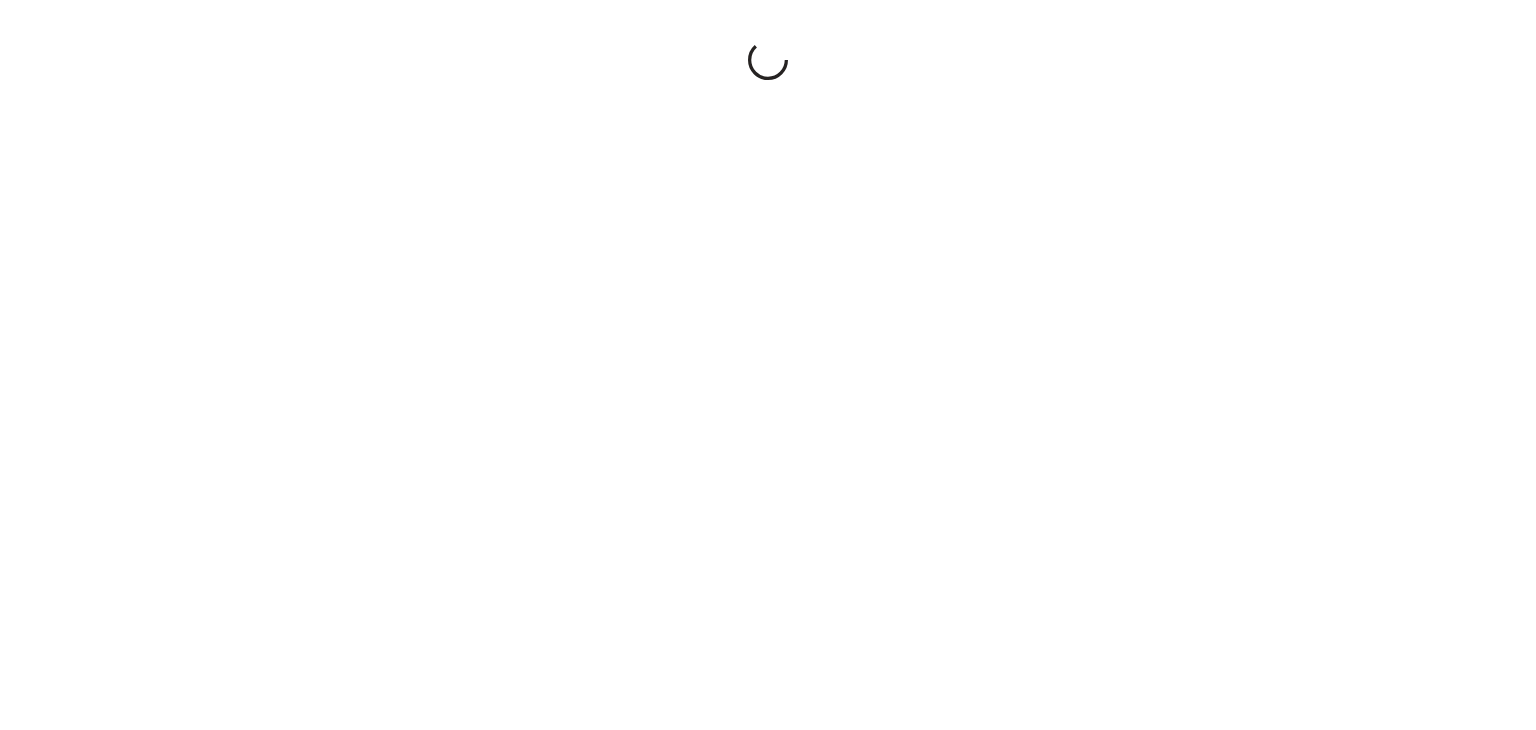 scroll, scrollTop: 0, scrollLeft: 0, axis: both 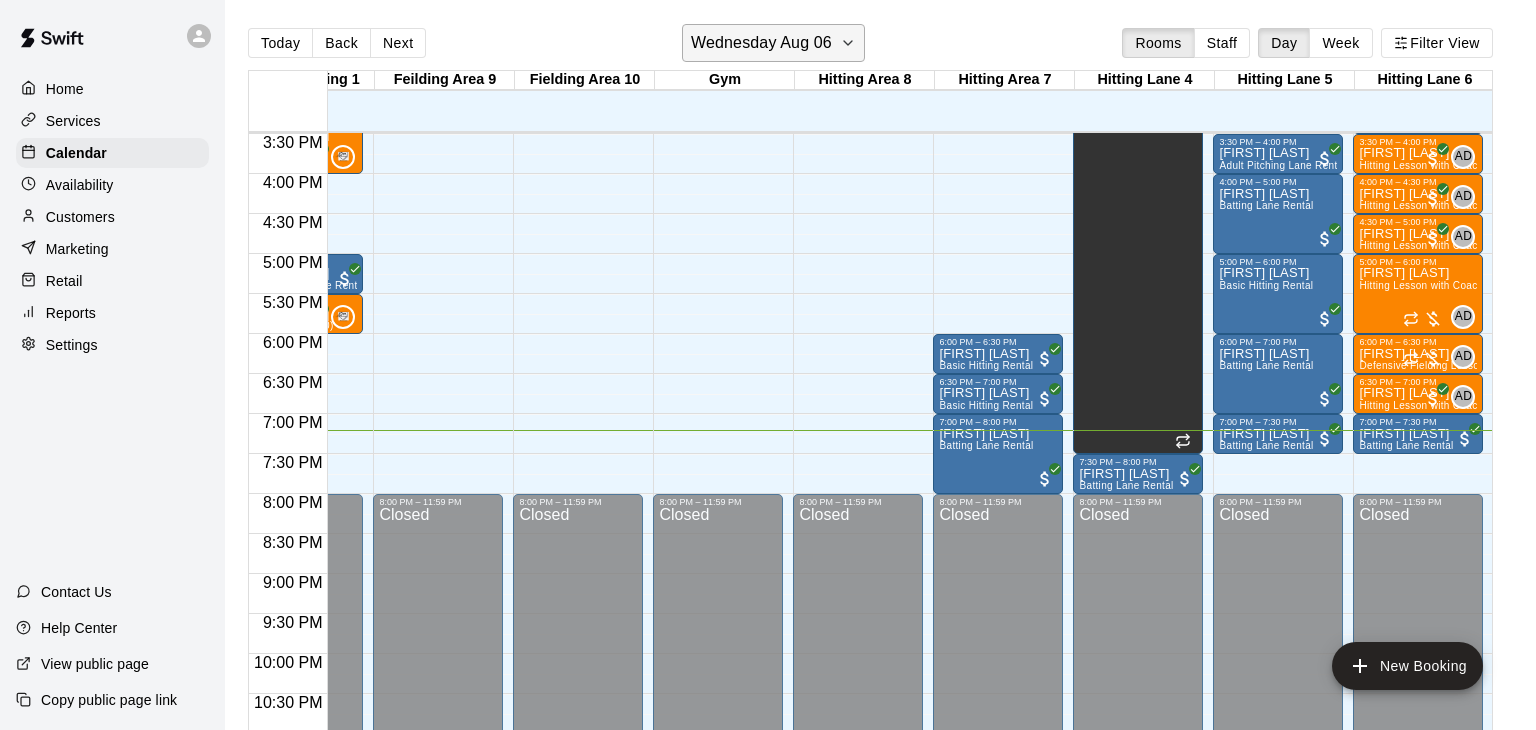 click 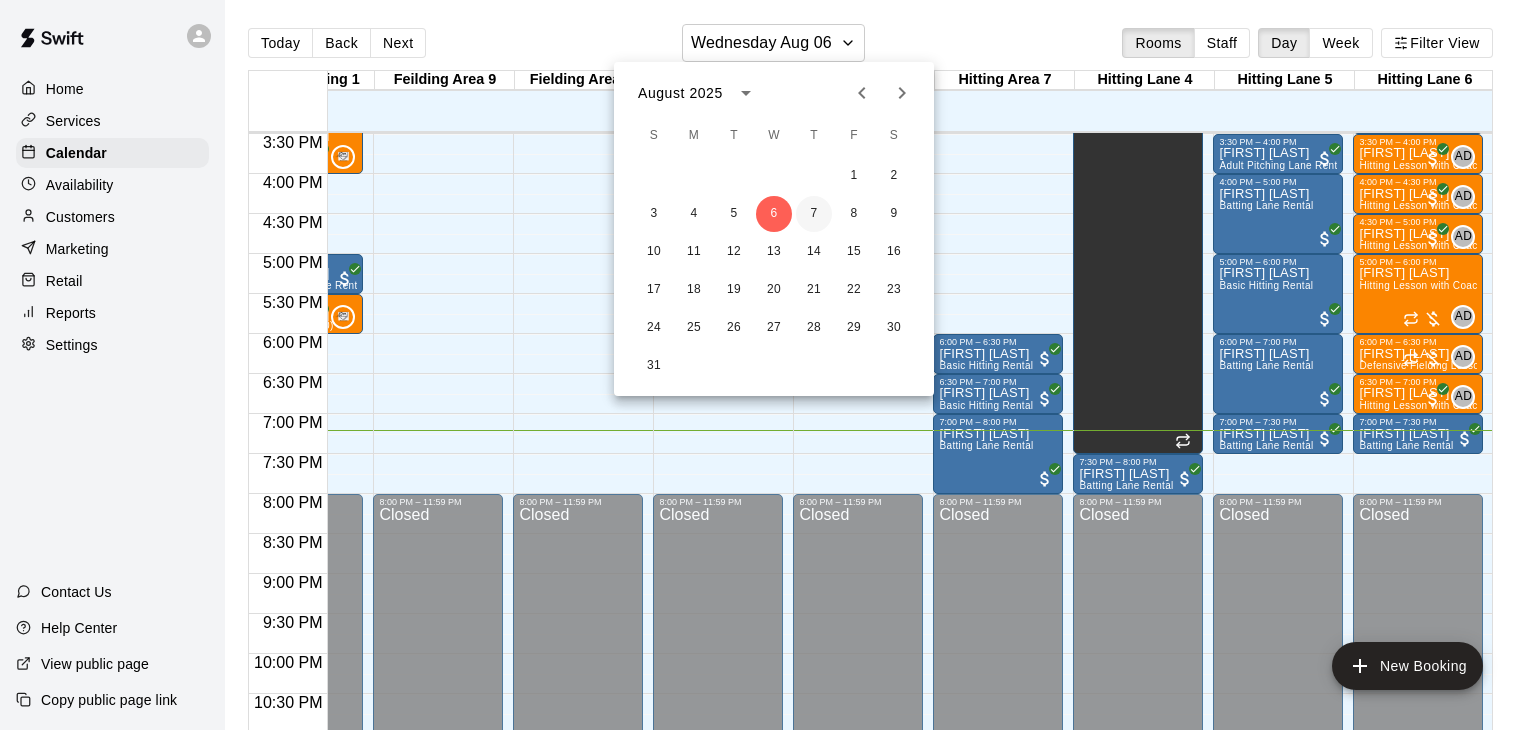 click on "7" at bounding box center [814, 214] 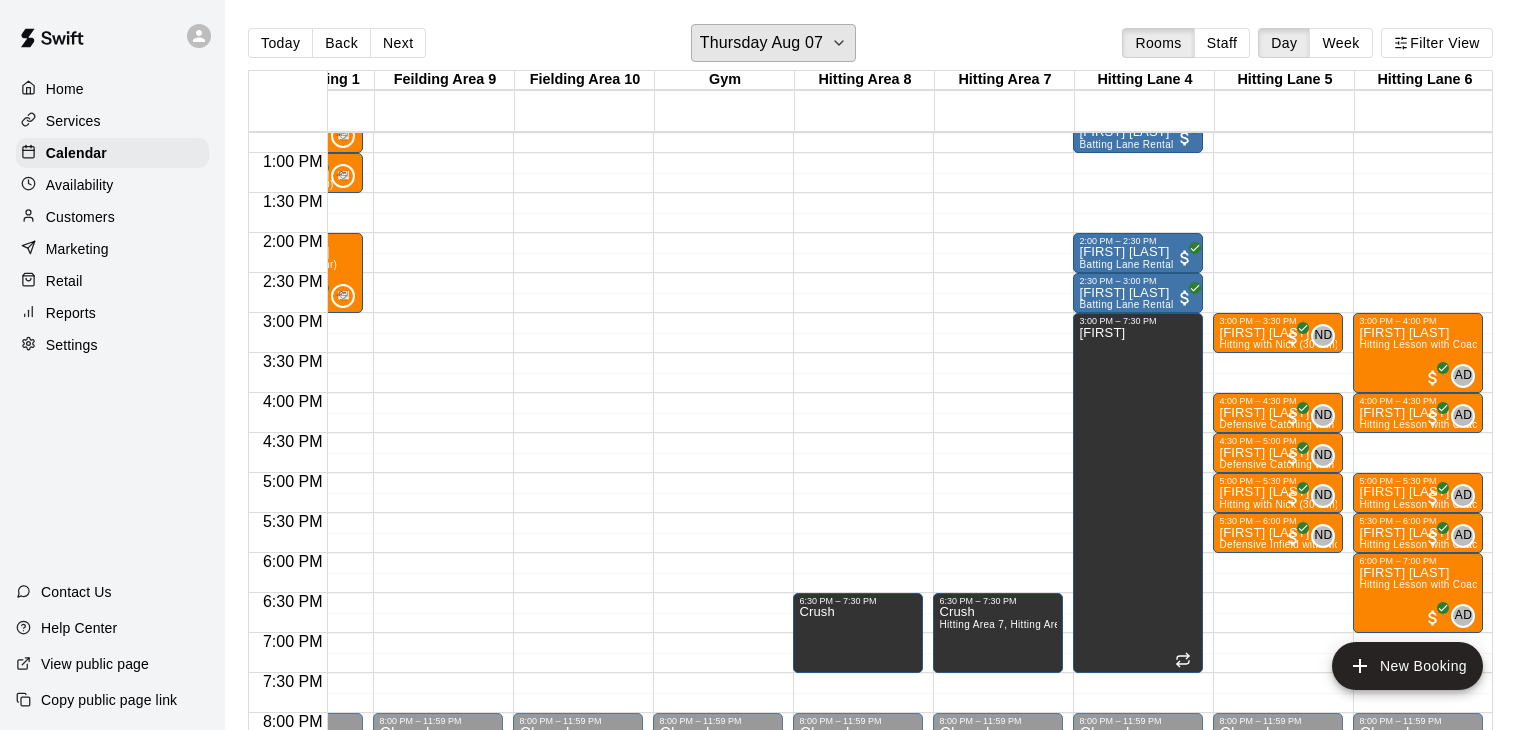 scroll, scrollTop: 1020, scrollLeft: 376, axis: both 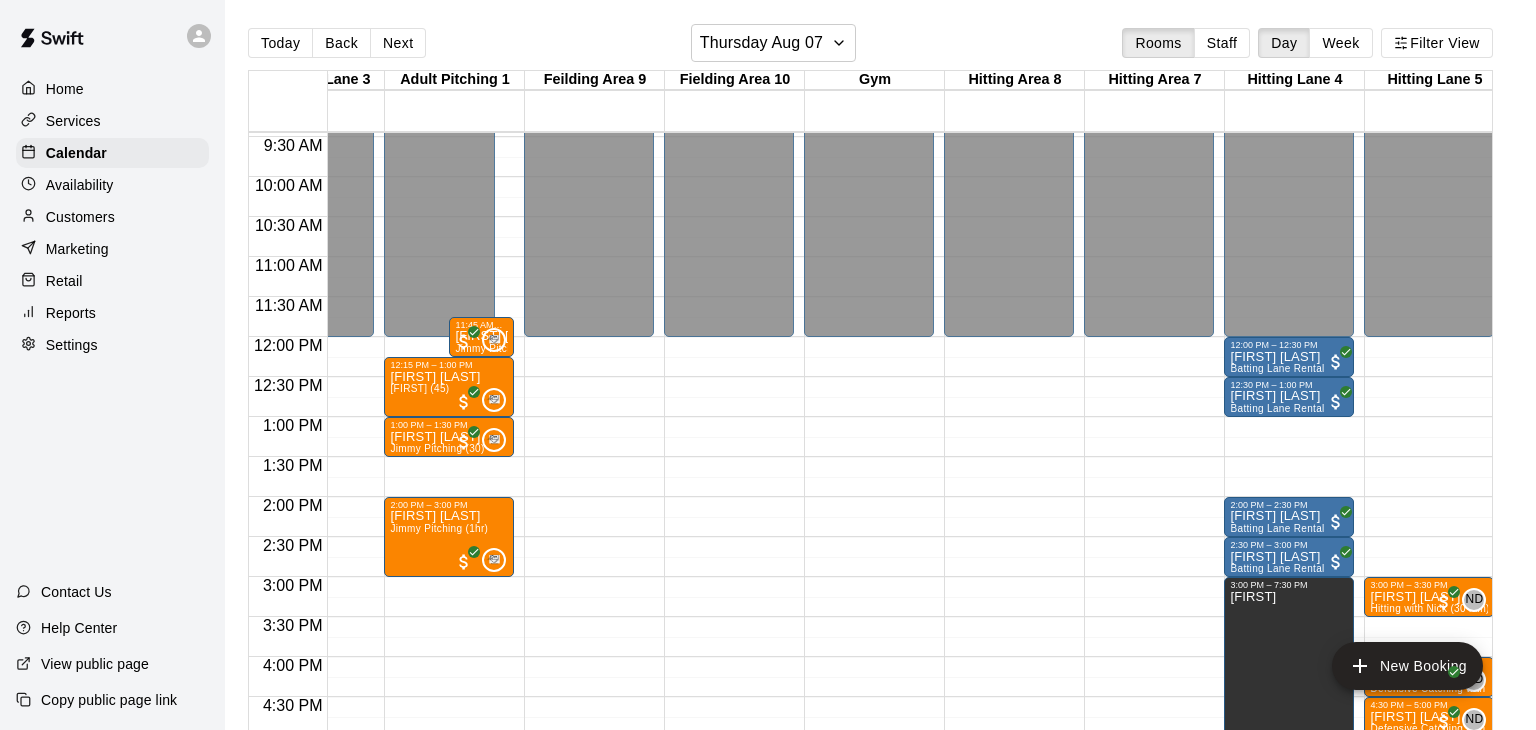 click on "12:00 AM – 12:00 PM Closed 8:00 PM – 11:59 PM Closed" at bounding box center (869, 337) 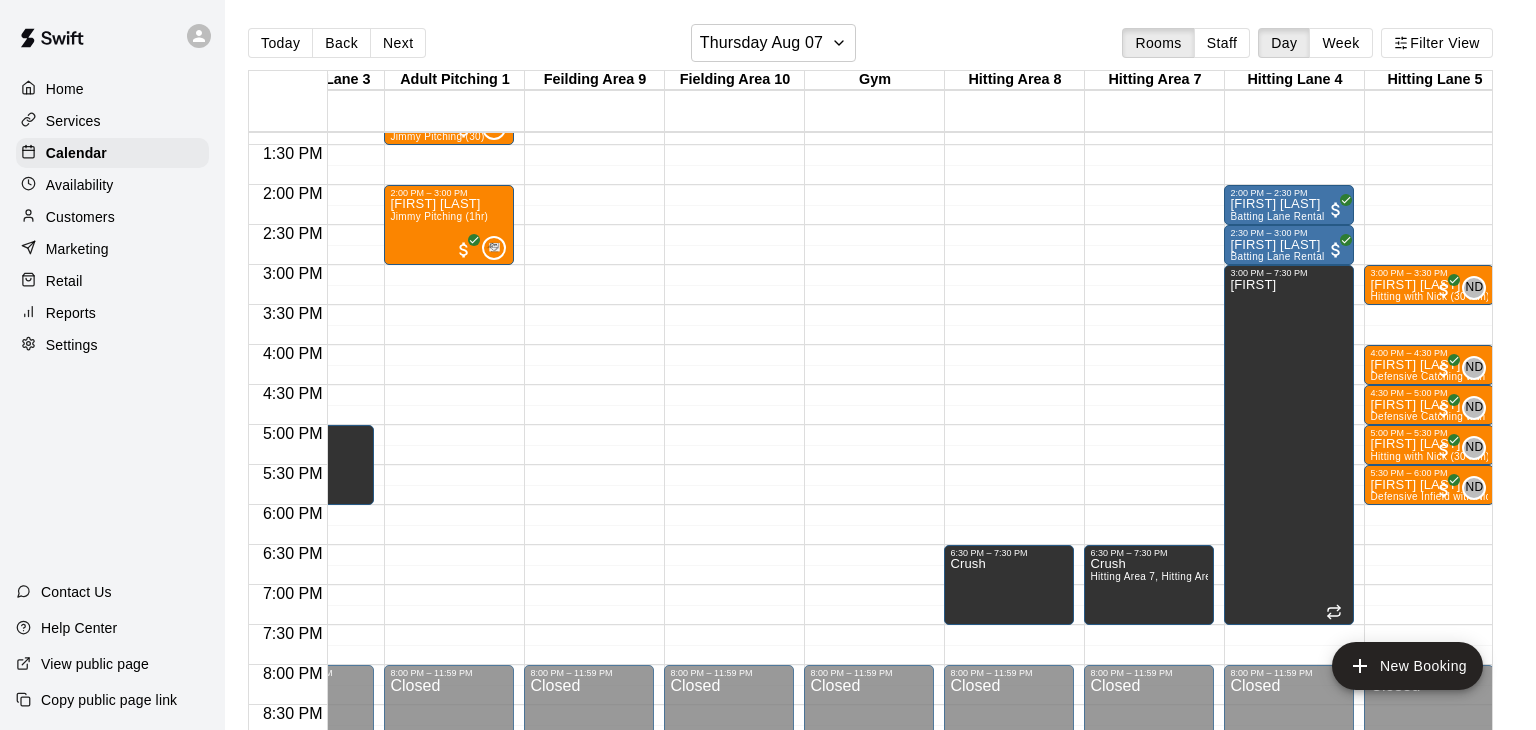 scroll, scrollTop: 1069, scrollLeft: 363, axis: both 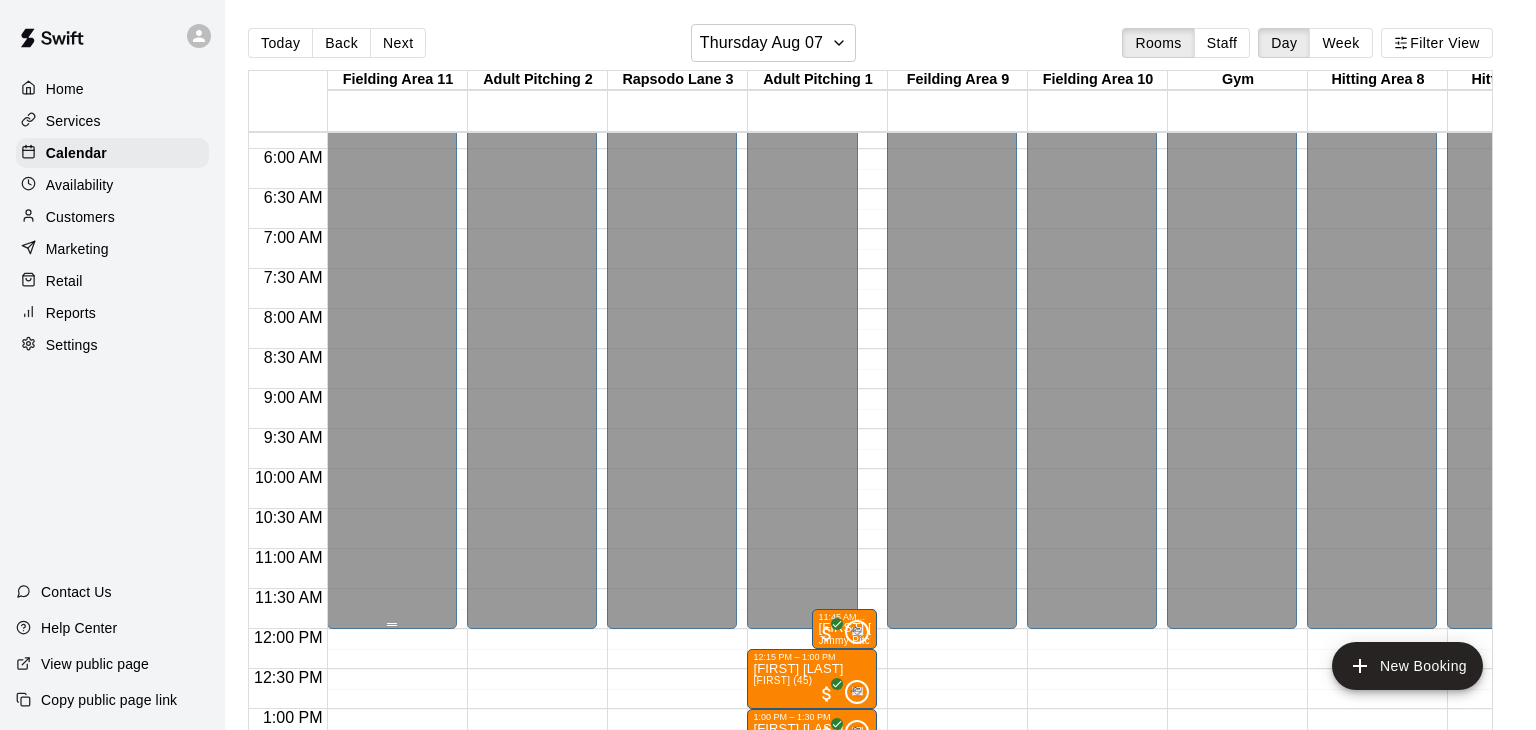 click on "Closed" at bounding box center (392, 159) 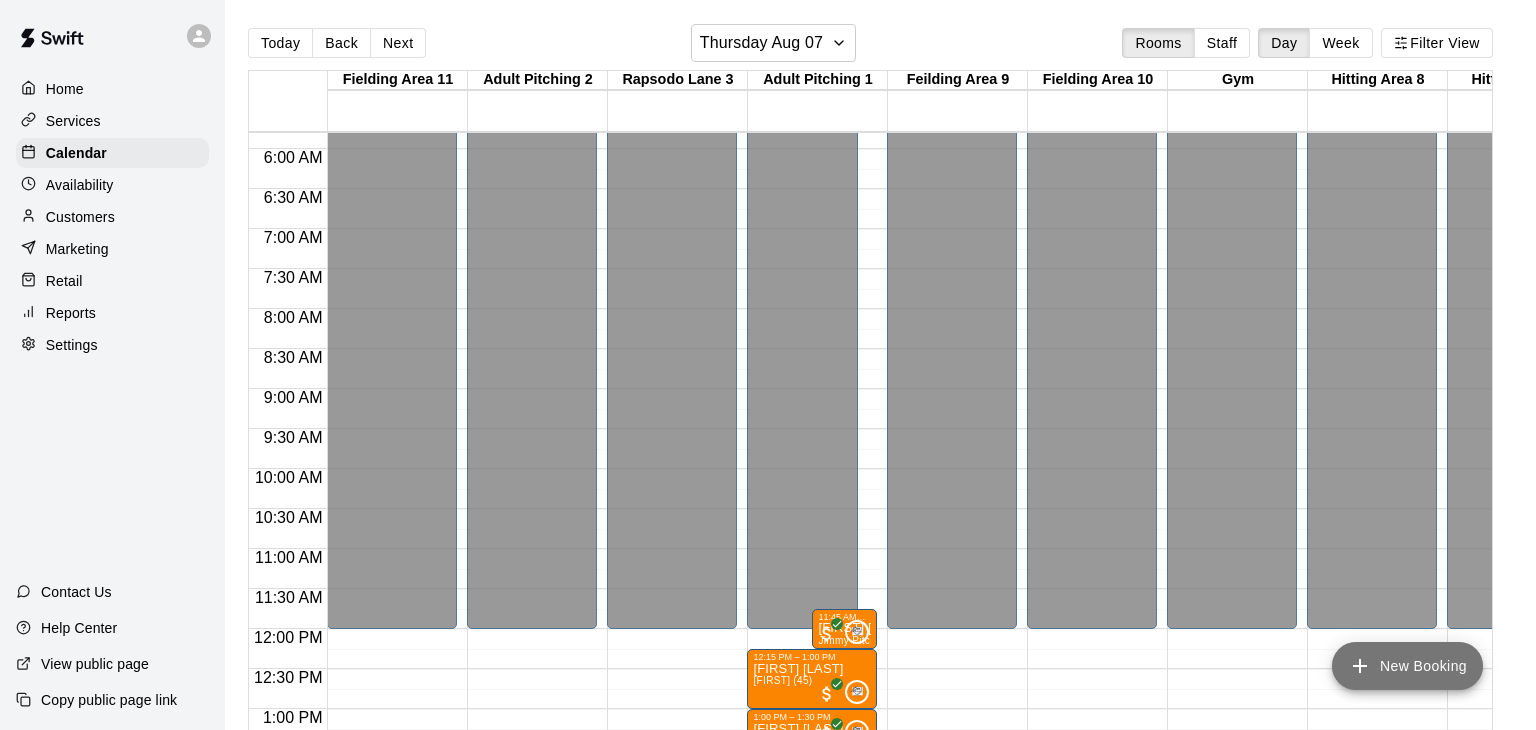 click on "New Booking" at bounding box center [1407, 666] 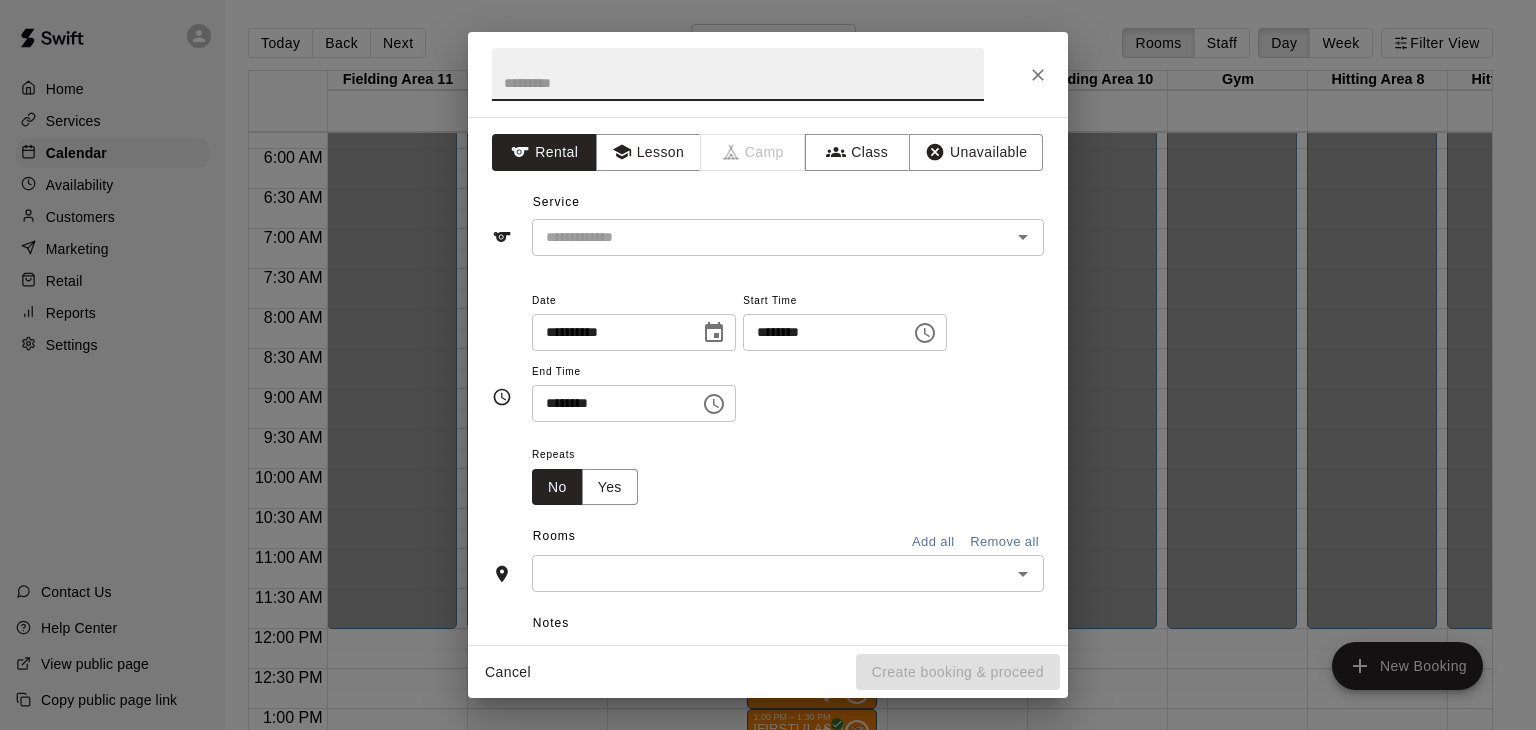 click on "**********" at bounding box center [609, 332] 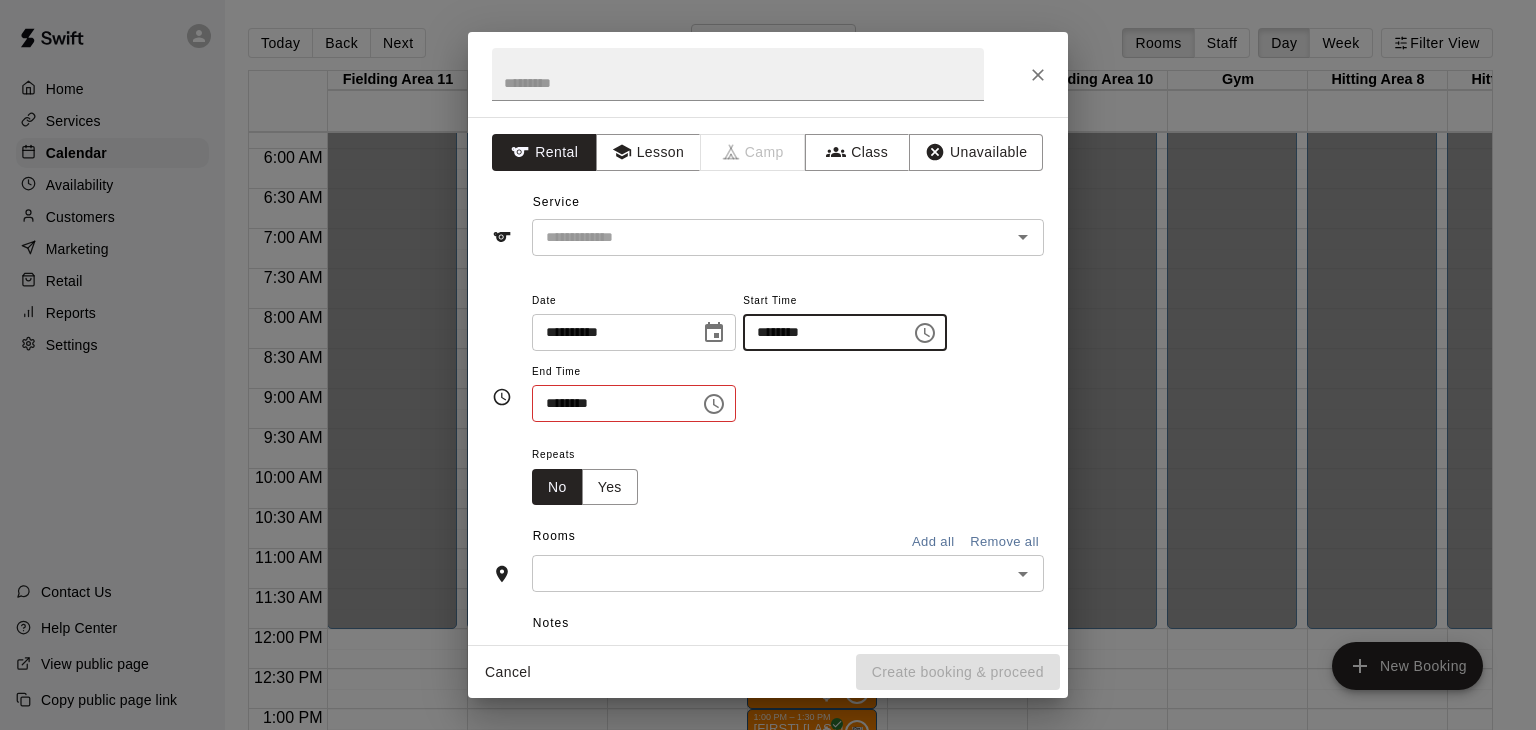 type on "********" 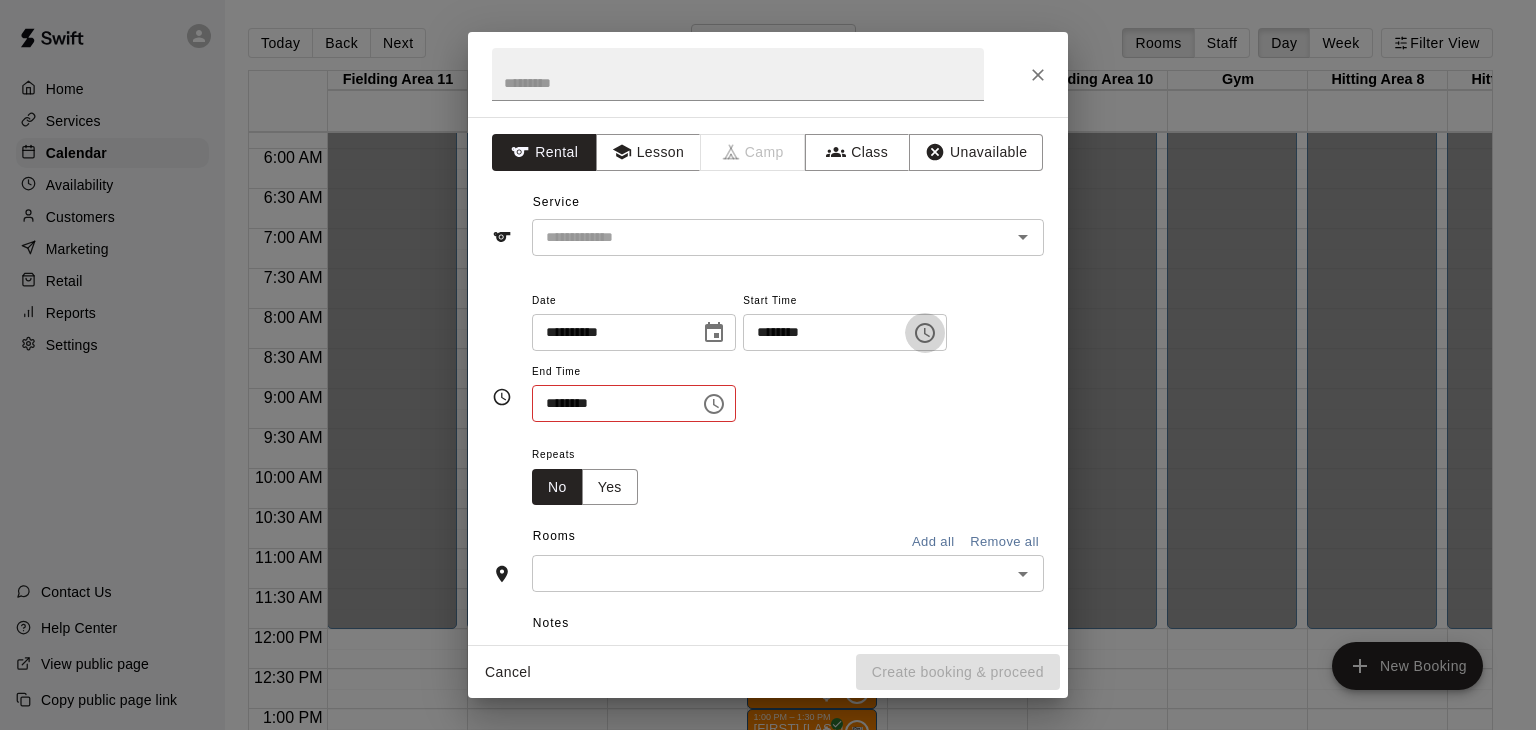 click 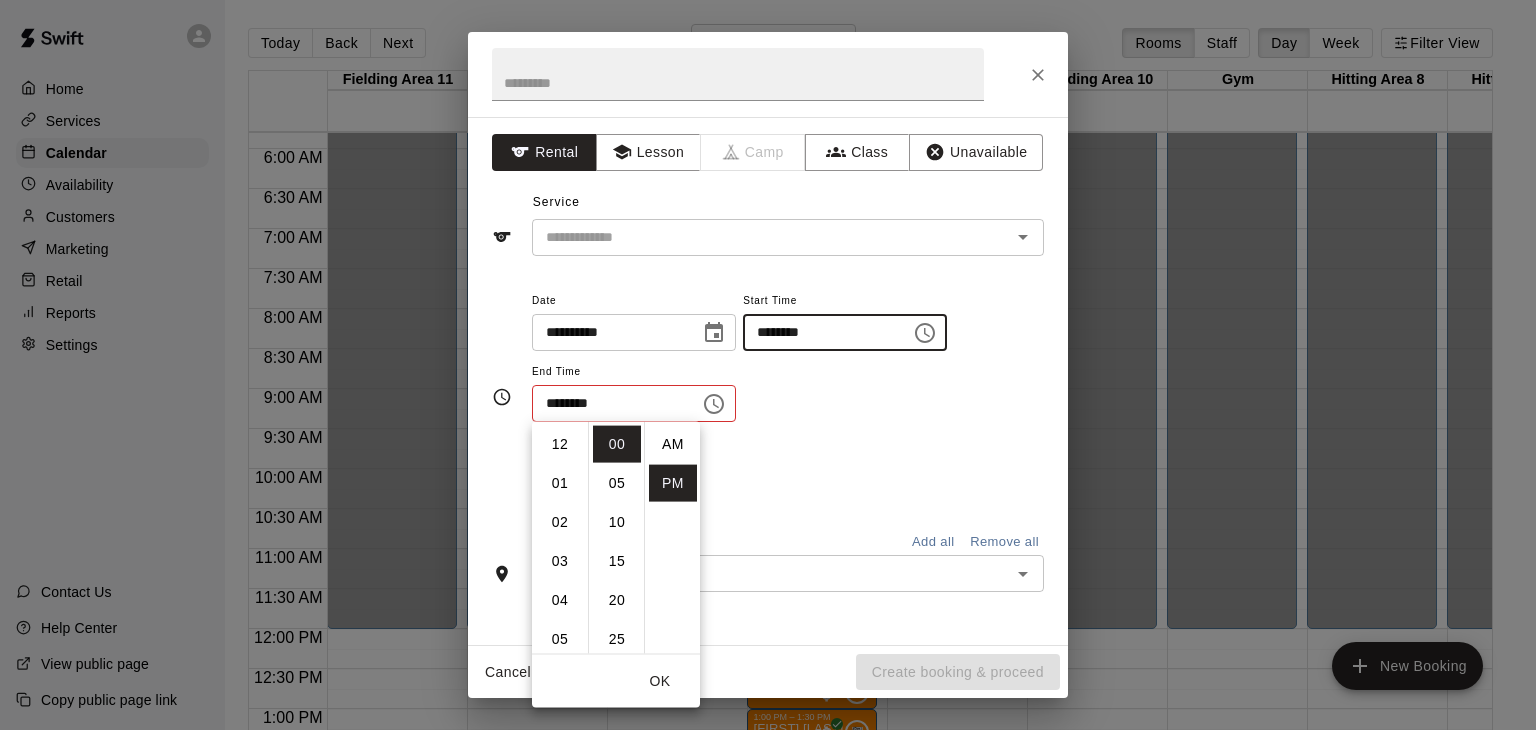 scroll, scrollTop: 389, scrollLeft: 0, axis: vertical 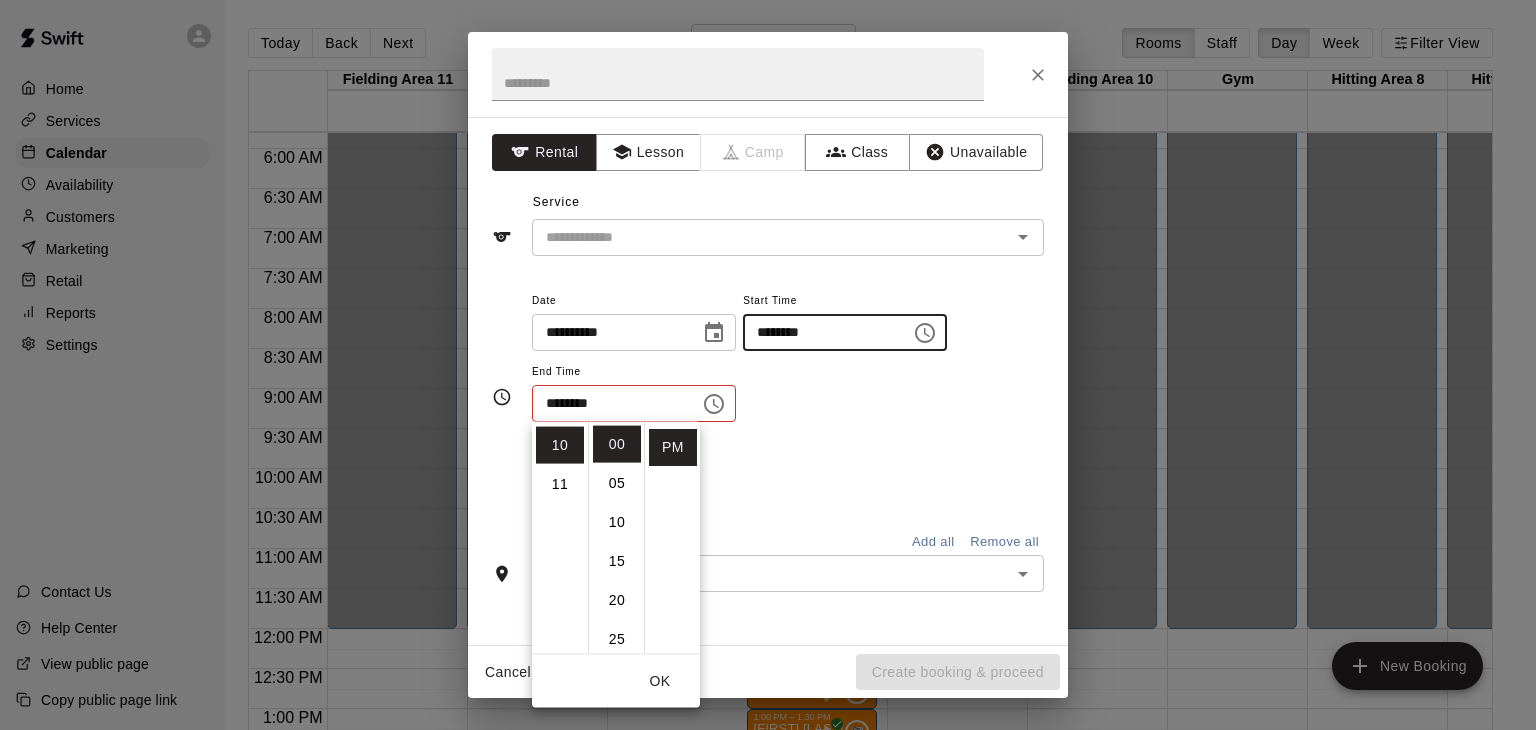 drag, startPoint x: 668, startPoint y: 481, endPoint x: 676, endPoint y: 597, distance: 116.275536 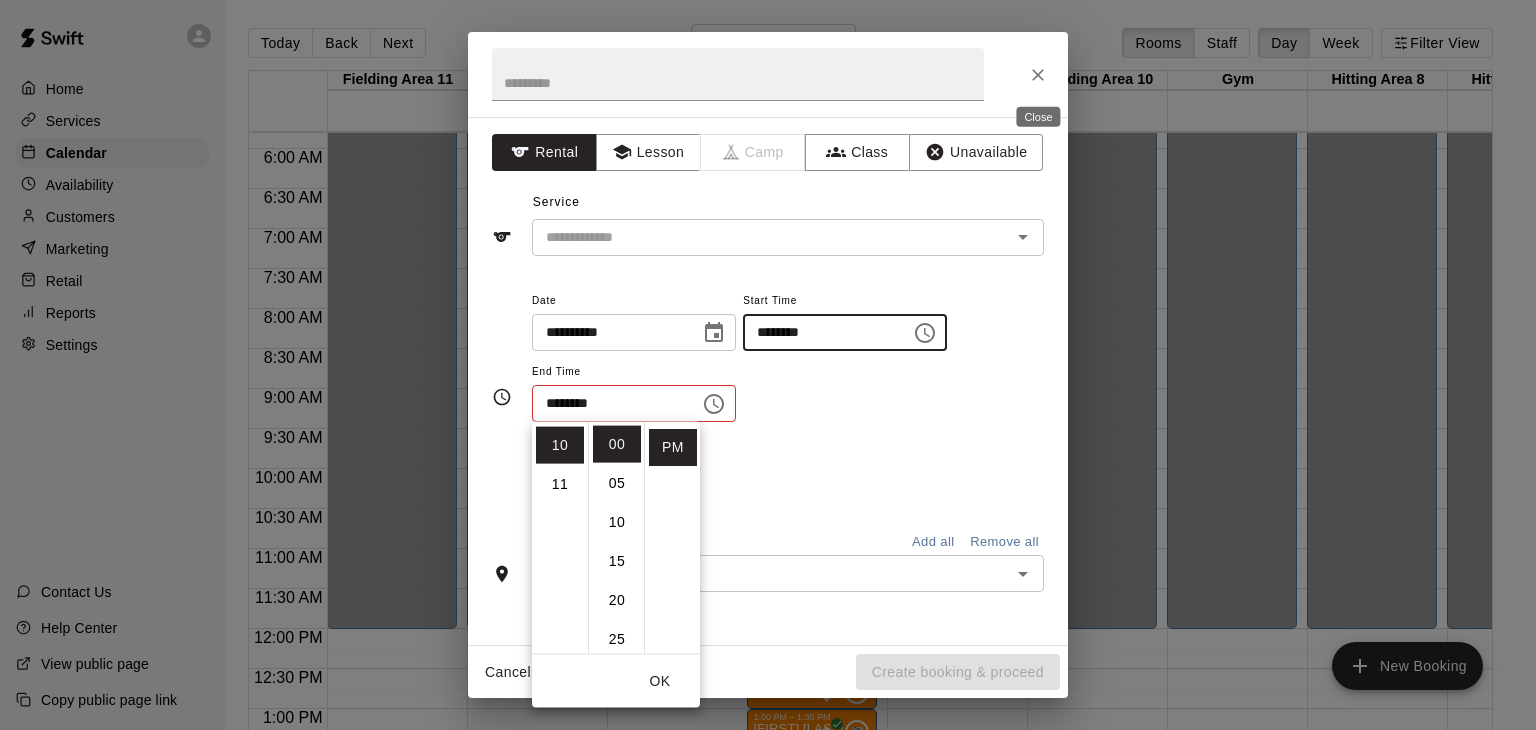 click 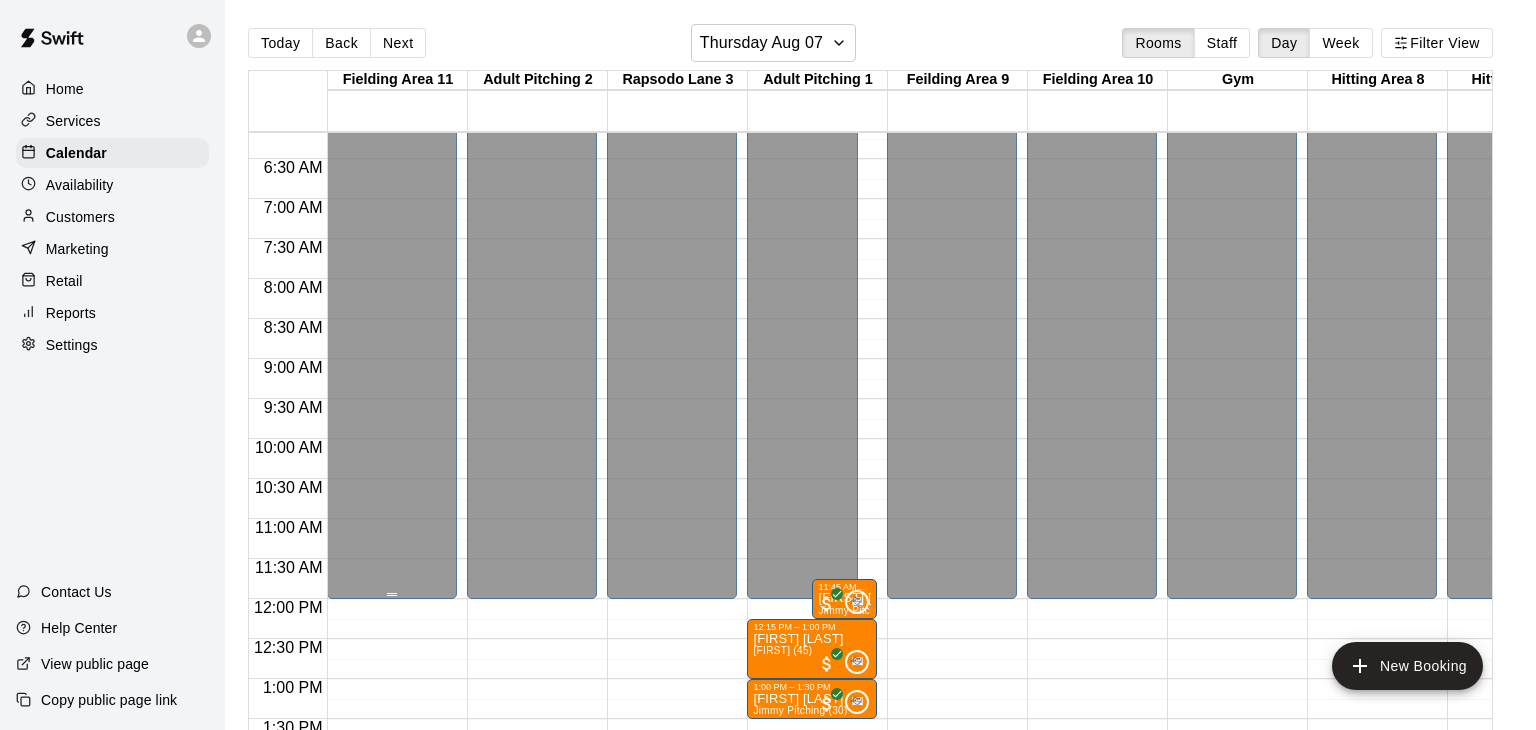scroll, scrollTop: 495, scrollLeft: 0, axis: vertical 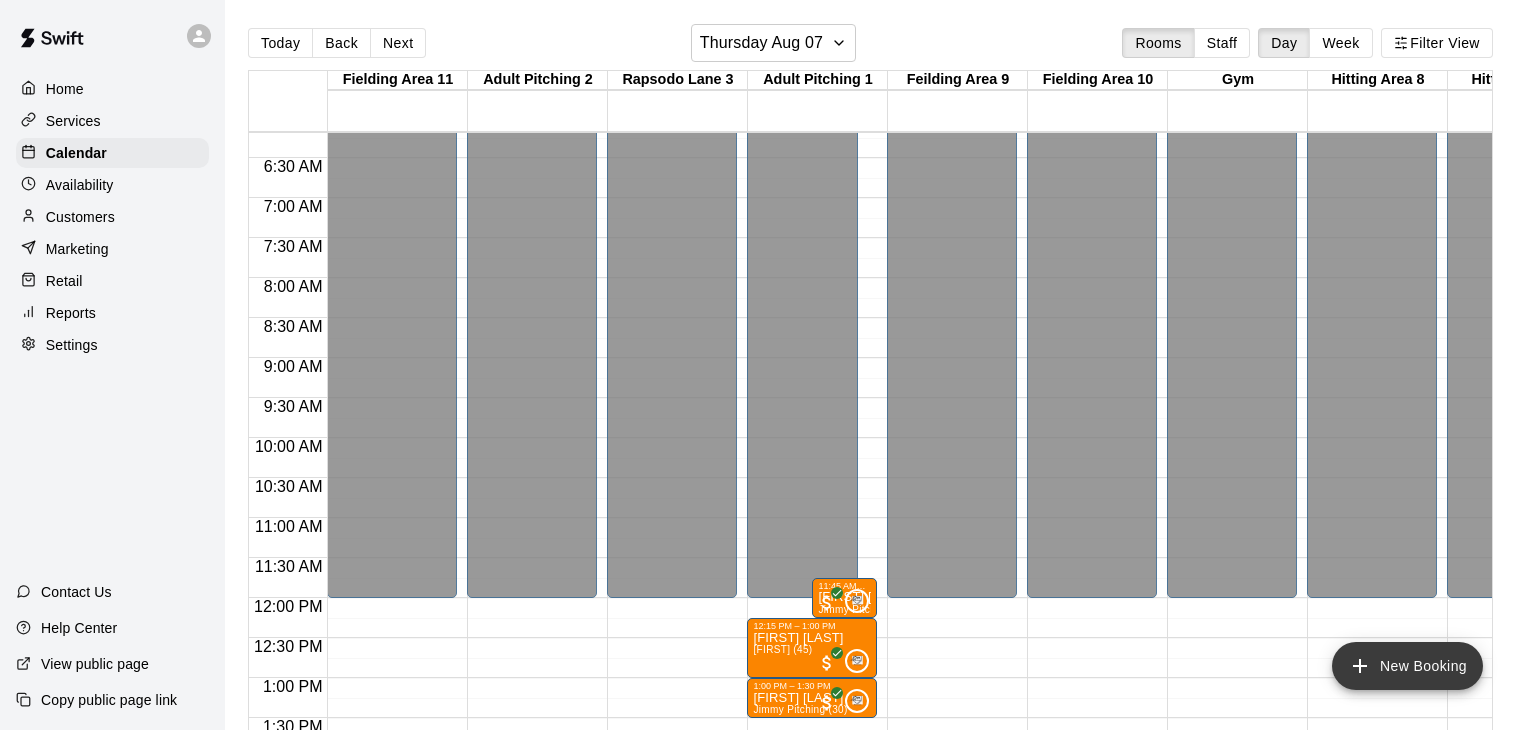 click on "New Booking" at bounding box center (1407, 666) 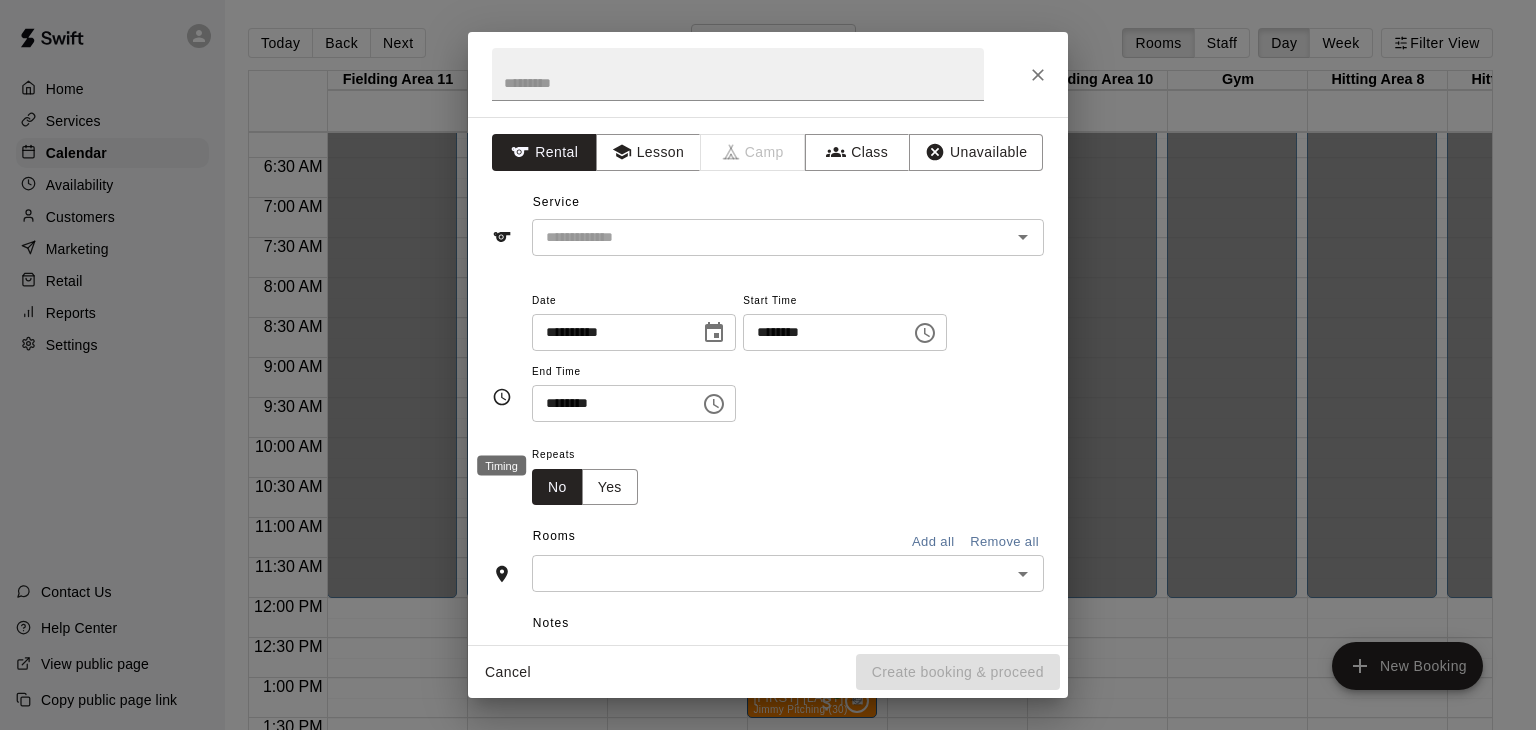 click 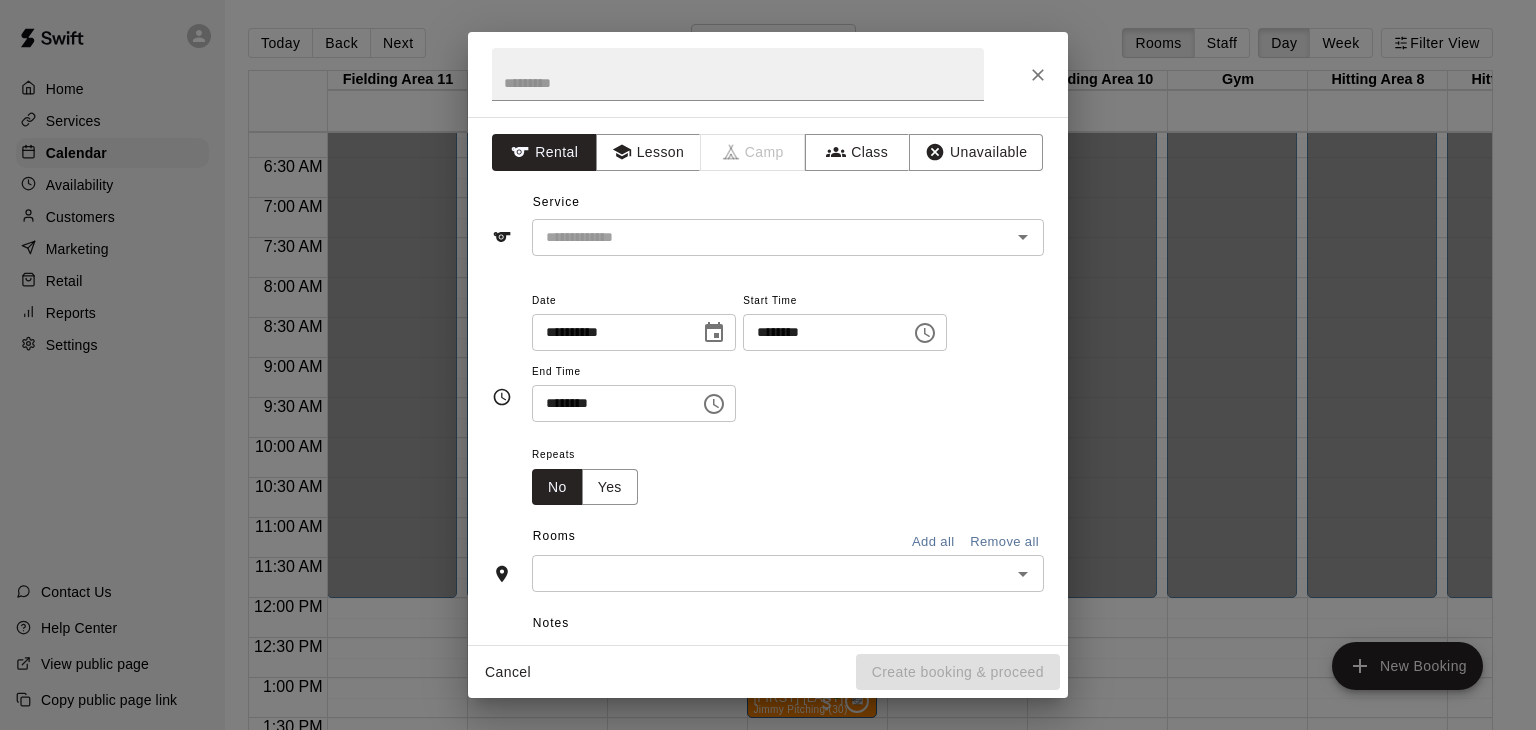 click on "**********" at bounding box center [788, 355] 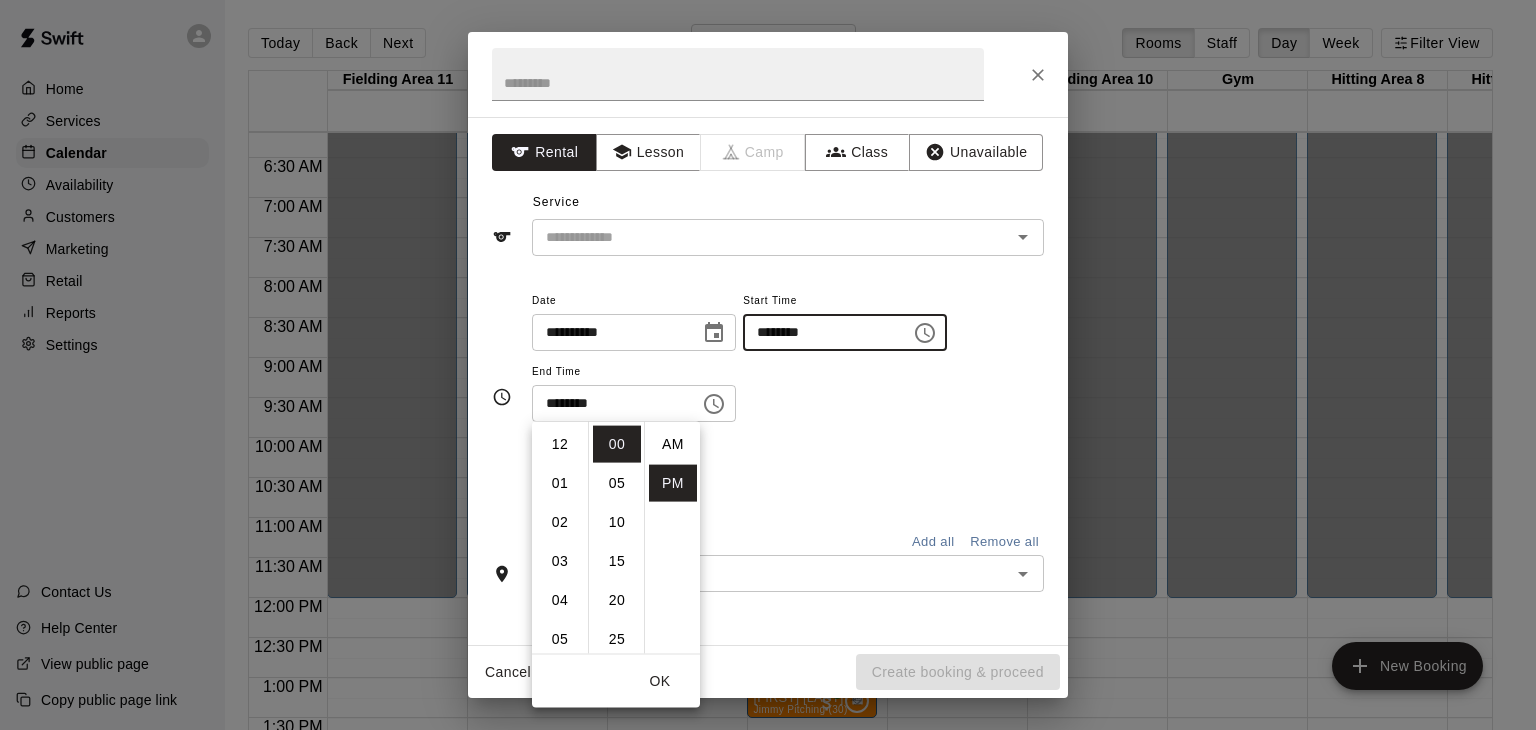 scroll, scrollTop: 272, scrollLeft: 0, axis: vertical 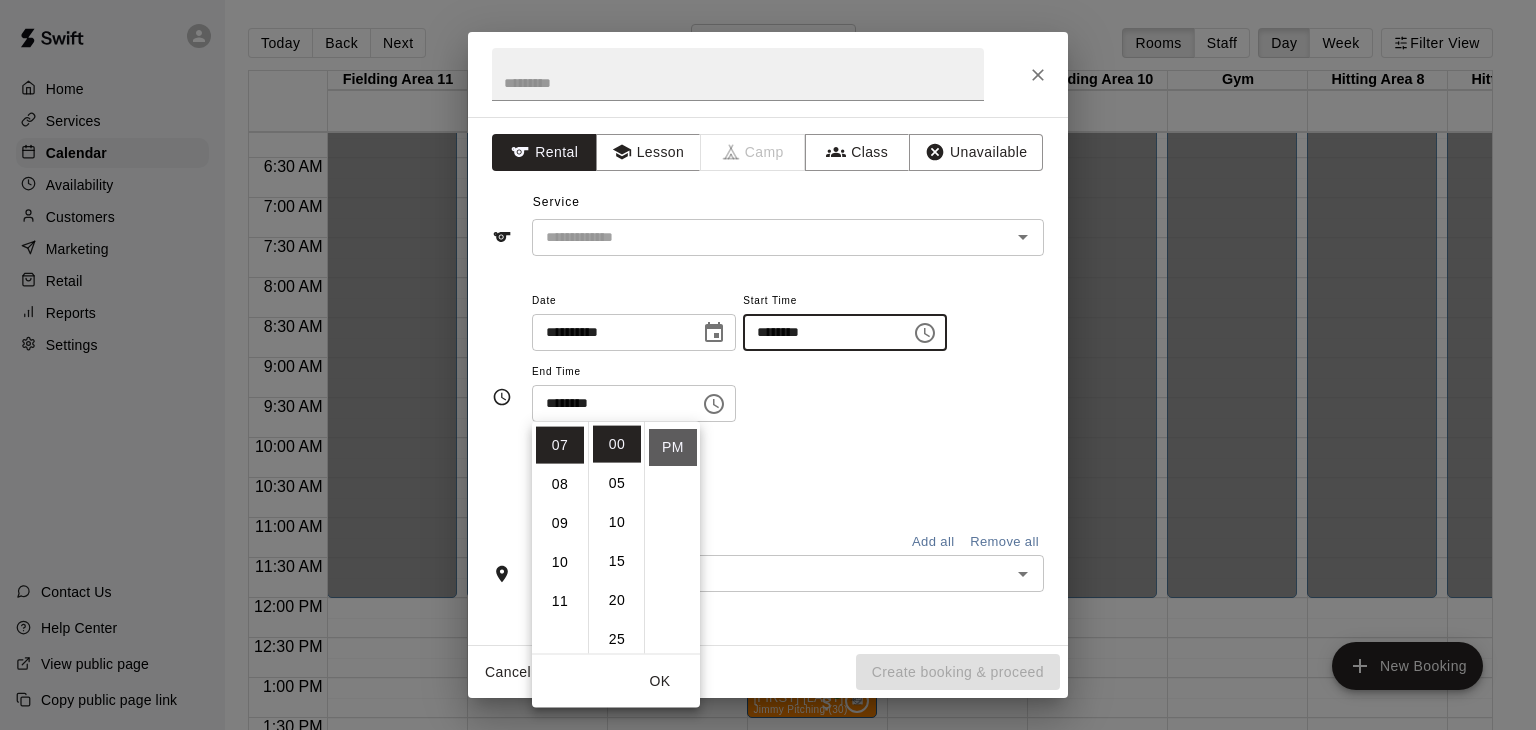 click on "PM" at bounding box center (673, 447) 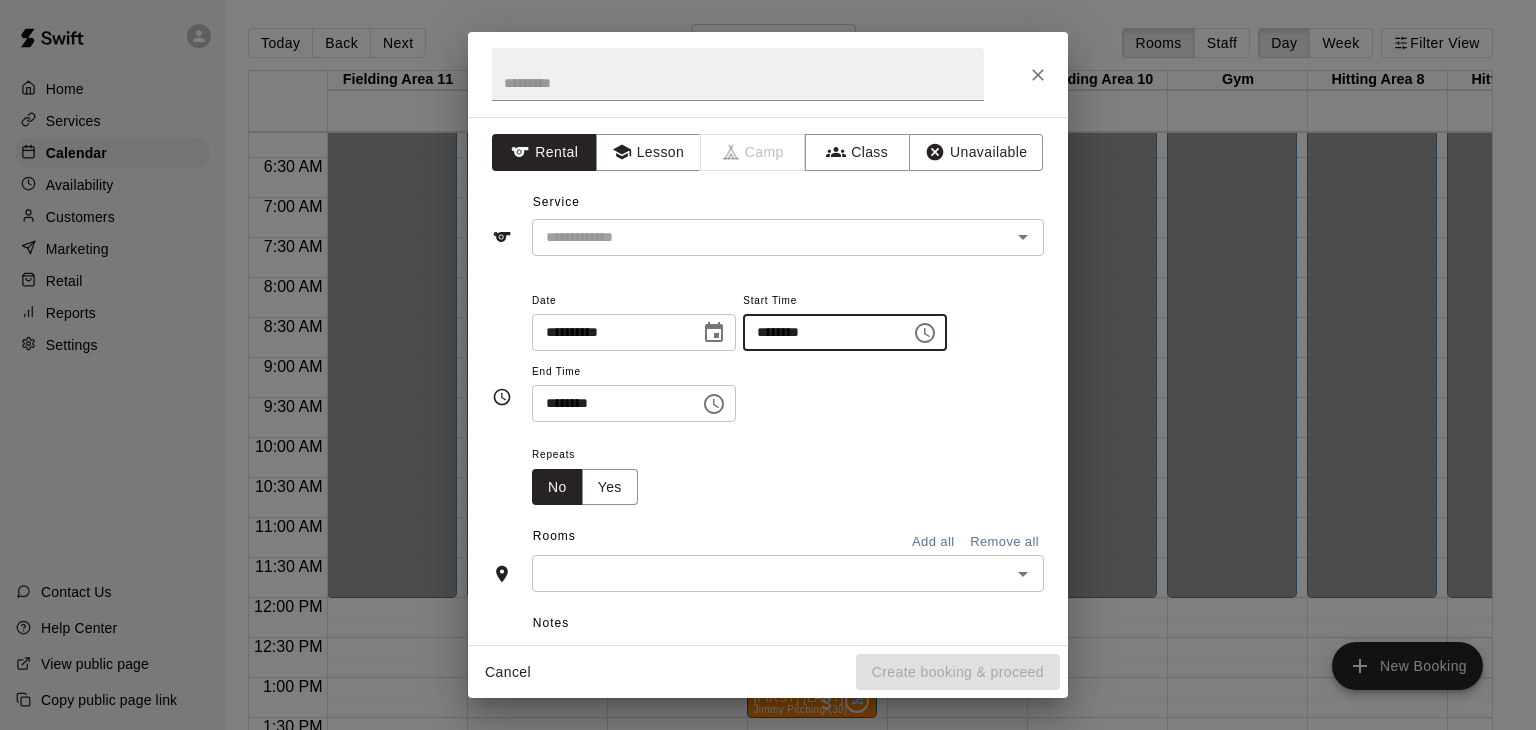 click on "********" at bounding box center [820, 332] 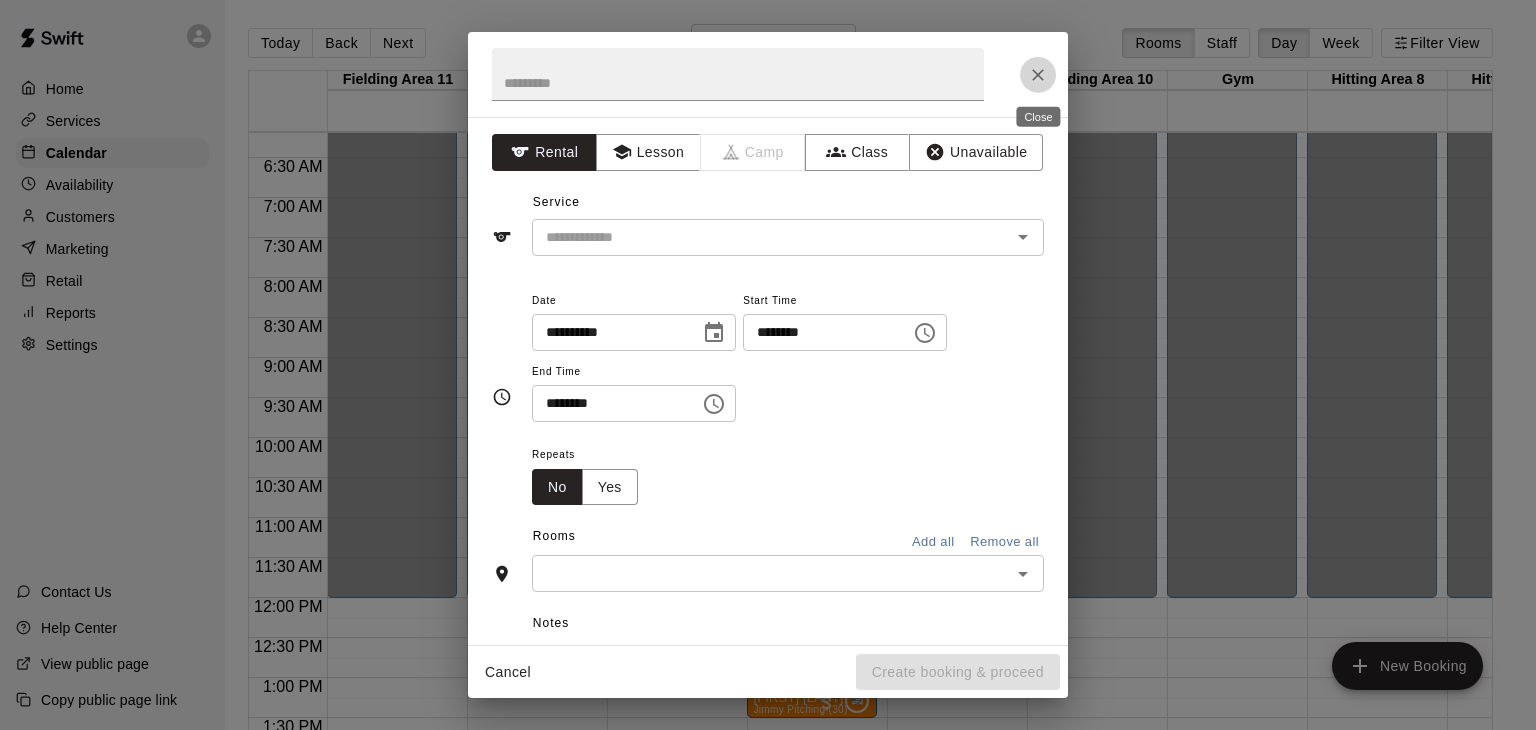 click 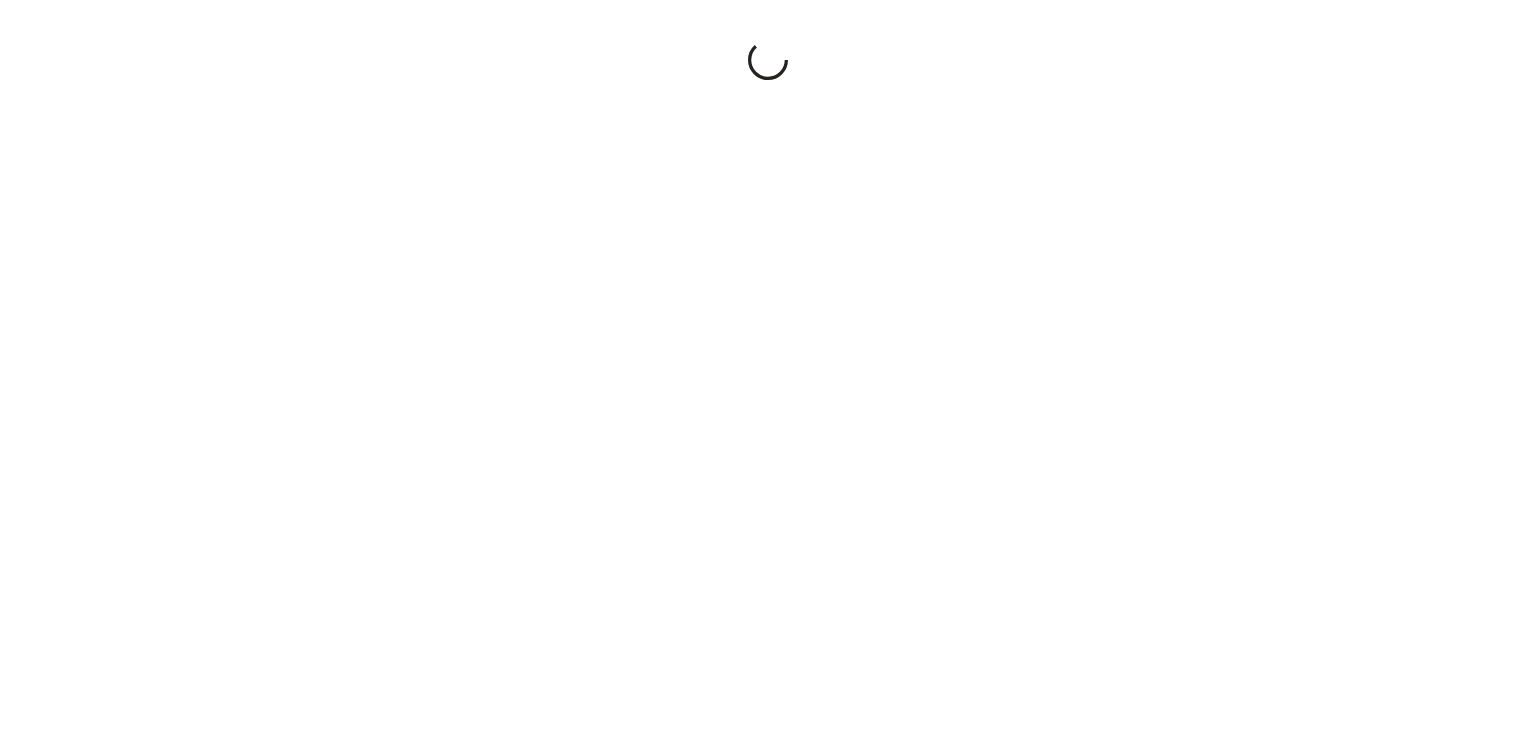 scroll, scrollTop: 0, scrollLeft: 0, axis: both 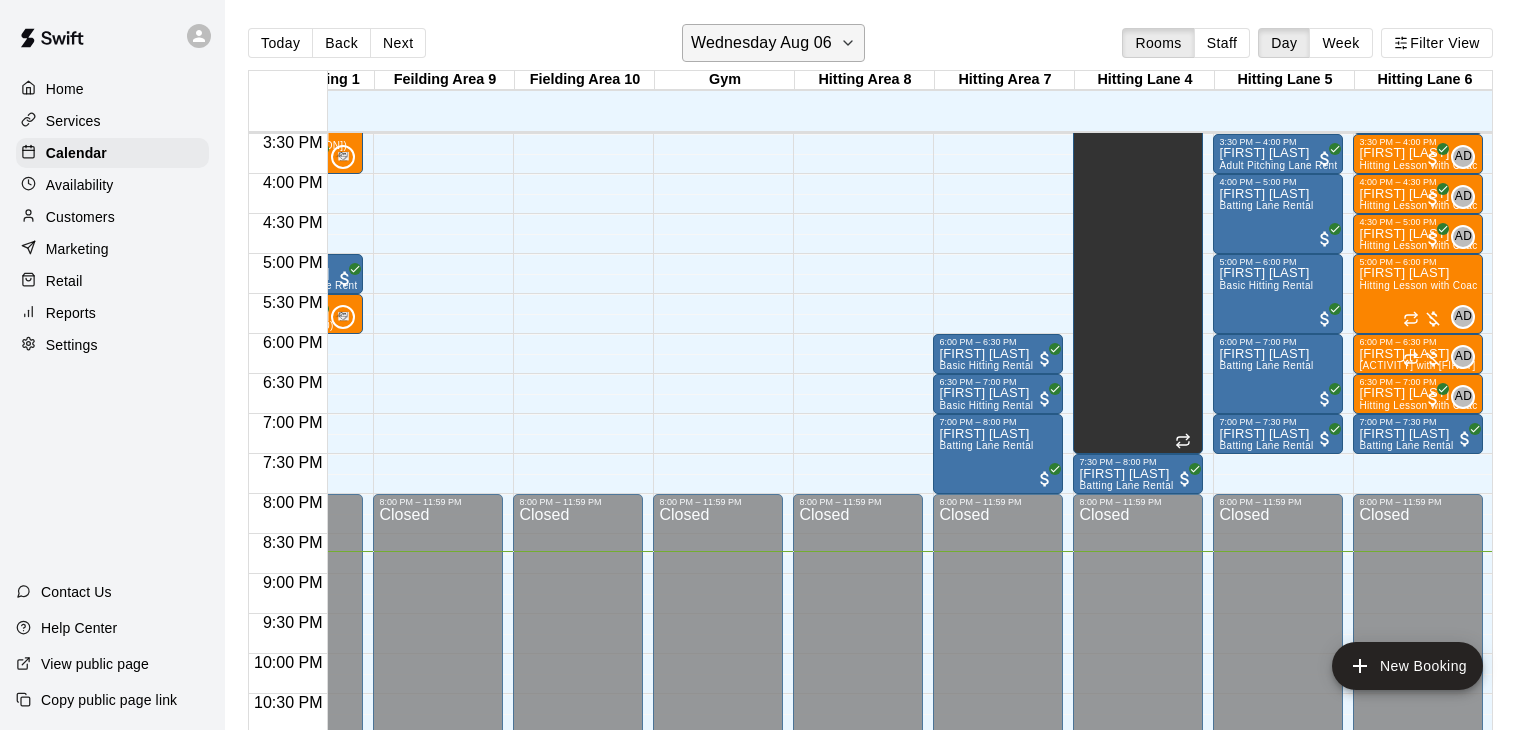 click on "Wednesday Aug 06" at bounding box center (761, 43) 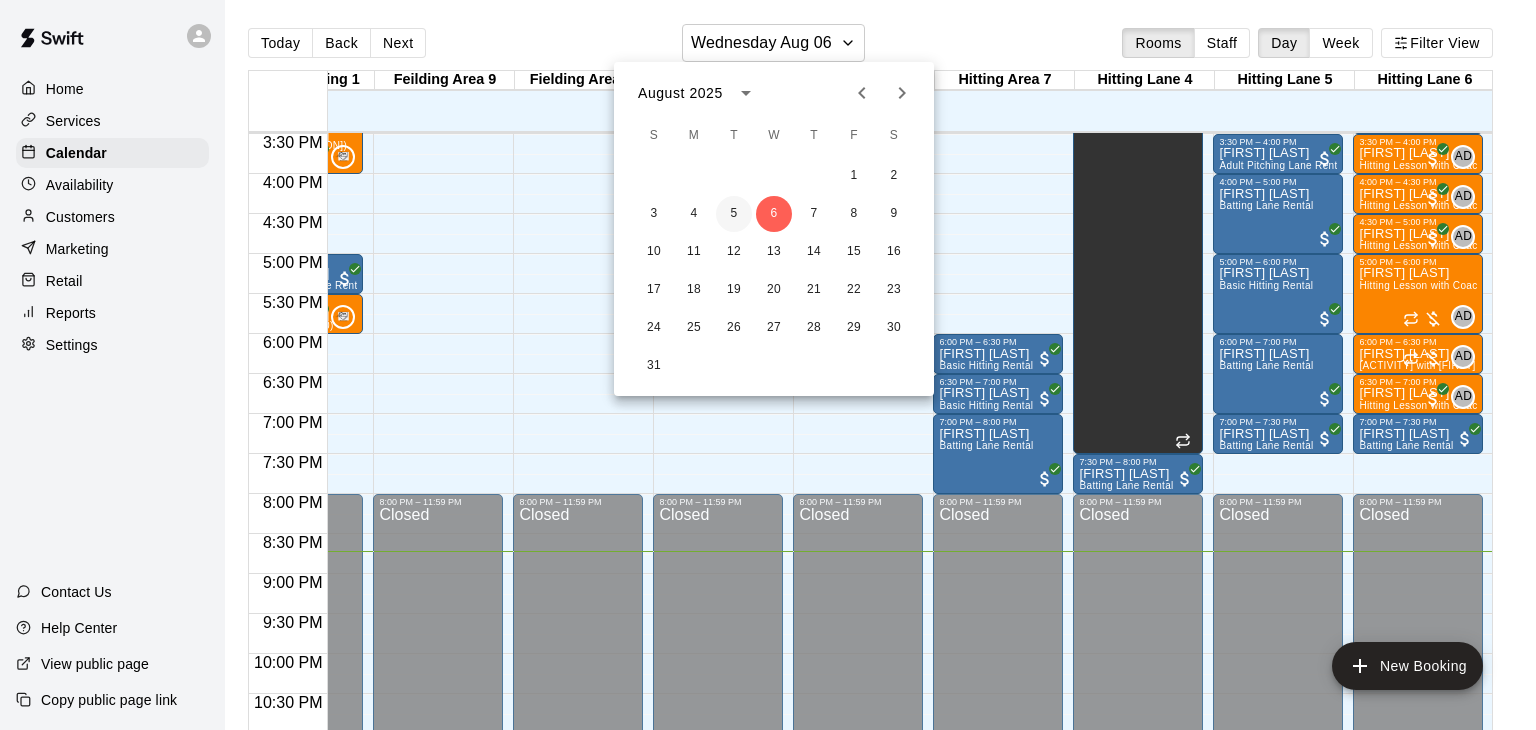 click on "5" at bounding box center (734, 214) 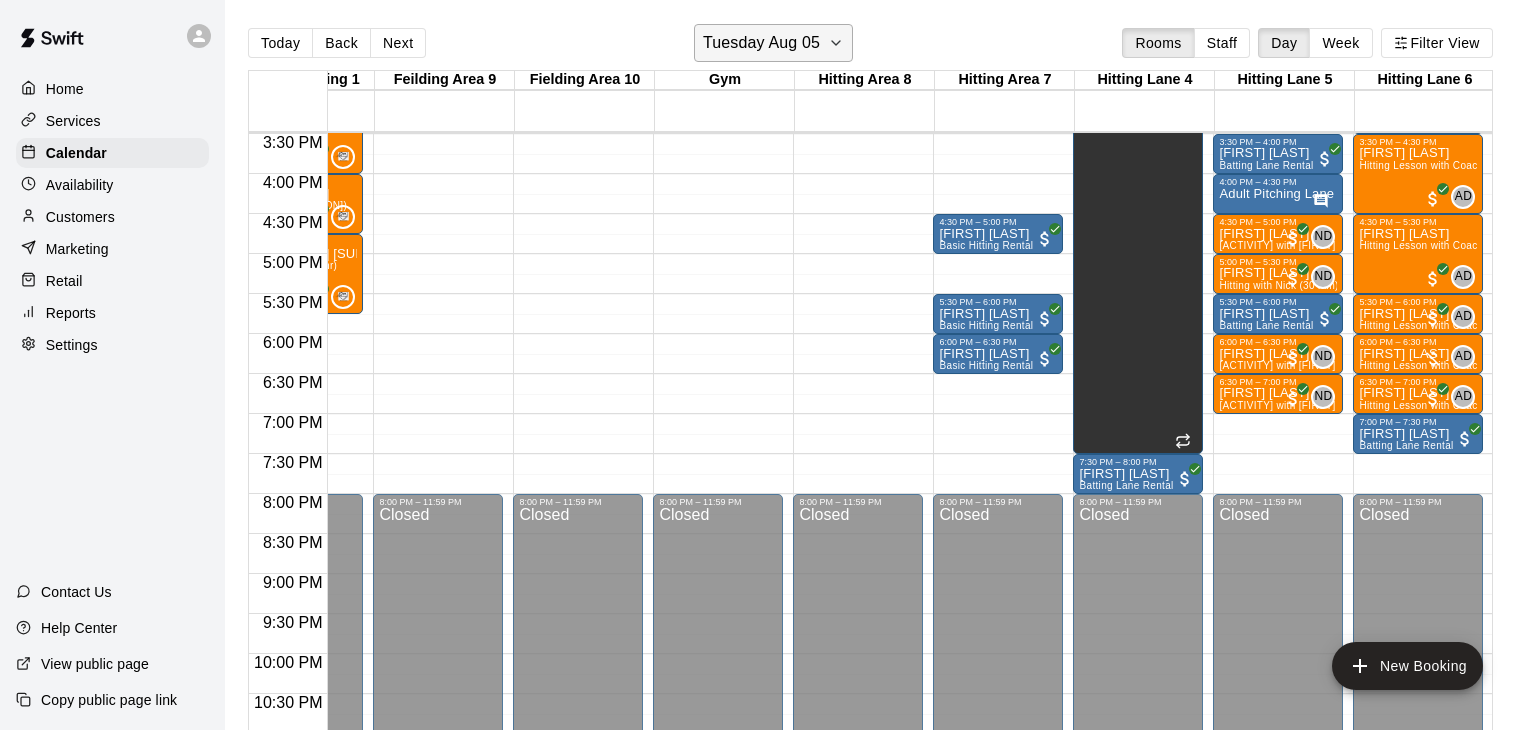 click on "Tuesday Aug 05" at bounding box center [773, 43] 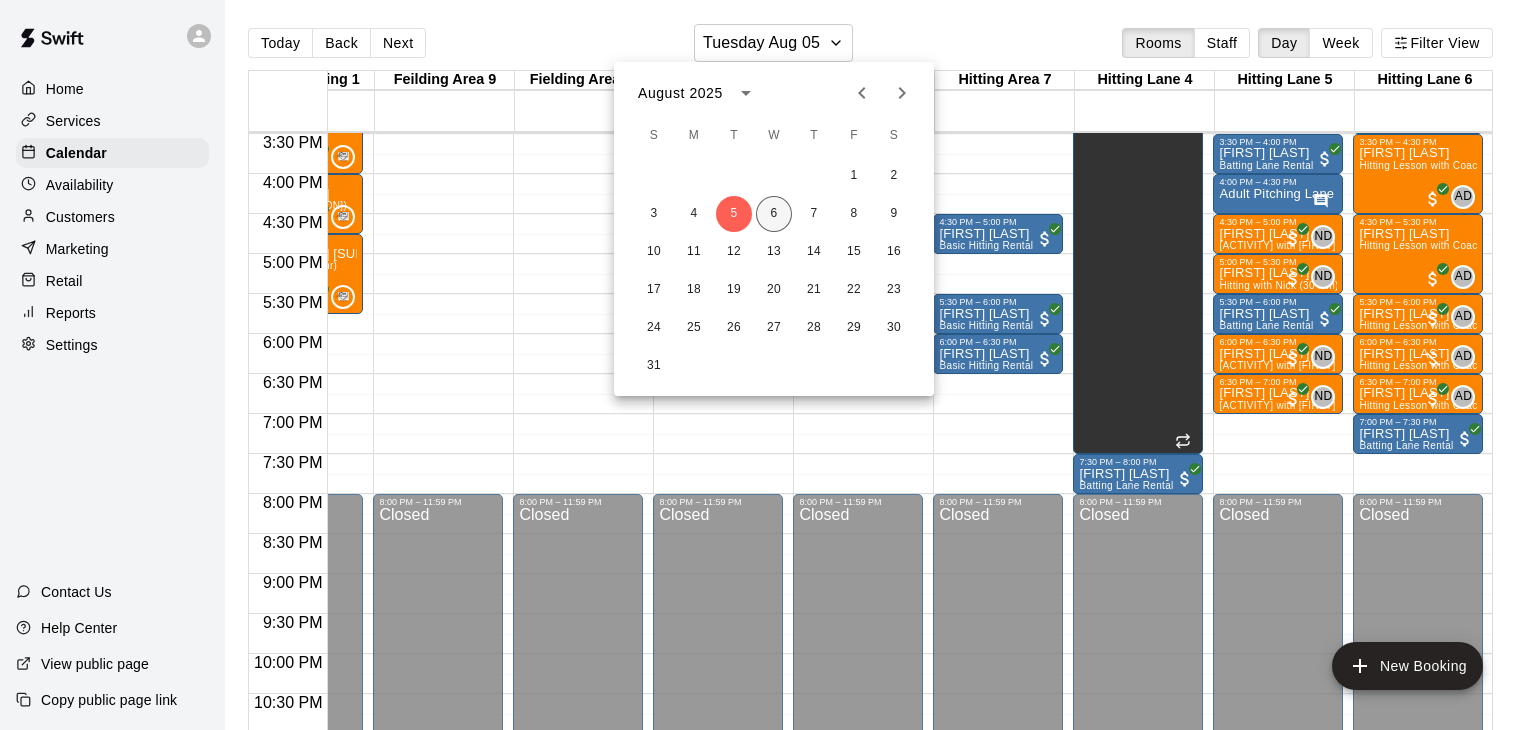 click on "6" at bounding box center [774, 214] 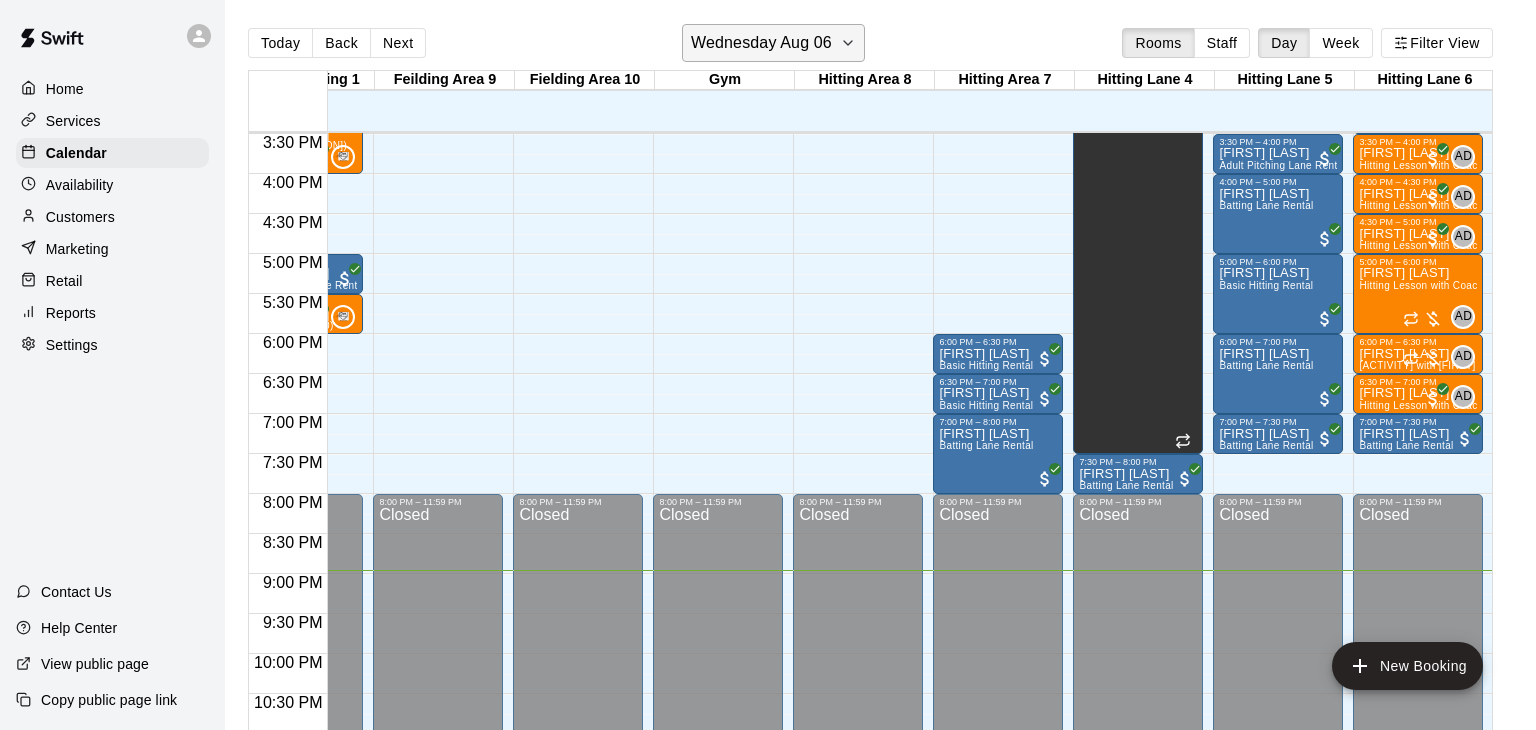 click on "Wednesday Aug 06" at bounding box center [761, 43] 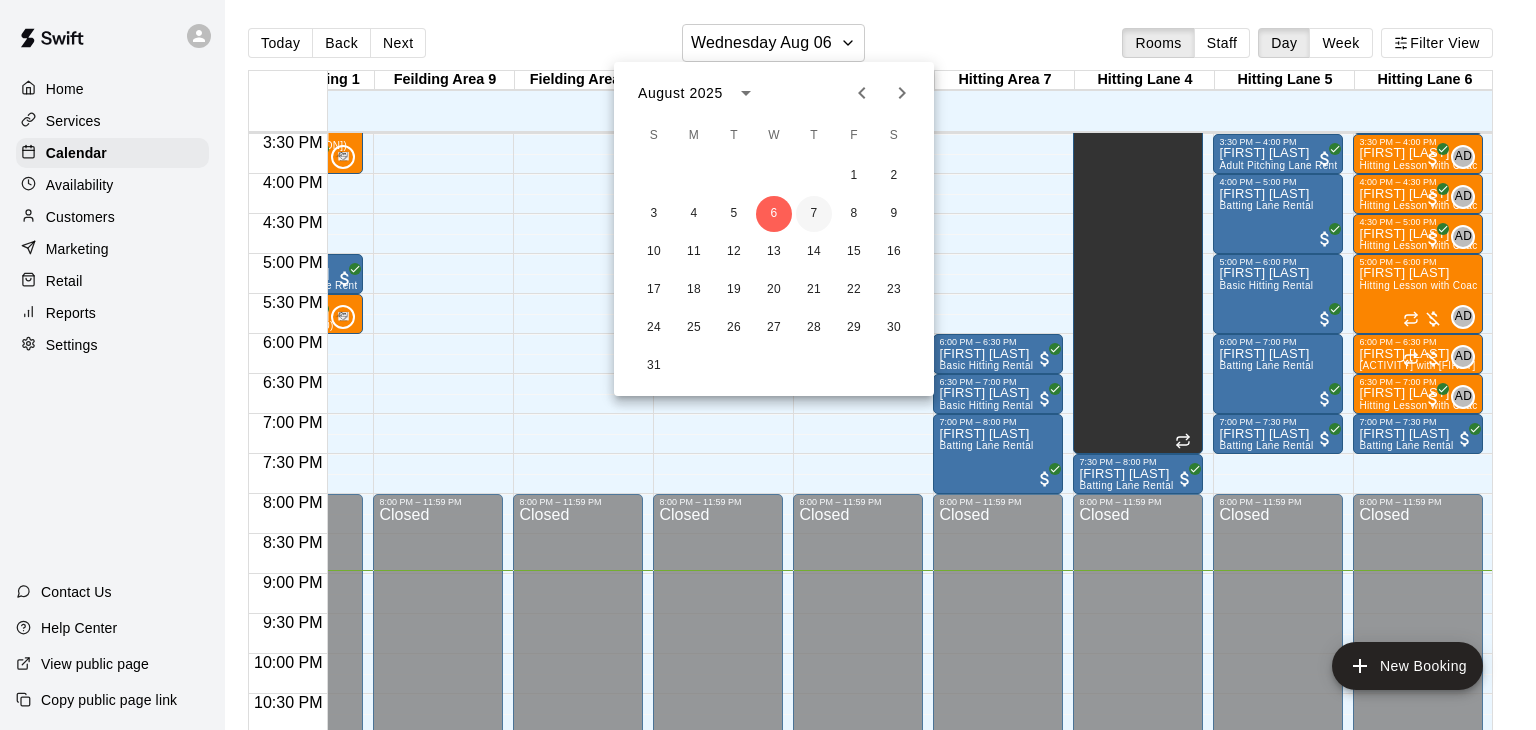 click on "7" at bounding box center [814, 214] 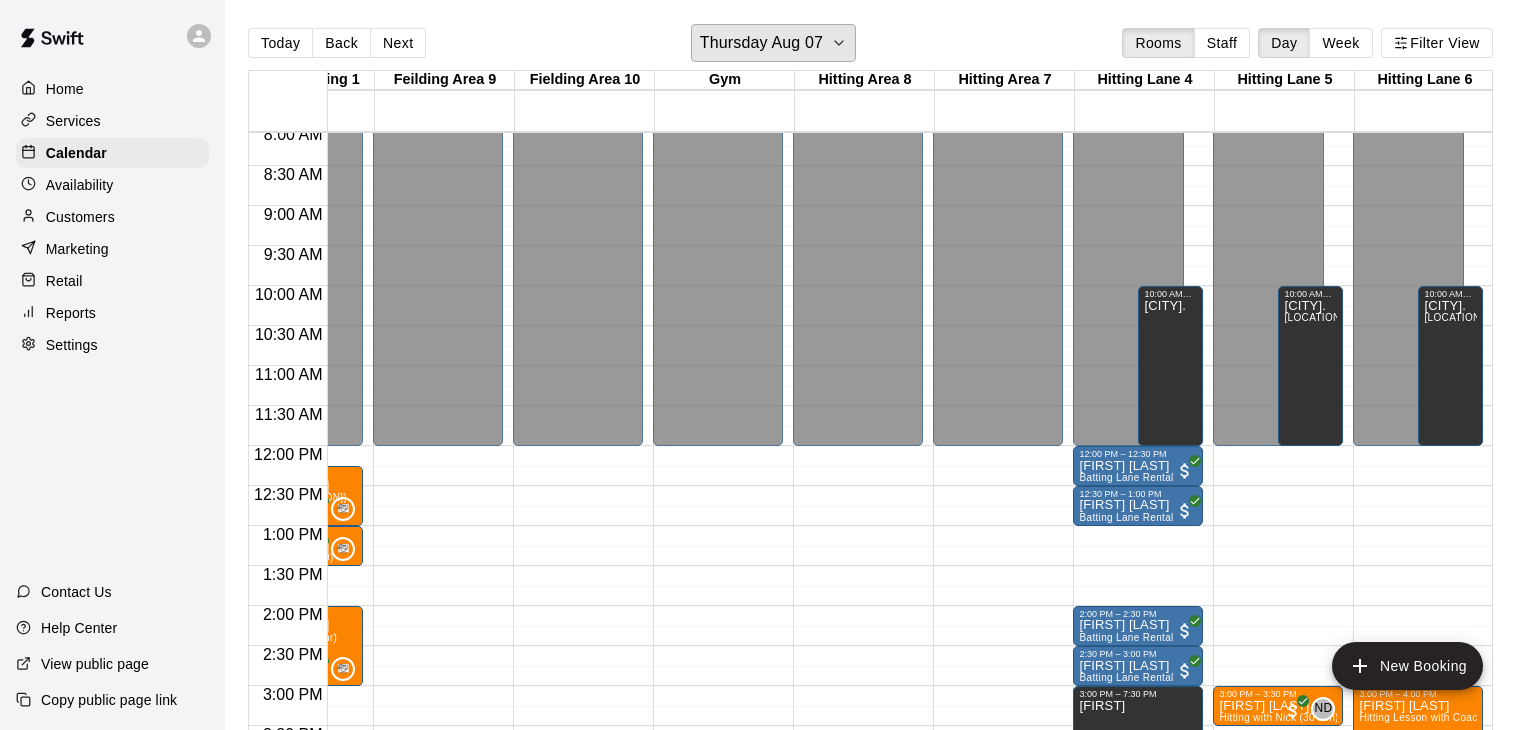 scroll, scrollTop: 513, scrollLeft: 510, axis: both 